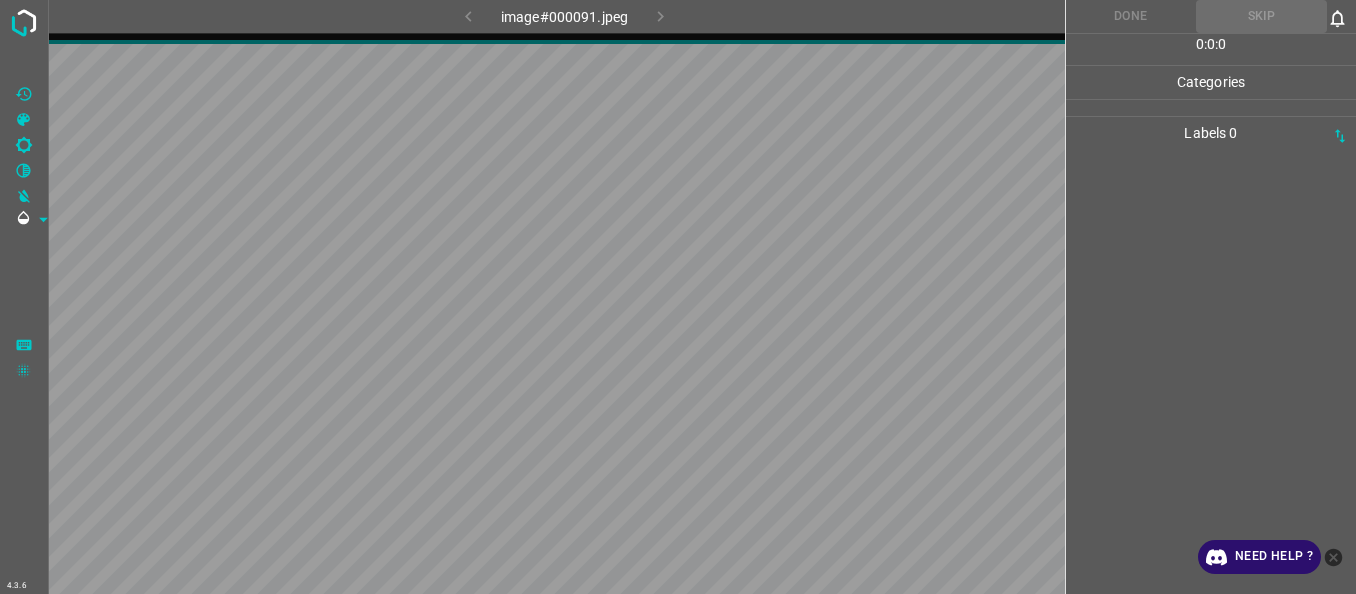 scroll, scrollTop: 0, scrollLeft: 0, axis: both 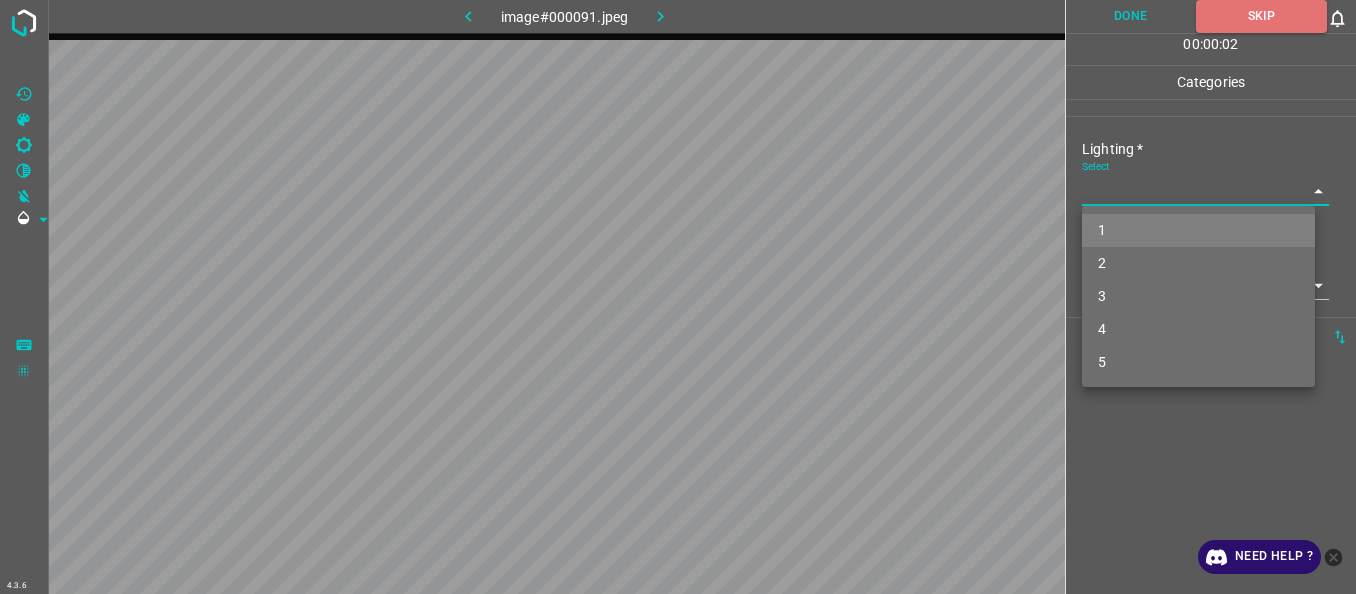 click on "4.3.6  image#000091.jpeg Done Skip 0 00   : 00   : 02   Categories Lighting *  Select ​ Focus *  Select ​ Overall *  Select ​ Labels   0 Categories 1 Lighting 2 Focus 3 Overall Tools Space Change between modes (Draw & Edit) I Auto labeling R Restore zoom M Zoom in N Zoom out Delete Delete selecte label Filters Z Restore filters X Saturation filter C Brightness filter V Contrast filter B Gray scale filter General O Download Need Help ? - Text - Hide - Delete 1 2 3 4 5" at bounding box center [678, 297] 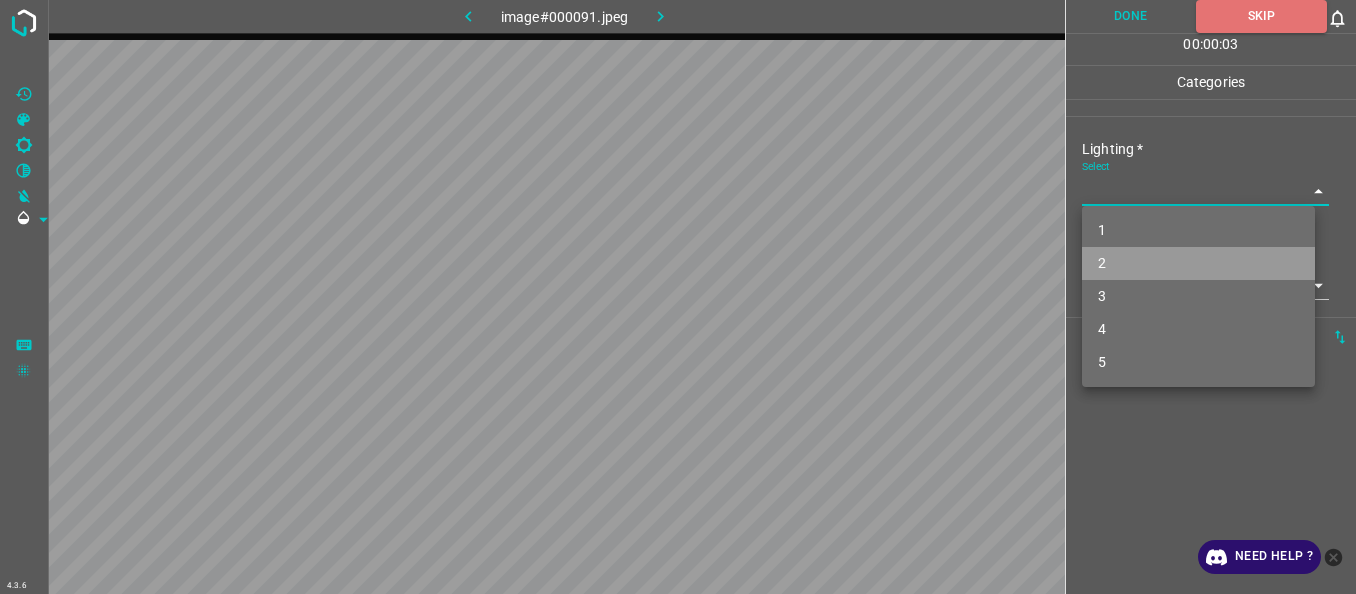 click on "2" at bounding box center [1198, 263] 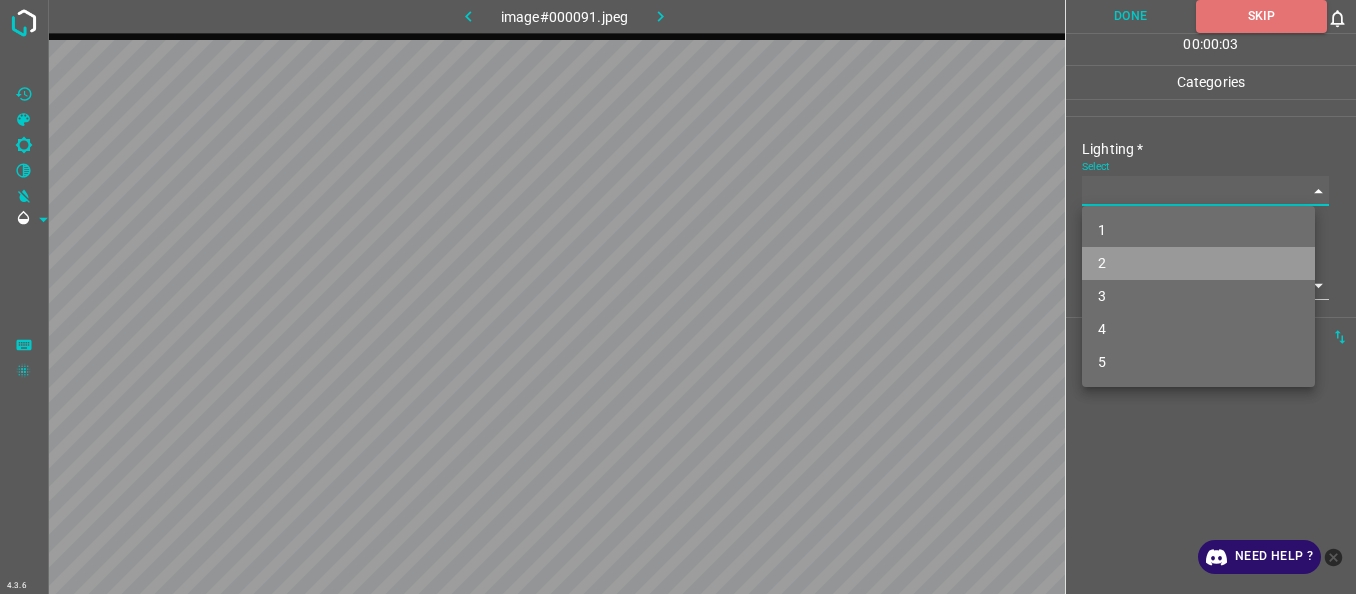 type on "2" 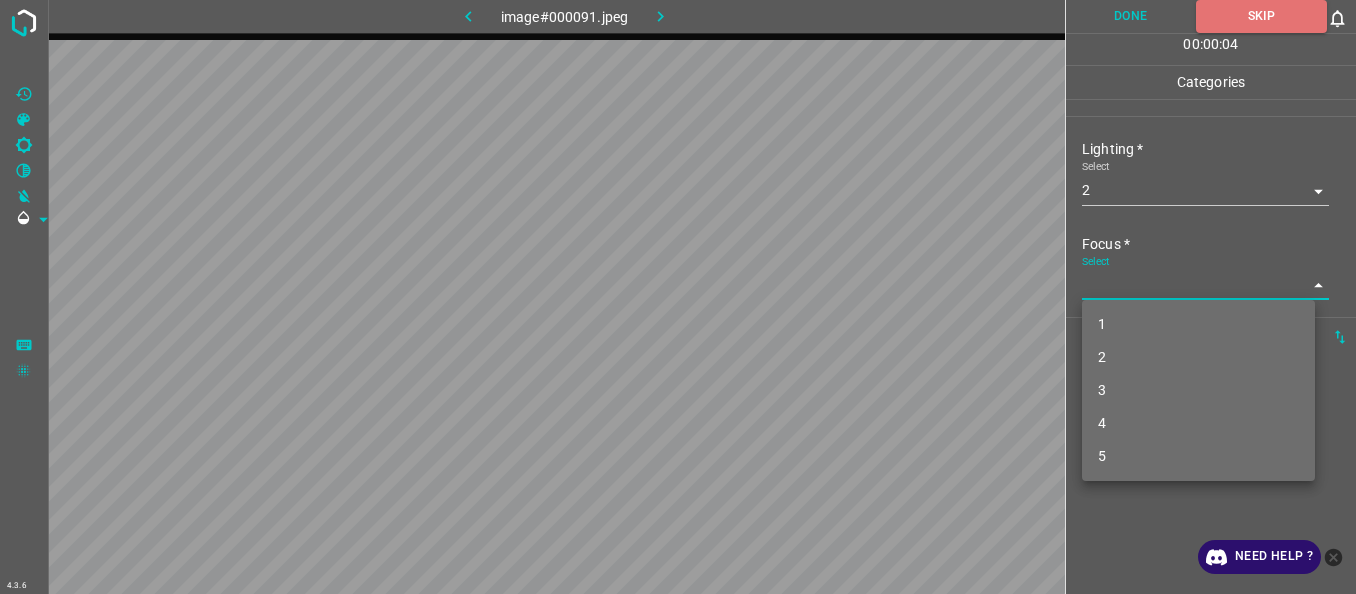 click on "4.3.6  image#000091.jpeg Done Skip 0 00   : 00   : 04   Categories Lighting *  Select 2 2 Focus *  Select ​ Overall *  Select ​ Labels   0 Categories 1 Lighting 2 Focus 3 Overall Tools Space Change between modes (Draw & Edit) I Auto labeling R Restore zoom M Zoom in N Zoom out Delete Delete selecte label Filters Z Restore filters X Saturation filter C Brightness filter V Contrast filter B Gray scale filter General O Download Need Help ? - Text - Hide - Delete 1 2 3 4 5" at bounding box center (678, 297) 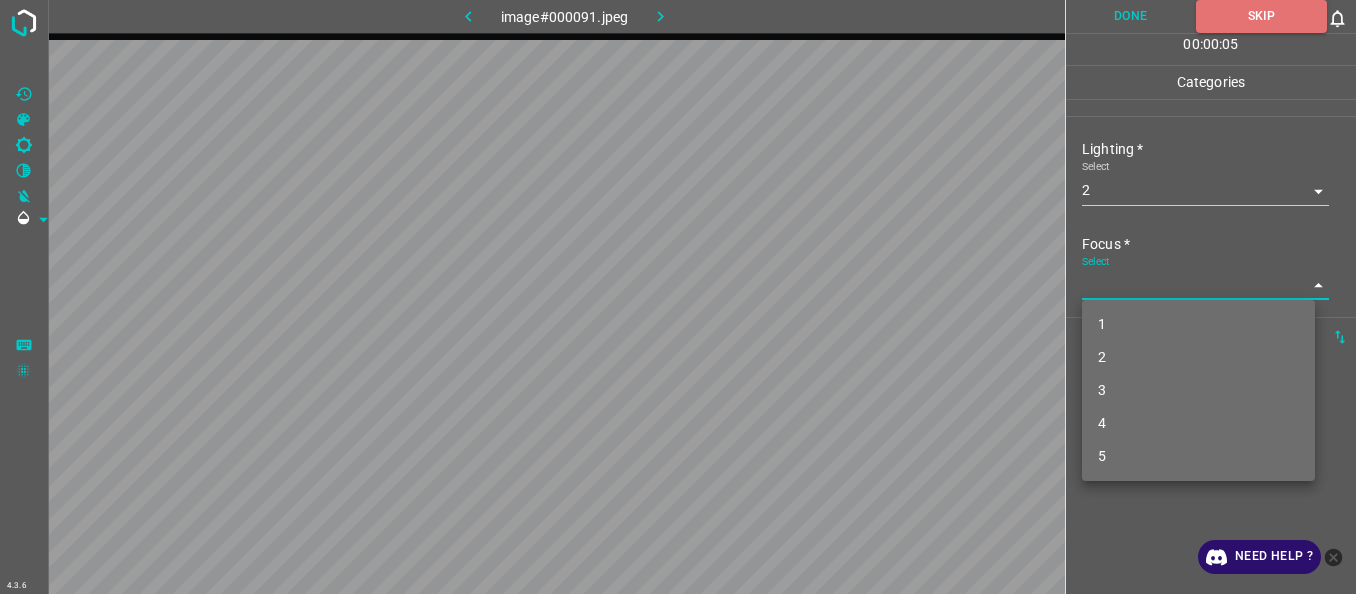 click on "2" at bounding box center [1198, 357] 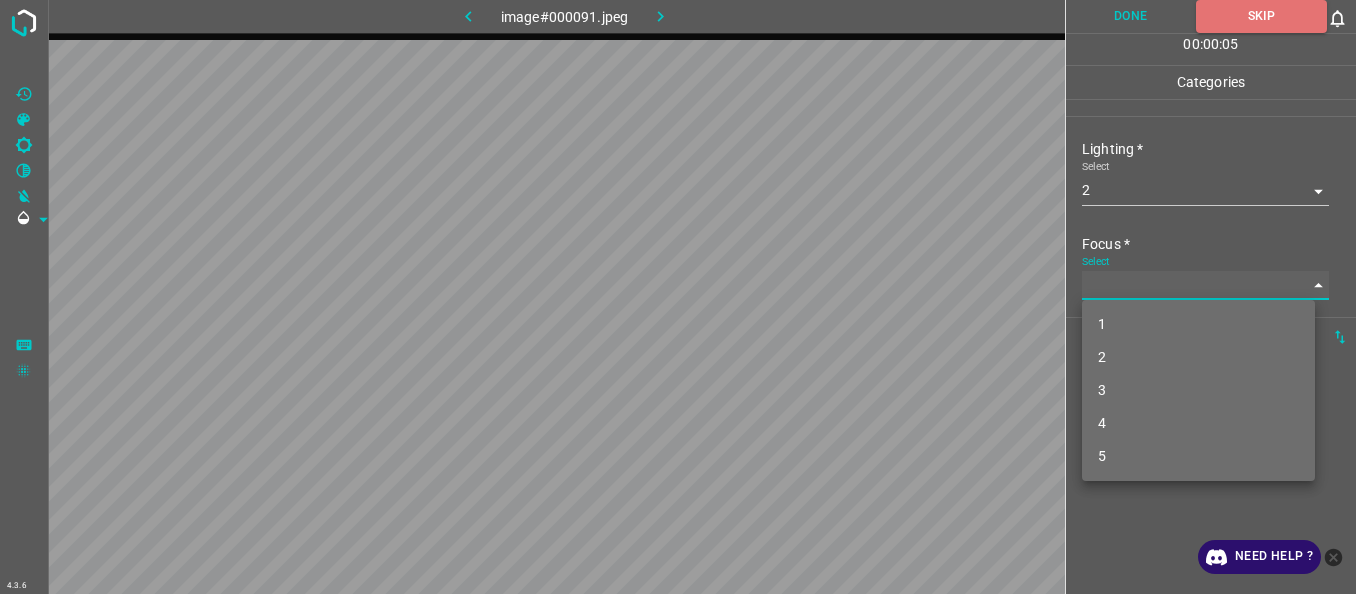 type on "2" 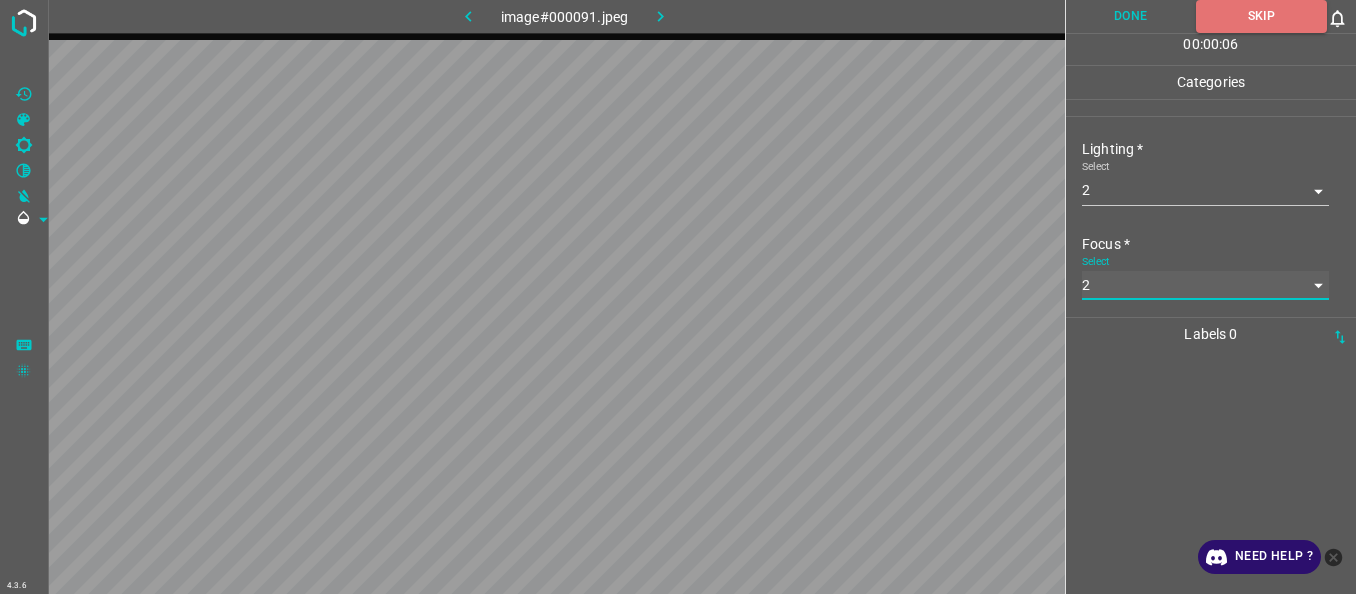 scroll, scrollTop: 98, scrollLeft: 0, axis: vertical 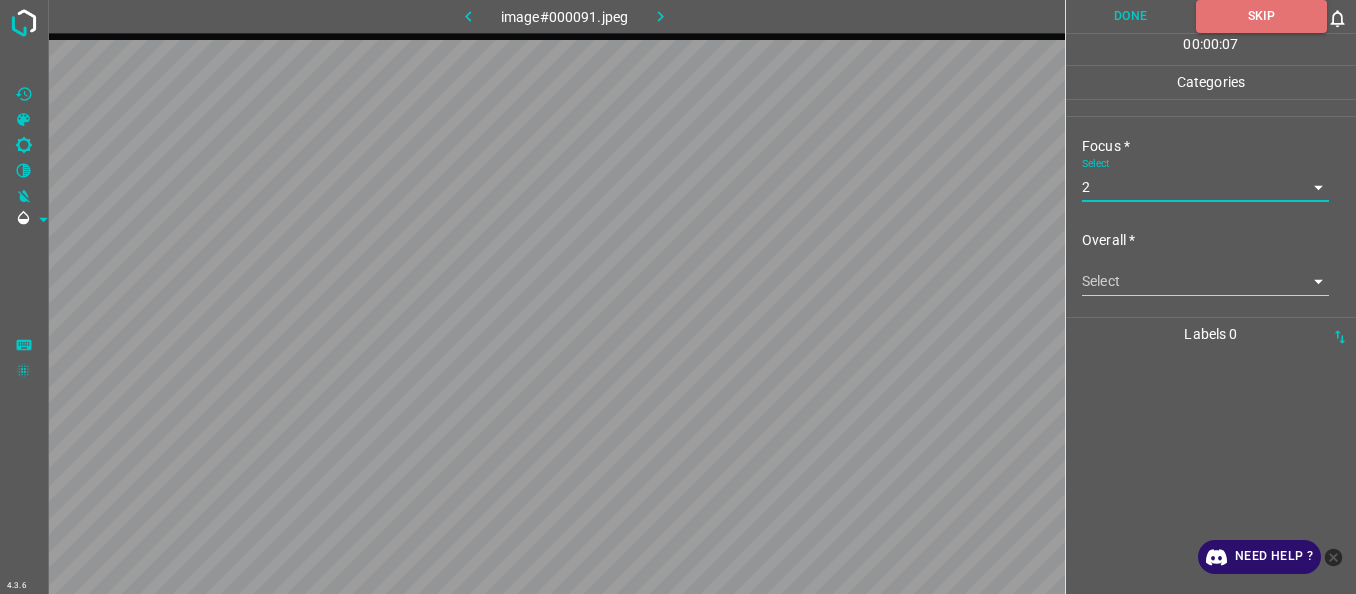 click on "4.3.6  image#000091.jpeg Done Skip 0 00   : 00   : 07   Categories Lighting *  Select 2 2 Focus *  Select 2 2 Overall *  Select ​ Labels   0 Categories 1 Lighting 2 Focus 3 Overall Tools Space Change between modes (Draw & Edit) I Auto labeling R Restore zoom M Zoom in N Zoom out Delete Delete selecte label Filters Z Restore filters X Saturation filter C Brightness filter V Contrast filter B Gray scale filter General O Download Need Help ? - Text - Hide - Delete" at bounding box center [678, 297] 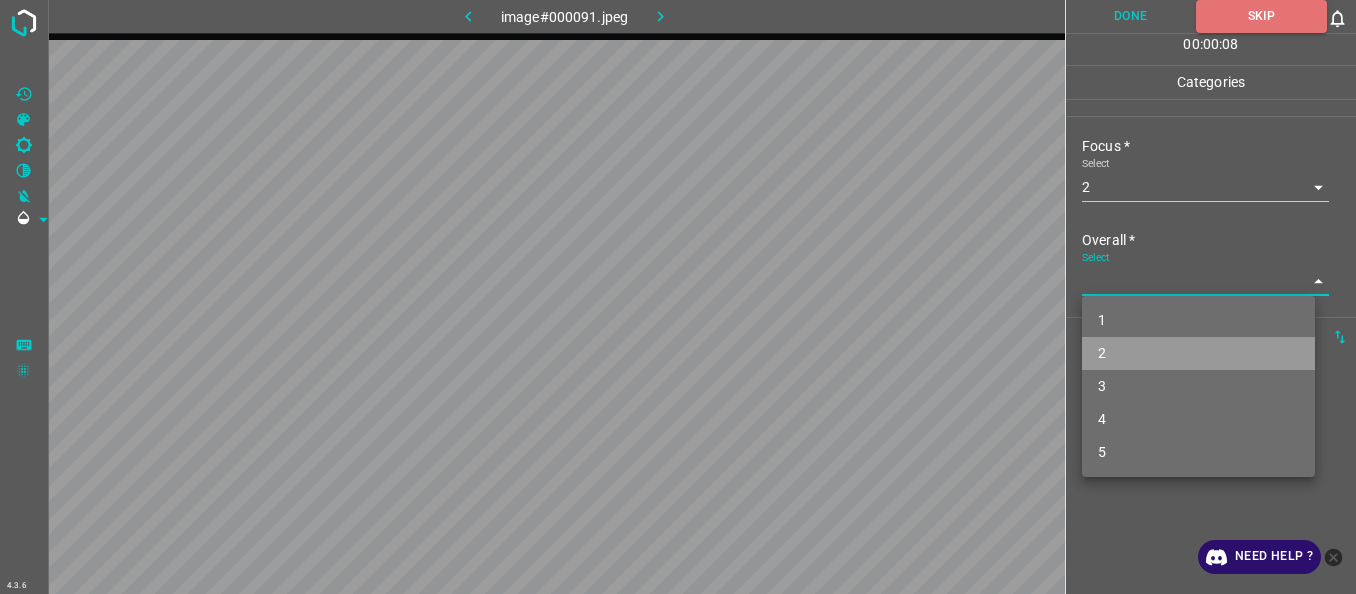 click on "2" at bounding box center [1198, 353] 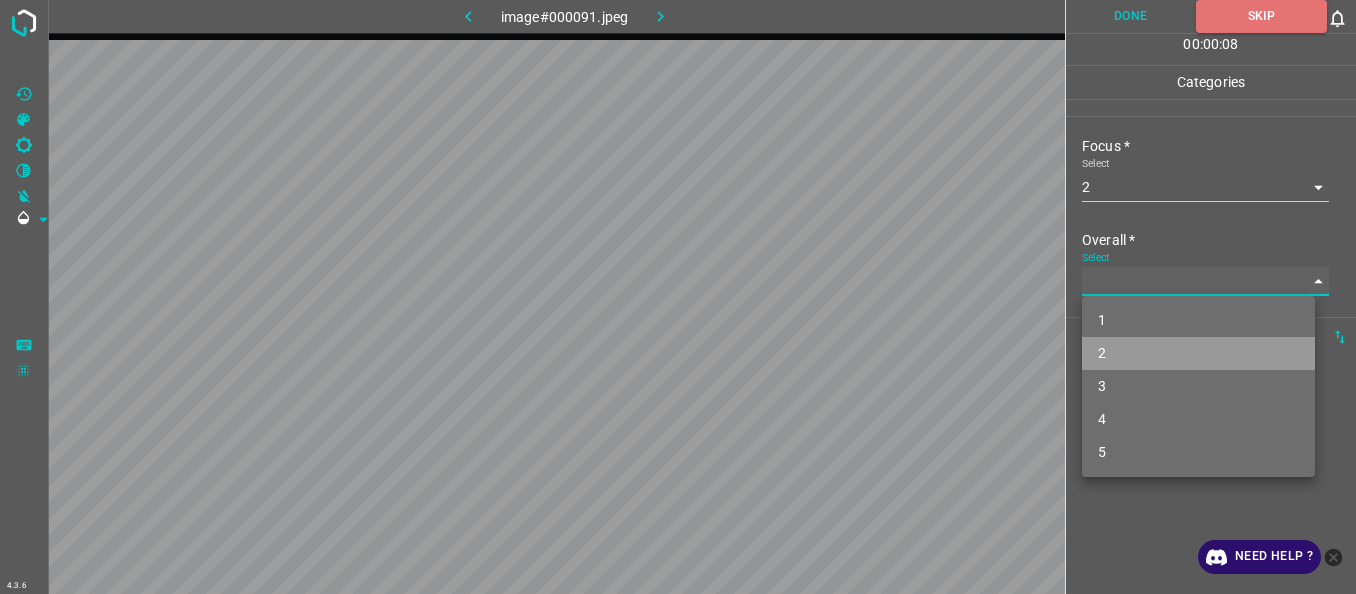 type on "2" 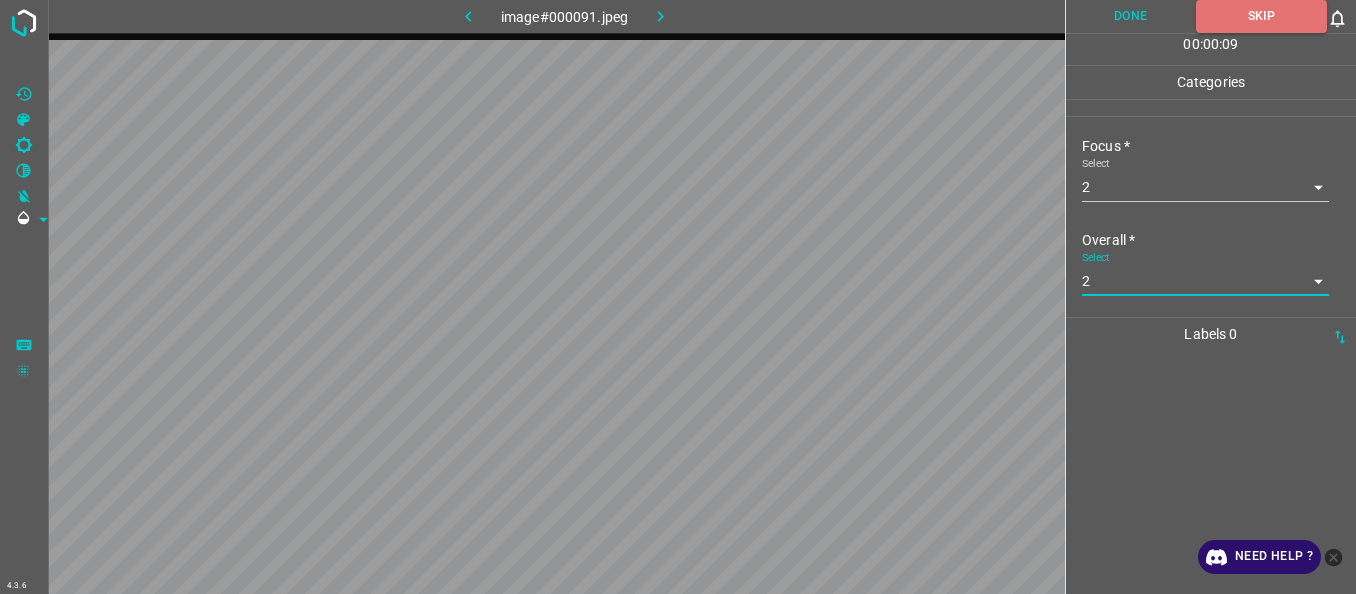 click on "Done" at bounding box center [1131, 16] 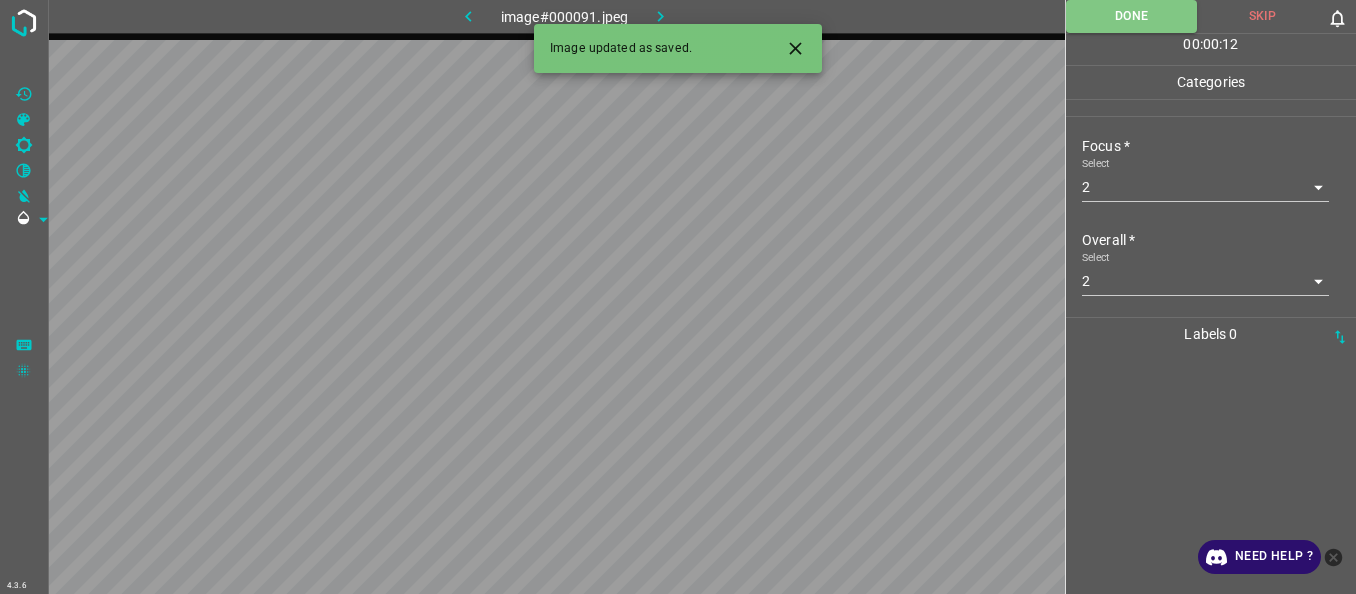 click 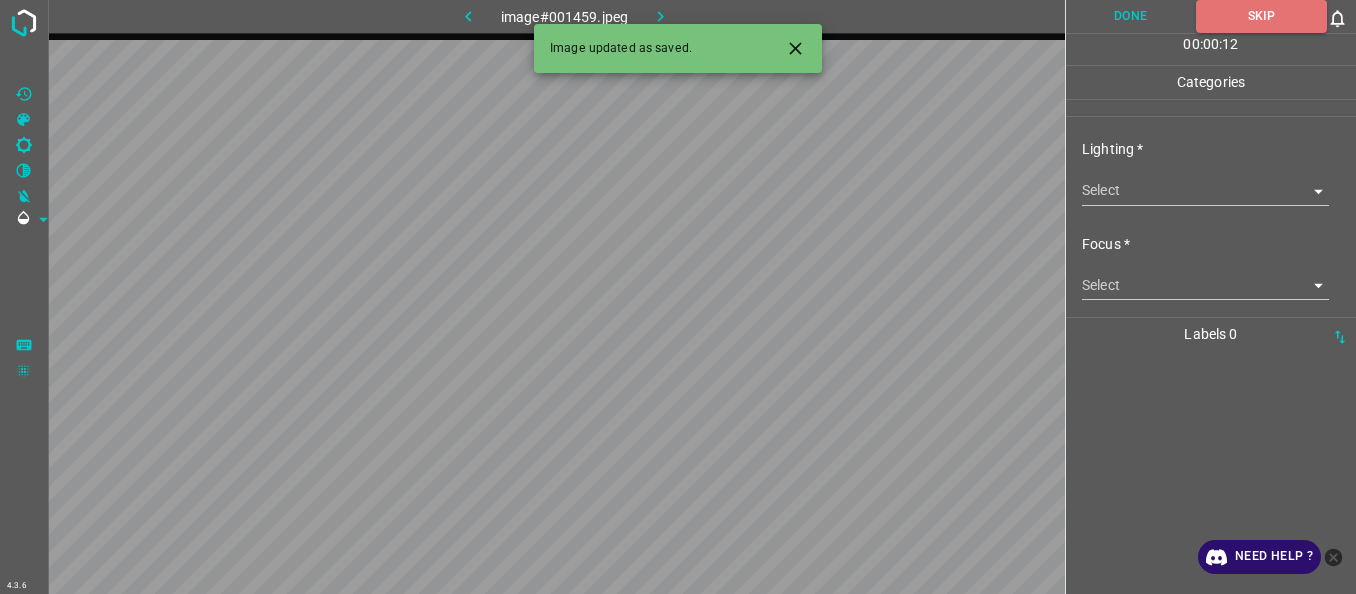click on "4.3.6  image#001459.jpeg Done Skip 0 00   : 00   : 12   Categories Lighting *  Select ​ Focus *  Select ​ Overall *  Select ​ Labels   0 Categories 1 Lighting 2 Focus 3 Overall Tools Space Change between modes (Draw & Edit) I Auto labeling R Restore zoom M Zoom in N Zoom out Delete Delete selecte label Filters Z Restore filters X Saturation filter C Brightness filter V Contrast filter B Gray scale filter General O Download Image updated as saved. Need Help ? - Text - Hide - Delete" at bounding box center (678, 297) 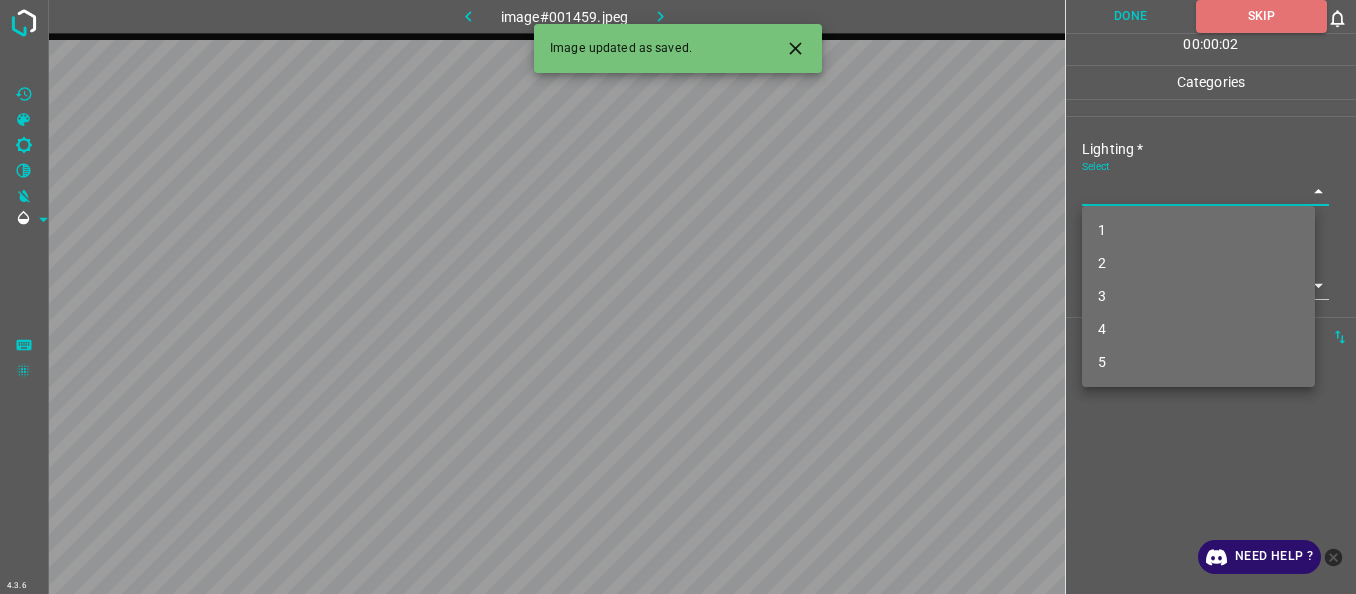 click on "2" at bounding box center [1198, 263] 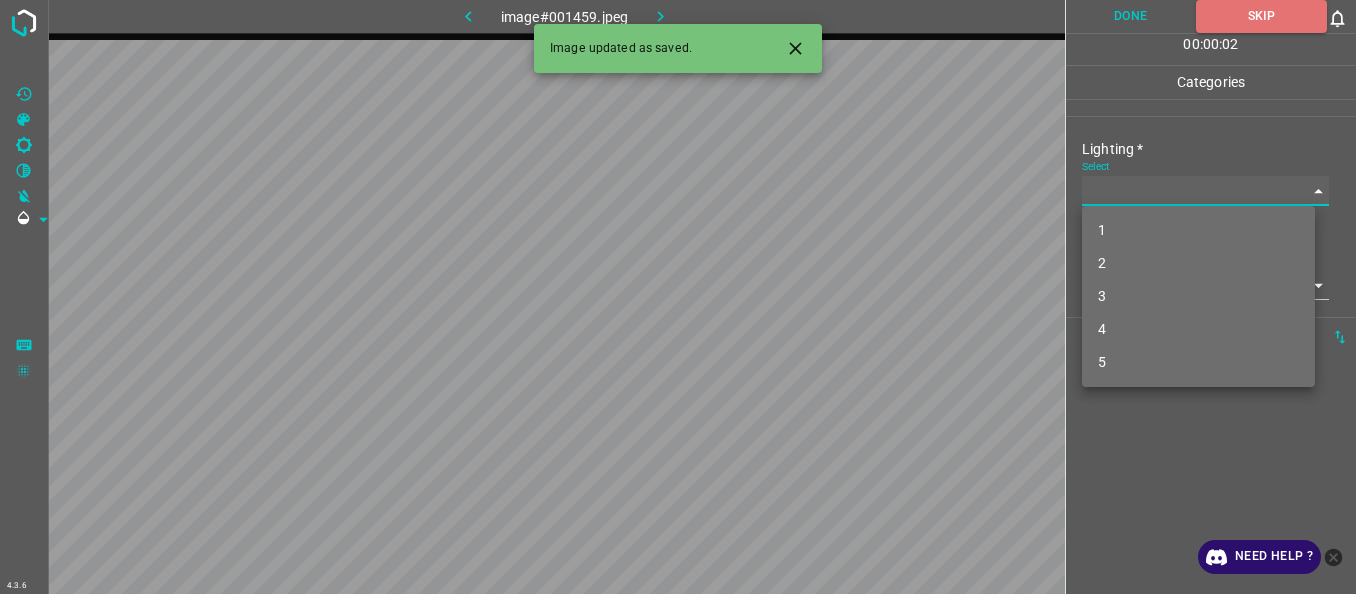 type on "2" 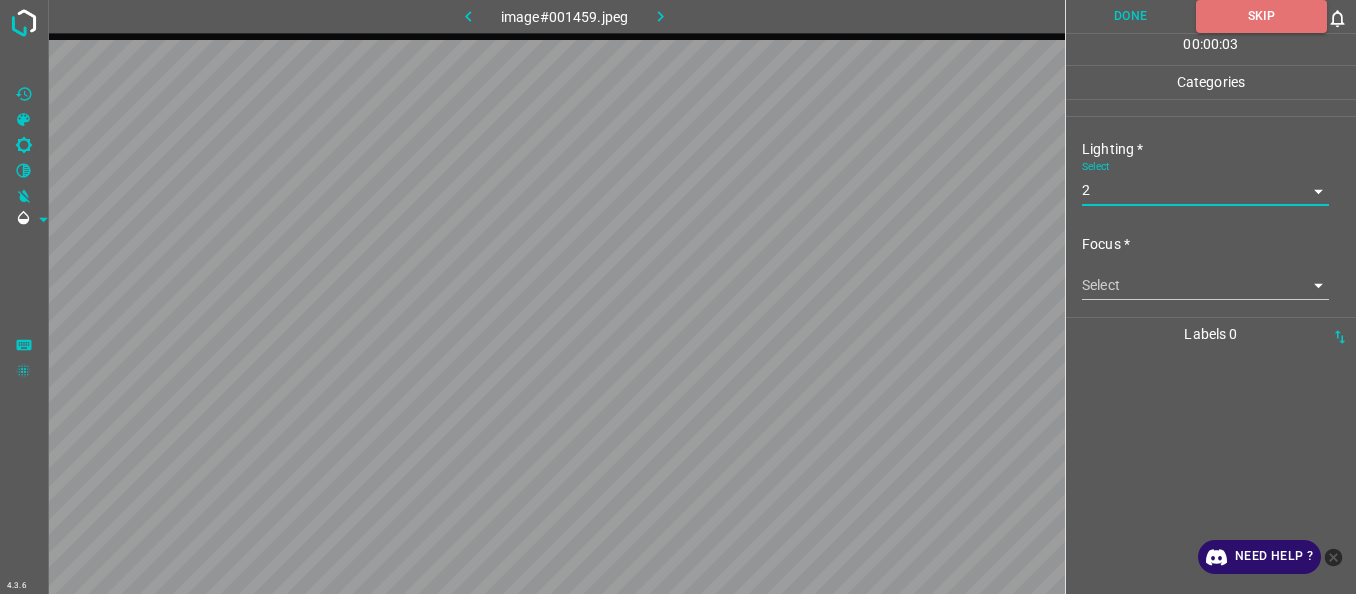 click on "4.3.6  image#001459.jpeg Done Skip 0 00   : 00   : 03   Categories Lighting *  Select 2 2 Focus *  Select ​ Overall *  Select ​ Labels   0 Categories 1 Lighting 2 Focus 3 Overall Tools Space Change between modes (Draw & Edit) I Auto labeling R Restore zoom M Zoom in N Zoom out Delete Delete selecte label Filters Z Restore filters X Saturation filter C Brightness filter V Contrast filter B Gray scale filter General O Download Need Help ? - Text - Hide - Delete" at bounding box center (678, 297) 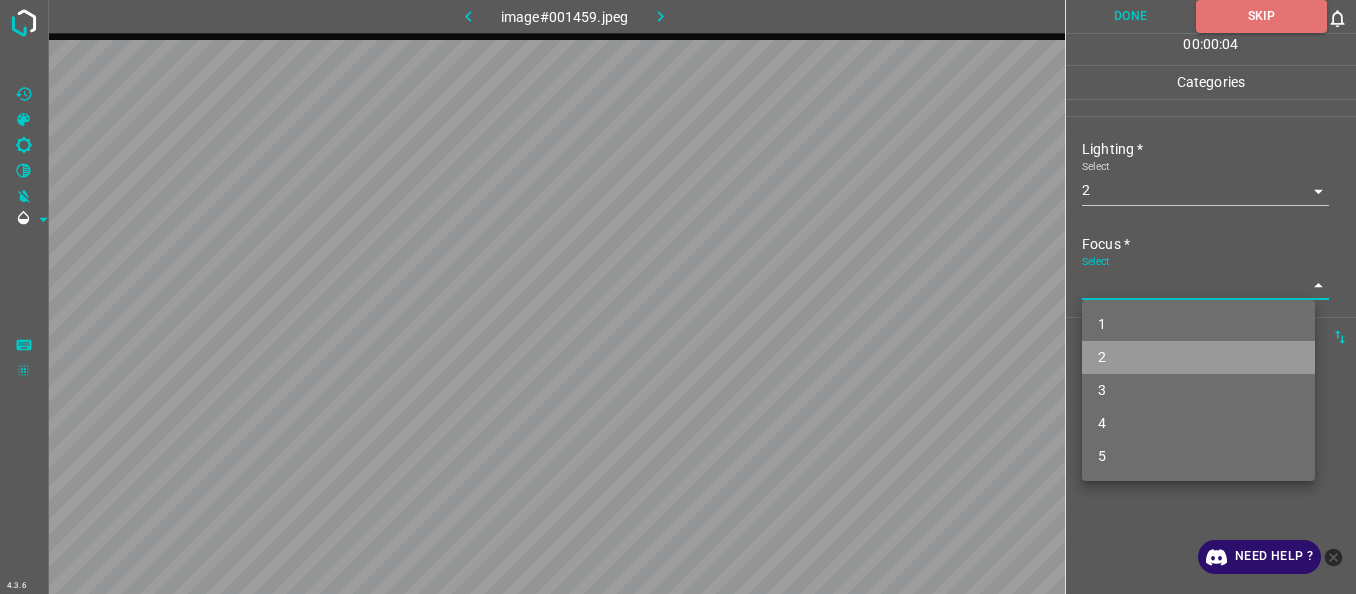 click on "2" at bounding box center [1198, 357] 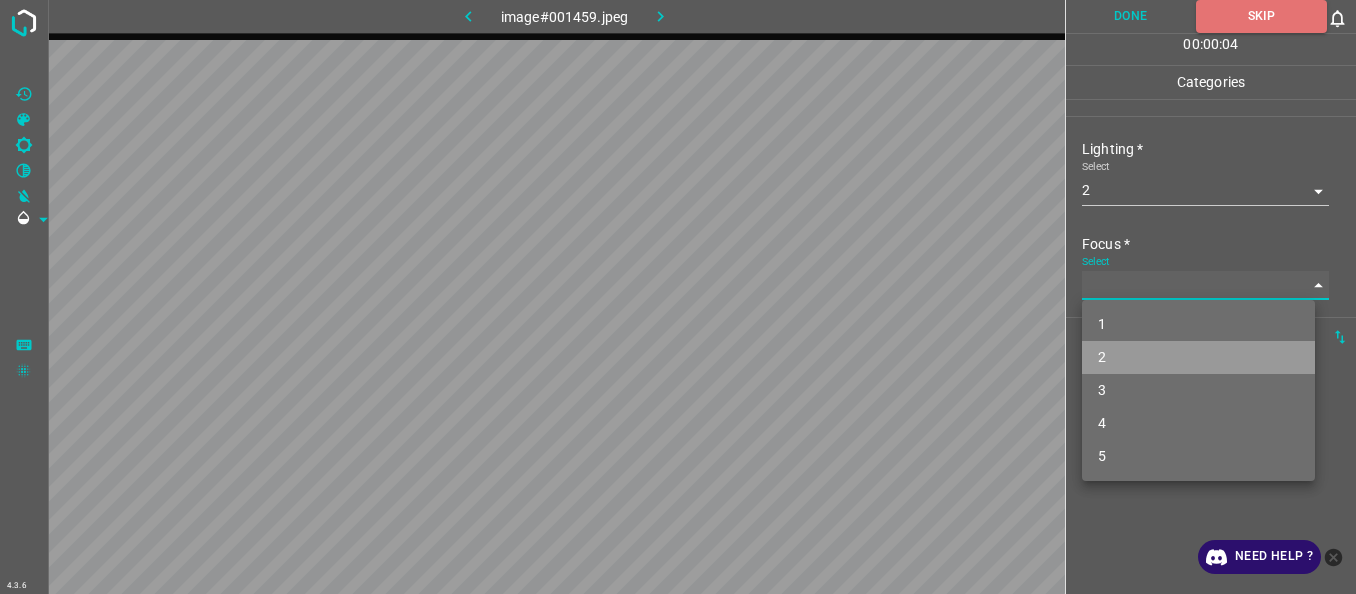 type on "2" 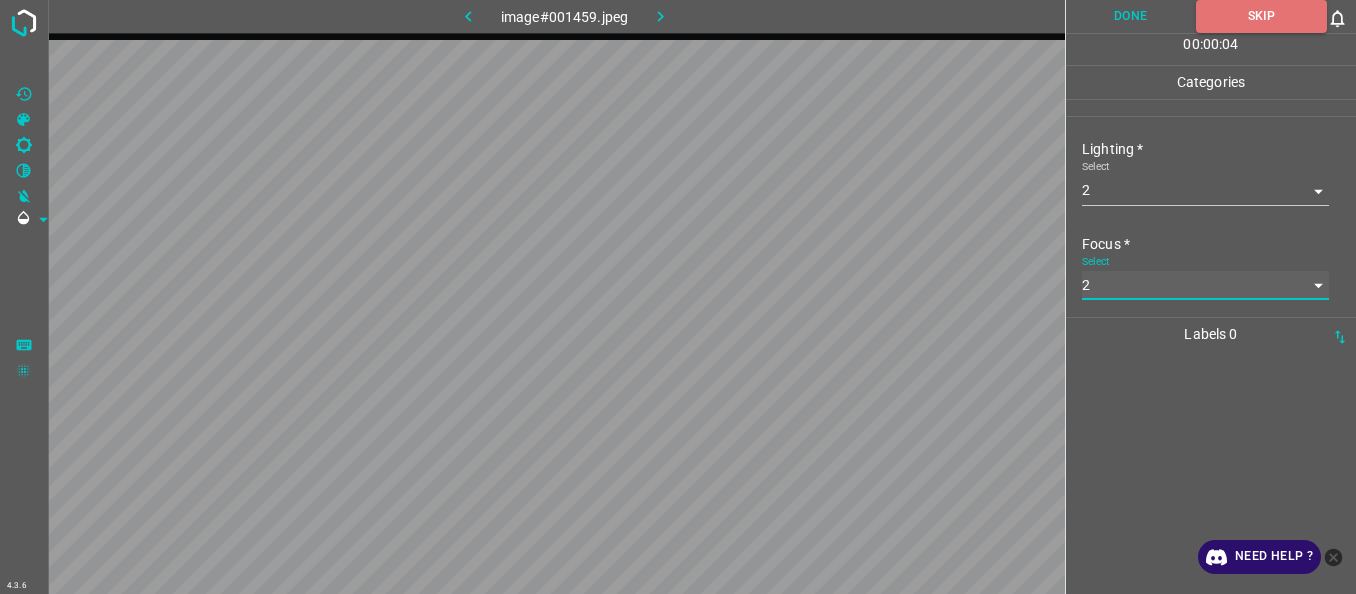 scroll, scrollTop: 98, scrollLeft: 0, axis: vertical 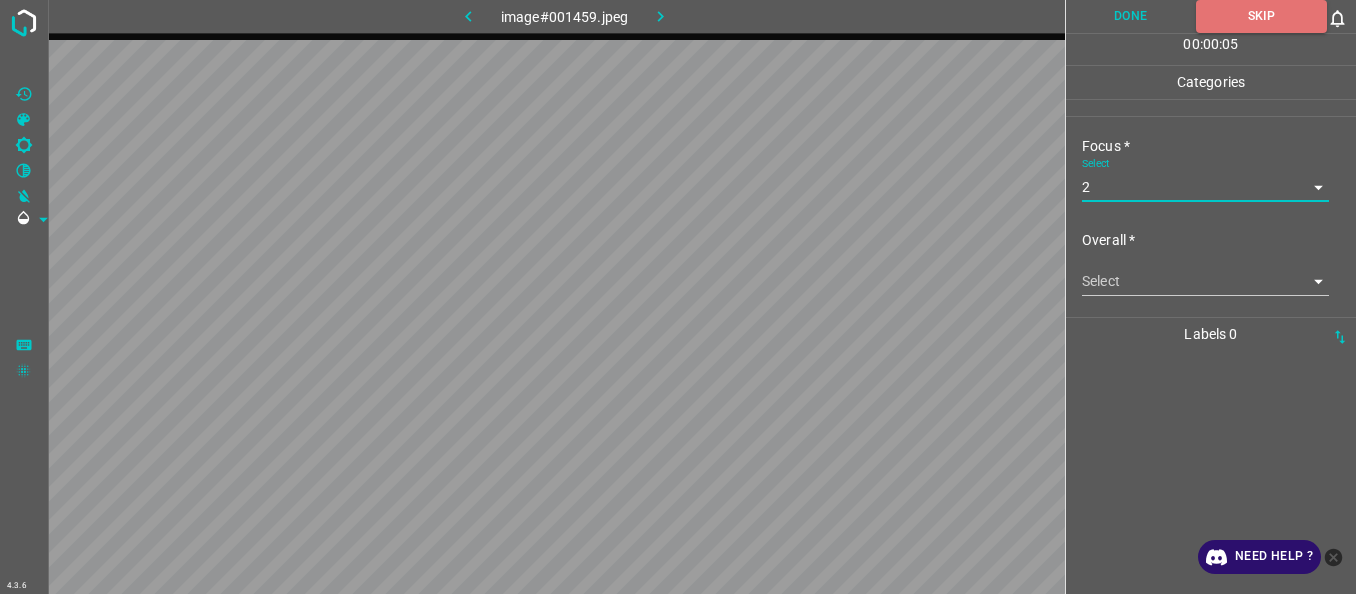 click on "4.3.6  image#001459.jpeg Done Skip 0 00   : 00   : 05   Categories Lighting *  Select 2 2 Focus *  Select 2 2 Overall *  Select ​ Labels   0 Categories 1 Lighting 2 Focus 3 Overall Tools Space Change between modes (Draw & Edit) I Auto labeling R Restore zoom M Zoom in N Zoom out Delete Delete selecte label Filters Z Restore filters X Saturation filter C Brightness filter V Contrast filter B Gray scale filter General O Download Need Help ? - Text - Hide - Delete" at bounding box center (678, 297) 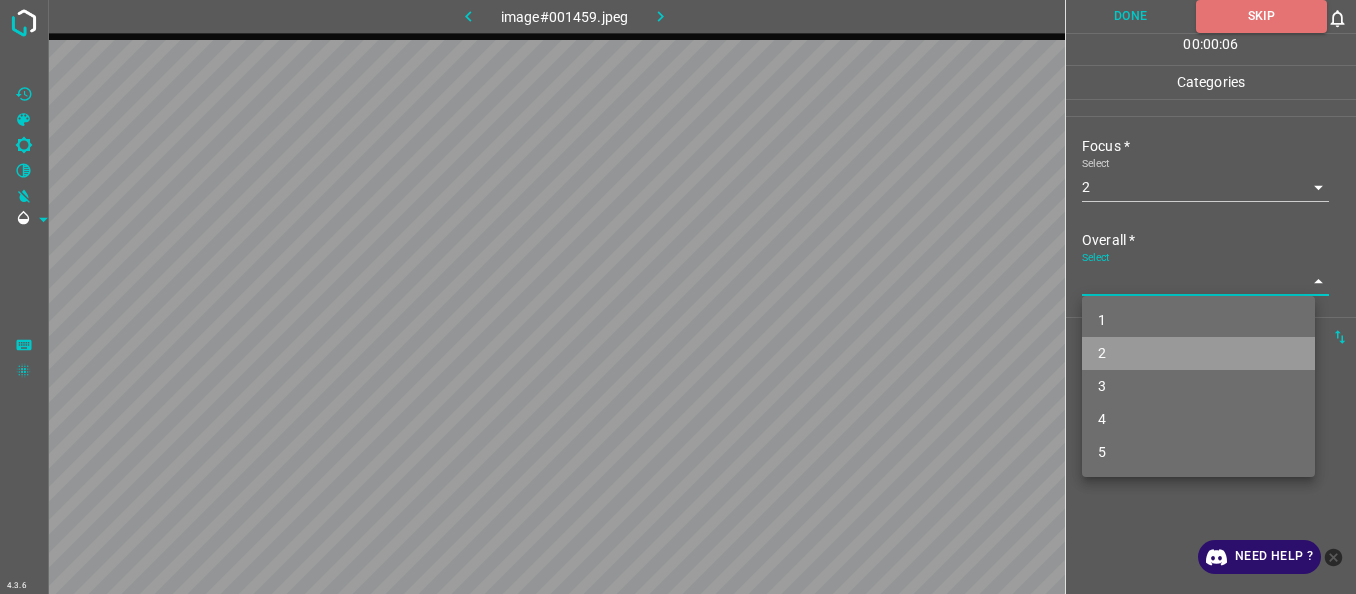 click on "2" at bounding box center [1198, 353] 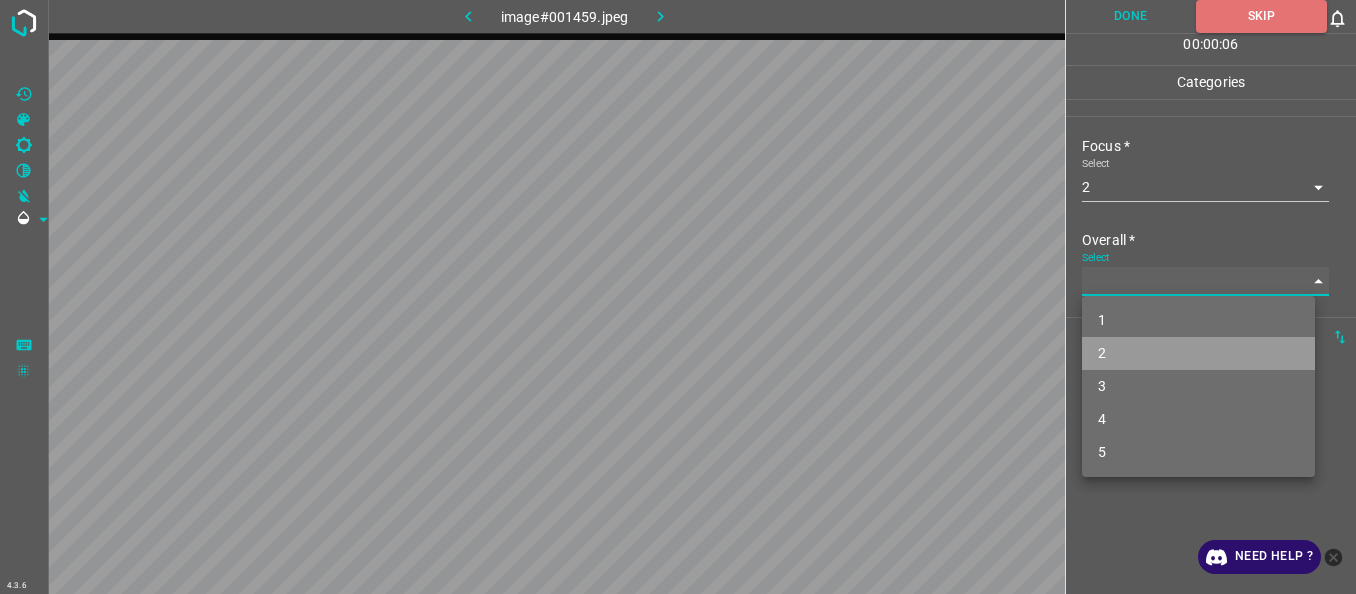 type on "2" 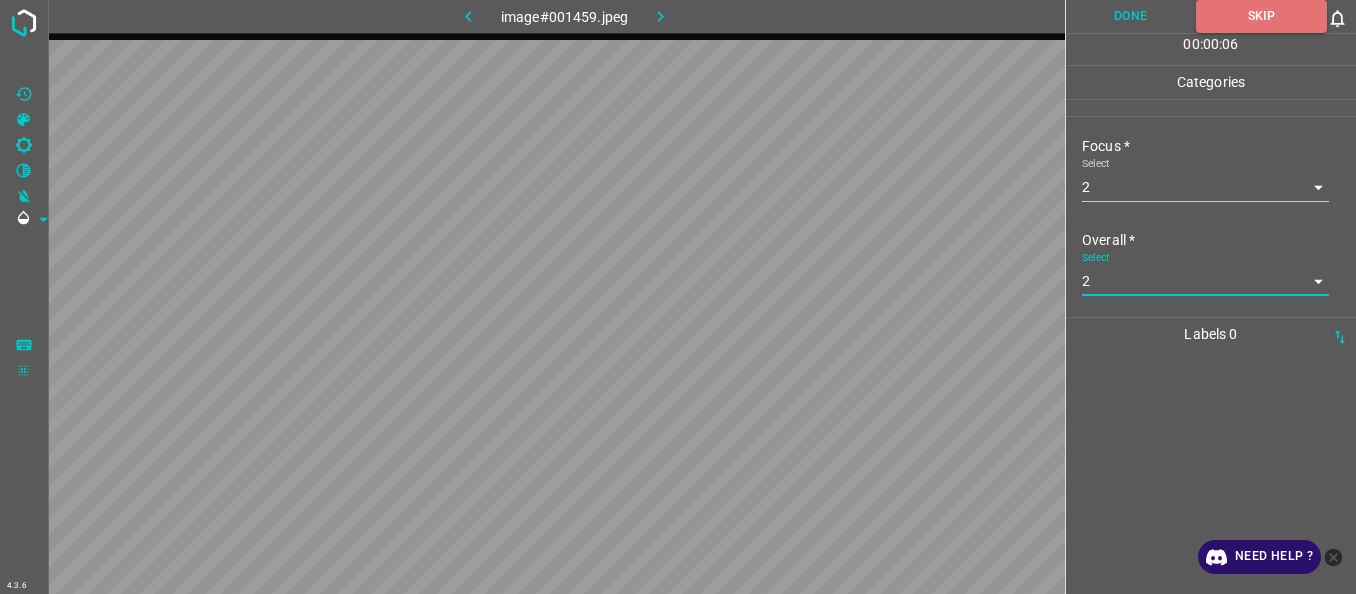 click on "Done" at bounding box center (1131, 16) 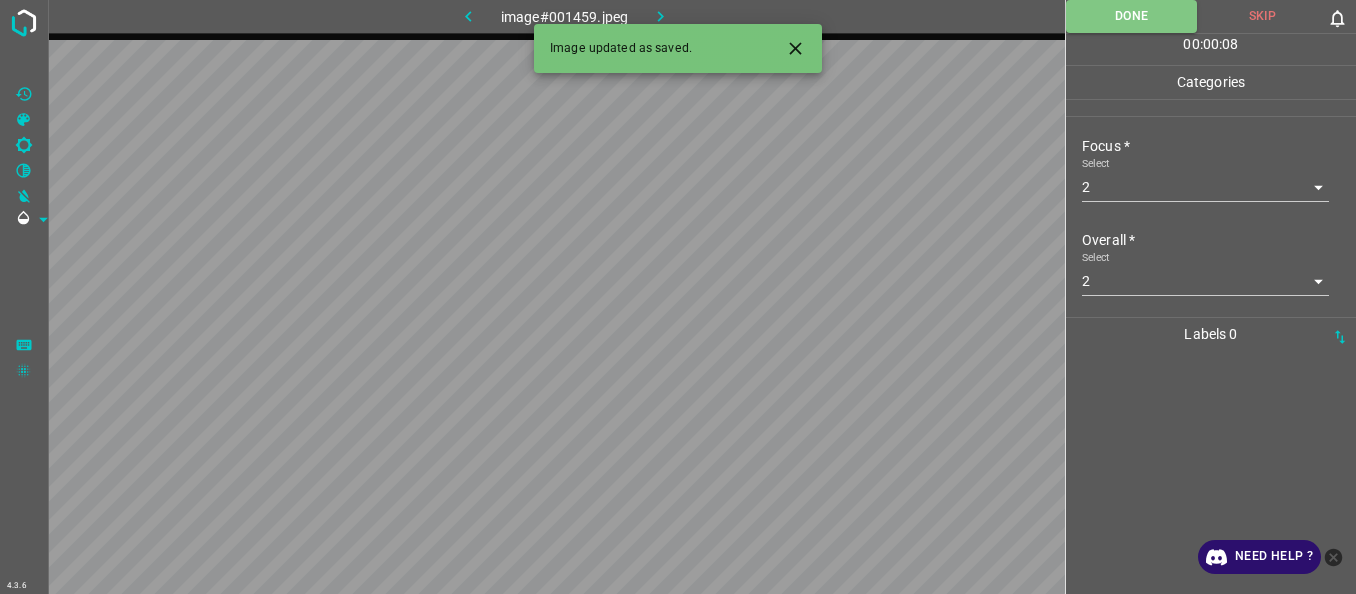 click 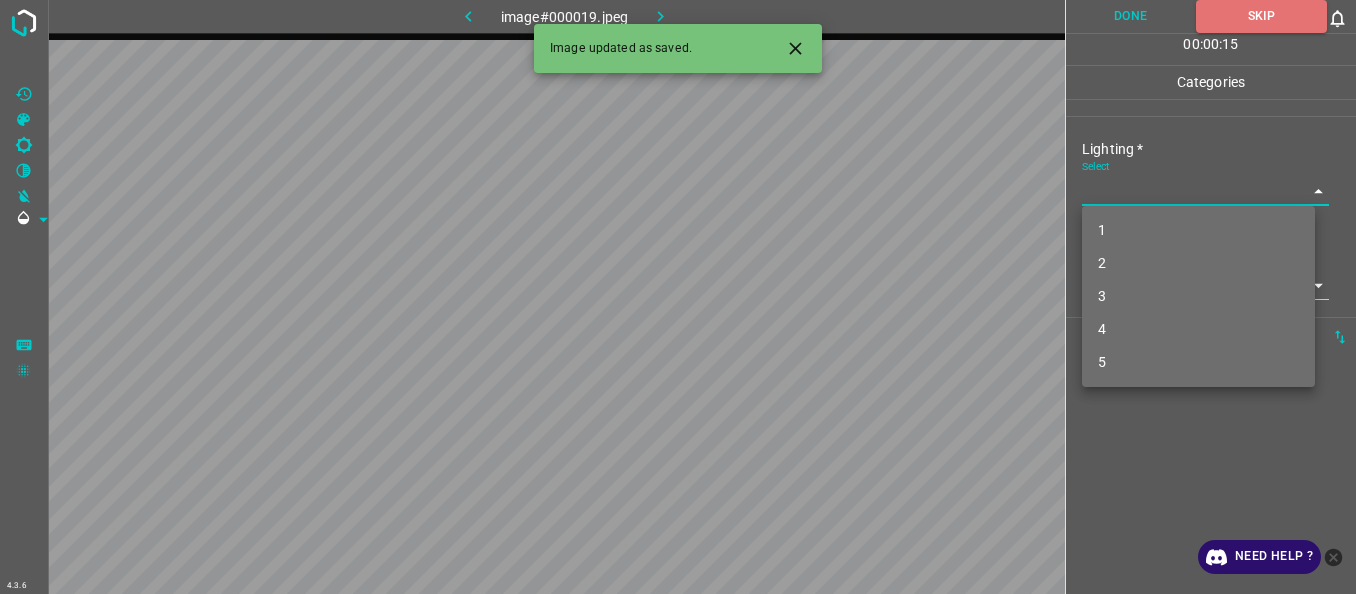 click on "4.3.6  image#000019.jpeg Done Skip 0 00   : 00   : 15   Categories Lighting *  Select ​ Focus *  Select ​ Overall *  Select ​ Labels   0 Categories 1 Lighting 2 Focus 3 Overall Tools Space Change between modes (Draw & Edit) I Auto labeling R Restore zoom M Zoom in N Zoom out Delete Delete selecte label Filters Z Restore filters X Saturation filter C Brightness filter V Contrast filter B Gray scale filter General O Download Image updated as saved. Need Help ? - Text - Hide - Delete 1 2 3 4 5" at bounding box center (678, 297) 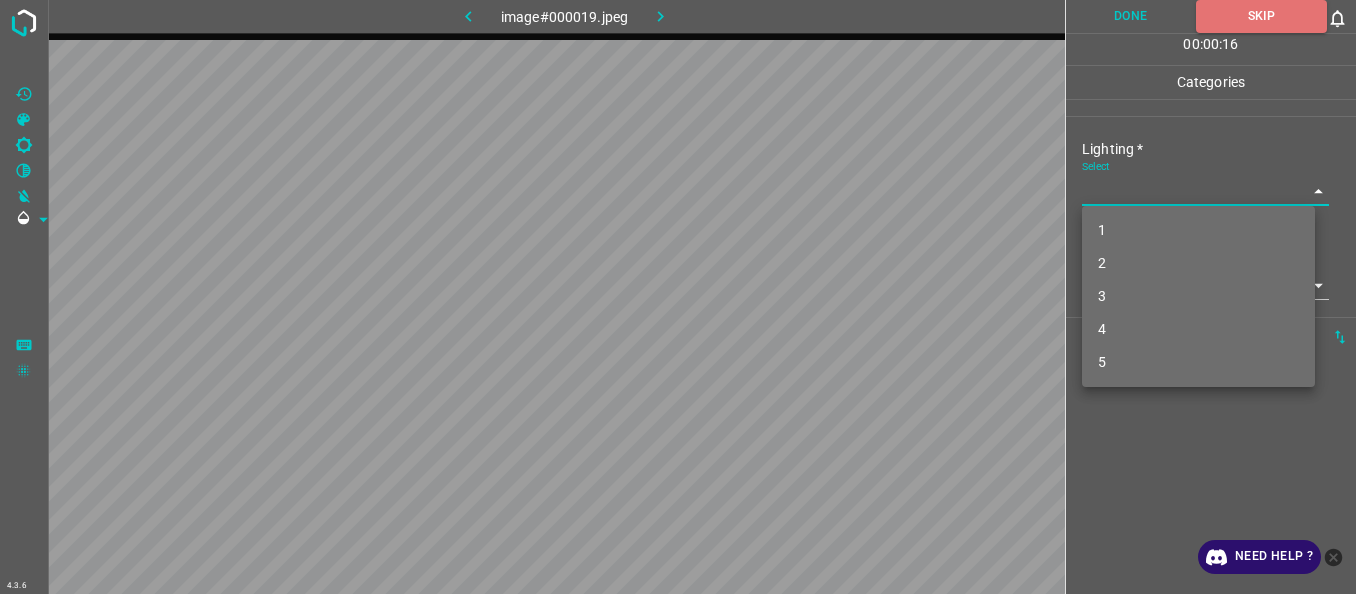 click on "3" at bounding box center (1198, 296) 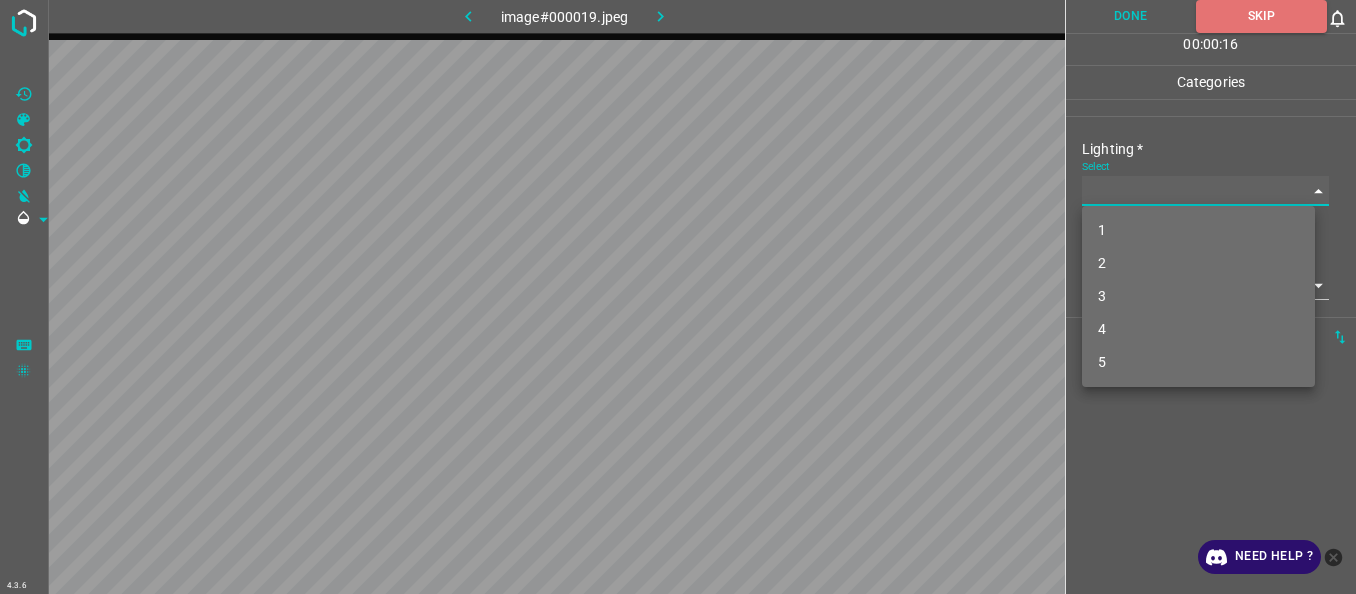 type on "3" 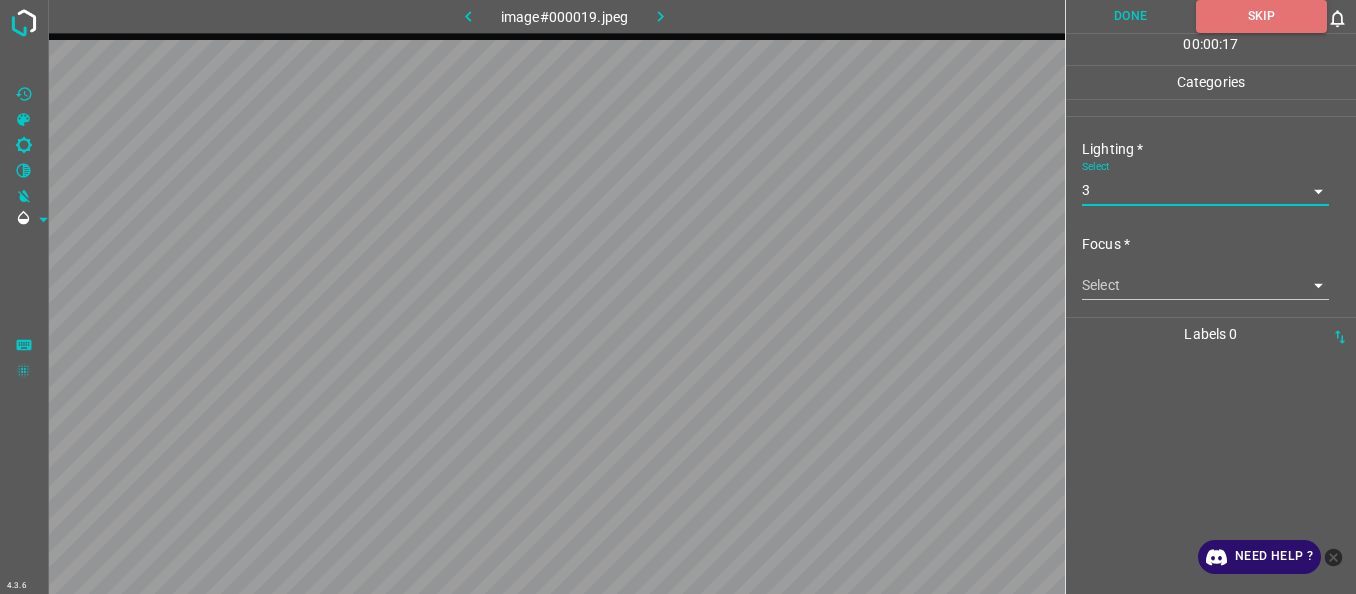 click on "4.3.6  image#000019.jpeg Done Skip 0 00   : 00   : 17   Categories Lighting *  Select 3 3 Focus *  Select ​ Overall *  Select ​ Labels   0 Categories 1 Lighting 2 Focus 3 Overall Tools Space Change between modes (Draw & Edit) I Auto labeling R Restore zoom M Zoom in N Zoom out Delete Delete selecte label Filters Z Restore filters X Saturation filter C Brightness filter V Contrast filter B Gray scale filter General O Download Need Help ? - Text - Hide - Delete" at bounding box center [678, 297] 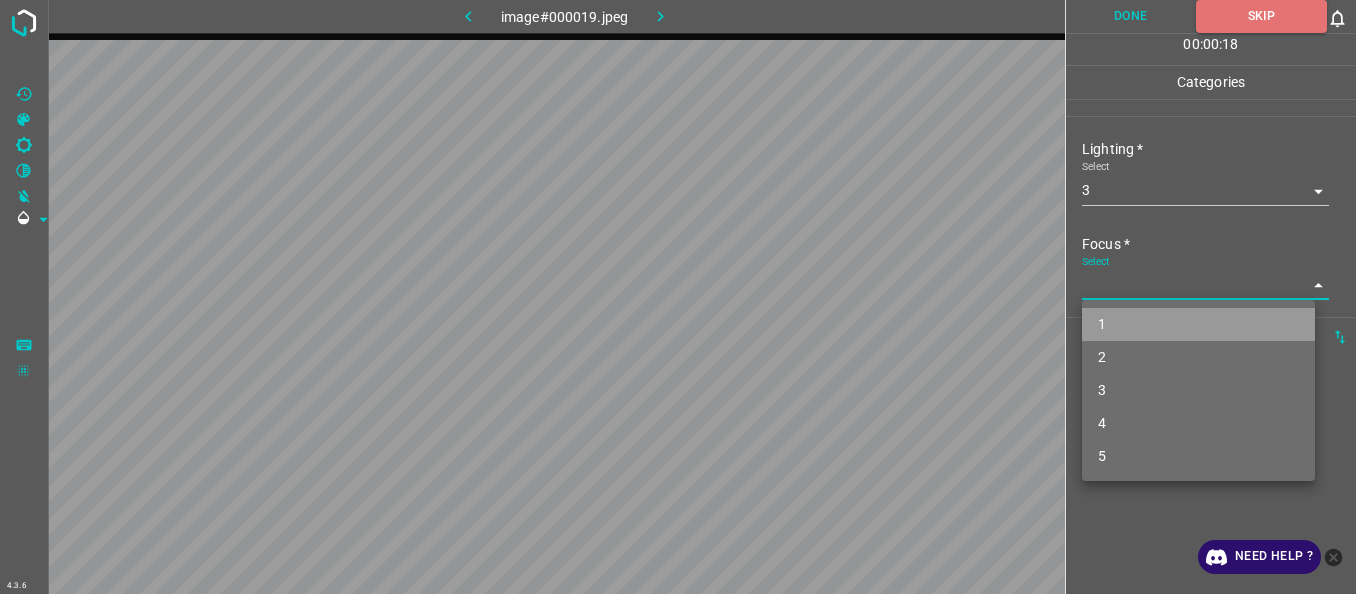 click on "1" at bounding box center (1198, 324) 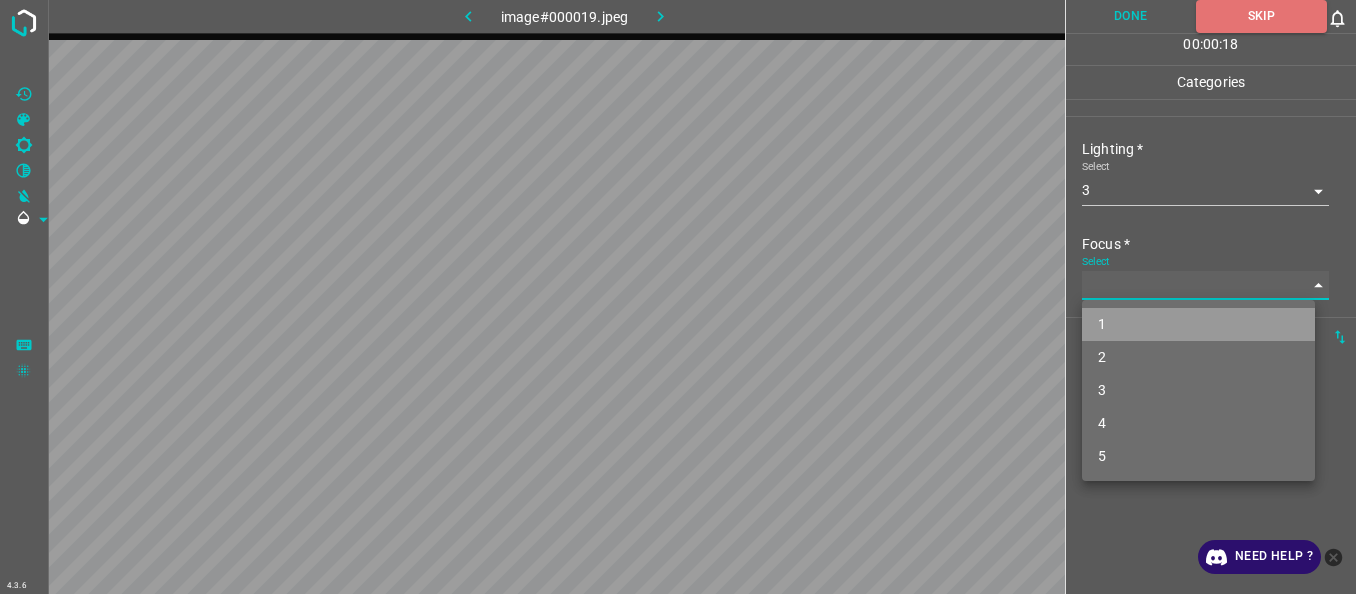 type on "1" 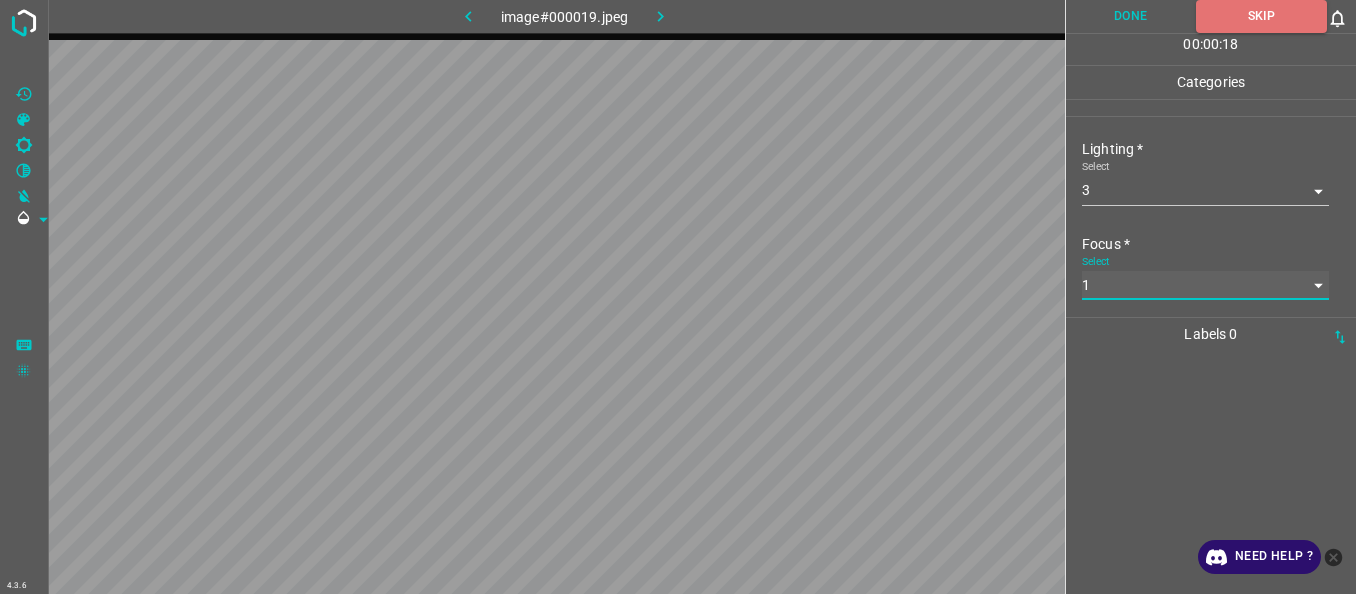scroll, scrollTop: 98, scrollLeft: 0, axis: vertical 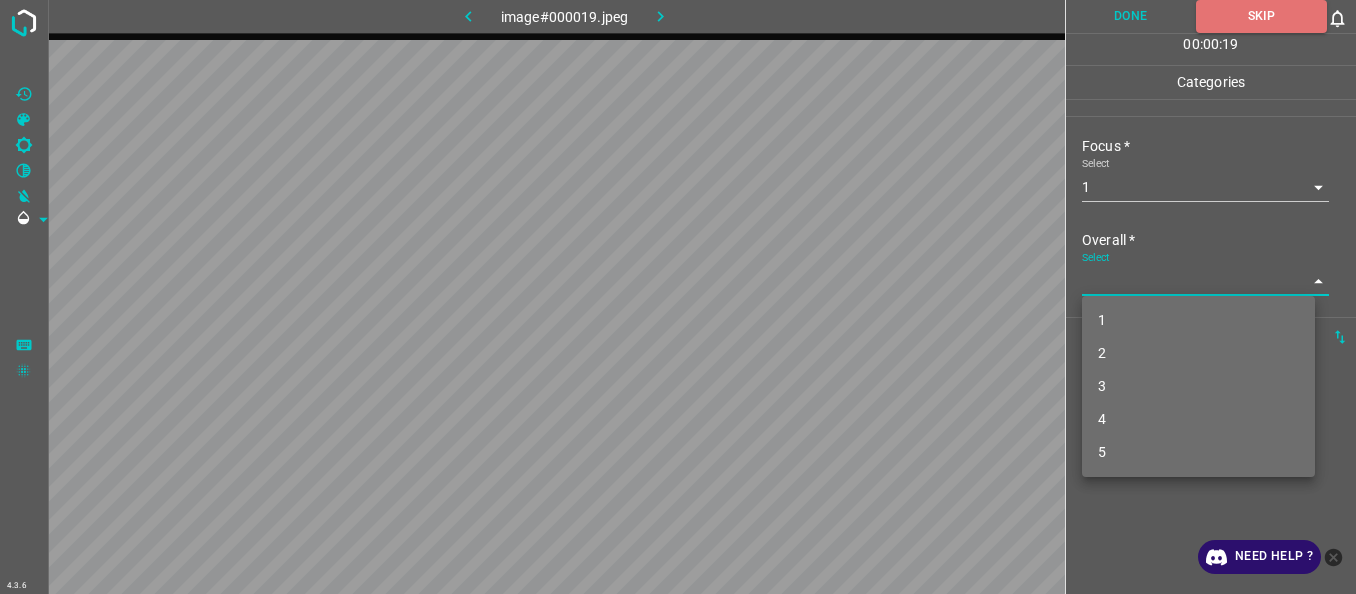 click on "4.3.6  image#000019.jpeg Done Skip 0 00   : 00   : 19   Categories Lighting *  Select 3 3 Focus *  Select 1 1 Overall *  Select ​ Labels   0 Categories 1 Lighting 2 Focus 3 Overall Tools Space Change between modes (Draw & Edit) I Auto labeling R Restore zoom M Zoom in N Zoom out Delete Delete selecte label Filters Z Restore filters X Saturation filter C Brightness filter V Contrast filter B Gray scale filter General O Download Need Help ? - Text - Hide - Delete 1 2 3 4 5" at bounding box center (678, 297) 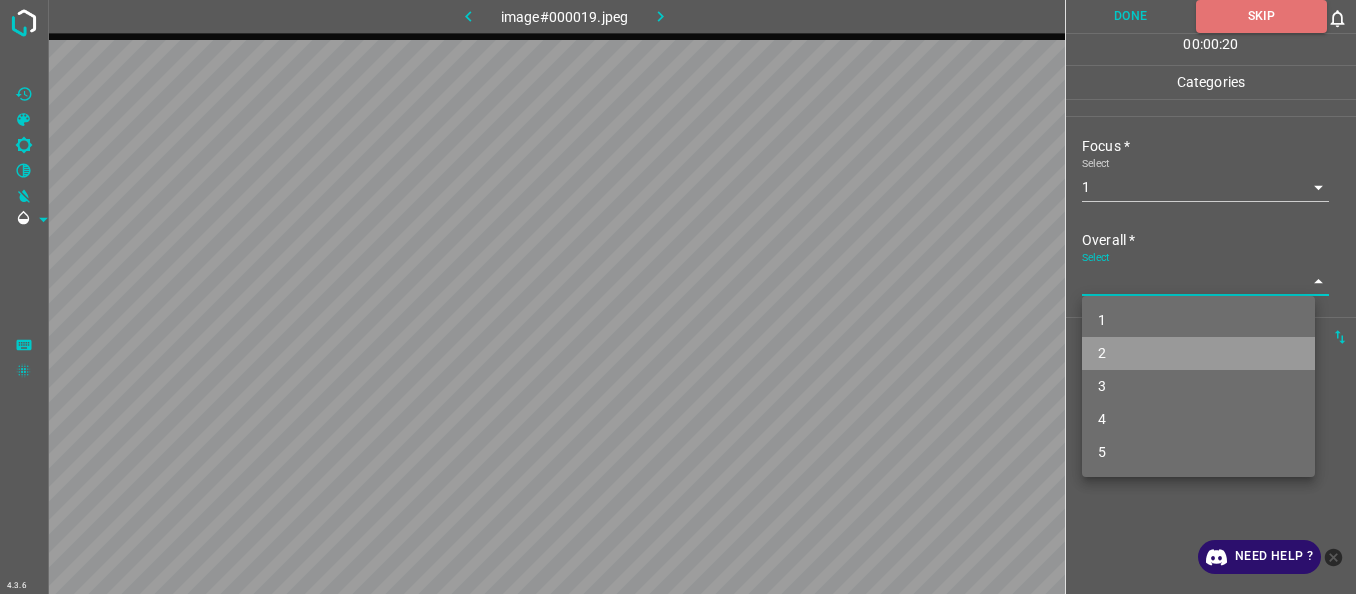click on "2" at bounding box center [1198, 353] 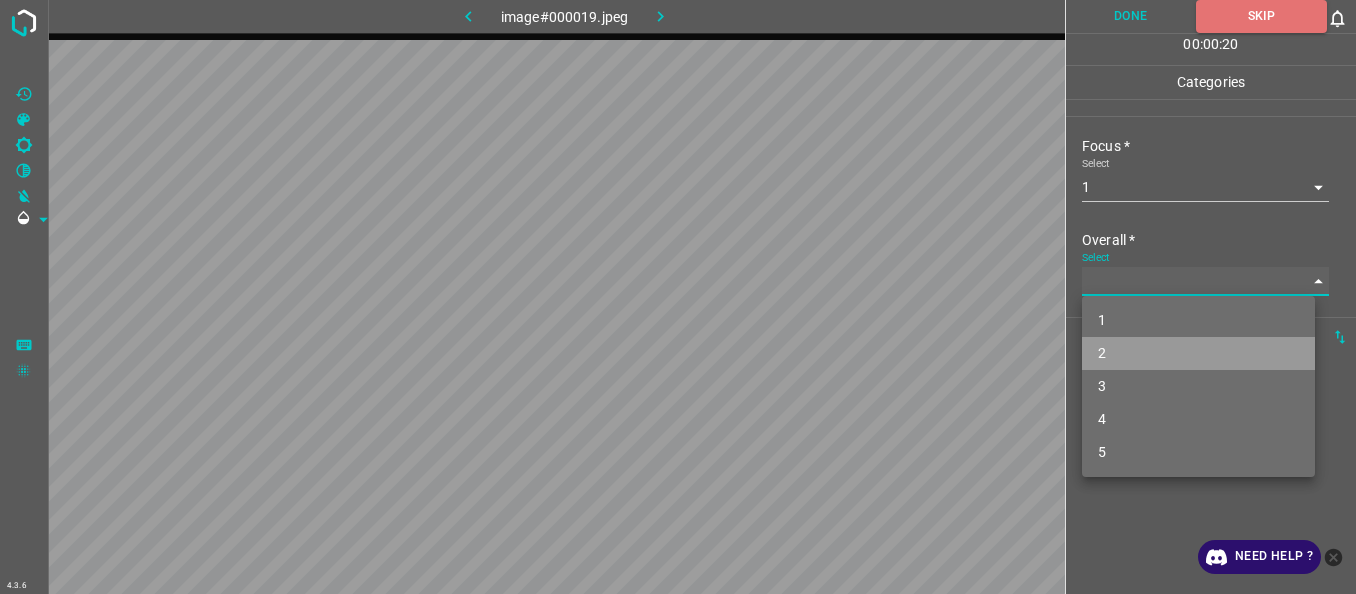 type on "2" 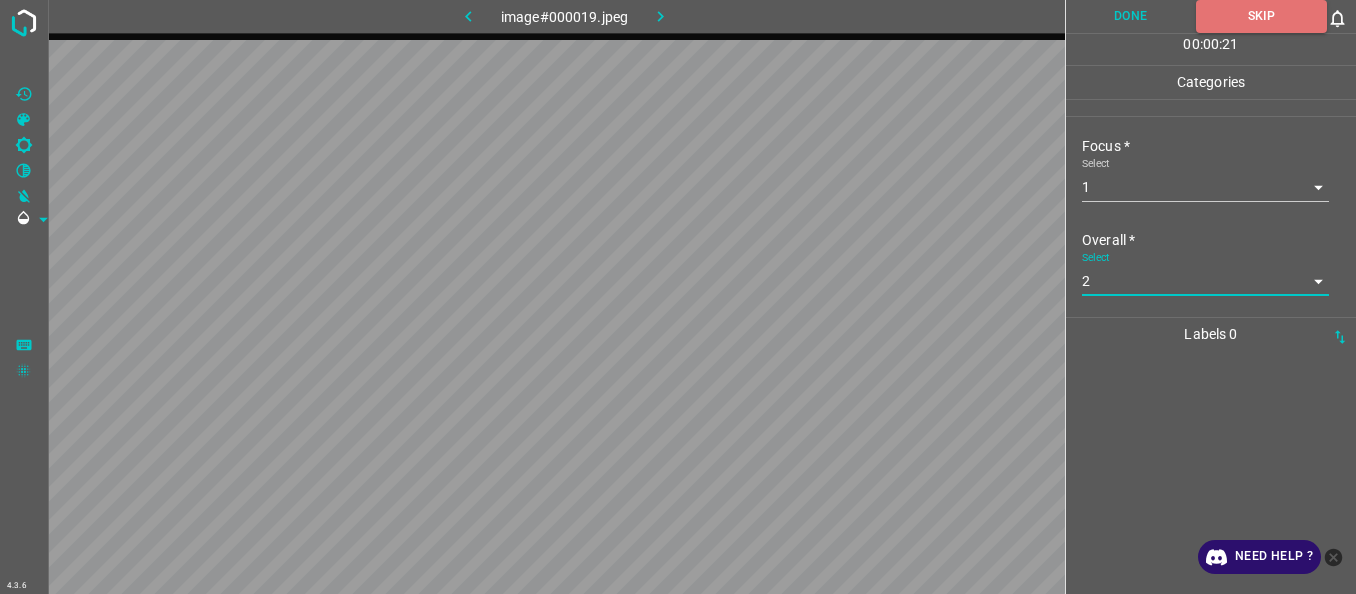 click on "Done" at bounding box center [1131, 16] 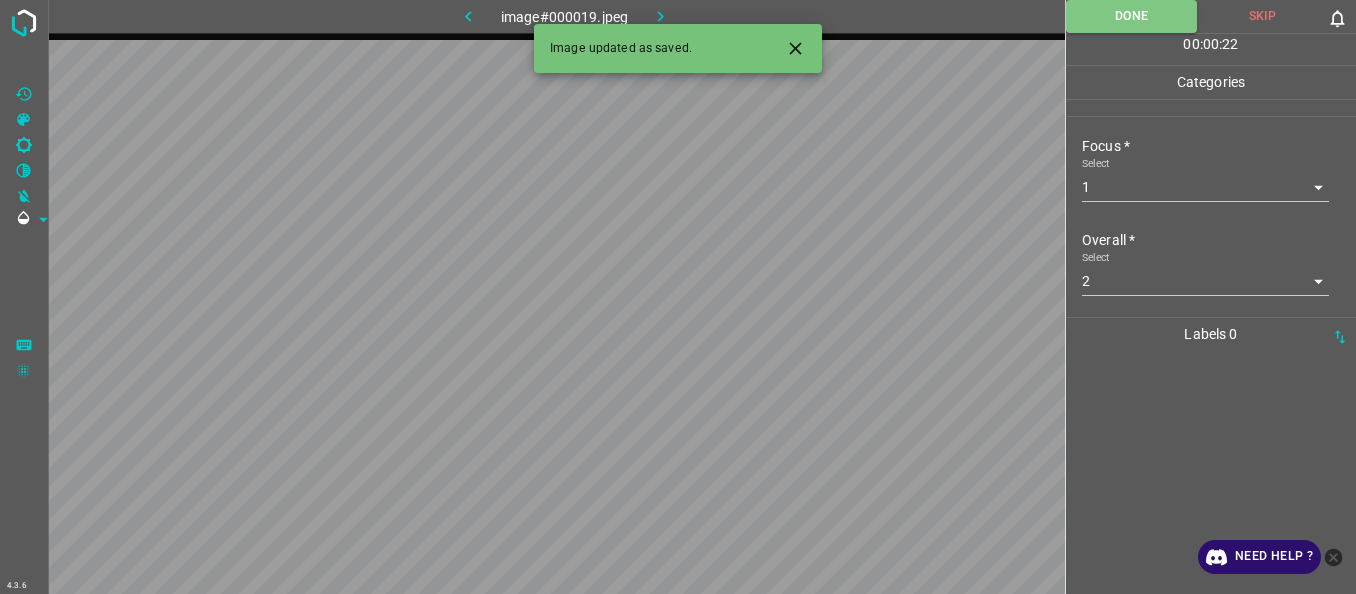 click 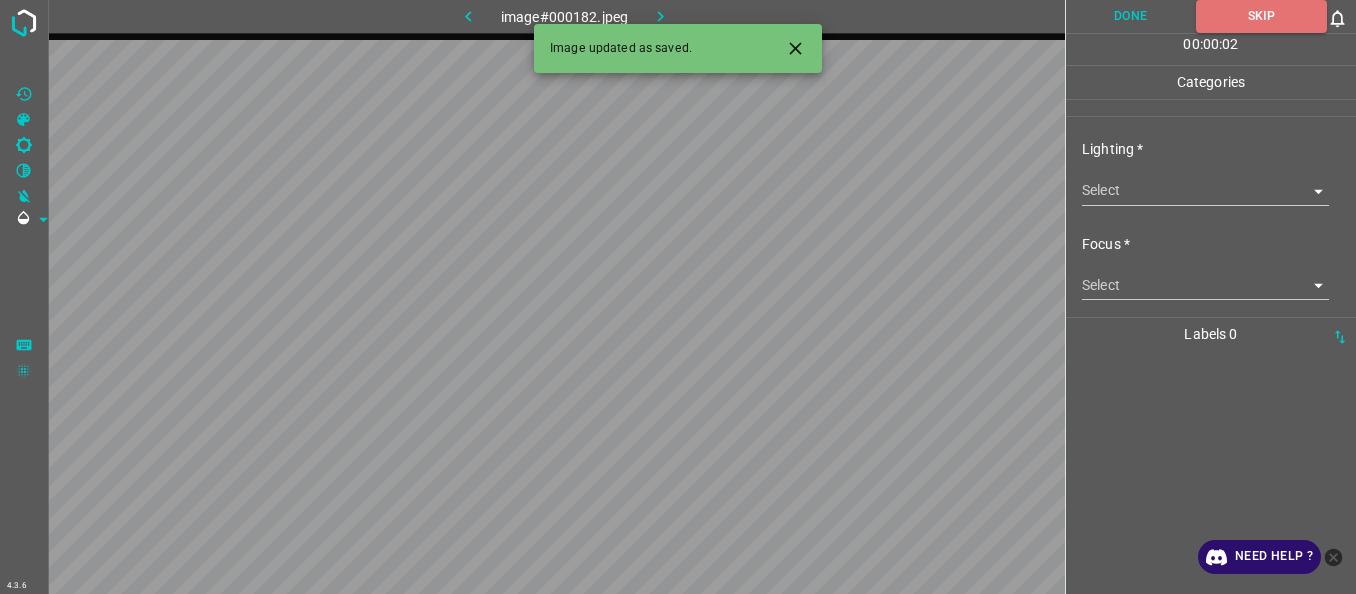 click on "4.3.6  image#000182.jpeg Done Skip 0 00   : 00   : 02   Categories Lighting *  Select ​ Focus *  Select ​ Overall *  Select ​ Labels   0 Categories 1 Lighting 2 Focus 3 Overall Tools Space Change between modes (Draw & Edit) I Auto labeling R Restore zoom M Zoom in N Zoom out Delete Delete selecte label Filters Z Restore filters X Saturation filter C Brightness filter V Contrast filter B Gray scale filter General O Download Image updated as saved. Need Help ? - Text - Hide - Delete" at bounding box center [678, 297] 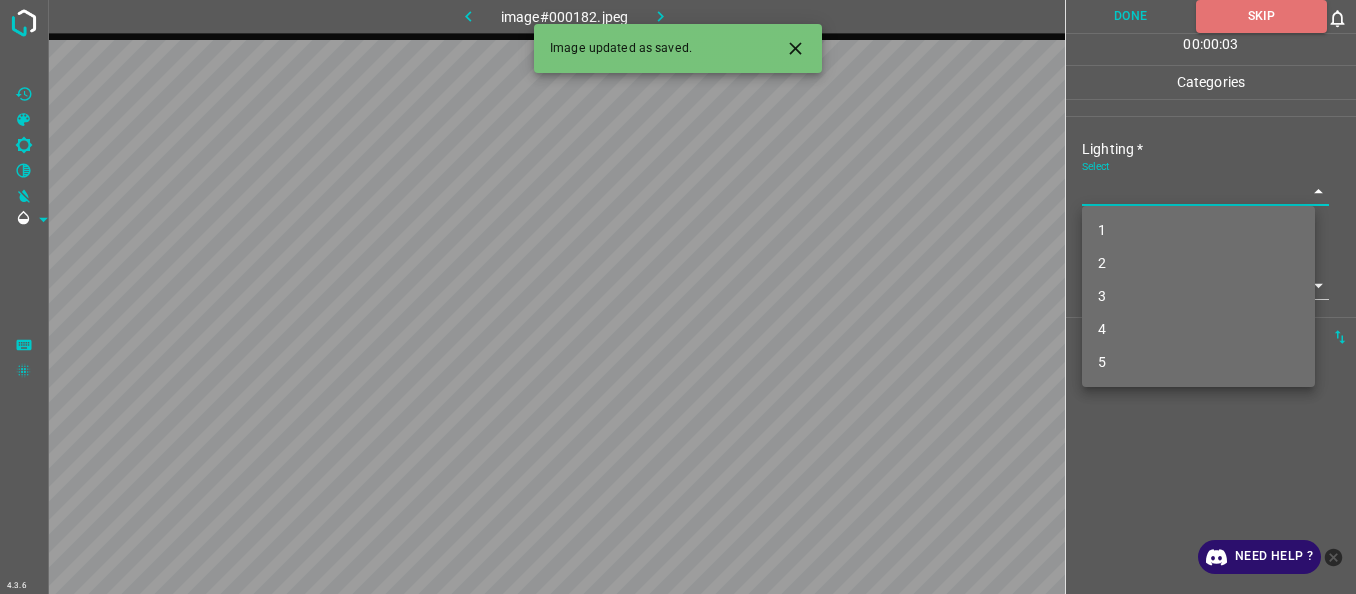 click on "3" at bounding box center (1198, 296) 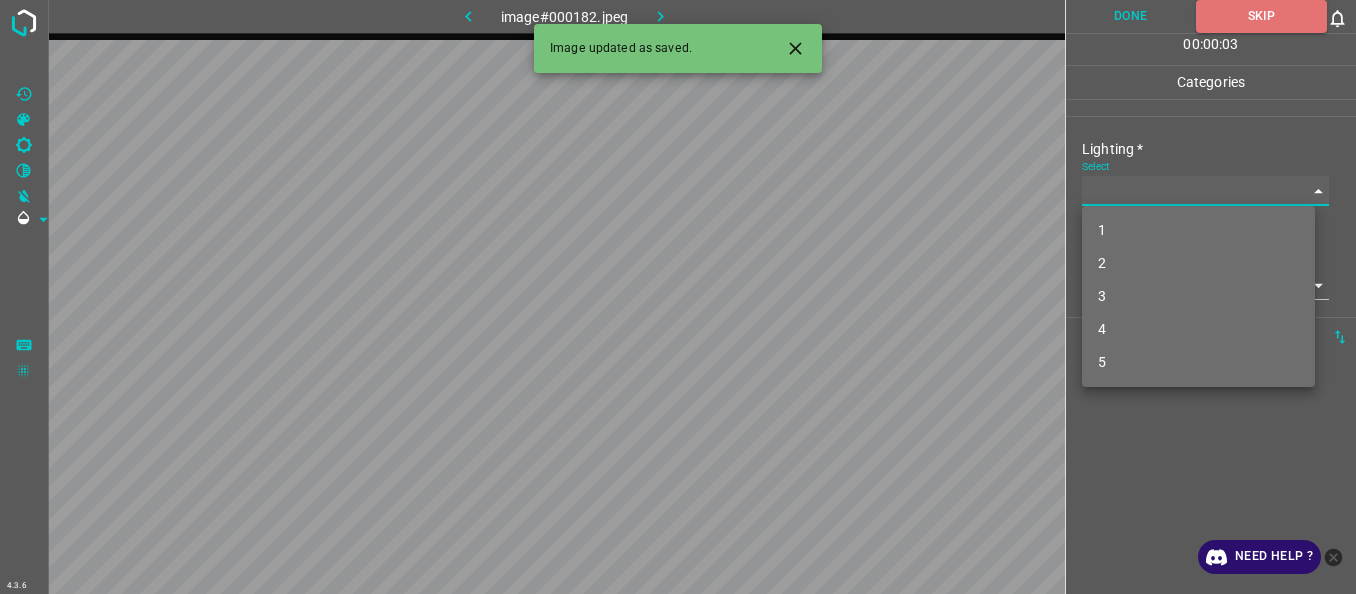 type on "3" 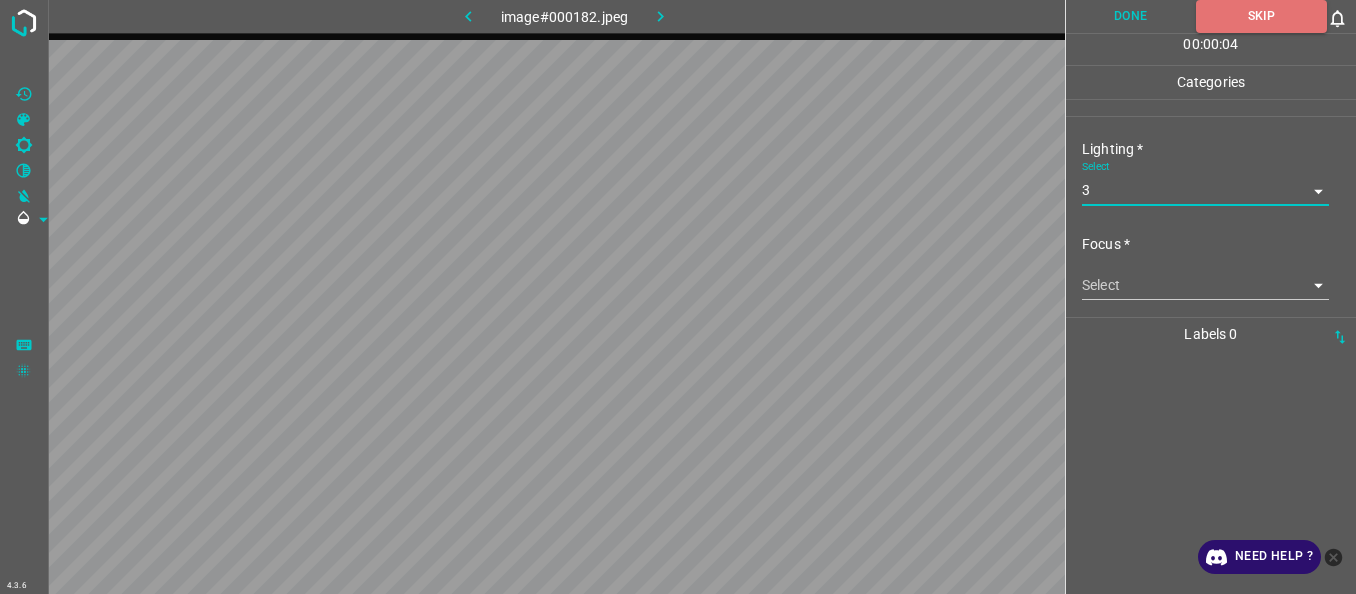 click on "4.3.6  image#000182.jpeg Done Skip 0 00   : 00   : 04   Categories Lighting *  Select 3 3 Focus *  Select ​ Overall *  Select ​ Labels   0 Categories 1 Lighting 2 Focus 3 Overall Tools Space Change between modes (Draw & Edit) I Auto labeling R Restore zoom M Zoom in N Zoom out Delete Delete selecte label Filters Z Restore filters X Saturation filter C Brightness filter V Contrast filter B Gray scale filter General O Download Need Help ? - Text - Hide - Delete" at bounding box center (678, 297) 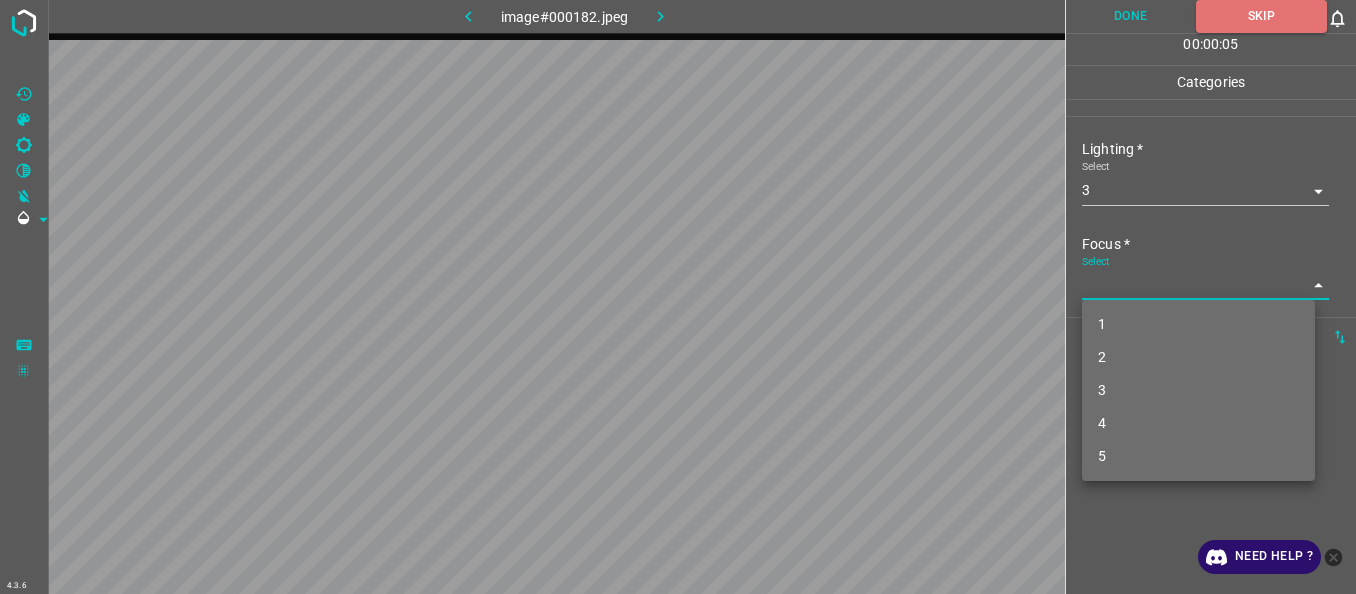 click on "3" at bounding box center (1198, 390) 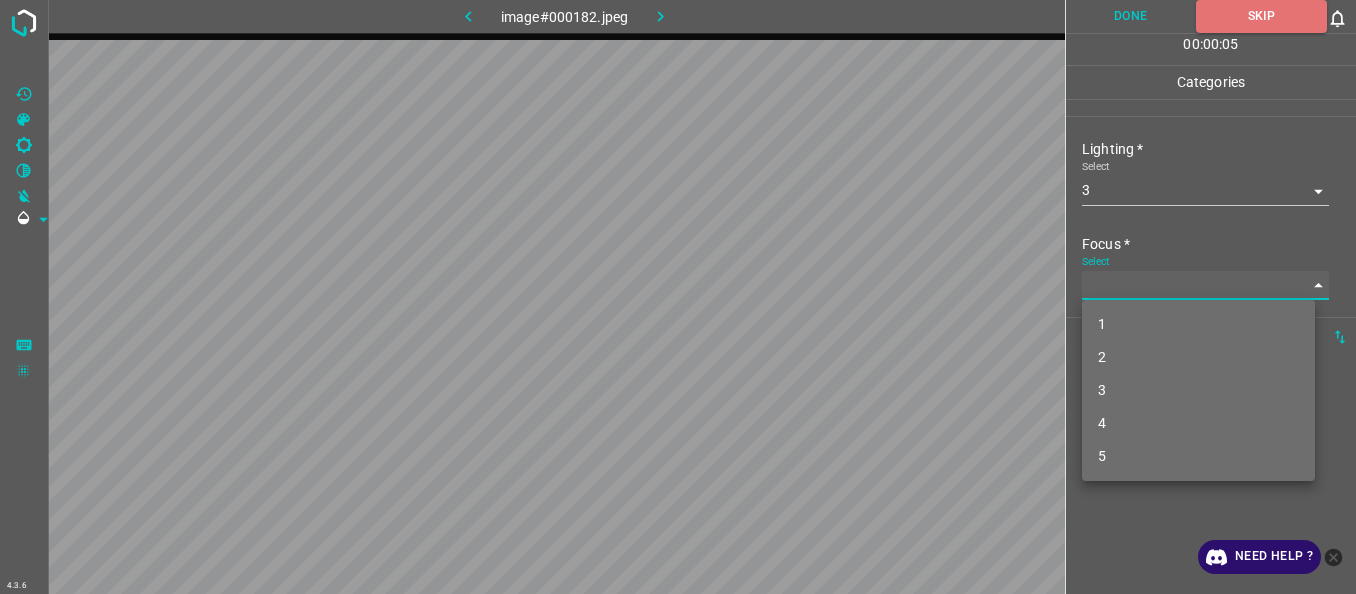type on "3" 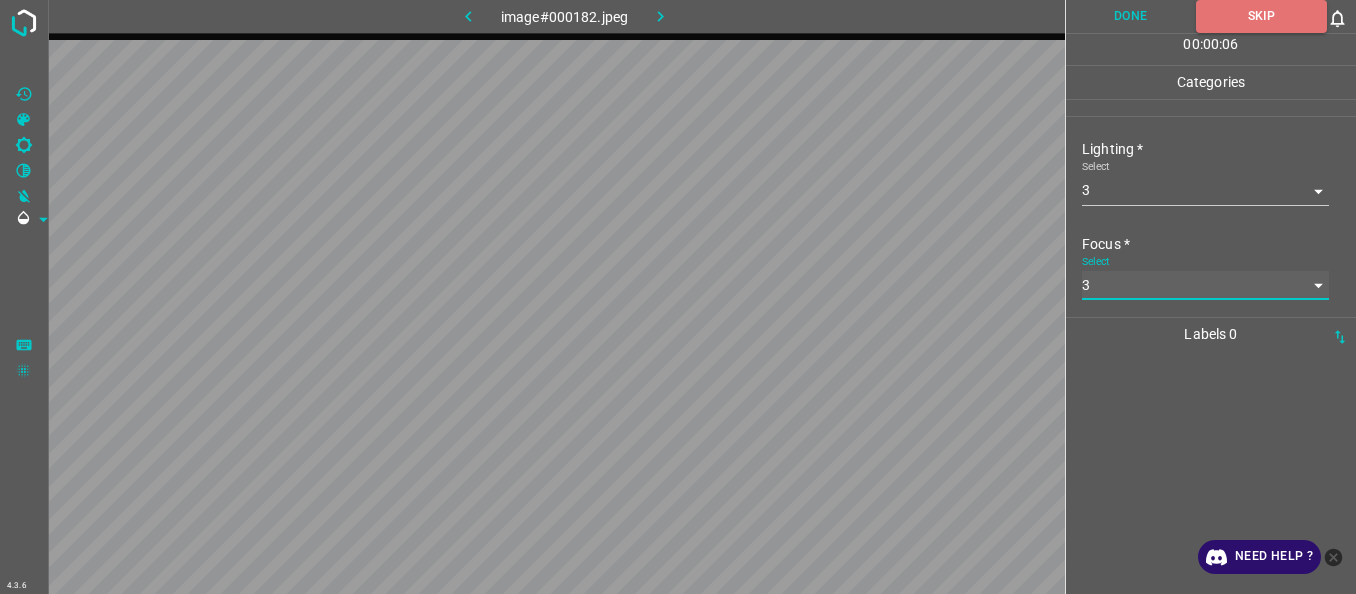 scroll, scrollTop: 98, scrollLeft: 0, axis: vertical 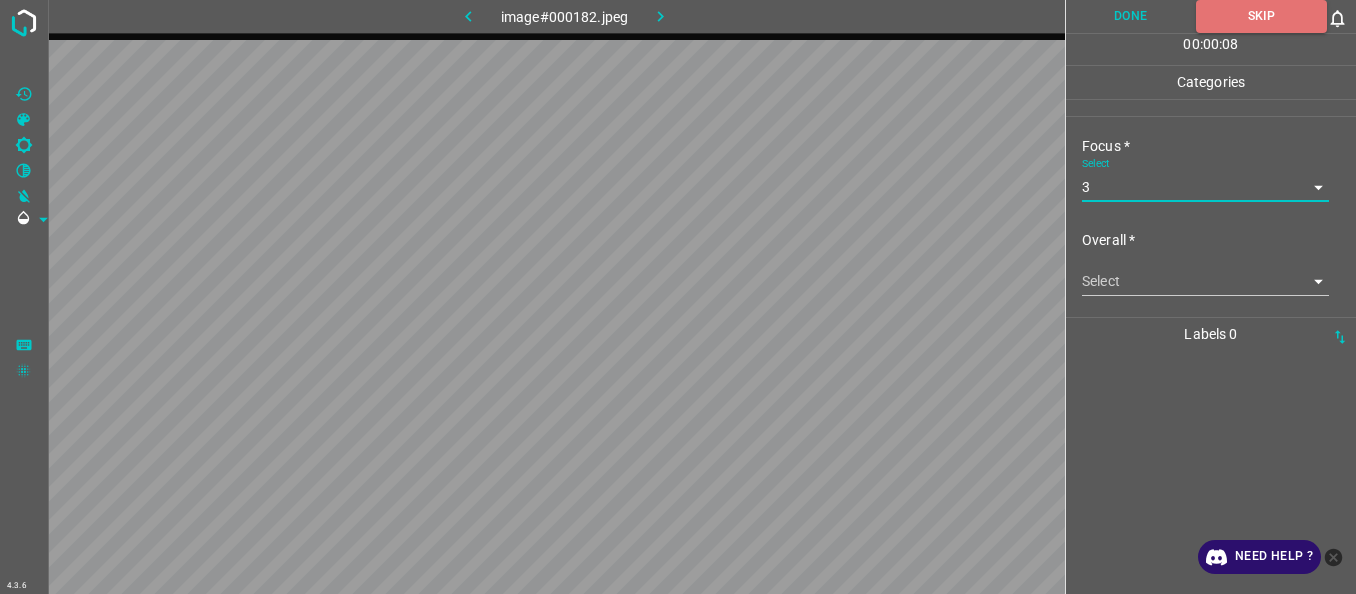 click on "4.3.6  image#000182.jpeg Done Skip 0 00   : 00   : 08   Categories Lighting *  Select 3 3 Focus *  Select 3 3 Overall *  Select ​ Labels   0 Categories 1 Lighting 2 Focus 3 Overall Tools Space Change between modes (Draw & Edit) I Auto labeling R Restore zoom M Zoom in N Zoom out Delete Delete selecte label Filters Z Restore filters X Saturation filter C Brightness filter V Contrast filter B Gray scale filter General O Download Need Help ? - Text - Hide - Delete" at bounding box center [678, 297] 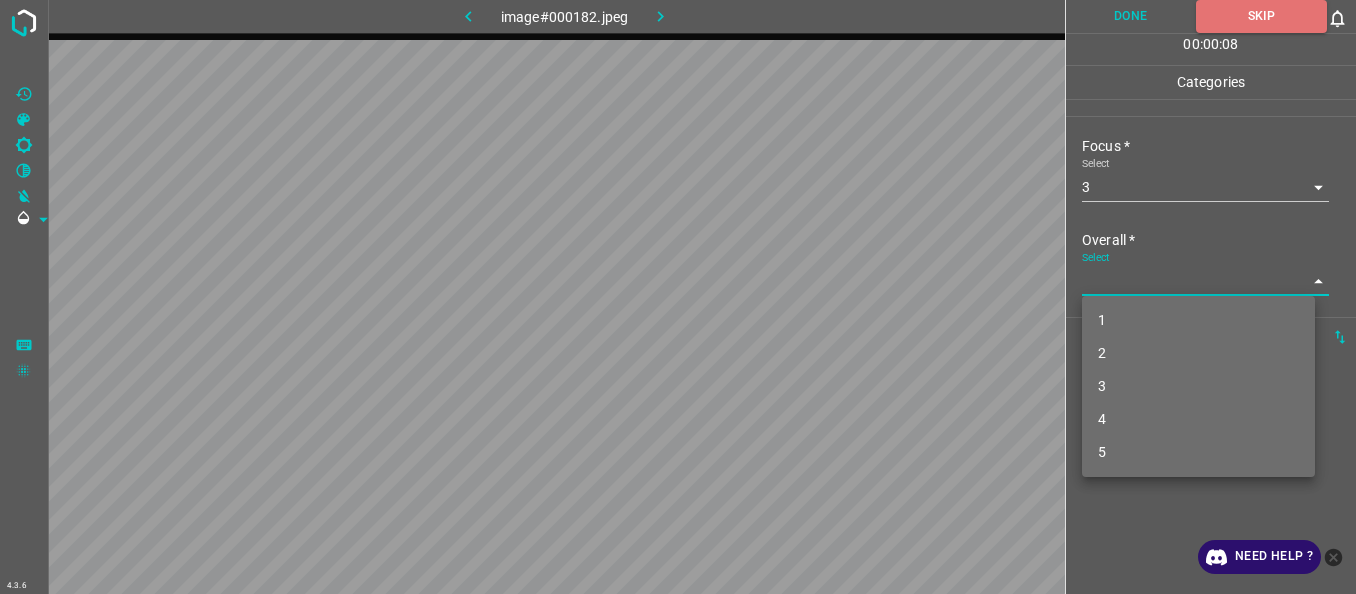 click on "3" at bounding box center [1198, 386] 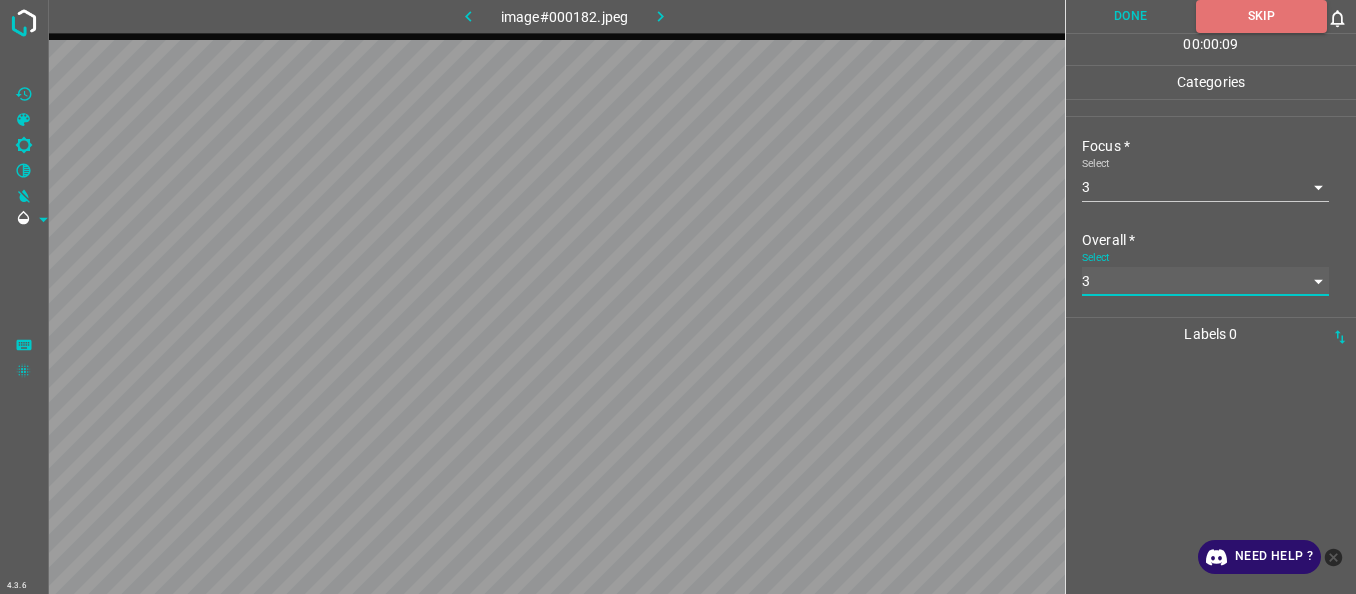 type on "3" 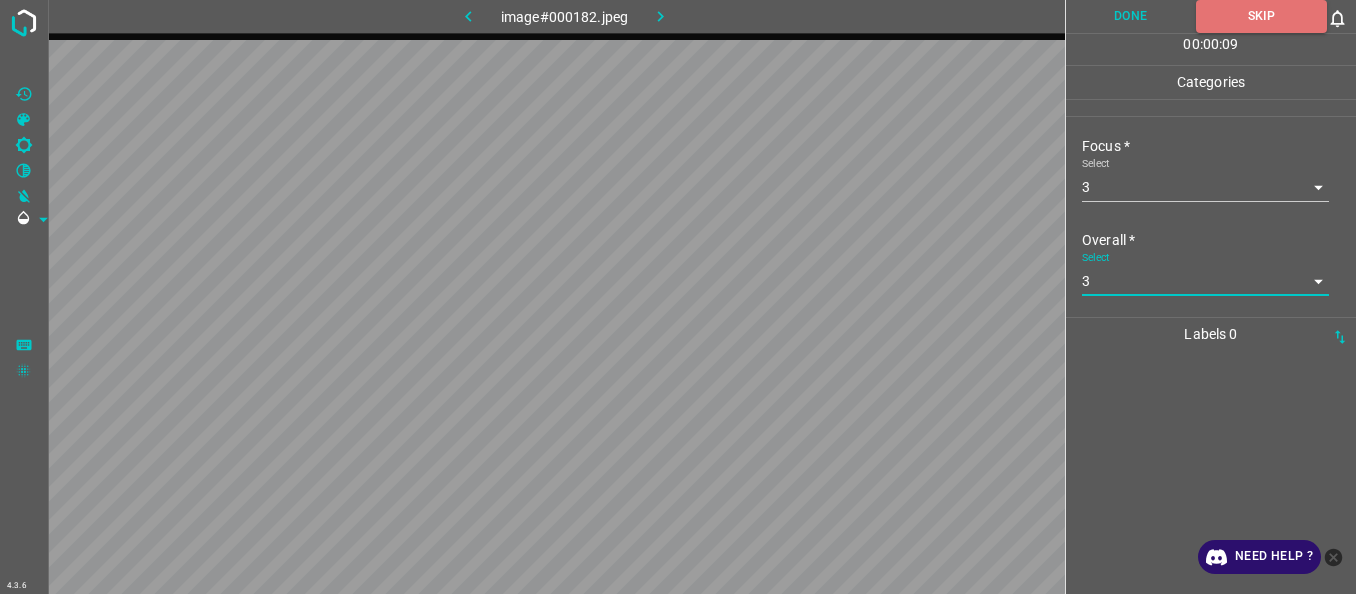 click on "Done" at bounding box center [1131, 16] 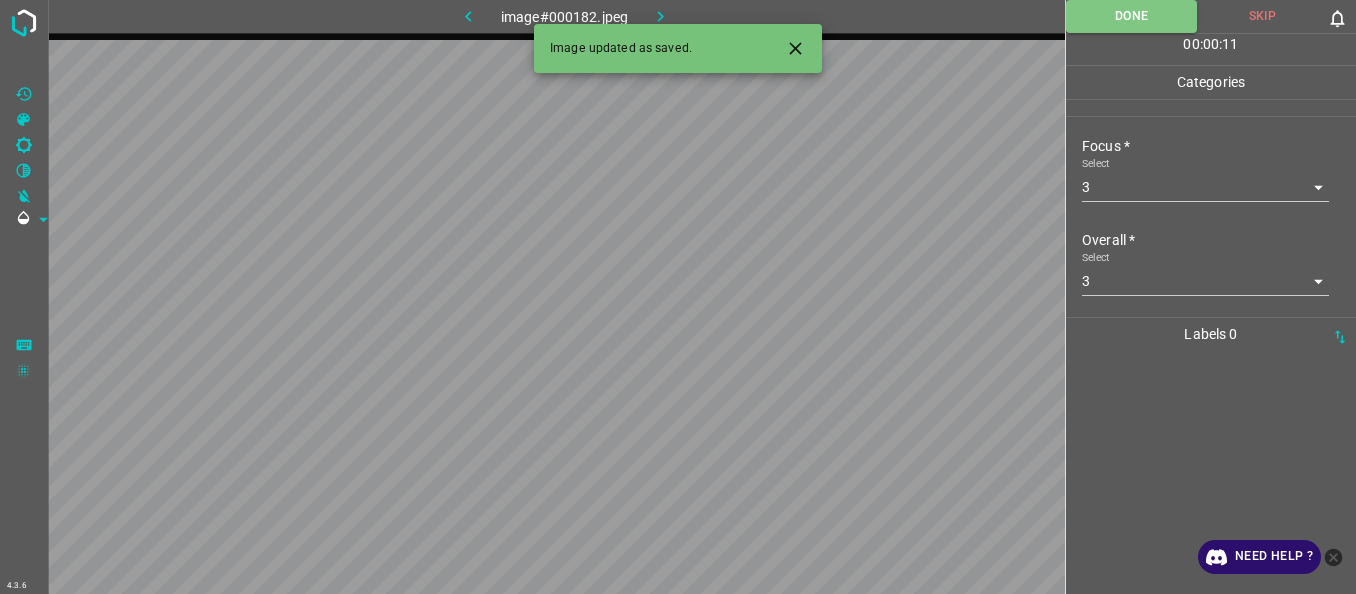 click 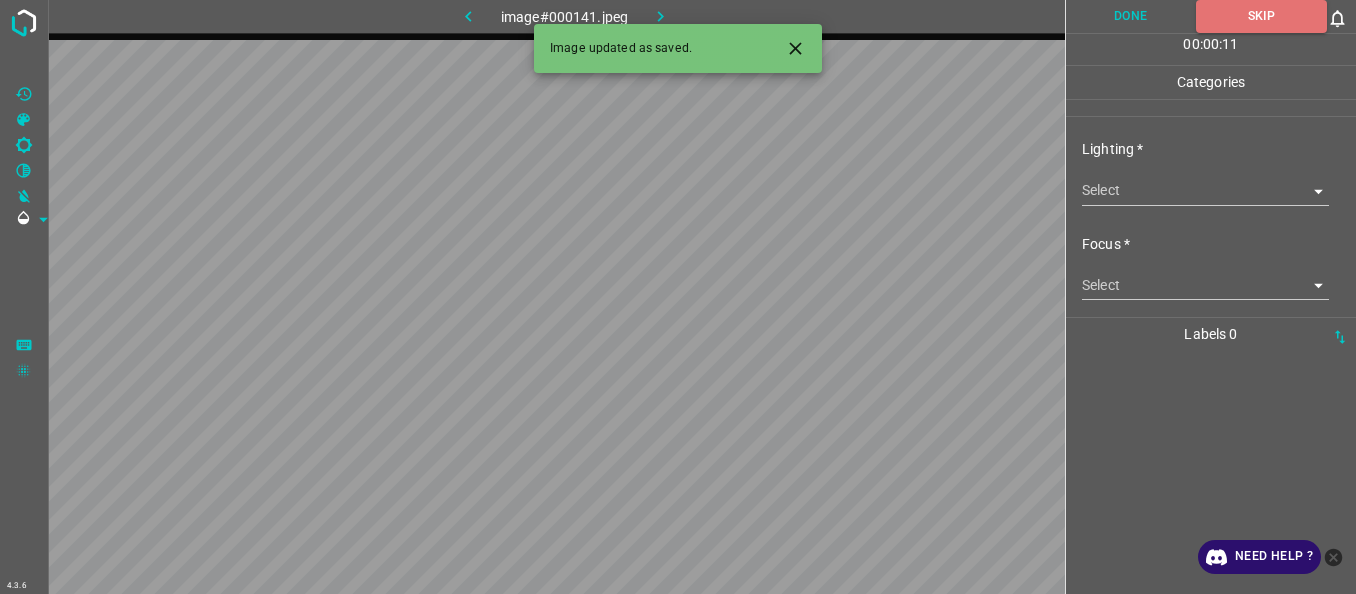 click on "4.3.6  image#000141.jpeg Done Skip 0 00   : 00   : 11   Categories Lighting *  Select ​ Focus *  Select ​ Overall *  Select ​ Labels   0 Categories 1 Lighting 2 Focus 3 Overall Tools Space Change between modes (Draw & Edit) I Auto labeling R Restore zoom M Zoom in N Zoom out Delete Delete selecte label Filters Z Restore filters X Saturation filter C Brightness filter V Contrast filter B Gray scale filter General O Download Image updated as saved. Need Help ? - Text - Hide - Delete" at bounding box center [678, 297] 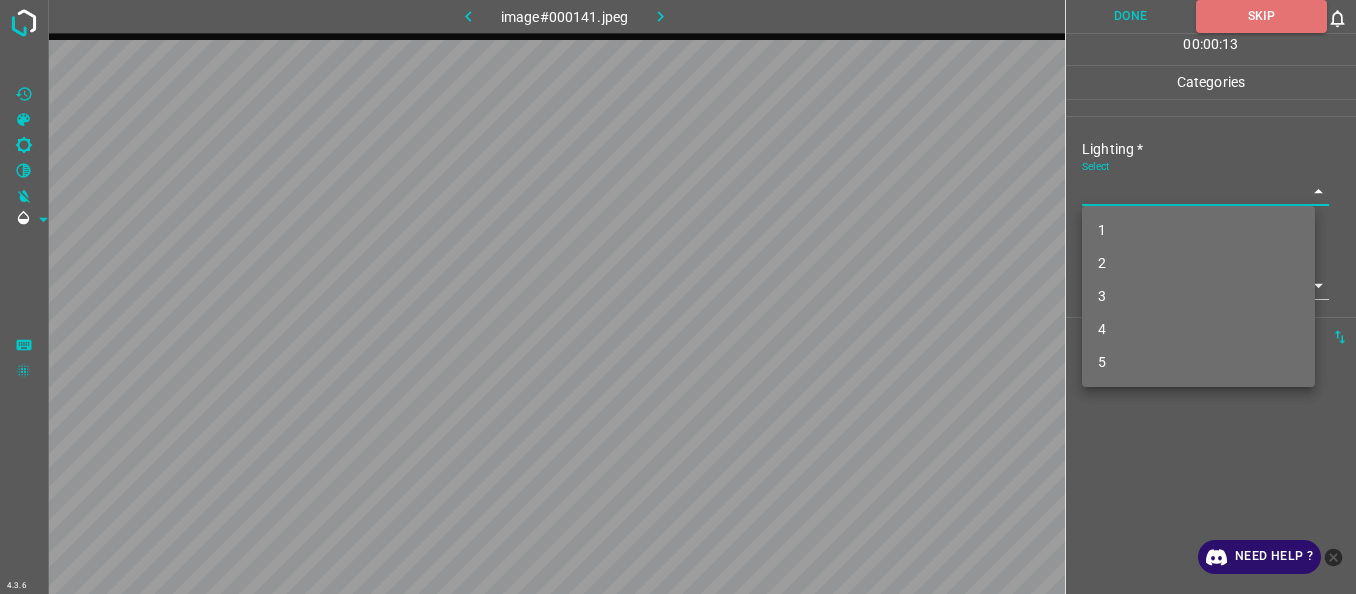 click on "1" at bounding box center (1198, 230) 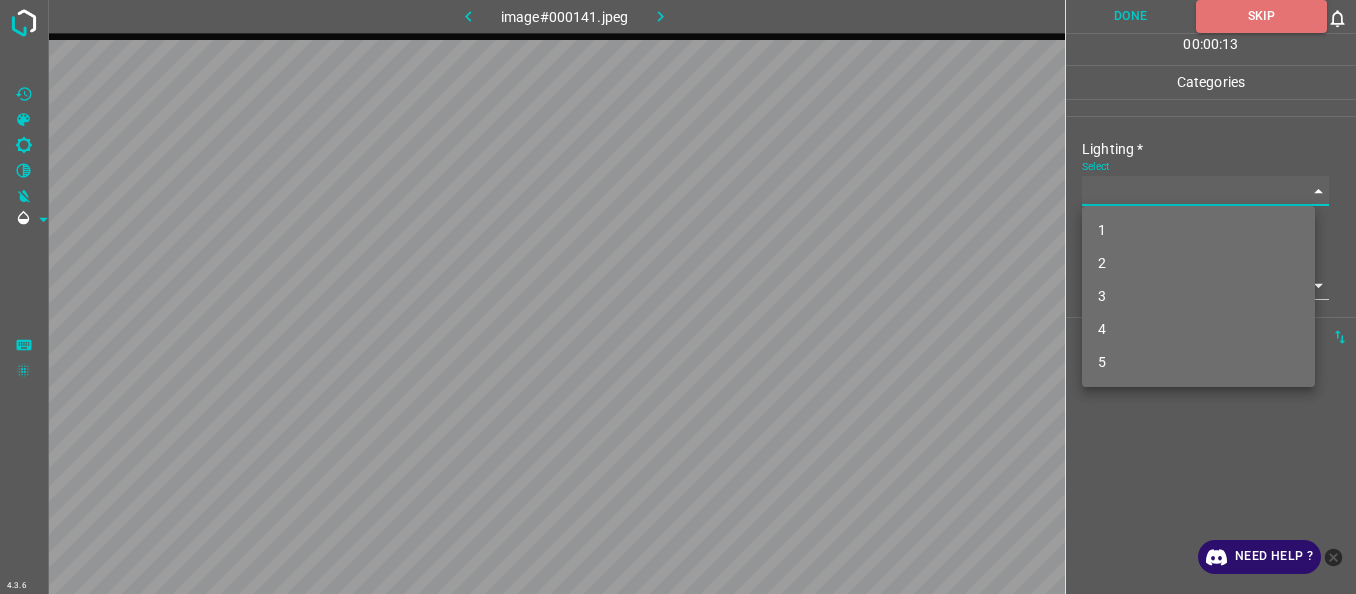 type on "1" 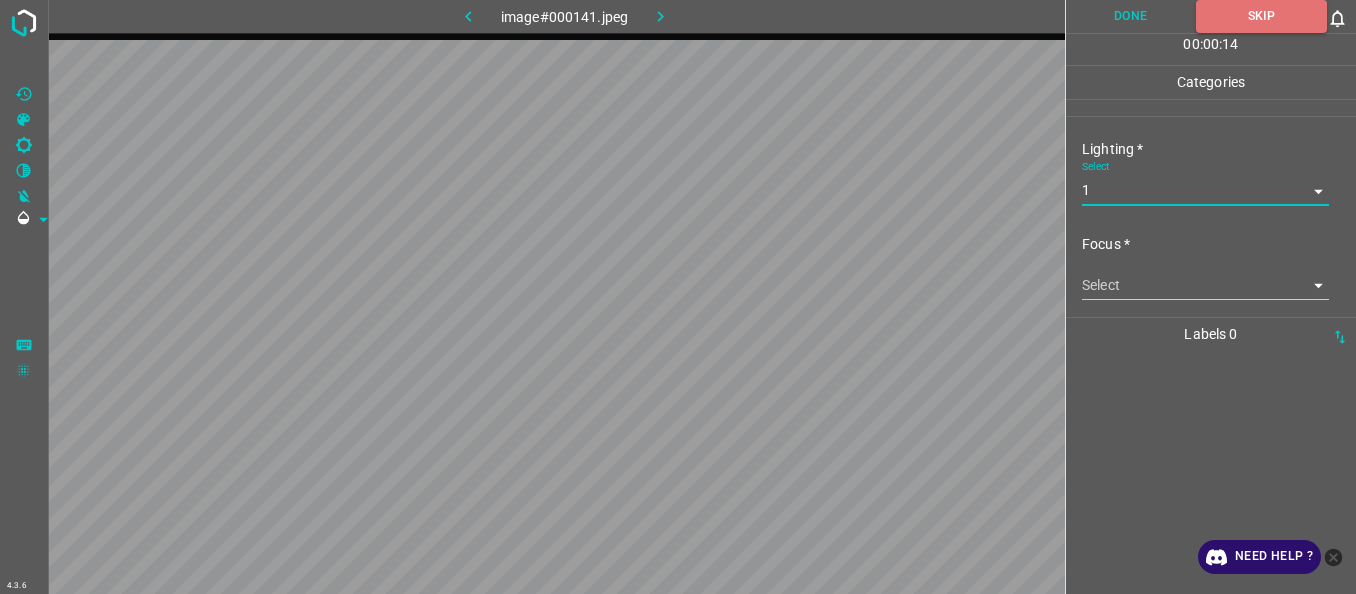 click on "4.3.6  image#000141.jpeg Done Skip 0 00   : 00   : 14   Categories Lighting *  Select 1 1 Focus *  Select ​ Overall *  Select ​ Labels   0 Categories 1 Lighting 2 Focus 3 Overall Tools Space Change between modes (Draw & Edit) I Auto labeling R Restore zoom M Zoom in N Zoom out Delete Delete selecte label Filters Z Restore filters X Saturation filter C Brightness filter V Contrast filter B Gray scale filter General O Download Need Help ? - Text - Hide - Delete" at bounding box center [678, 297] 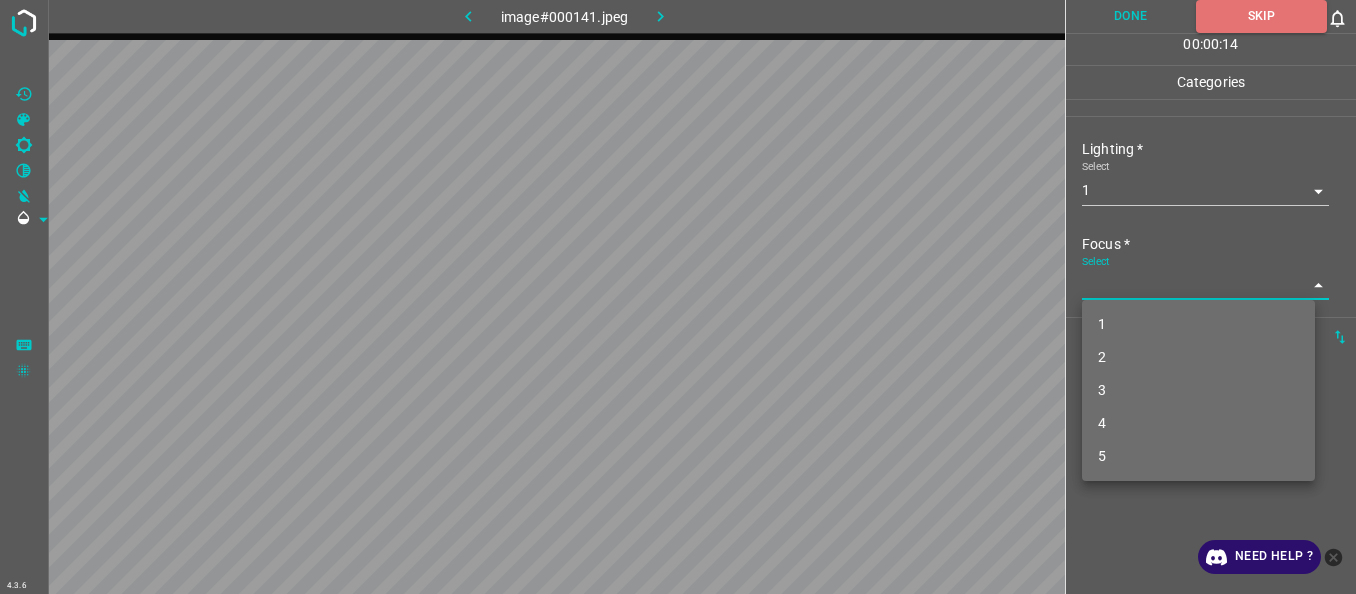 click on "1" at bounding box center [1198, 324] 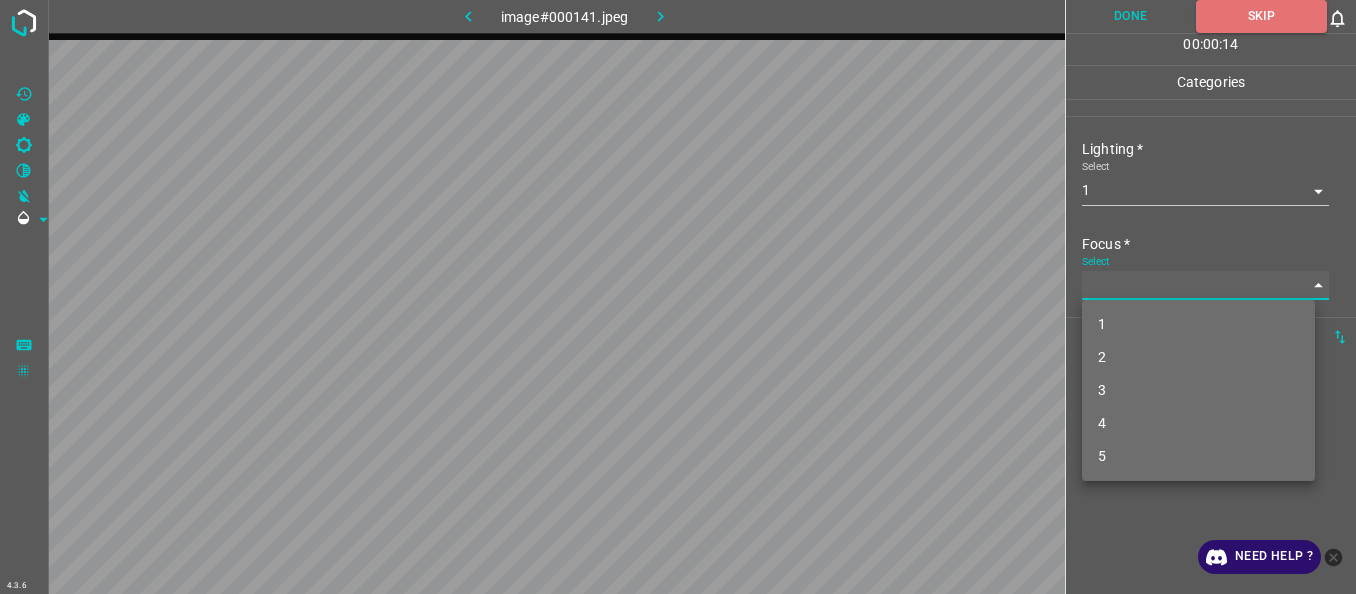 type on "1" 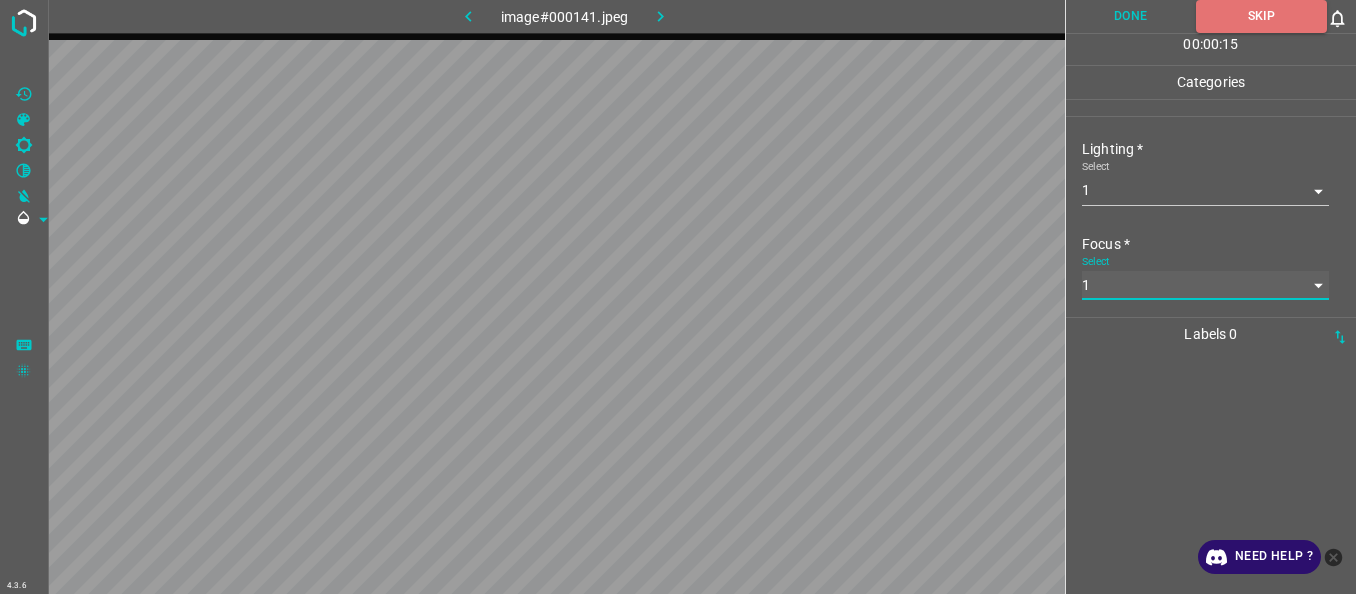 scroll, scrollTop: 98, scrollLeft: 0, axis: vertical 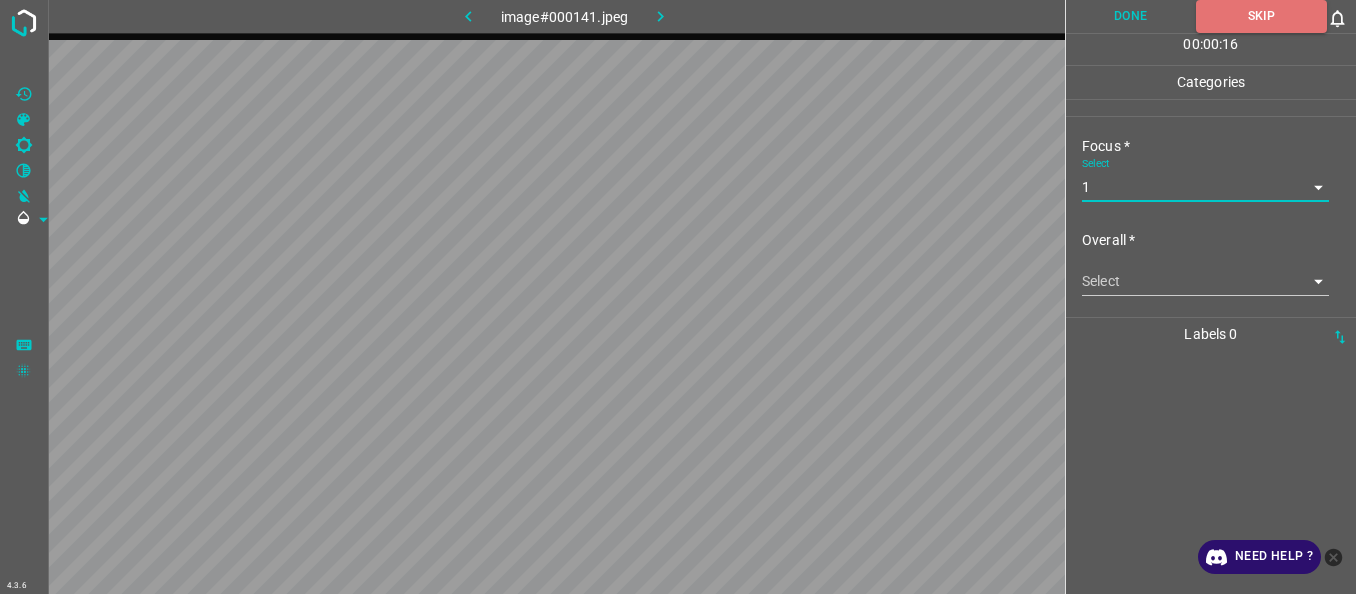 click on "4.3.6  image#000141.jpeg Done Skip 0 00   : 00   : 16   Categories Lighting *  Select 1 1 Focus *  Select 1 1 Overall *  Select ​ Labels   0 Categories 1 Lighting 2 Focus 3 Overall Tools Space Change between modes (Draw & Edit) I Auto labeling R Restore zoom M Zoom in N Zoom out Delete Delete selecte label Filters Z Restore filters X Saturation filter C Brightness filter V Contrast filter B Gray scale filter General O Download Need Help ? - Text - Hide - Delete" at bounding box center (678, 297) 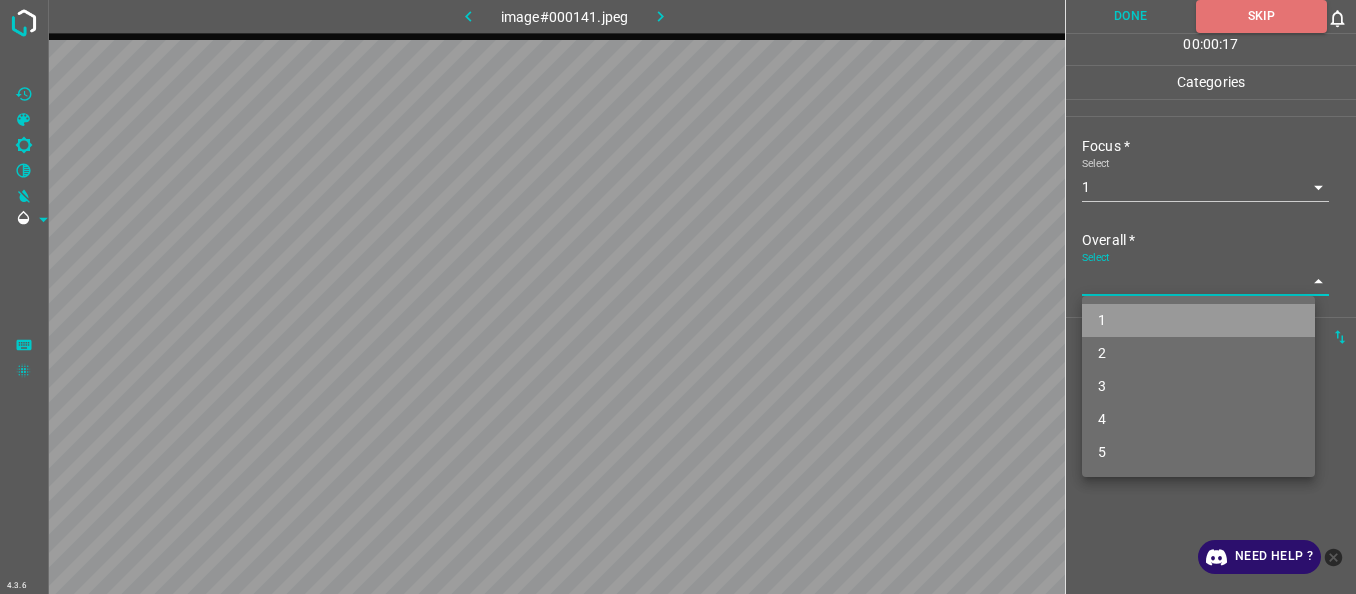 click on "1" at bounding box center [1198, 320] 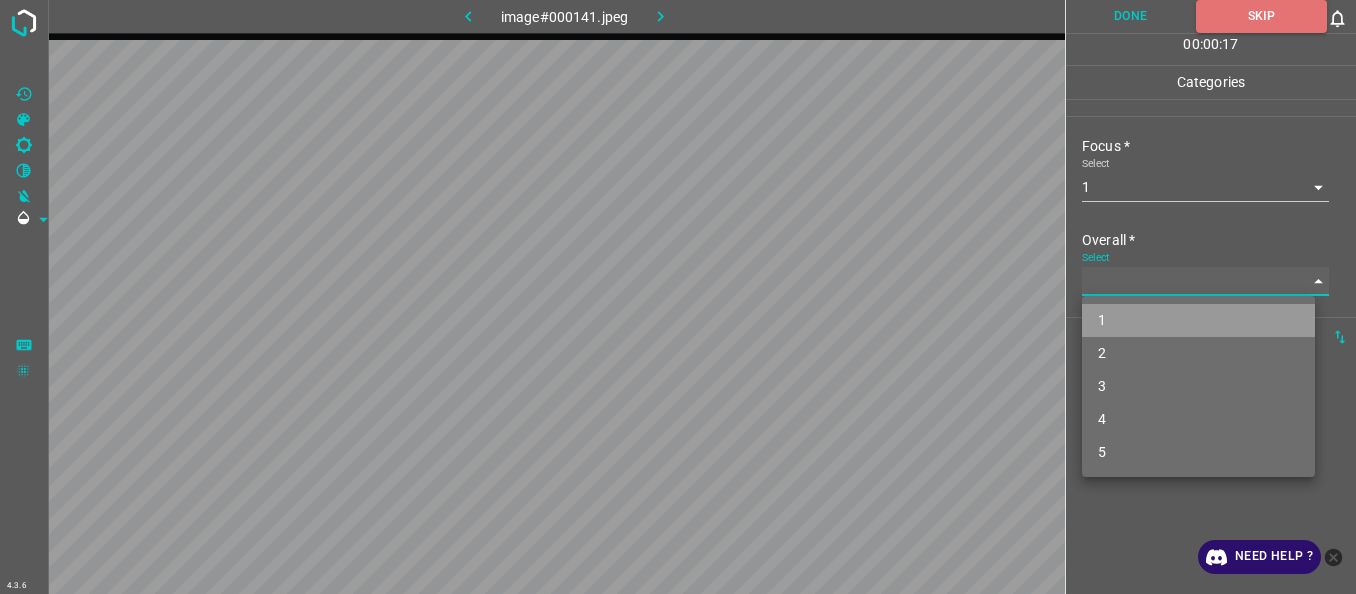 type on "1" 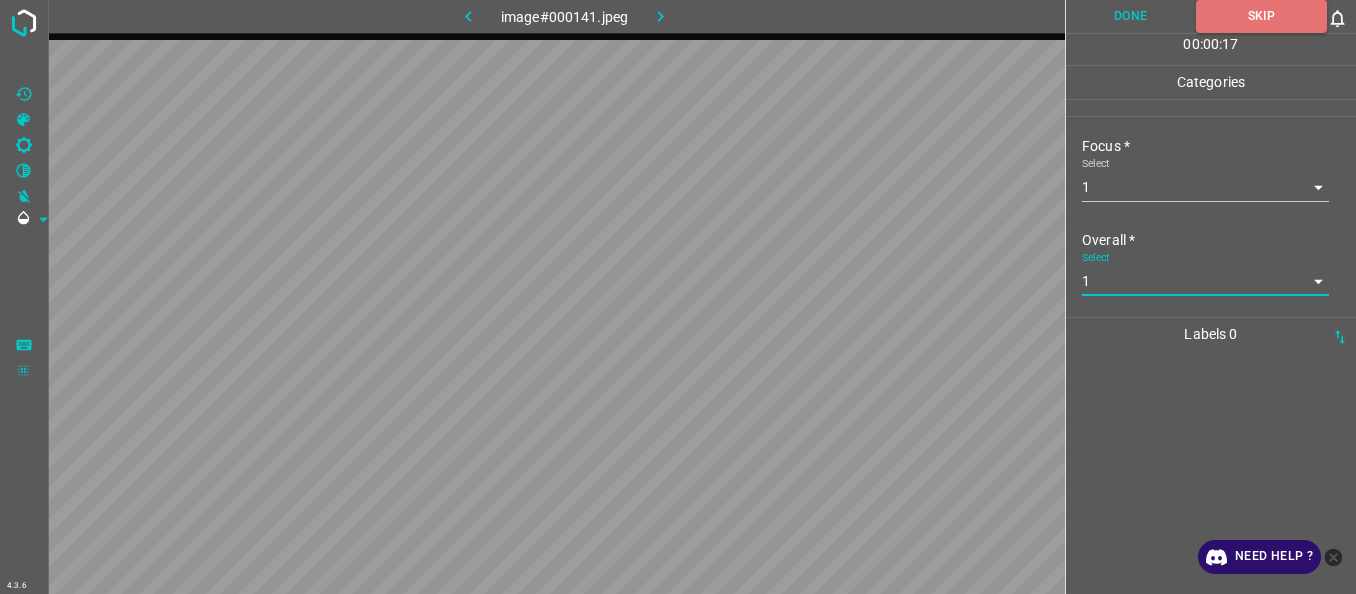 click on "Done" at bounding box center (1131, 16) 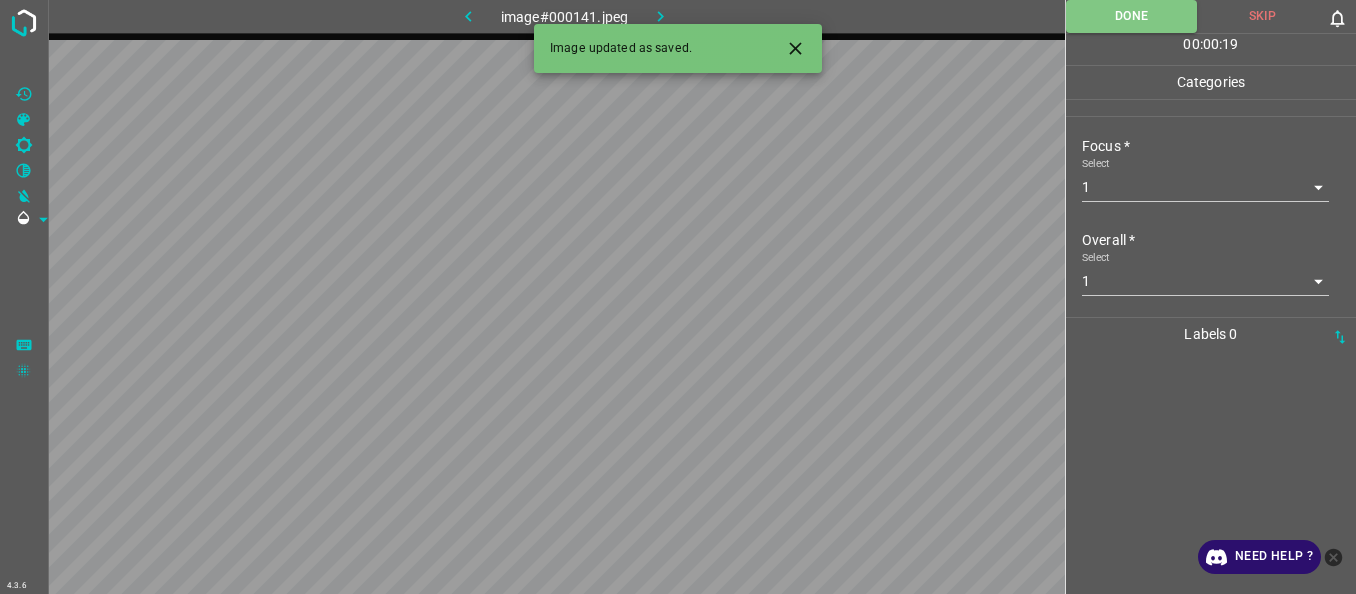 click 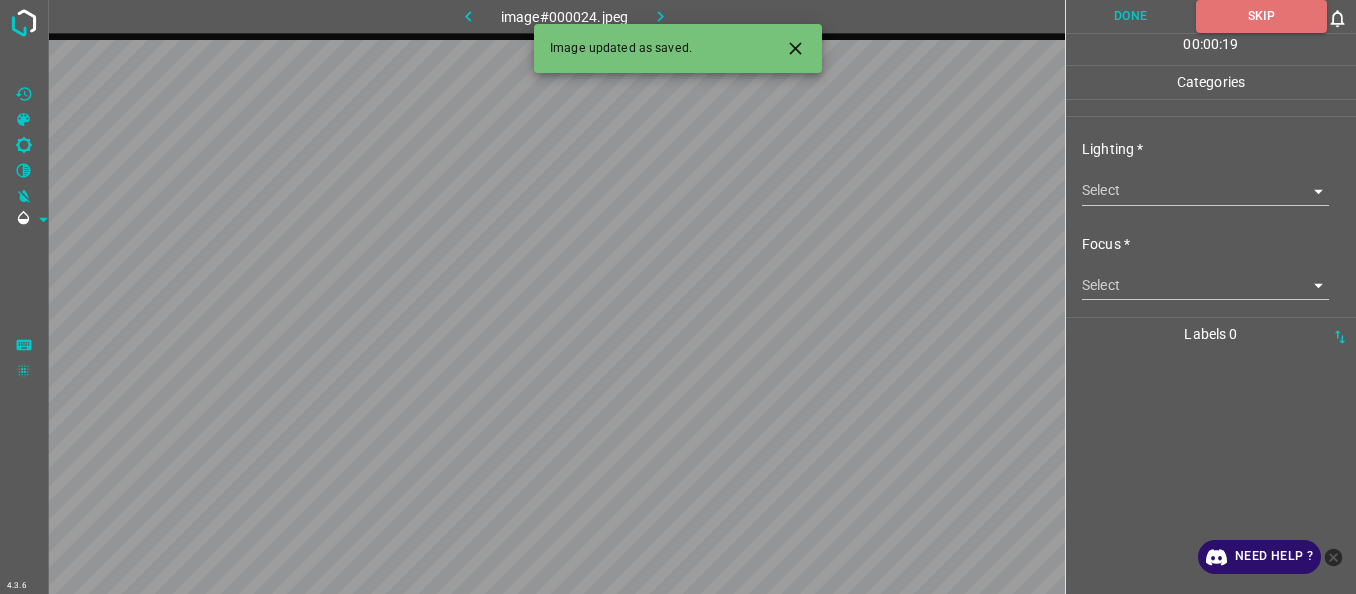 click on "4.3.6  image#000024.jpeg Done Skip 0 00   : 00   : 19   Categories Lighting *  Select ​ Focus *  Select ​ Overall *  Select ​ Labels   0 Categories 1 Lighting 2 Focus 3 Overall Tools Space Change between modes (Draw & Edit) I Auto labeling R Restore zoom M Zoom in N Zoom out Delete Delete selecte label Filters Z Restore filters X Saturation filter C Brightness filter V Contrast filter B Gray scale filter General O Download Image updated as saved. Need Help ? - Text - Hide - Delete" at bounding box center (678, 297) 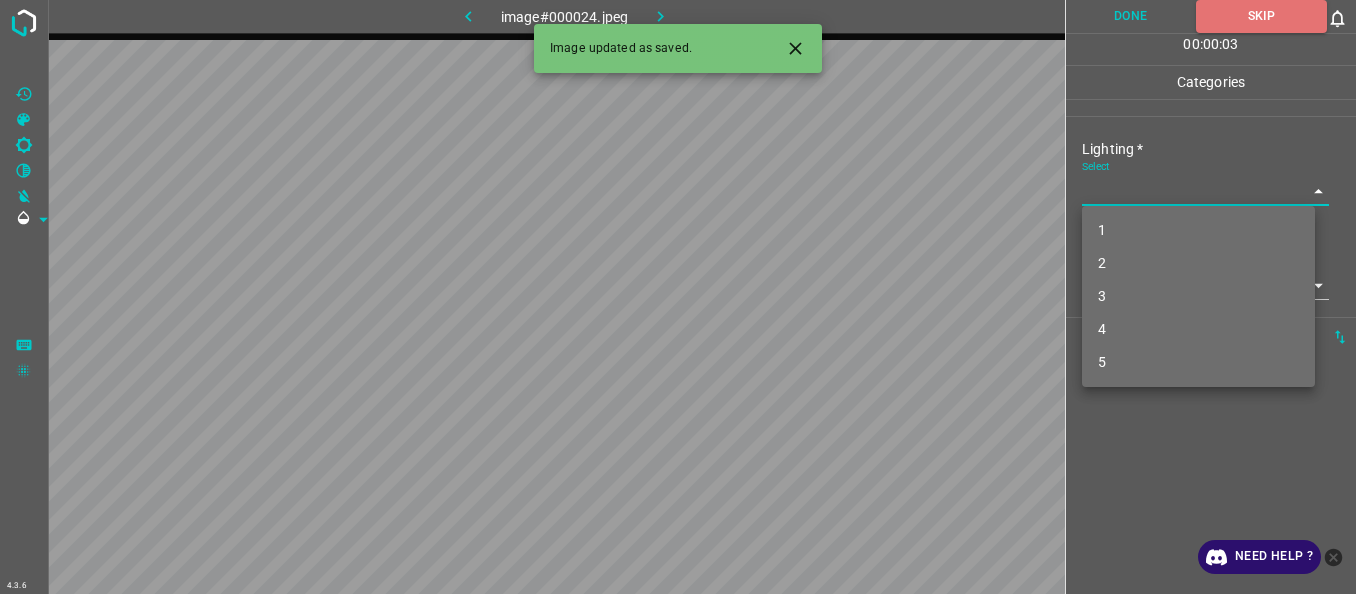 click on "1" at bounding box center [1198, 230] 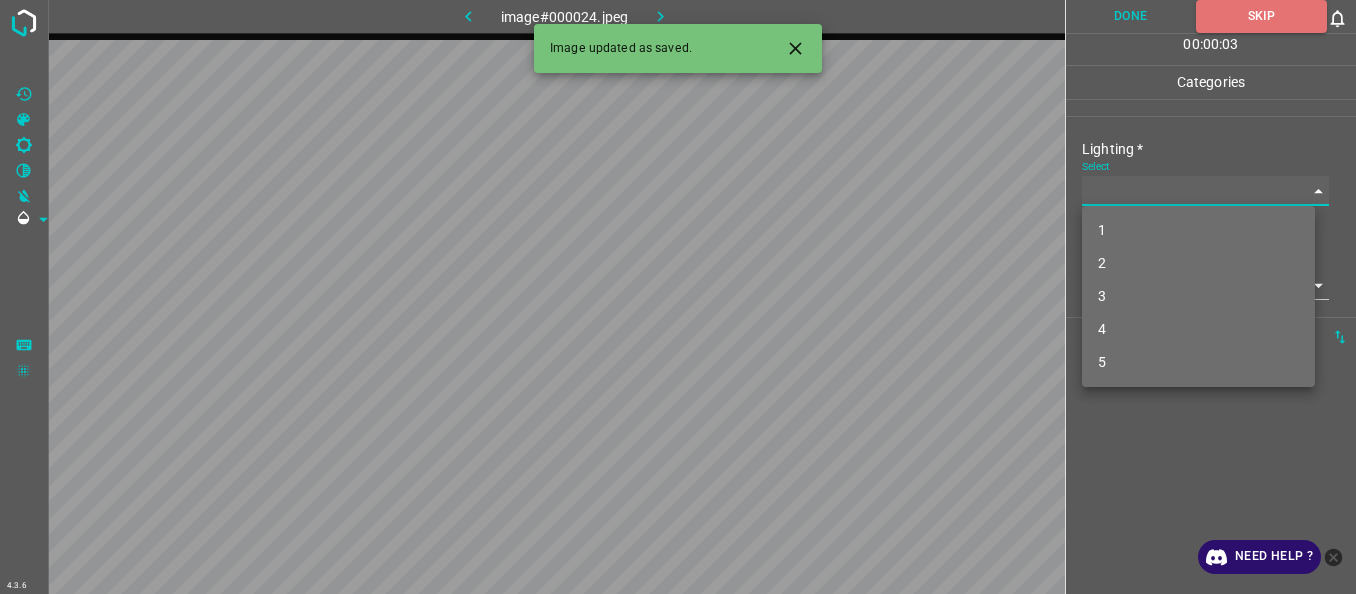 type on "1" 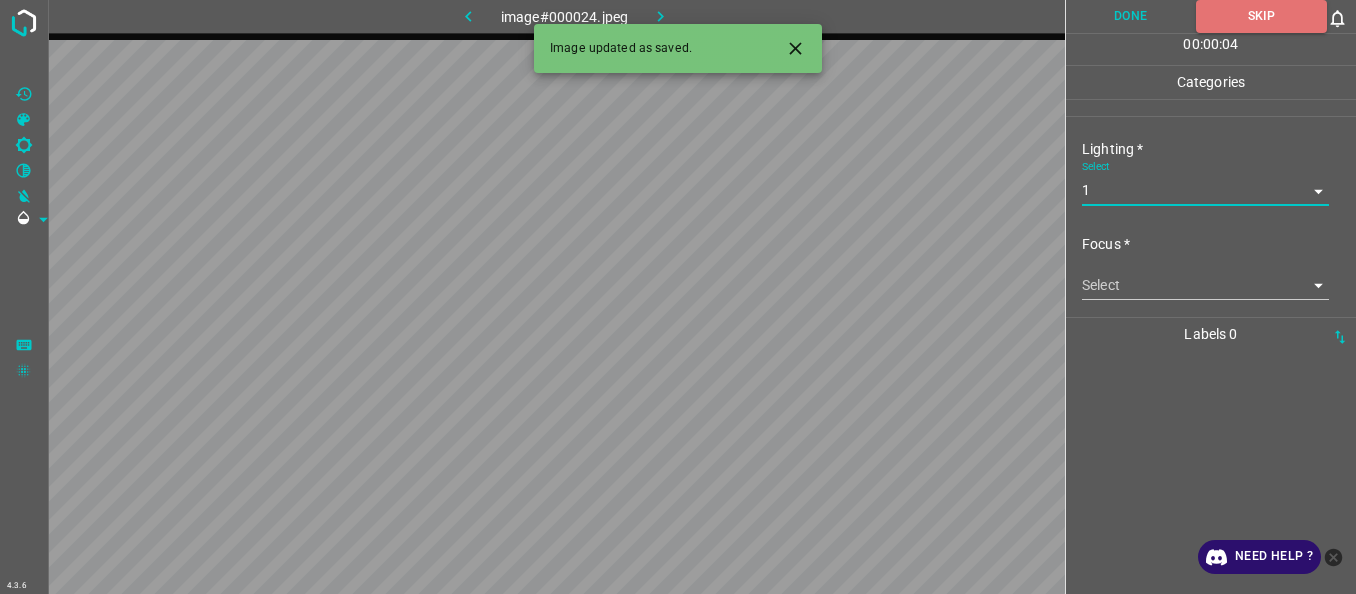 click on "4.3.6  image#000024.jpeg Done Skip 0 00   : 00   : 04   Categories Lighting *  Select 1 1 Focus *  Select ​ Overall *  Select ​ Labels   0 Categories 1 Lighting 2 Focus 3 Overall Tools Space Change between modes (Draw & Edit) I Auto labeling R Restore zoom M Zoom in N Zoom out Delete Delete selecte label Filters Z Restore filters X Saturation filter C Brightness filter V Contrast filter B Gray scale filter General O Download Image updated as saved. Need Help ? - Text - Hide - Delete" at bounding box center [678, 297] 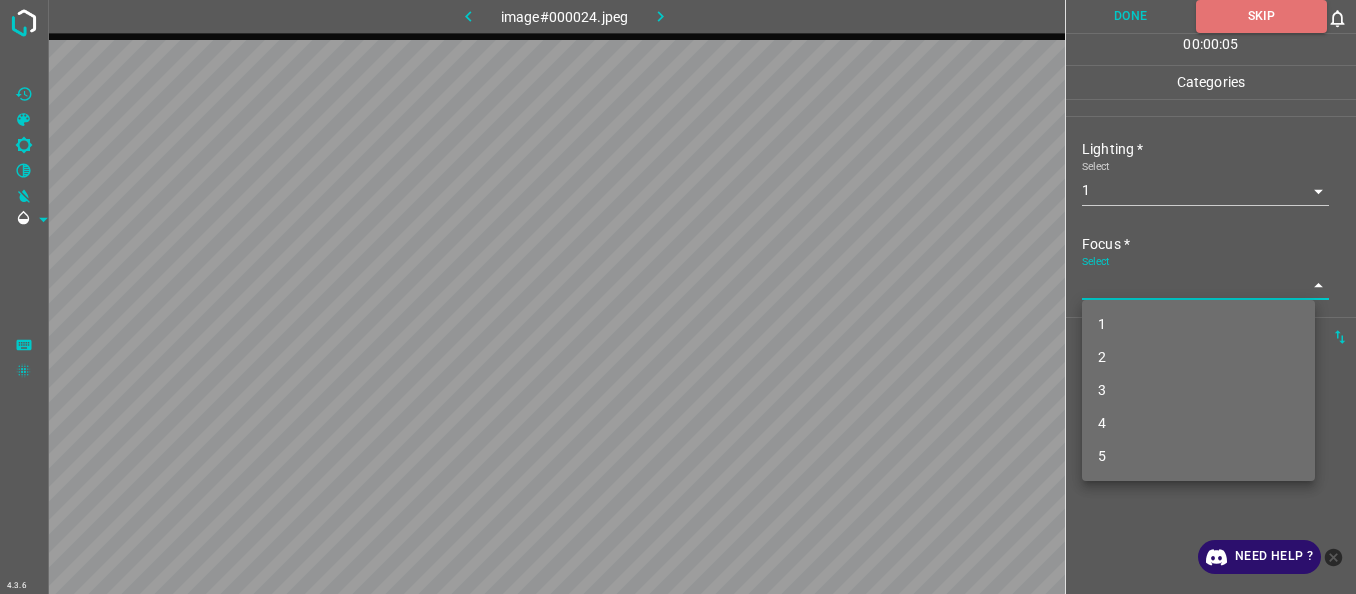 click on "1" at bounding box center (1198, 324) 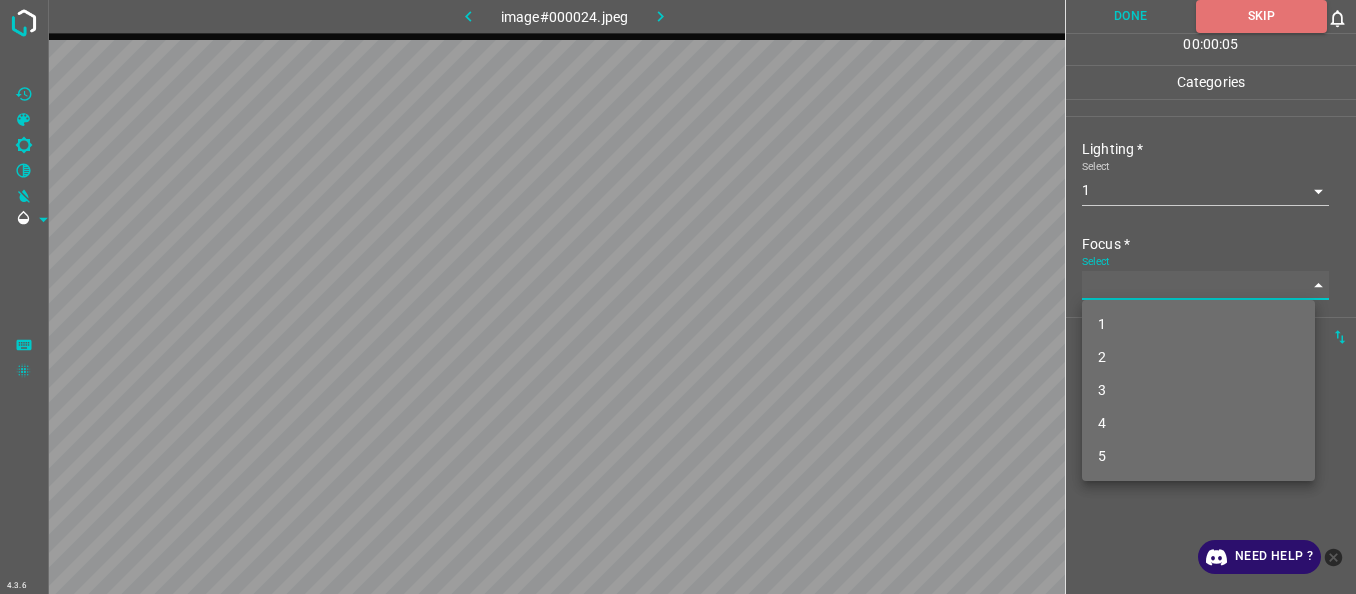 type on "1" 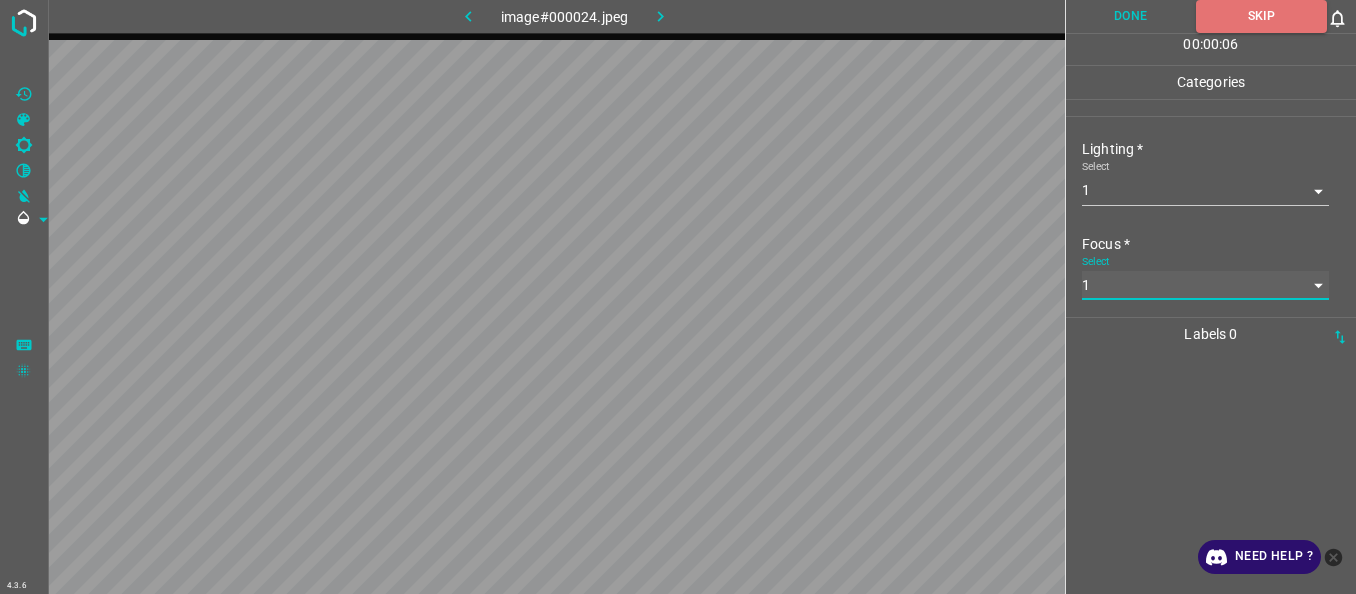 scroll, scrollTop: 98, scrollLeft: 0, axis: vertical 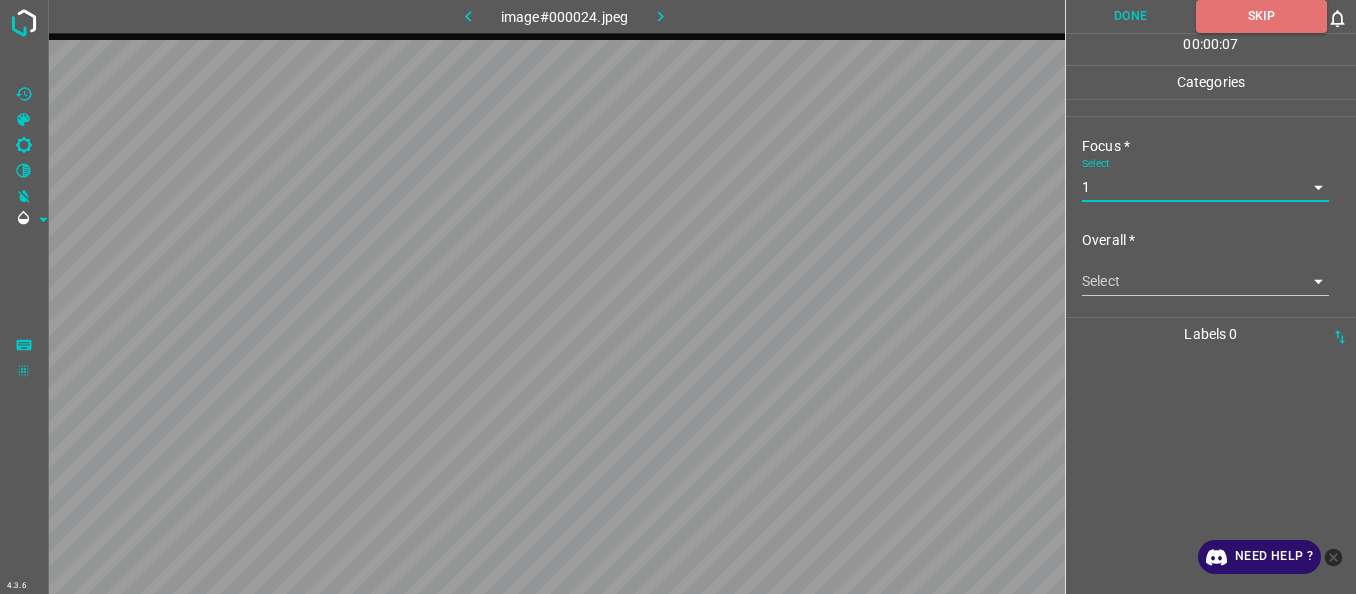 click on "4.3.6  image#000024.jpeg Done Skip 0 00   : 00   : 07   Categories Lighting *  Select 1 1 Focus *  Select 1 1 Overall *  Select ​ Labels   0 Categories 1 Lighting 2 Focus 3 Overall Tools Space Change between modes (Draw & Edit) I Auto labeling R Restore zoom M Zoom in N Zoom out Delete Delete selecte label Filters Z Restore filters X Saturation filter C Brightness filter V Contrast filter B Gray scale filter General O Download Need Help ? - Text - Hide - Delete" at bounding box center [678, 297] 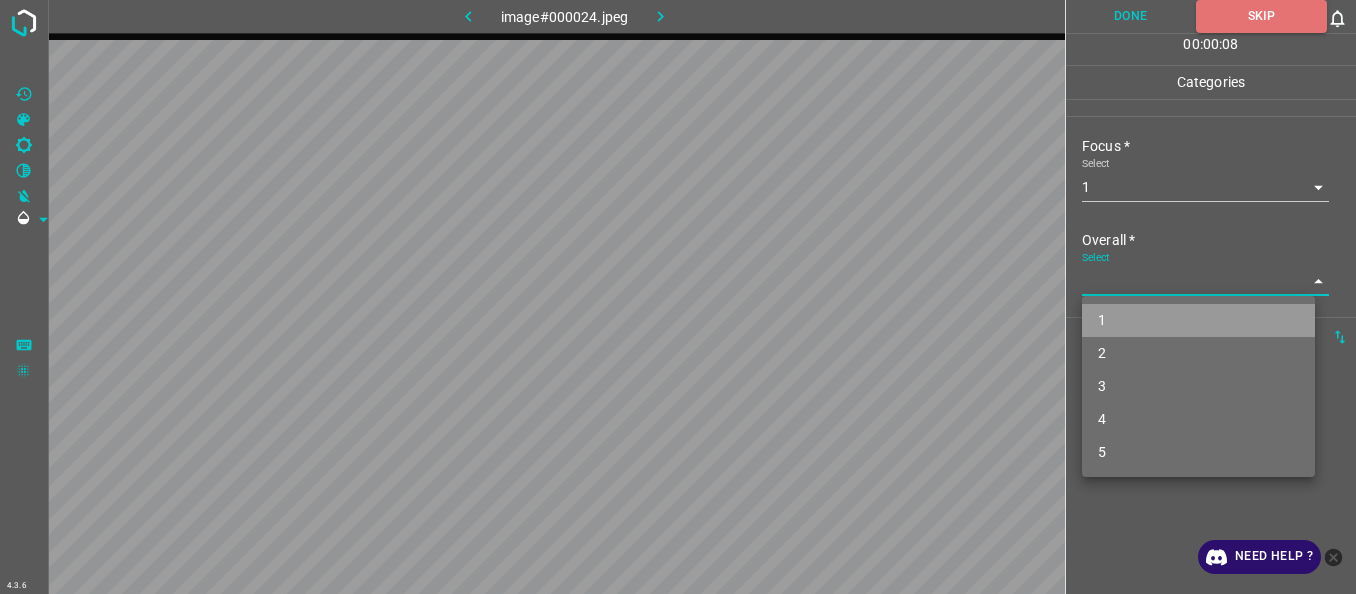 click on "1" at bounding box center [1198, 320] 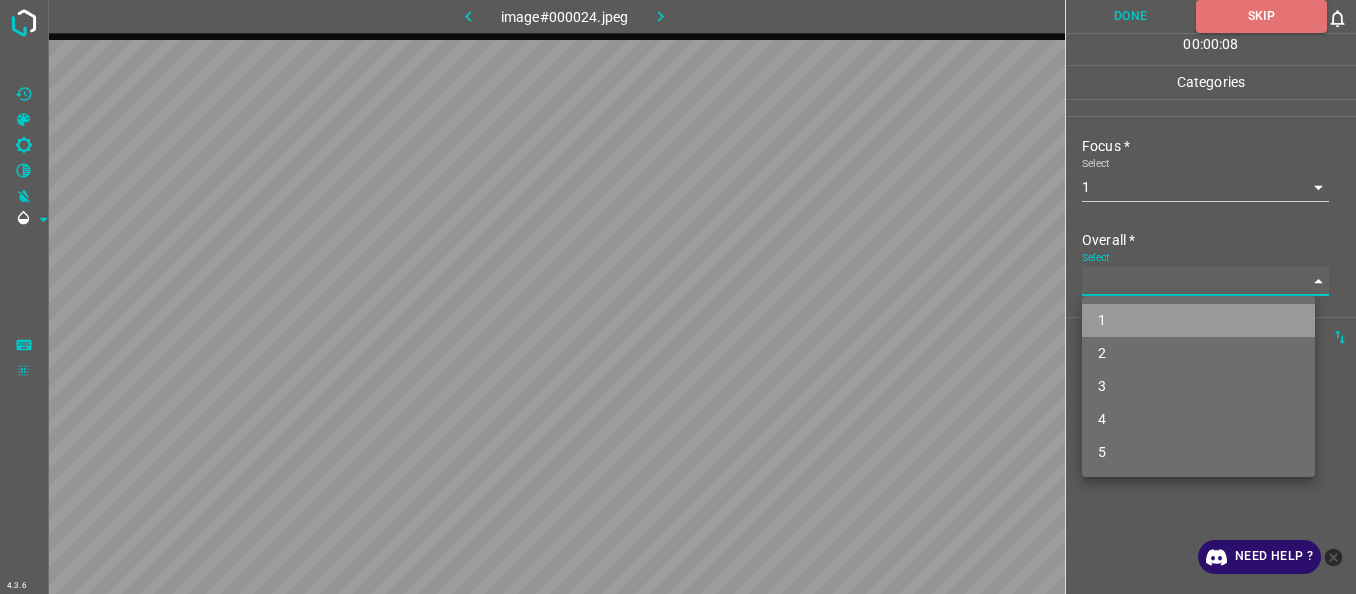 type on "1" 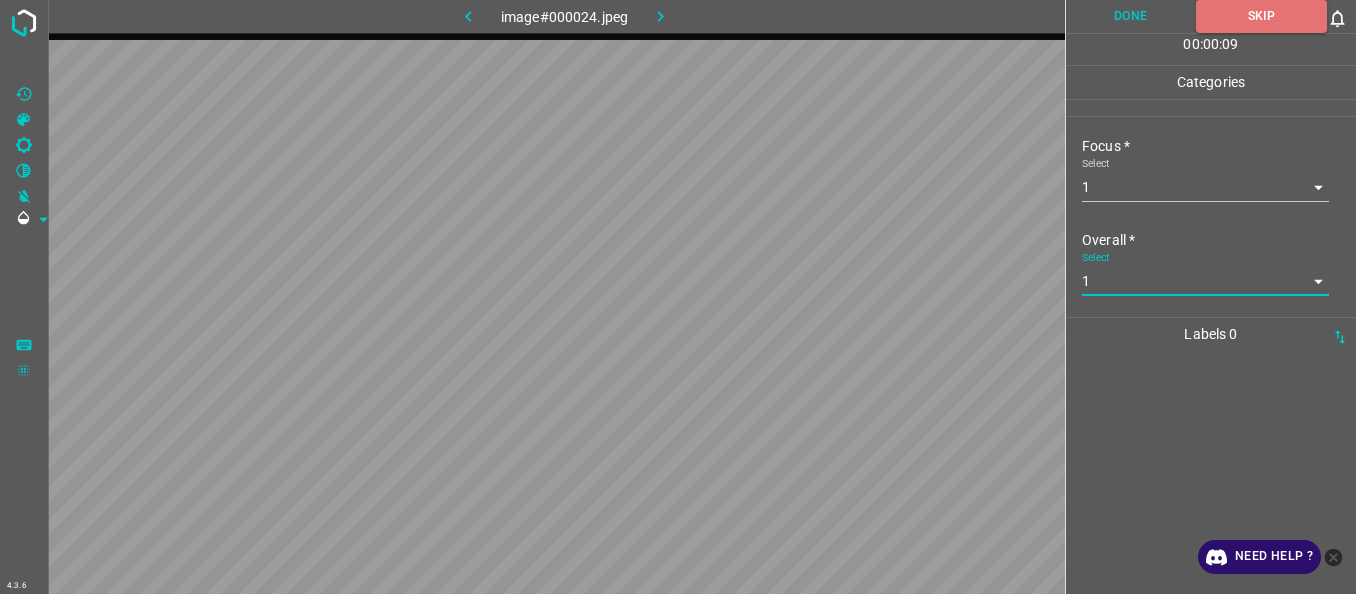 click on "Done" at bounding box center (1131, 16) 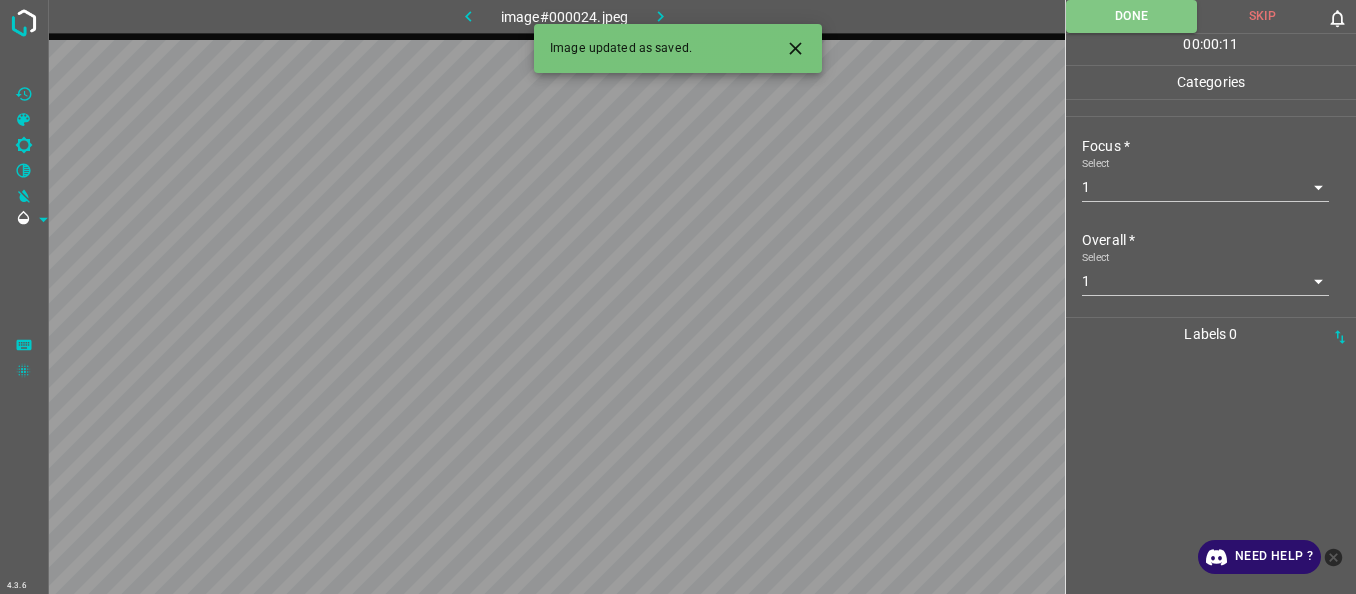 click 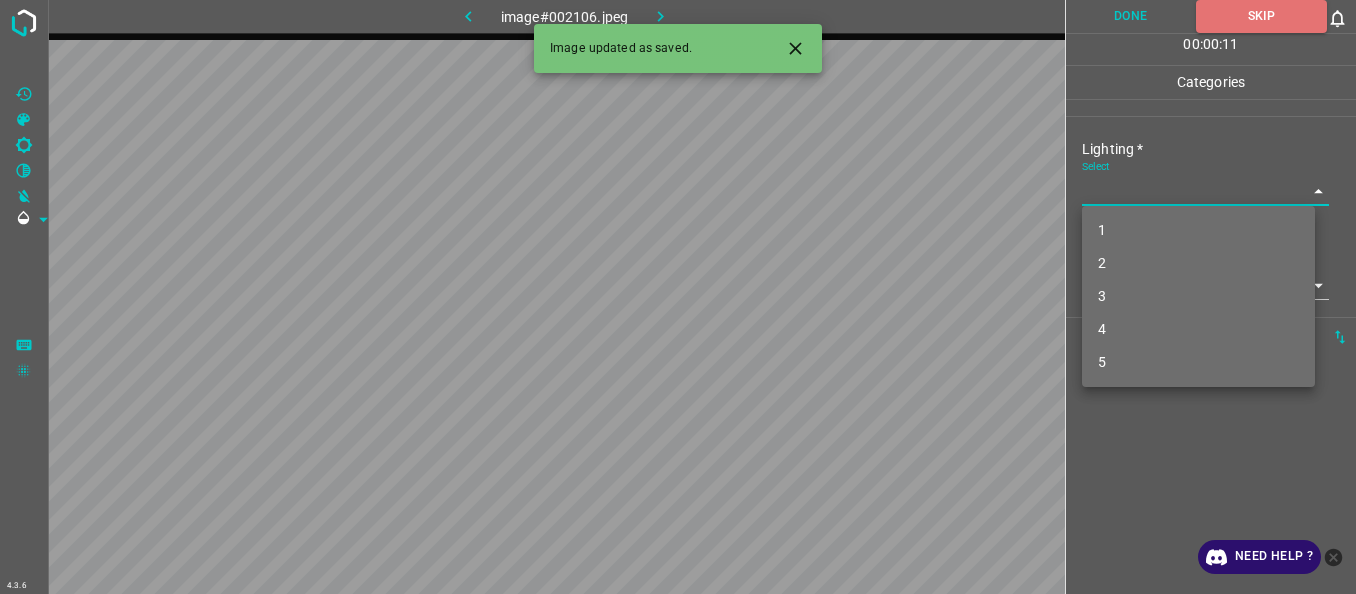 click on "4.3.6  image#002106.jpeg Done Skip 0 00   : 00   : 11   Categories Lighting *  Select ​ Focus *  Select ​ Overall *  Select ​ Labels   0 Categories 1 Lighting 2 Focus 3 Overall Tools Space Change between modes (Draw & Edit) I Auto labeling R Restore zoom M Zoom in N Zoom out Delete Delete selecte label Filters Z Restore filters X Saturation filter C Brightness filter V Contrast filter B Gray scale filter General O Download Image updated as saved. Need Help ? - Text - Hide - Delete 1 2 3 4 5" at bounding box center (678, 297) 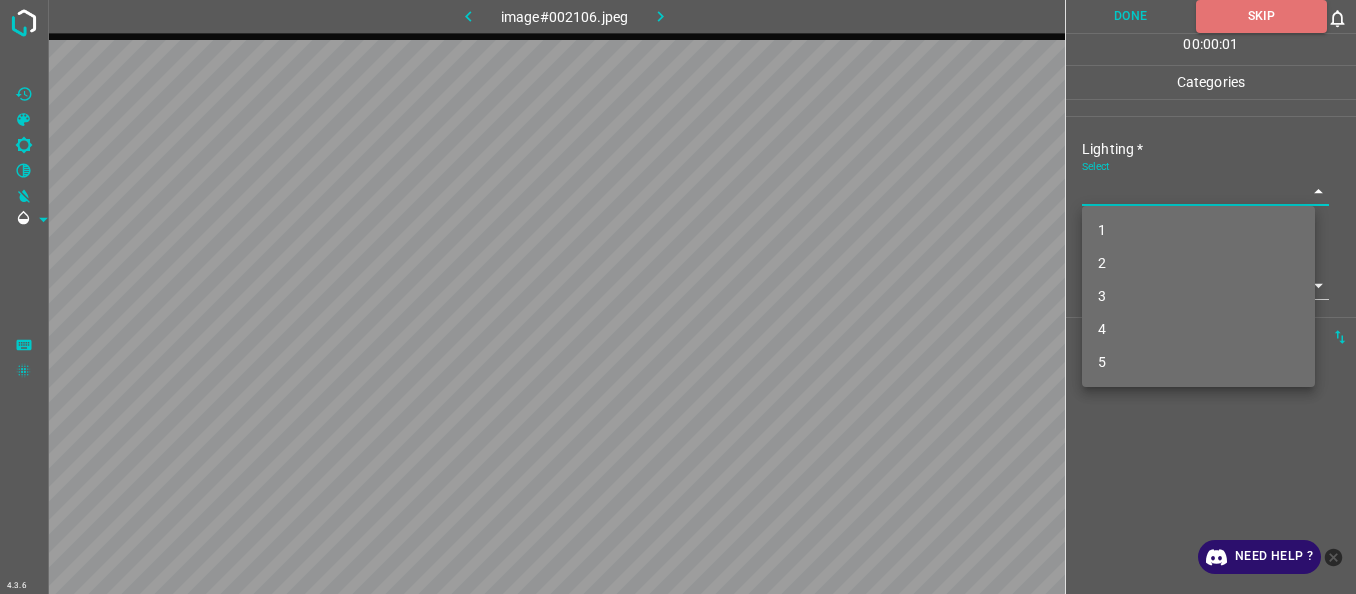 click on "4" at bounding box center [1198, 329] 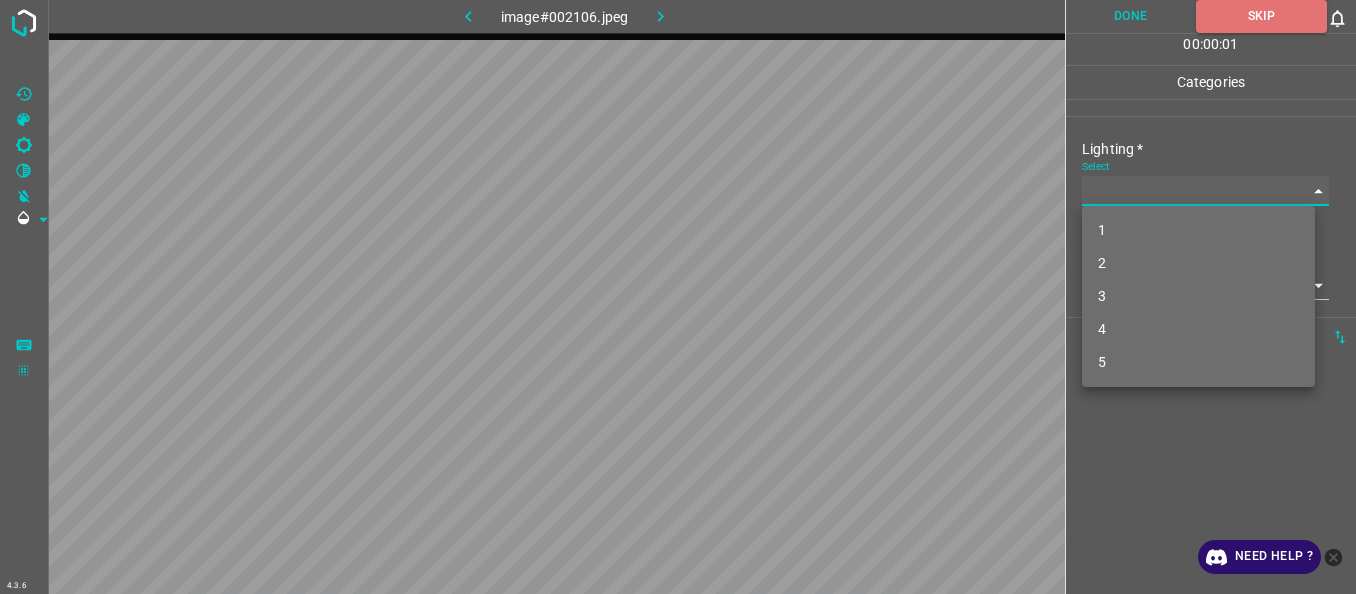 type on "4" 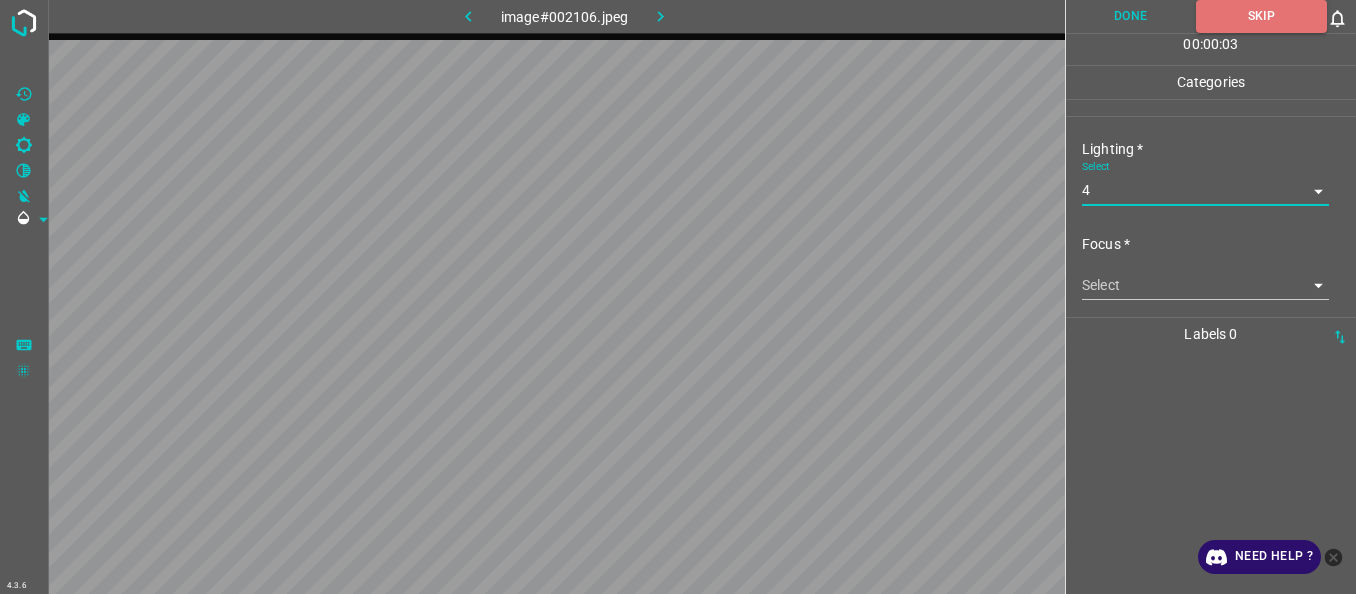 click on "4.3.6  image#002106.jpeg Done Skip 0 00   : 00   : 03   Categories Lighting *  Select 4 4 Focus *  Select ​ Overall *  Select ​ Labels   0 Categories 1 Lighting 2 Focus 3 Overall Tools Space Change between modes (Draw & Edit) I Auto labeling R Restore zoom M Zoom in N Zoom out Delete Delete selecte label Filters Z Restore filters X Saturation filter C Brightness filter V Contrast filter B Gray scale filter General O Download Need Help ? - Text - Hide - Delete" at bounding box center (678, 297) 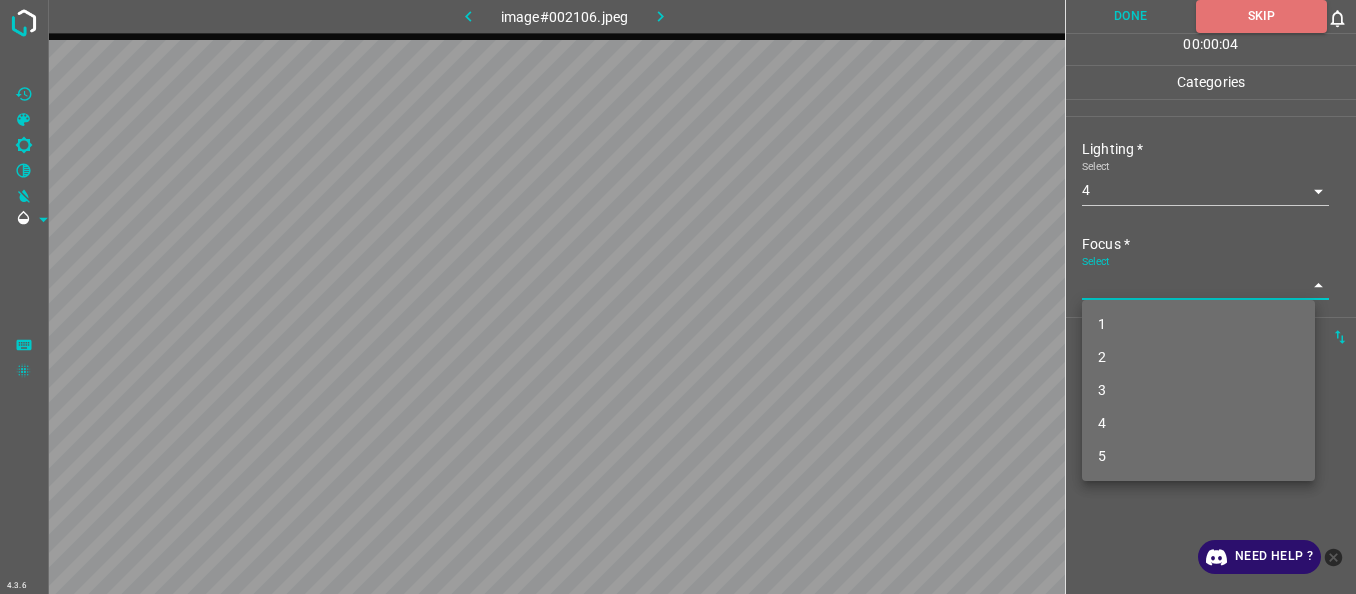 click on "3" at bounding box center (1198, 390) 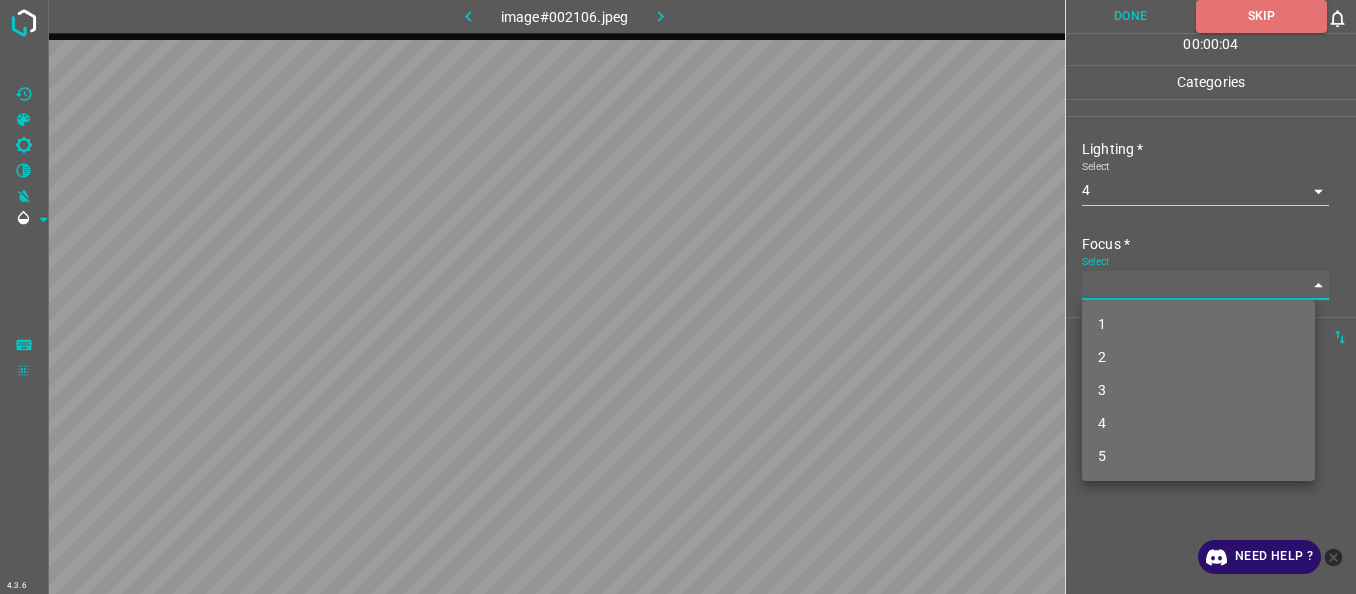 type on "3" 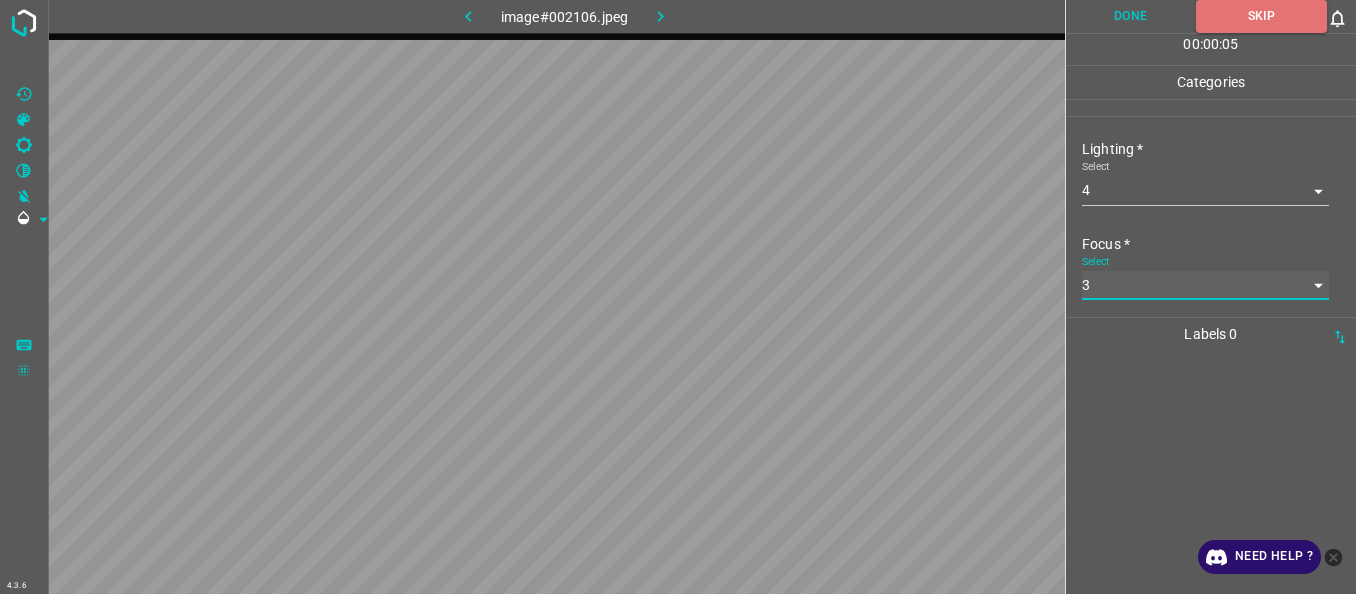 scroll, scrollTop: 98, scrollLeft: 0, axis: vertical 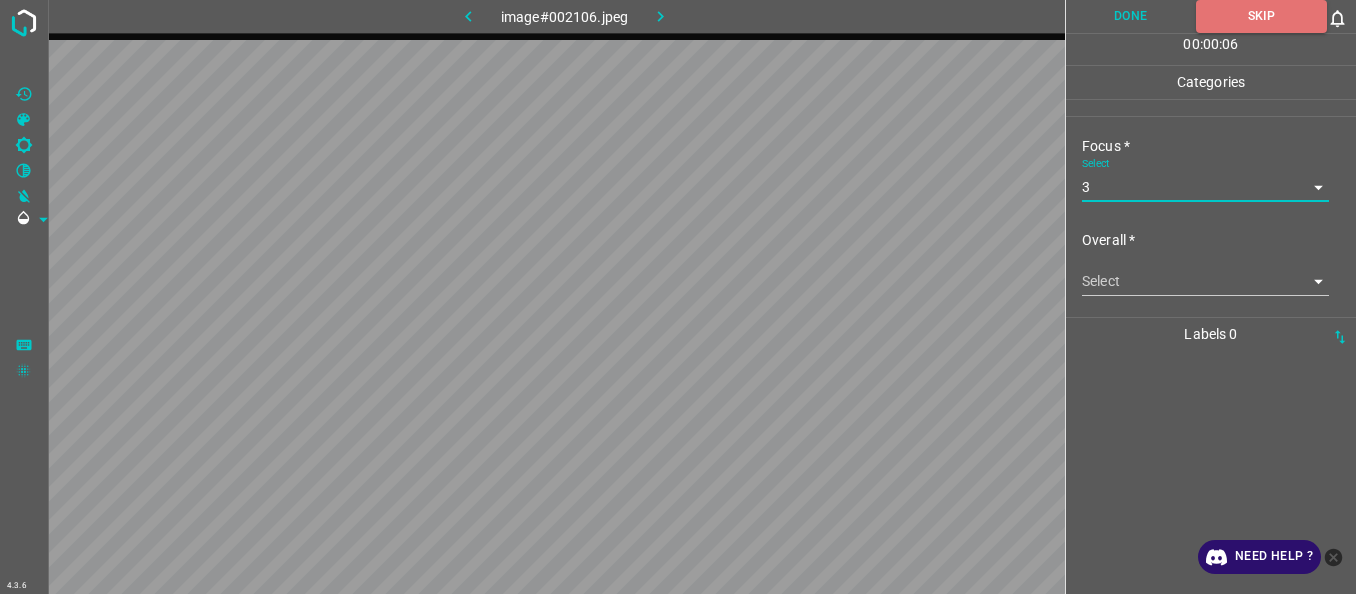 click on "4.3.6  image#002106.jpeg Done Skip 0 00   : 00   : 06   Categories Lighting *  Select 4 4 Focus *  Select 3 3 Overall *  Select ​ Labels   0 Categories 1 Lighting 2 Focus 3 Overall Tools Space Change between modes (Draw & Edit) I Auto labeling R Restore zoom M Zoom in N Zoom out Delete Delete selecte label Filters Z Restore filters X Saturation filter C Brightness filter V Contrast filter B Gray scale filter General O Download Need Help ? - Text - Hide - Delete" at bounding box center (678, 297) 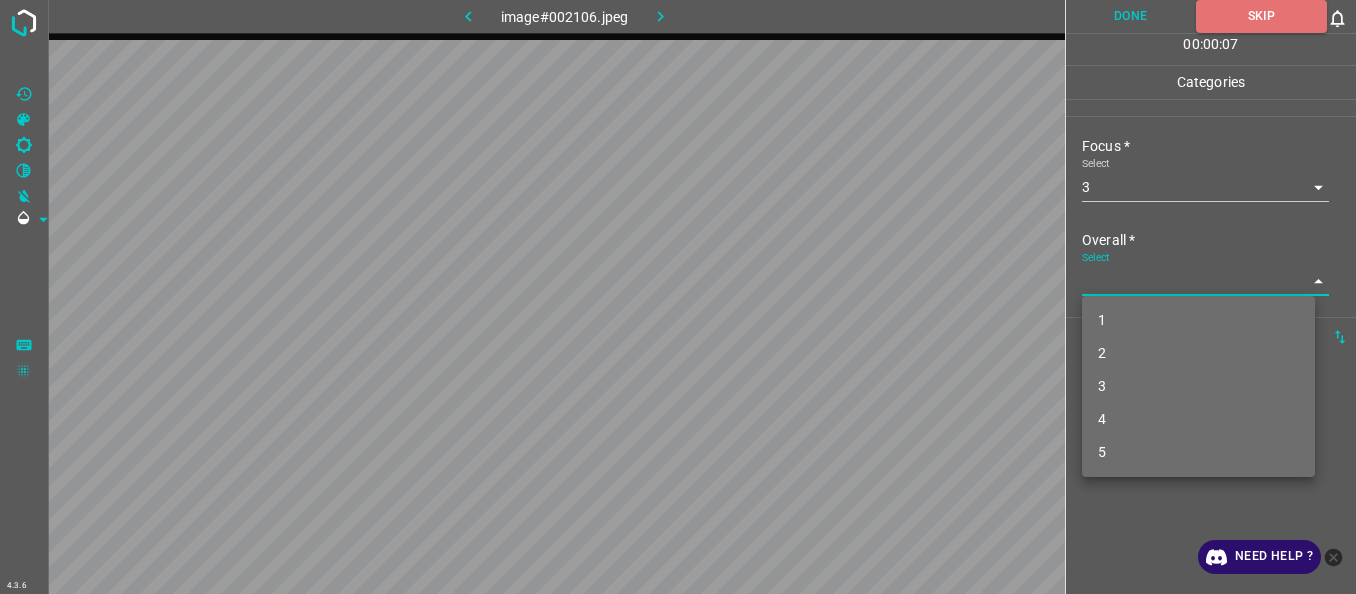 click on "3" at bounding box center [1198, 386] 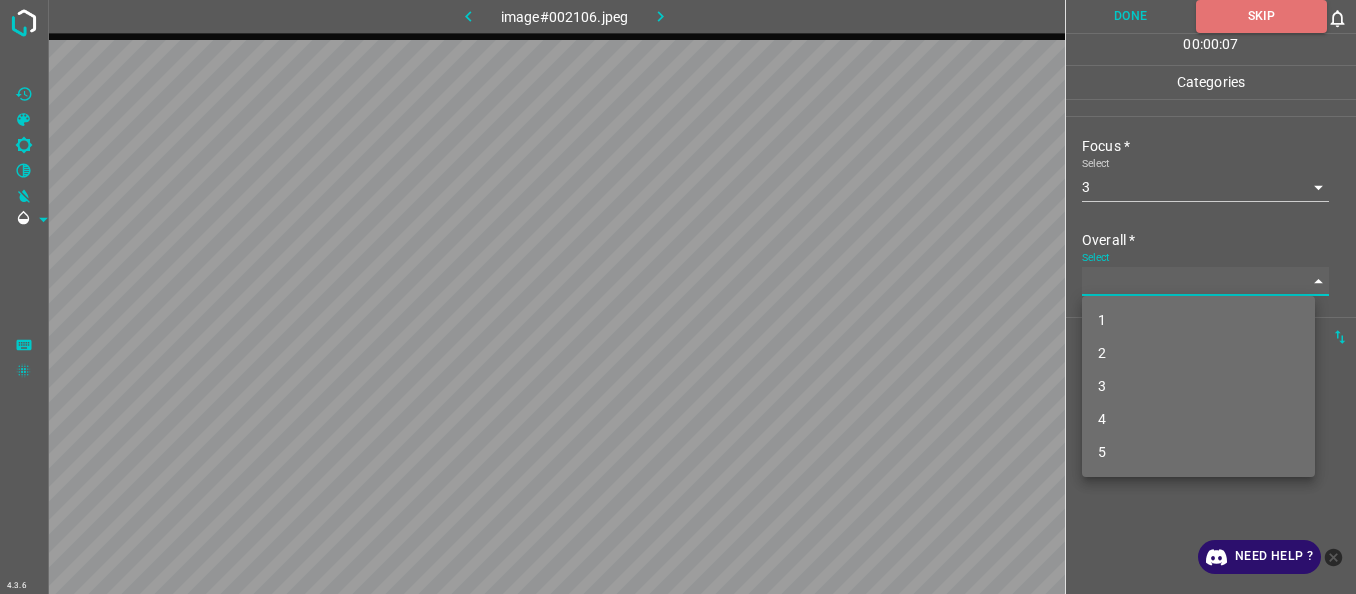 type on "3" 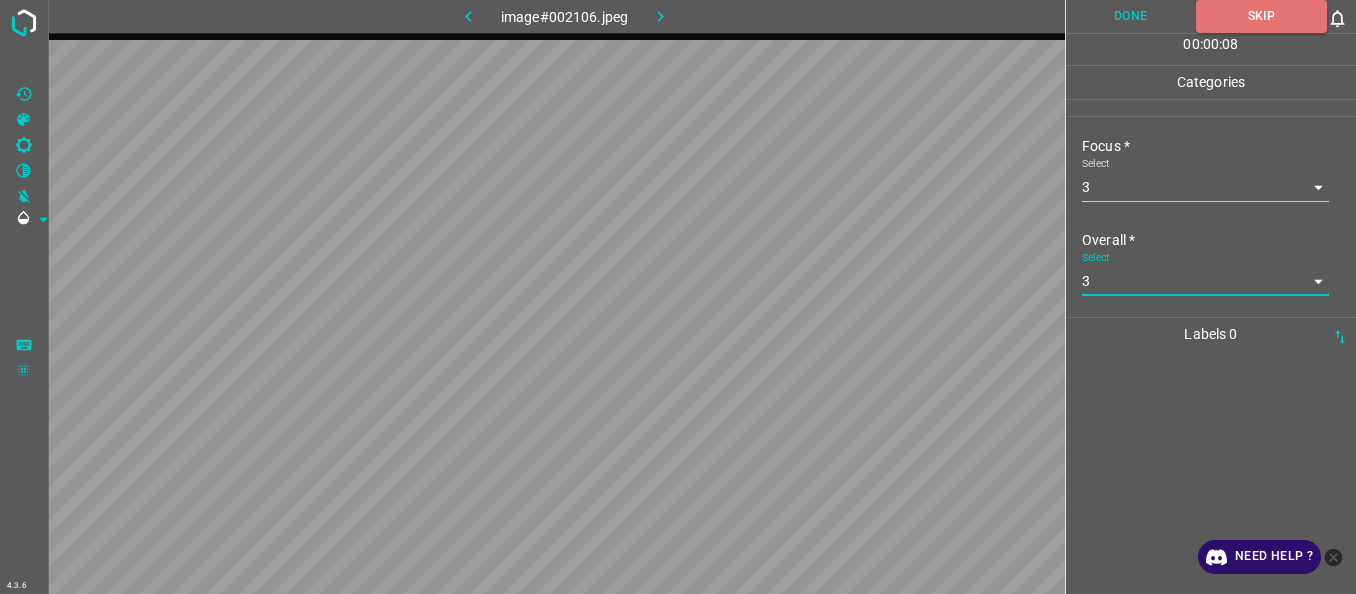 click on "Done" at bounding box center [1131, 16] 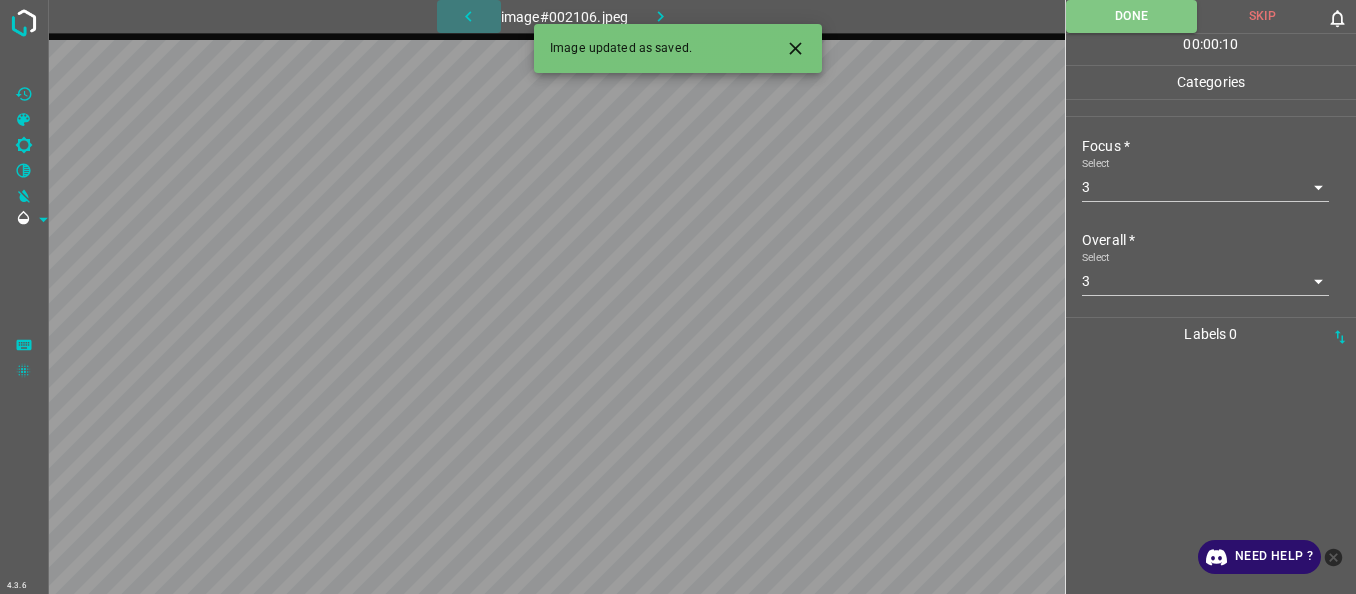 click 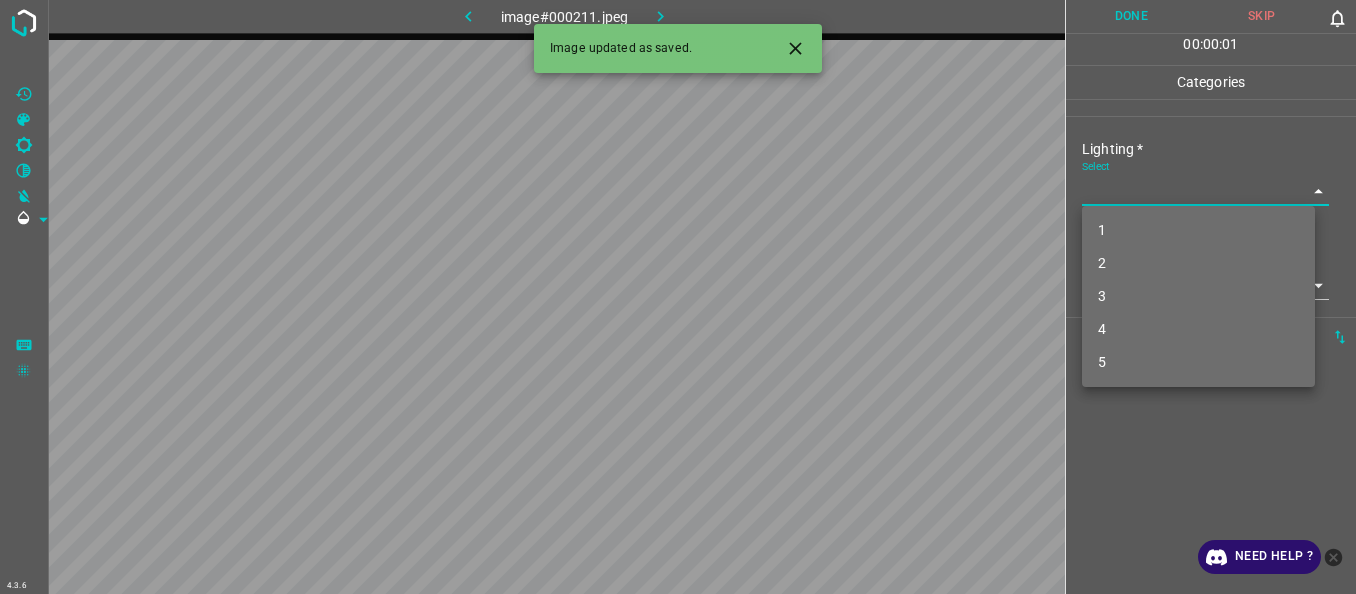 click on "4.3.6  image#000211.jpeg Done Skip 0 00   : 00   : 01   Categories Lighting *  Select ​ Focus *  Select ​ Overall *  Select ​ Labels   0 Categories 1 Lighting 2 Focus 3 Overall Tools Space Change between modes (Draw & Edit) I Auto labeling R Restore zoom M Zoom in N Zoom out Delete Delete selecte label Filters Z Restore filters X Saturation filter C Brightness filter V Contrast filter B Gray scale filter General O Download Image updated as saved. Need Help ? - Text - Hide - Delete 1 2 3 4 5" at bounding box center [678, 297] 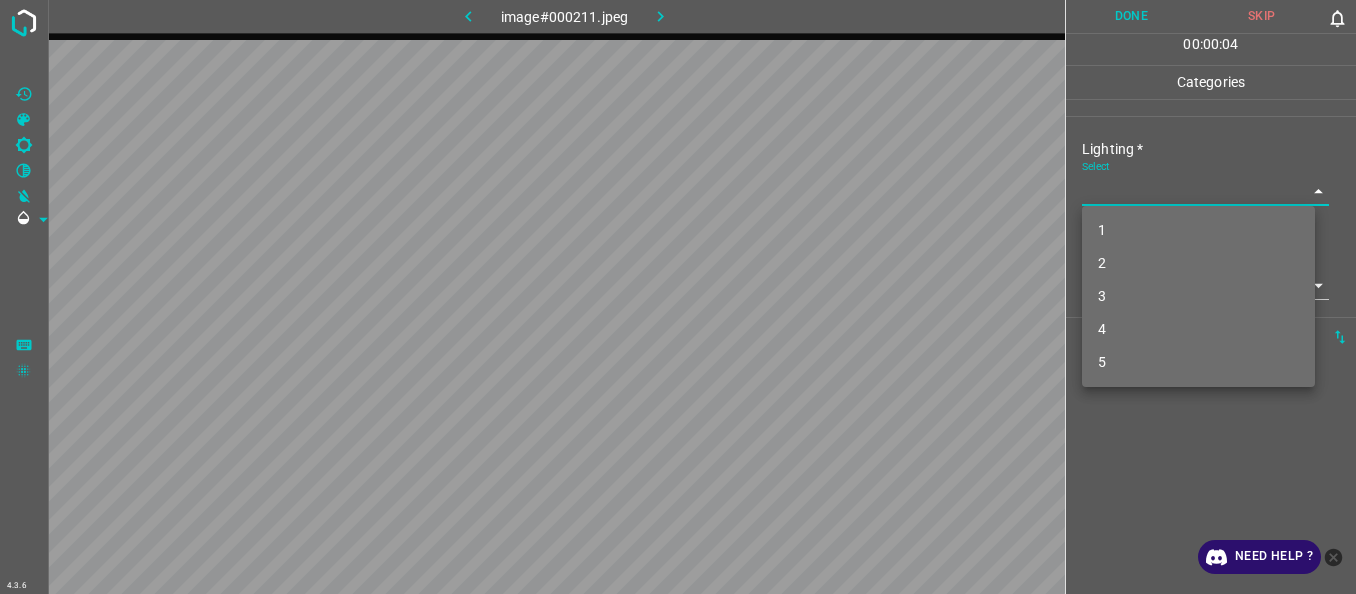click on "3" at bounding box center (1198, 296) 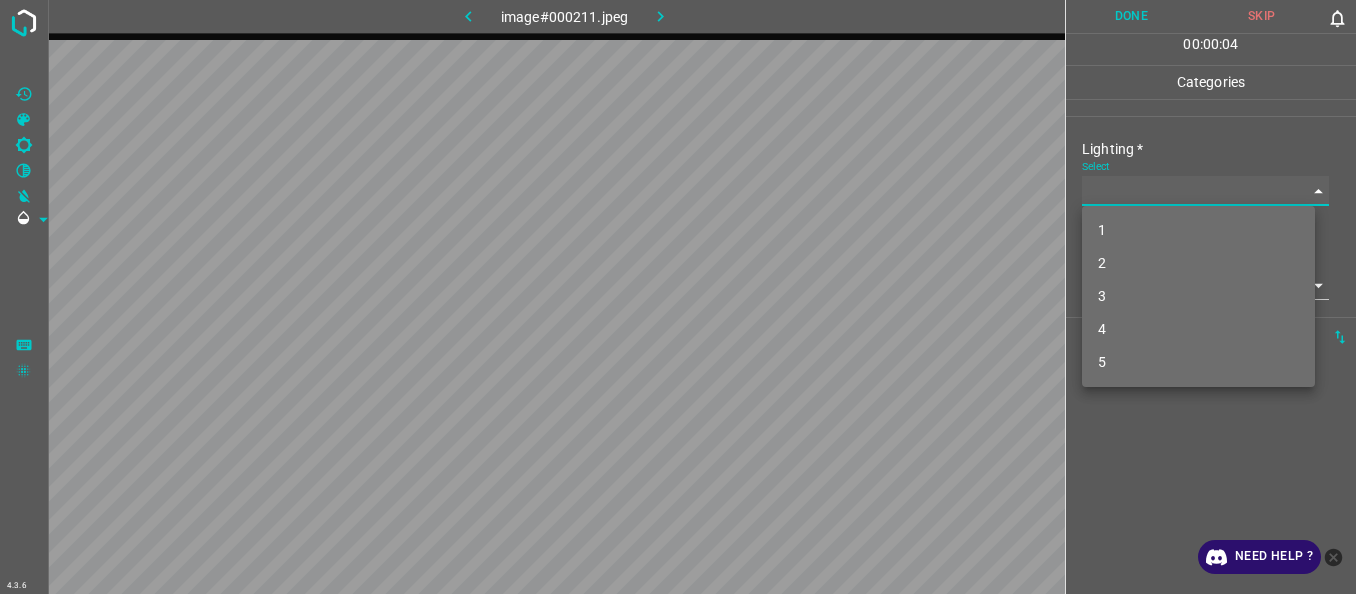 type on "3" 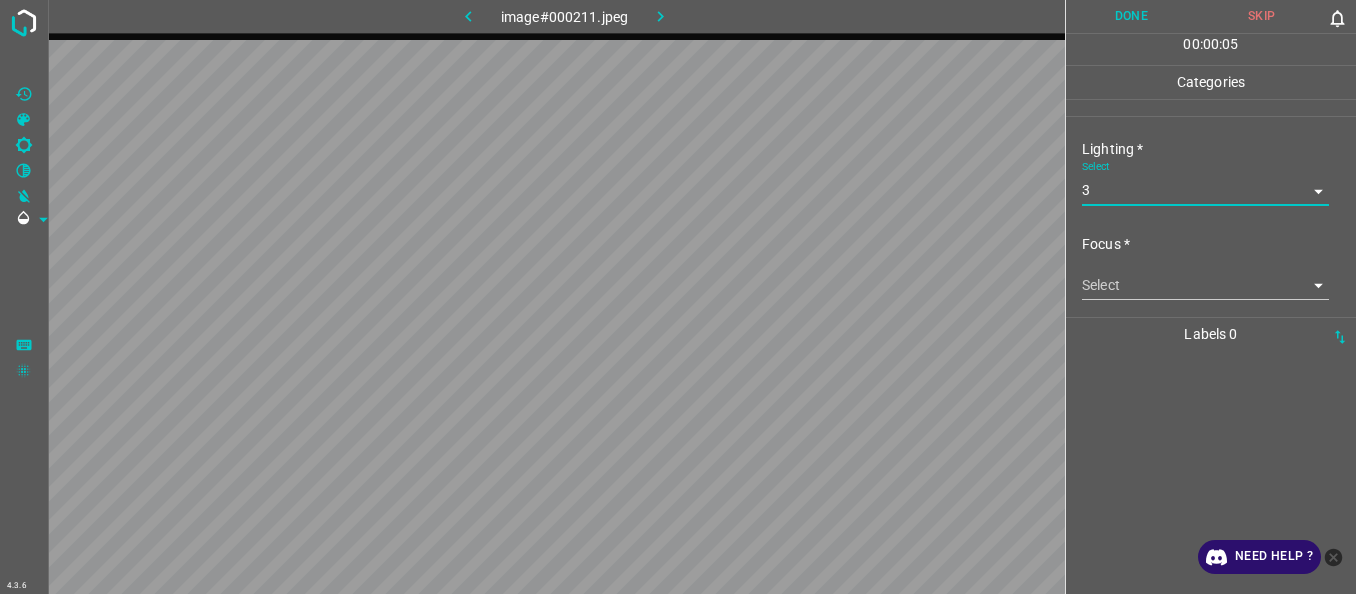 click on "4.3.6  image#000211.jpeg Done Skip 0 00   : 00   : 05   Categories Lighting *  Select 3 3 Focus *  Select ​ Overall *  Select ​ Labels   0 Categories 1 Lighting 2 Focus 3 Overall Tools Space Change between modes (Draw & Edit) I Auto labeling R Restore zoom M Zoom in N Zoom out Delete Delete selecte label Filters Z Restore filters X Saturation filter C Brightness filter V Contrast filter B Gray scale filter General O Download Need Help ? - Text - Hide - Delete" at bounding box center (678, 297) 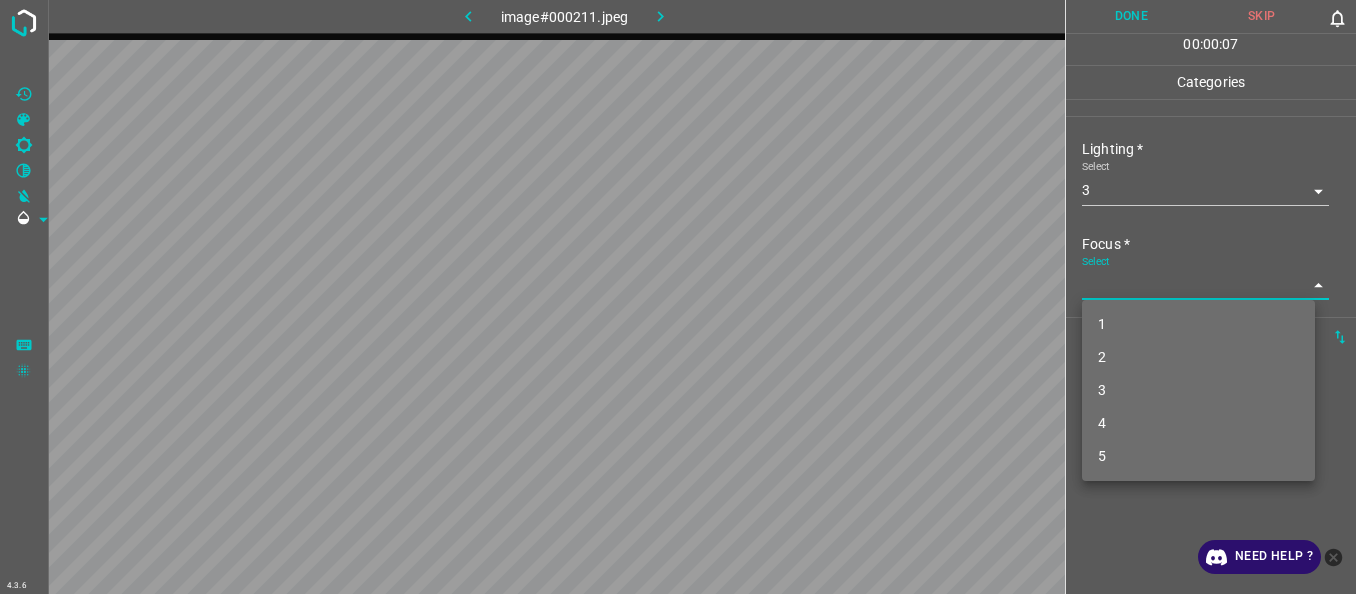 click on "3" at bounding box center (1198, 390) 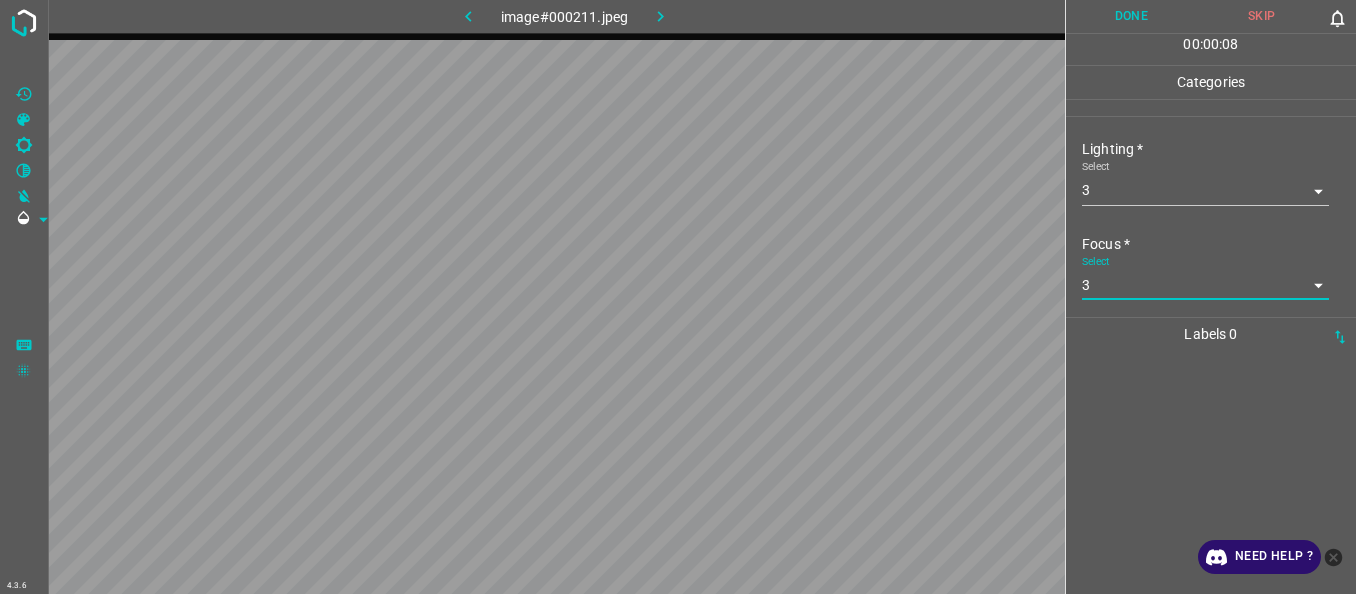 click on "4.3.6  image#000211.jpeg Done Skip 0 00   : 00   : 08   Categories Lighting *  Select 3 3 Focus *  Select 3 3 Overall *  Select ​ Labels   0 Categories 1 Lighting 2 Focus 3 Overall Tools Space Change between modes (Draw & Edit) I Auto labeling R Restore zoom M Zoom in N Zoom out Delete Delete selecte label Filters Z Restore filters X Saturation filter C Brightness filter V Contrast filter B Gray scale filter General O Download Need Help ? - Text - Hide - Delete" at bounding box center (678, 297) 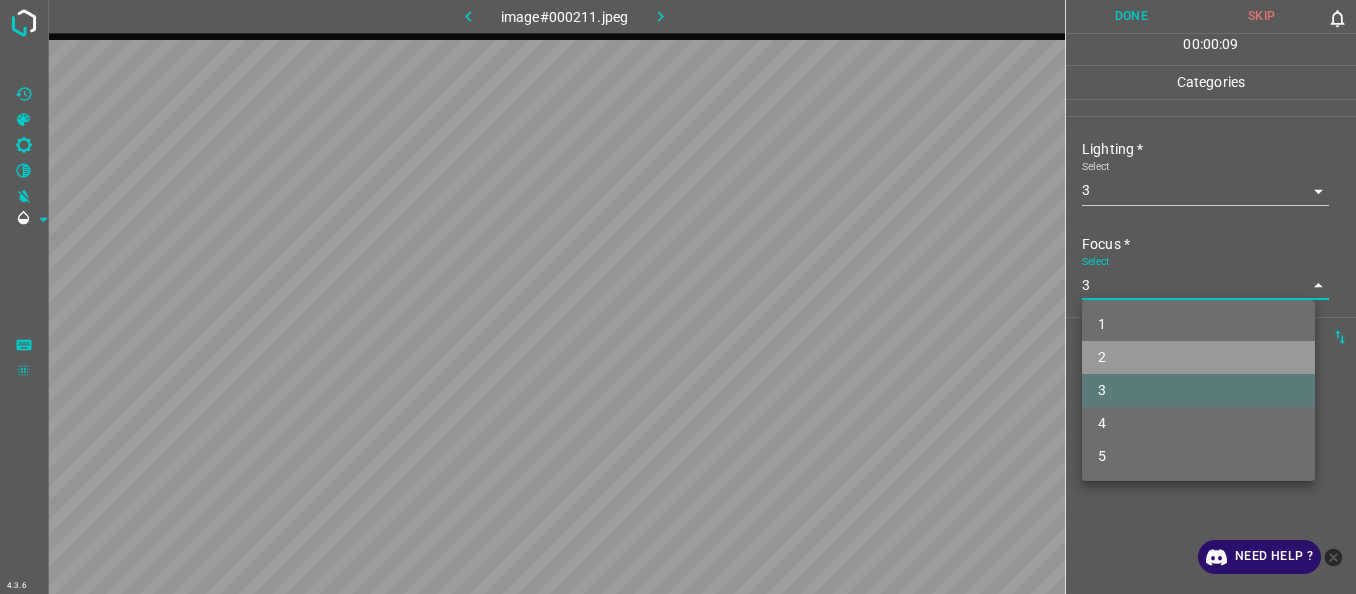 click on "2" at bounding box center [1198, 357] 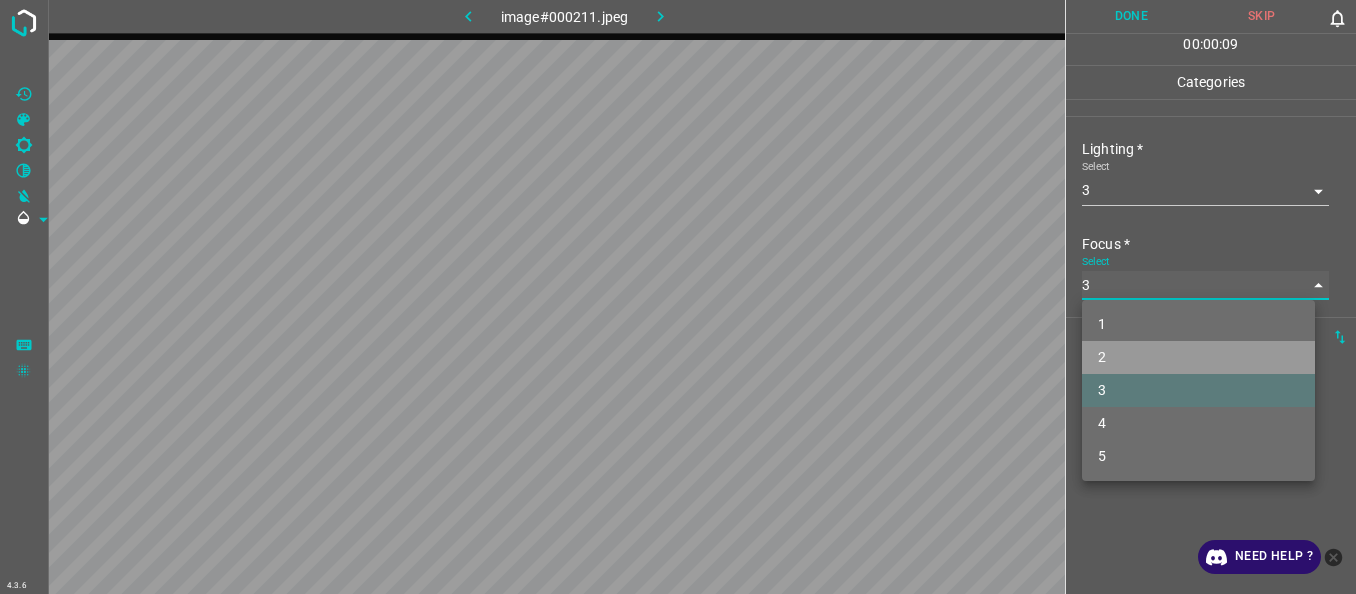 type on "2" 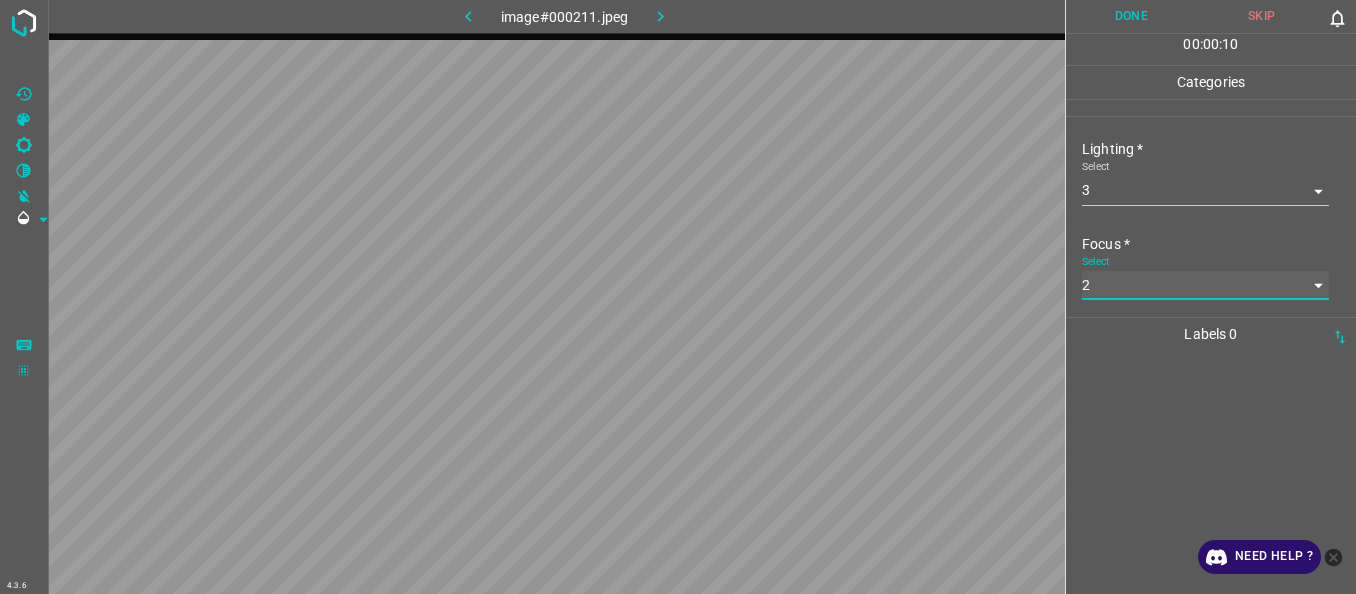 scroll, scrollTop: 98, scrollLeft: 0, axis: vertical 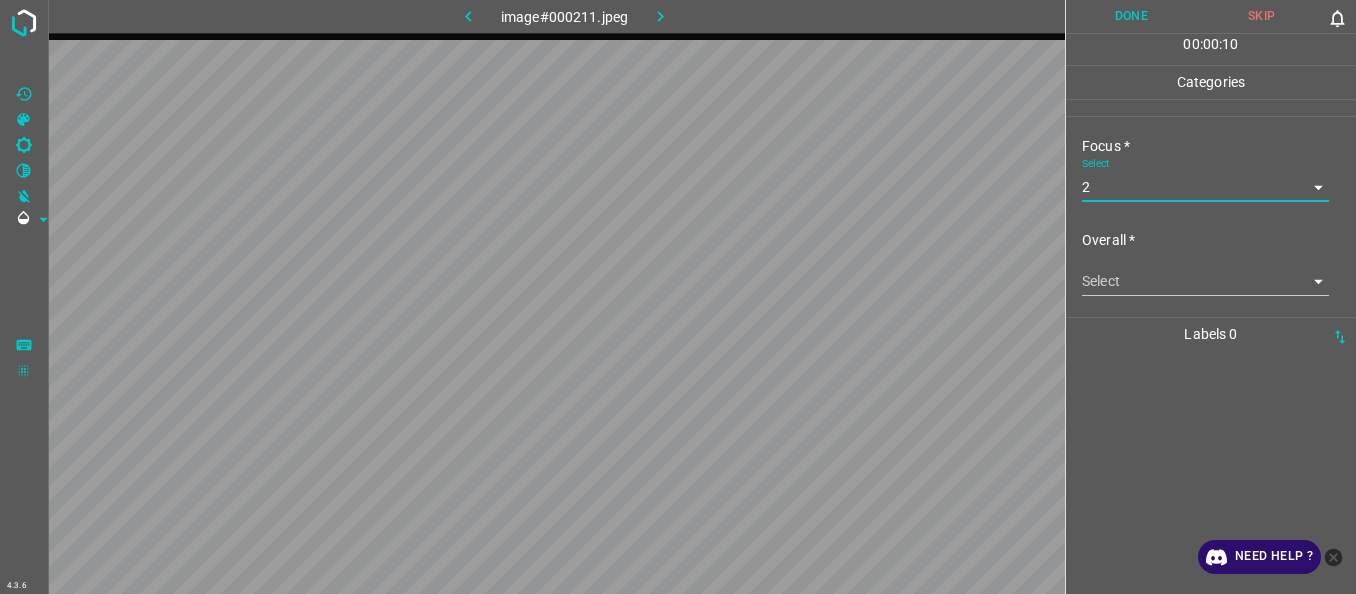 click on "4.3.6  image#000211.jpeg Done Skip 0 00   : 00   : 10   Categories Lighting *  Select 3 3 Focus *  Select 2 2 Overall *  Select ​ Labels   0 Categories 1 Lighting 2 Focus 3 Overall Tools Space Change between modes (Draw & Edit) I Auto labeling R Restore zoom M Zoom in N Zoom out Delete Delete selecte label Filters Z Restore filters X Saturation filter C Brightness filter V Contrast filter B Gray scale filter General O Download Need Help ? - Text - Hide - Delete" at bounding box center (678, 297) 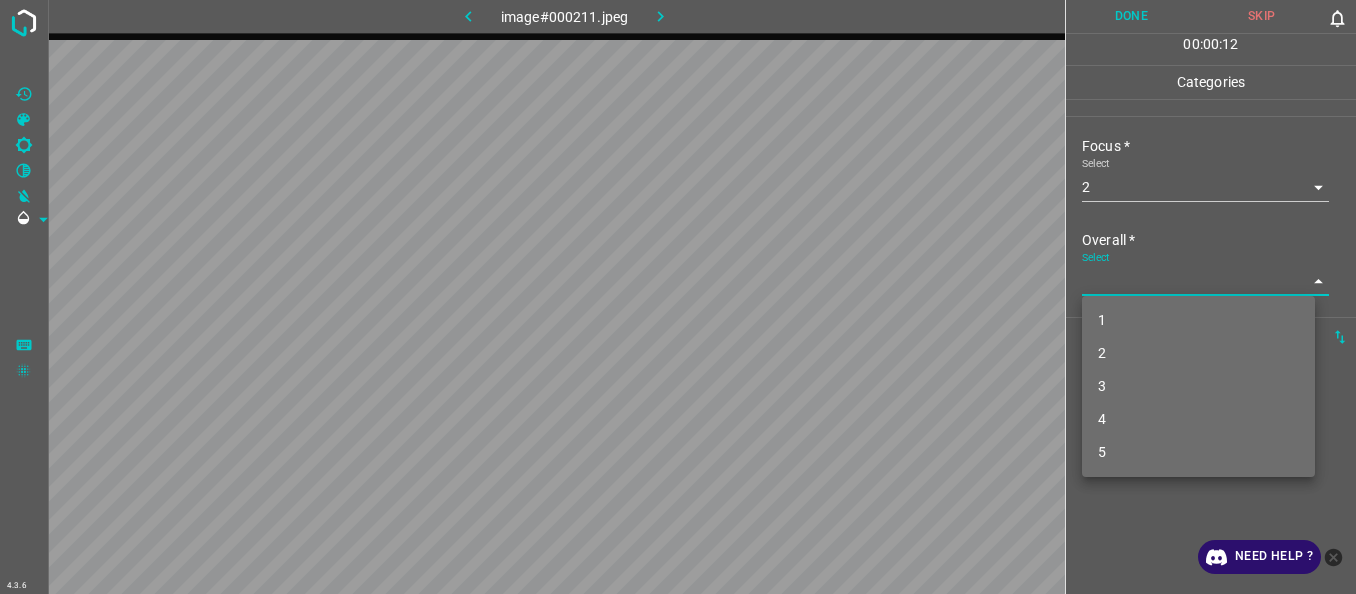 click on "3" at bounding box center (1198, 386) 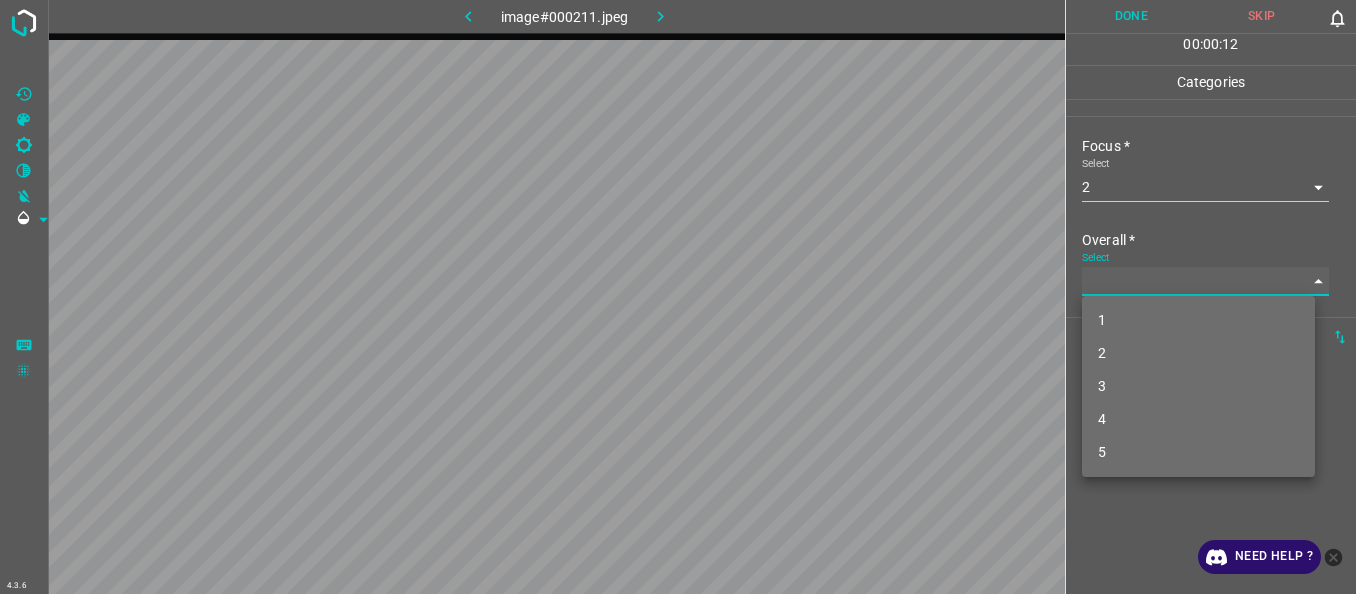 type on "3" 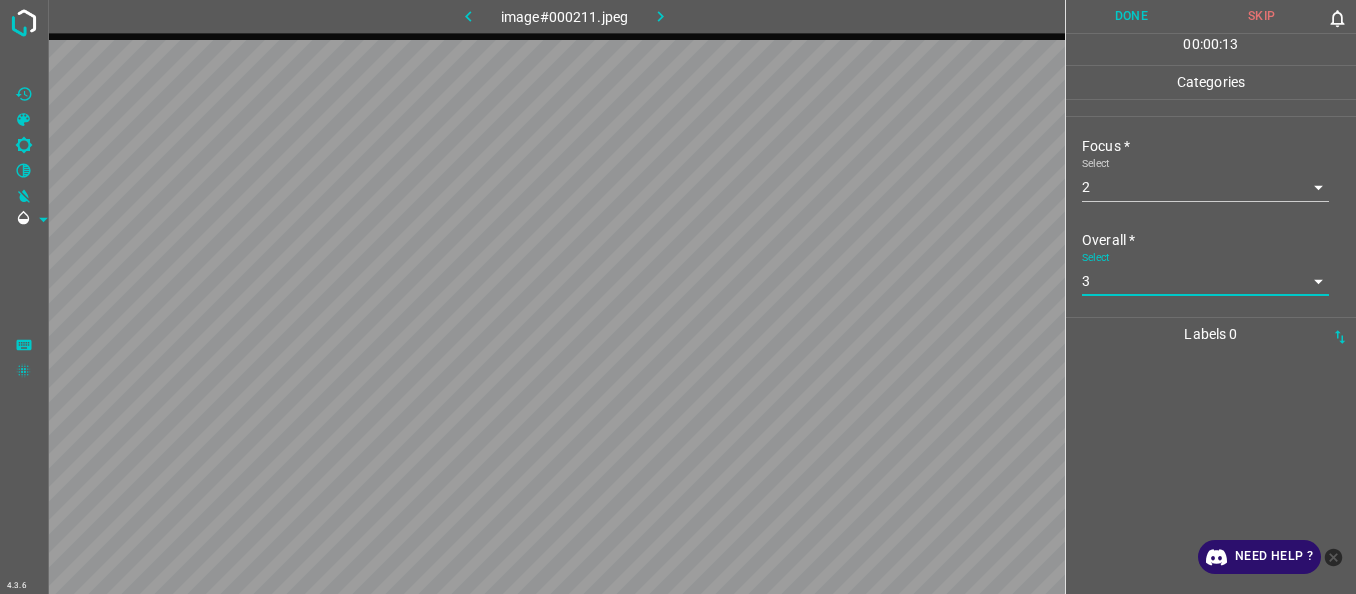 click on "Done" at bounding box center (1131, 16) 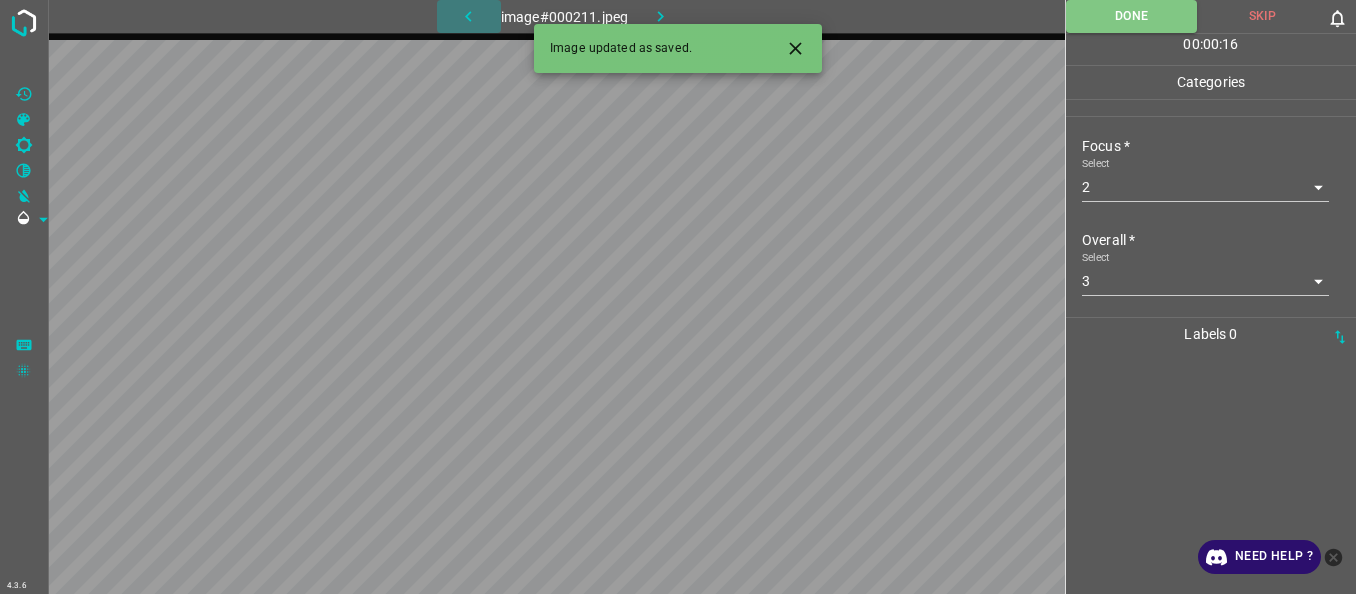click 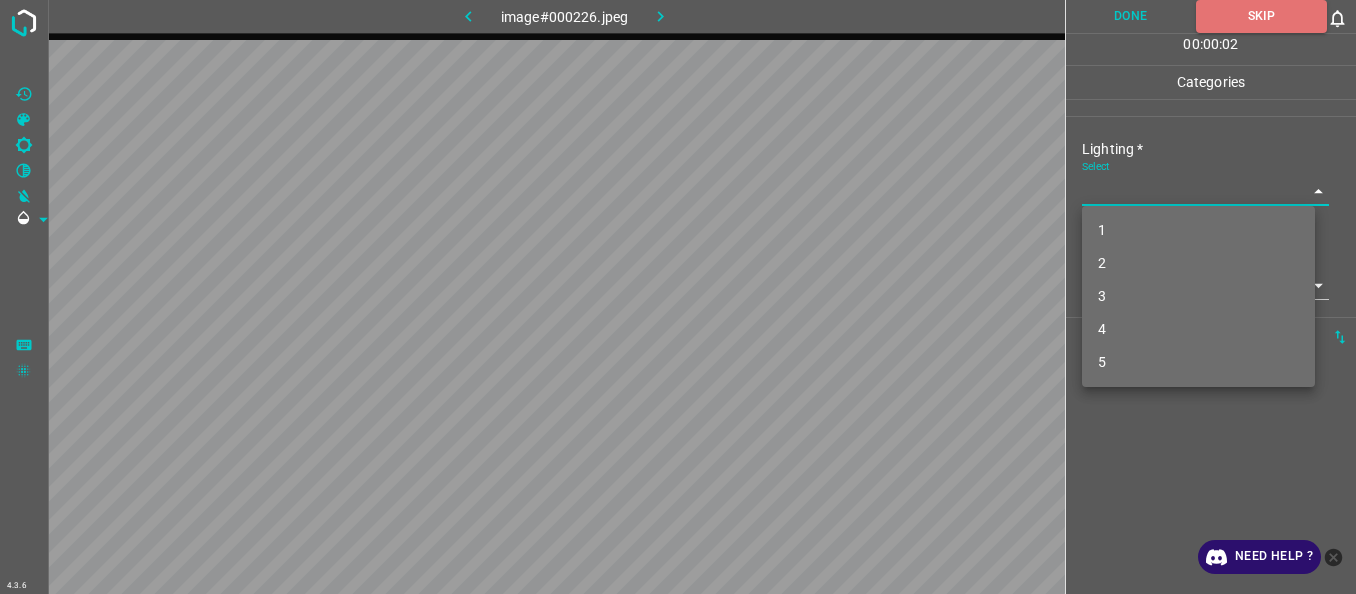 click on "4.3.6  image#000226.jpeg Done Skip 0 00   : 00   : 02   Categories Lighting *  Select ​ Focus *  Select ​ Overall *  Select ​ Labels   0 Categories 1 Lighting 2 Focus 3 Overall Tools Space Change between modes (Draw & Edit) I Auto labeling R Restore zoom M Zoom in N Zoom out Delete Delete selecte label Filters Z Restore filters X Saturation filter C Brightness filter V Contrast filter B Gray scale filter General O Download Need Help ? - Text - Hide - Delete 1 2 3 4 5" at bounding box center (678, 297) 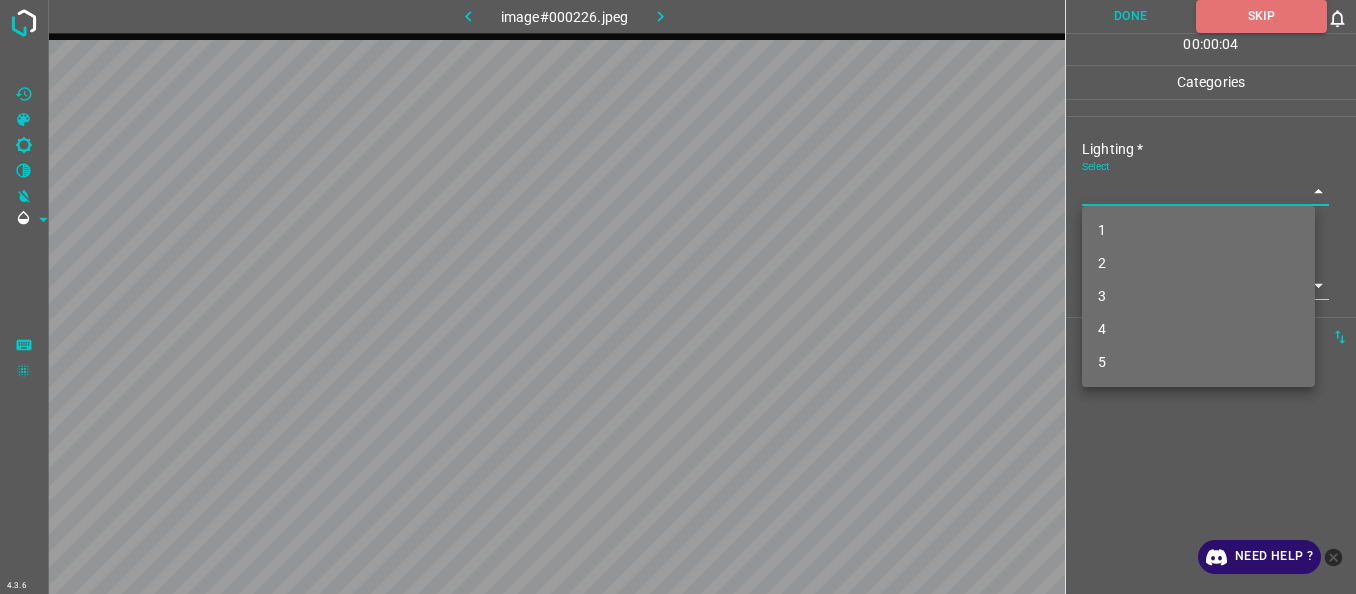 click on "4" at bounding box center [1198, 329] 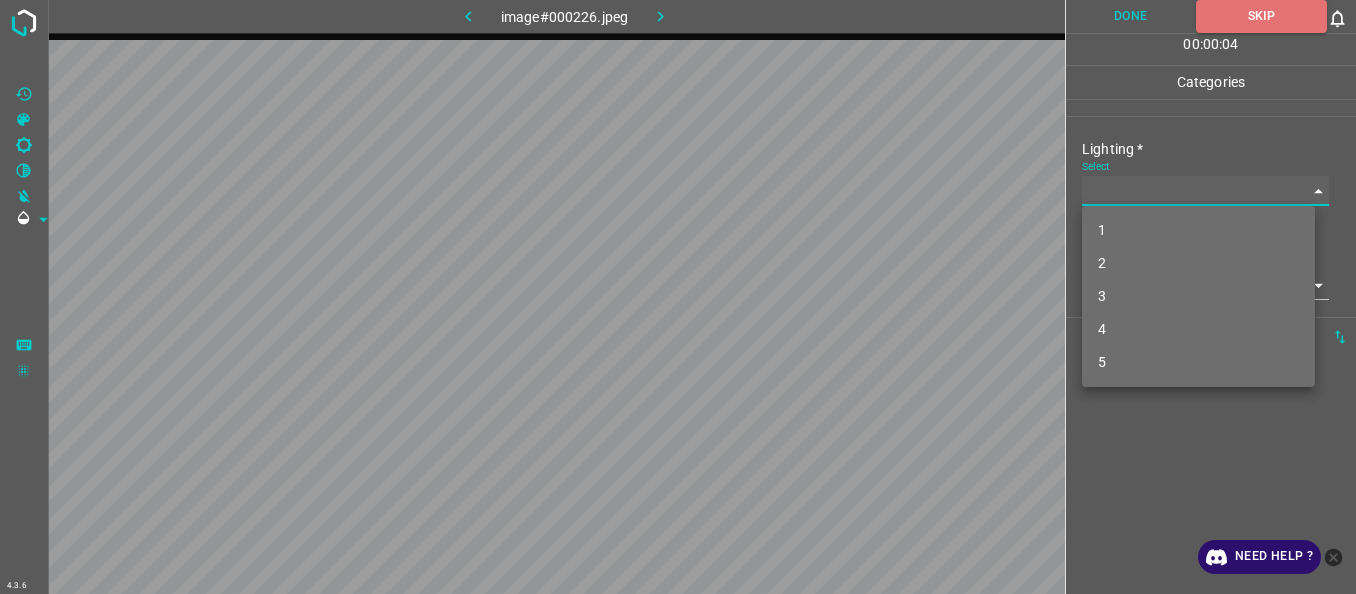 type on "4" 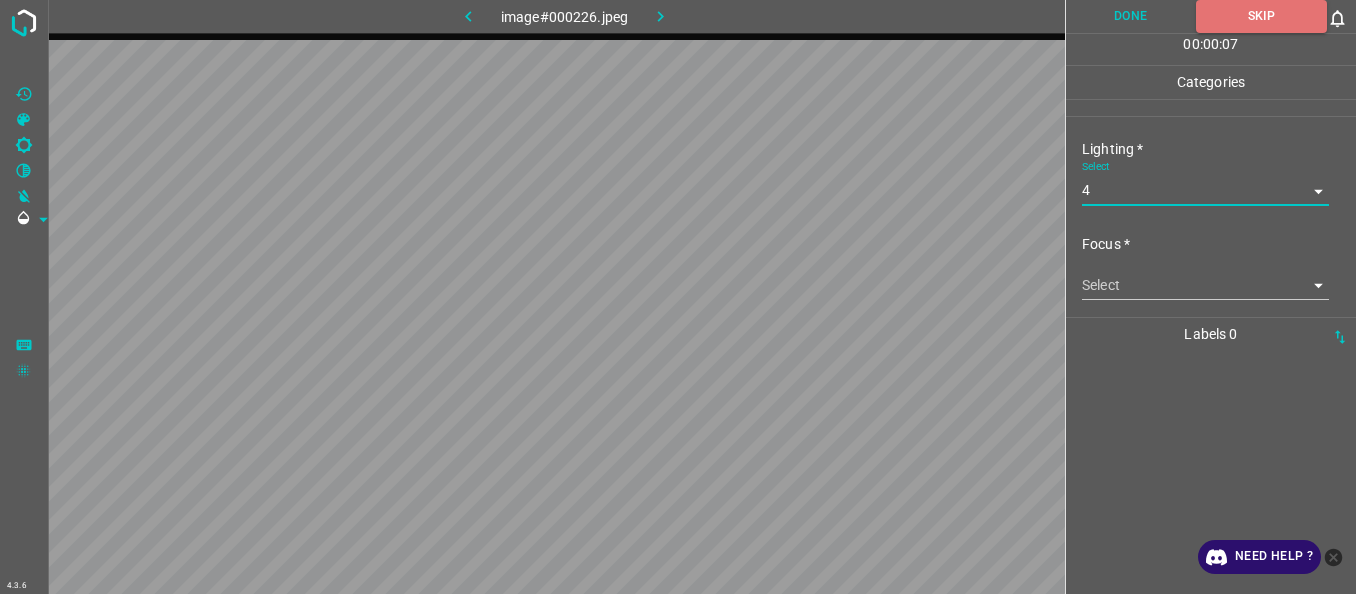 click on "4.3.6  image#000226.jpeg Done Skip 0 00   : 00   : 07   Categories Lighting *  Select 4 4 Focus *  Select ​ Overall *  Select ​ Labels   0 Categories 1 Lighting 2 Focus 3 Overall Tools Space Change between modes (Draw & Edit) I Auto labeling R Restore zoom M Zoom in N Zoom out Delete Delete selecte label Filters Z Restore filters X Saturation filter C Brightness filter V Contrast filter B Gray scale filter General O Download Need Help ? - Text - Hide - Delete" at bounding box center (678, 297) 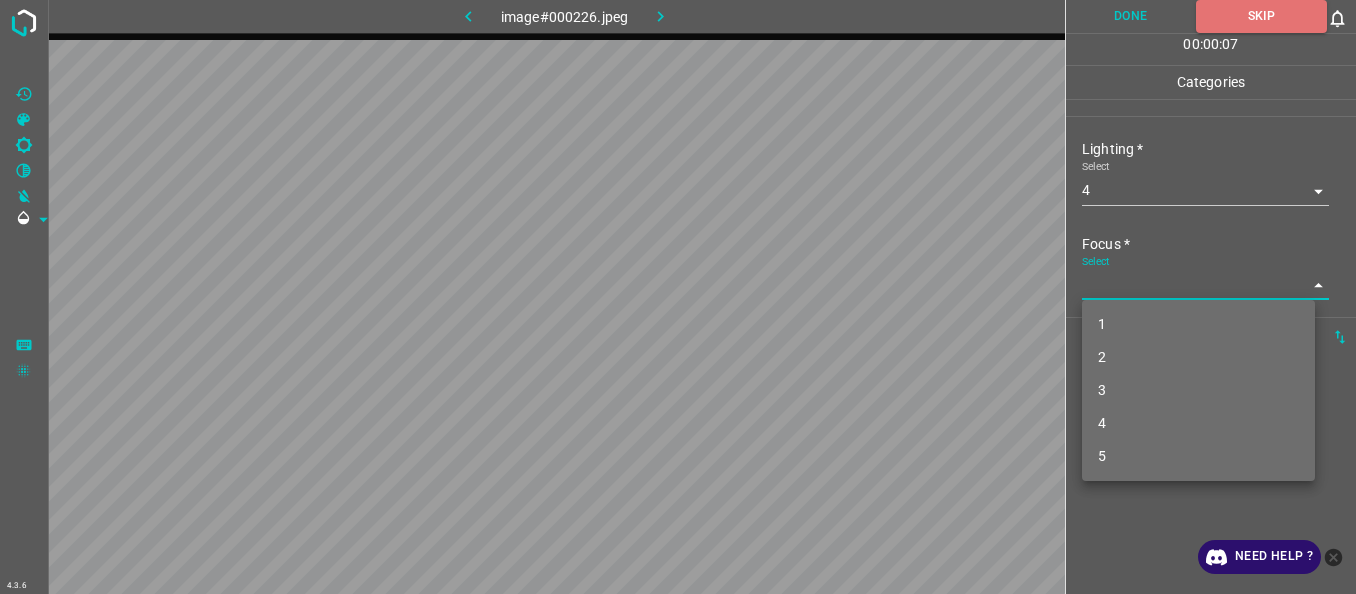 click on "3" at bounding box center (1198, 390) 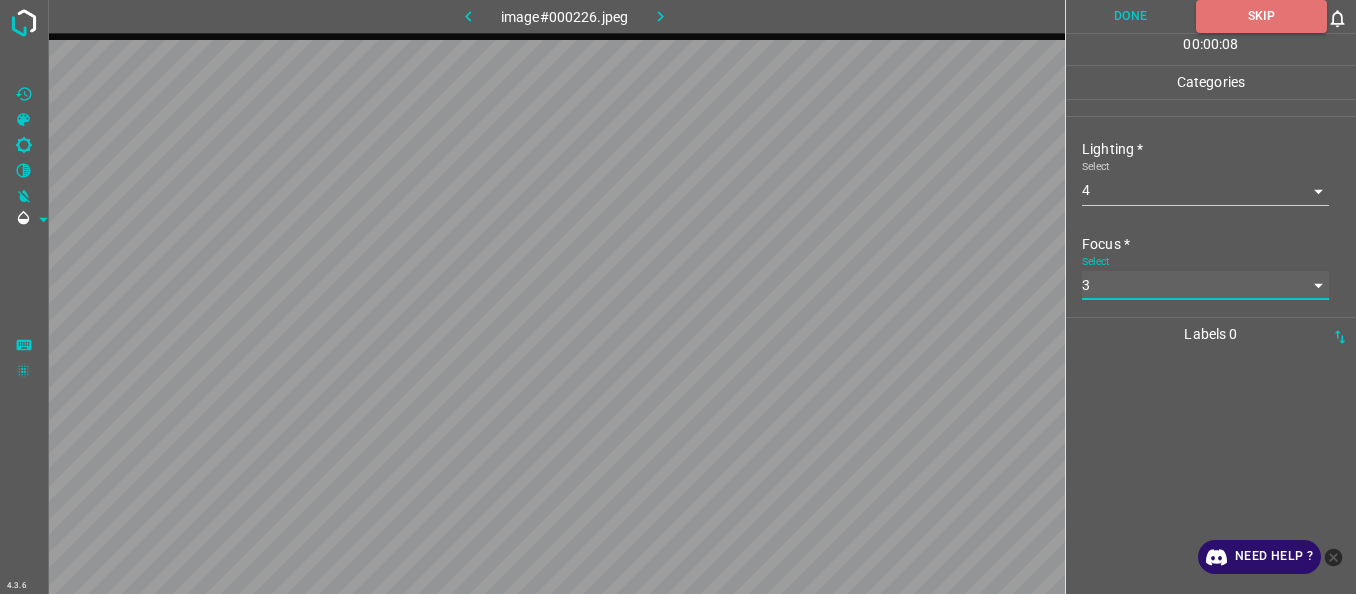 type on "3" 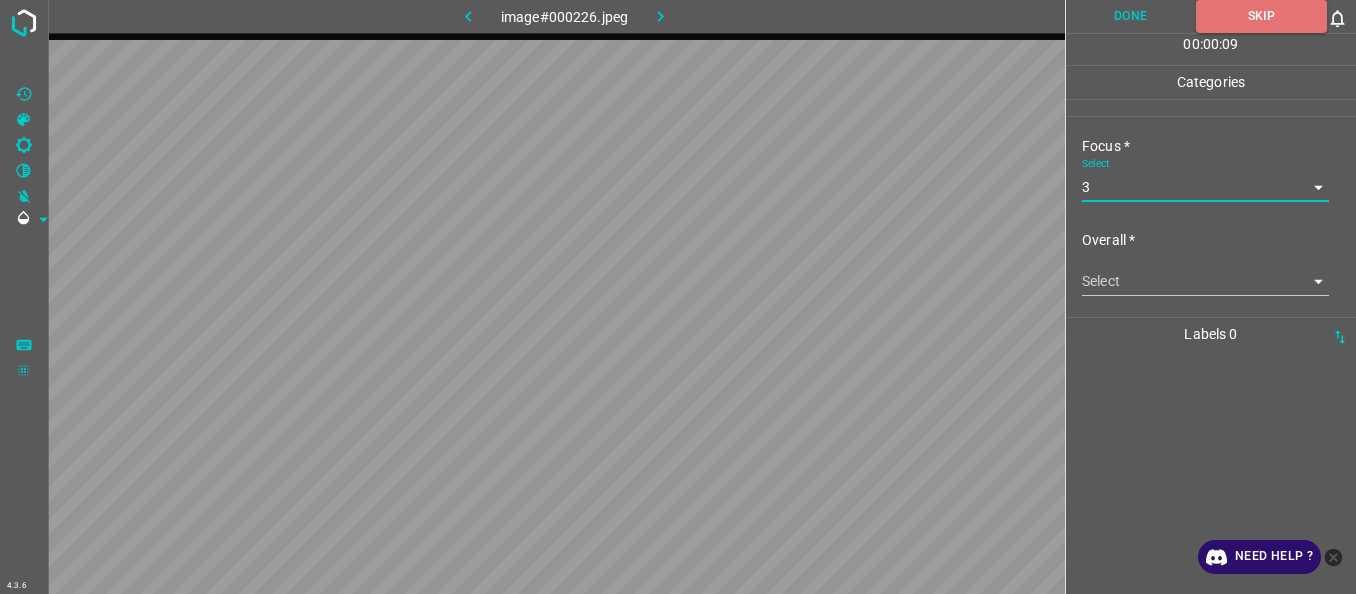 click on "4.3.6  image#000226.jpeg Done Skip 0 00   : 00   : 09   Categories Lighting *  Select 4 4 Focus *  Select 3 3 Overall *  Select ​ Labels   0 Categories 1 Lighting 2 Focus 3 Overall Tools Space Change between modes (Draw & Edit) I Auto labeling R Restore zoom M Zoom in N Zoom out Delete Delete selecte label Filters Z Restore filters X Saturation filter C Brightness filter V Contrast filter B Gray scale filter General O Download Need Help ? - Text - Hide - Delete" at bounding box center (678, 297) 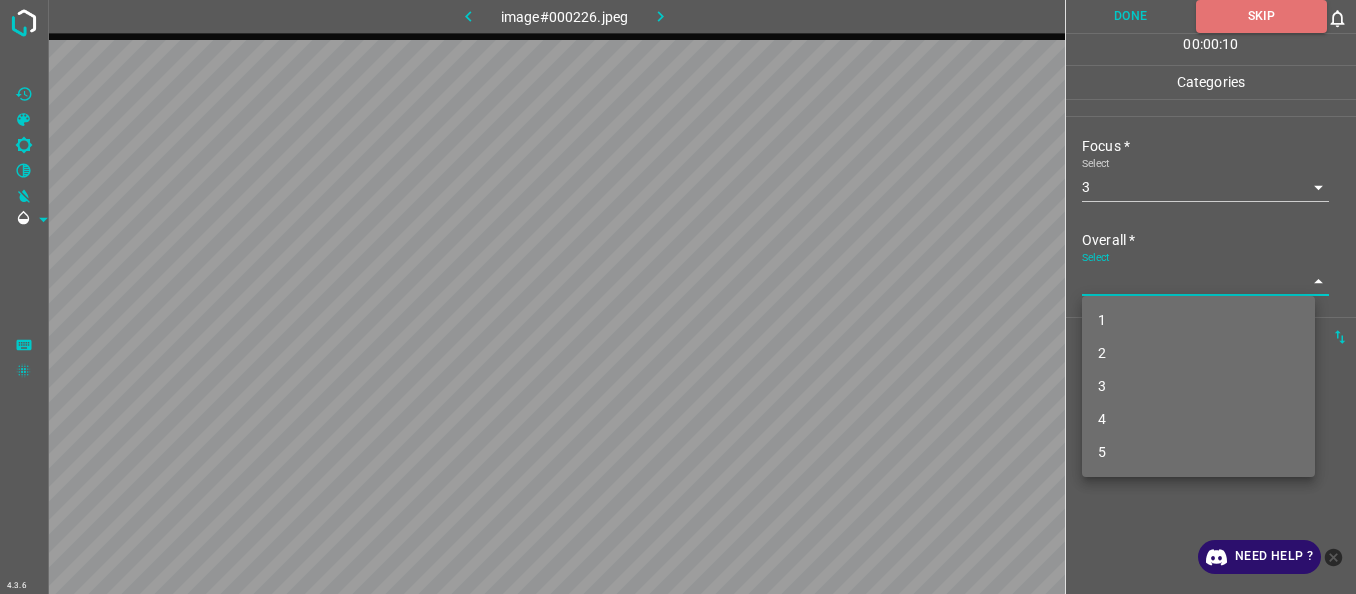 click on "3" at bounding box center [1198, 386] 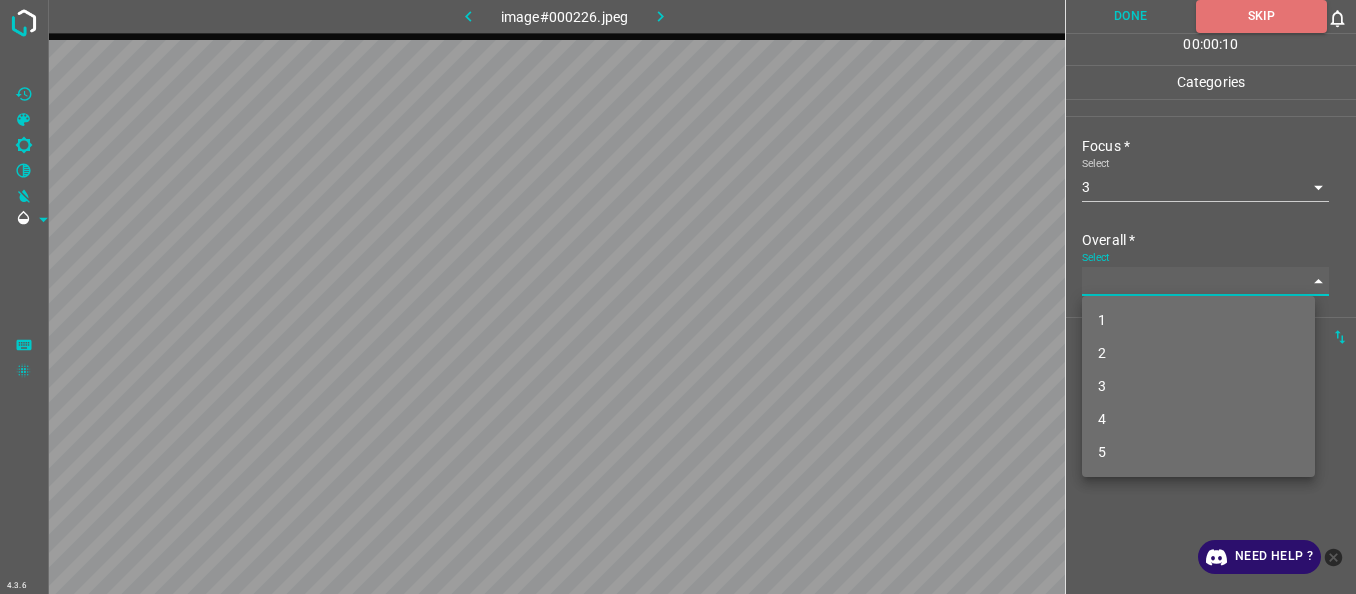 type on "3" 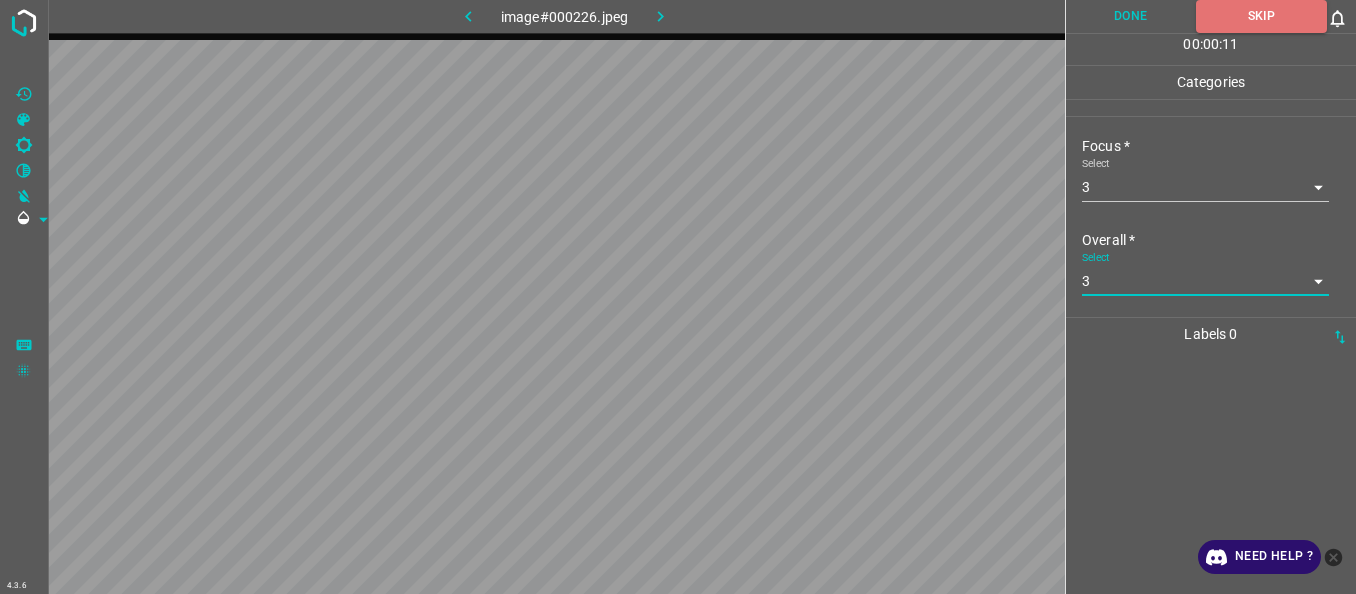 click on "Done" at bounding box center (1131, 16) 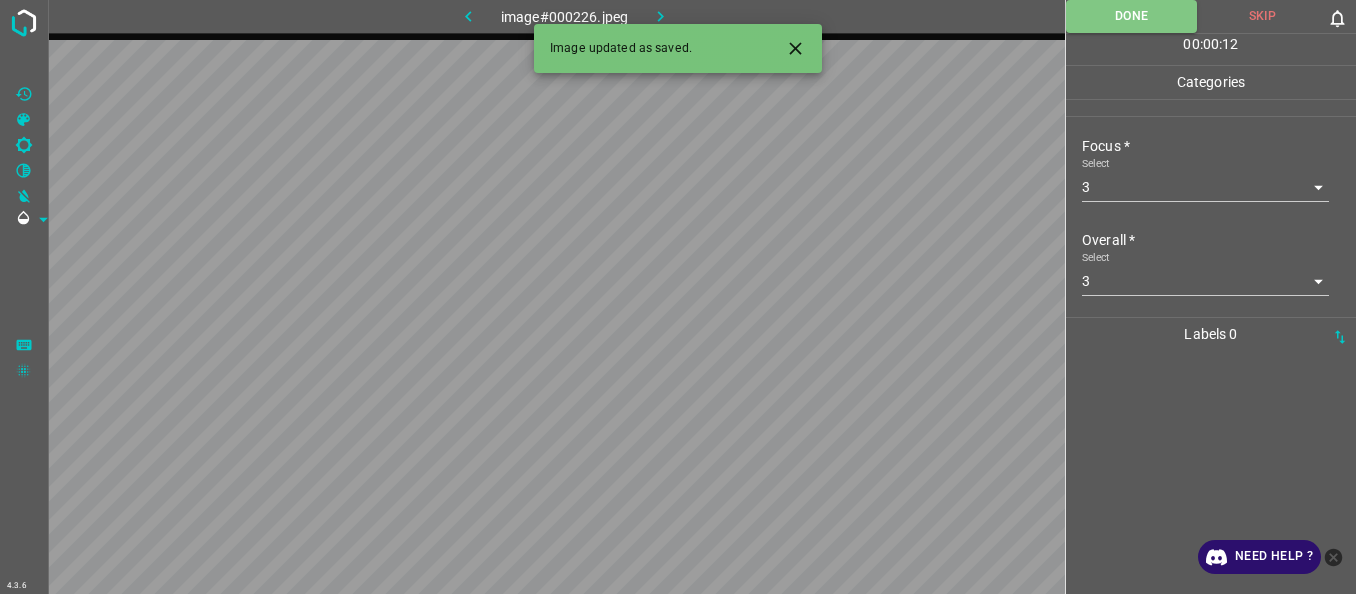 click 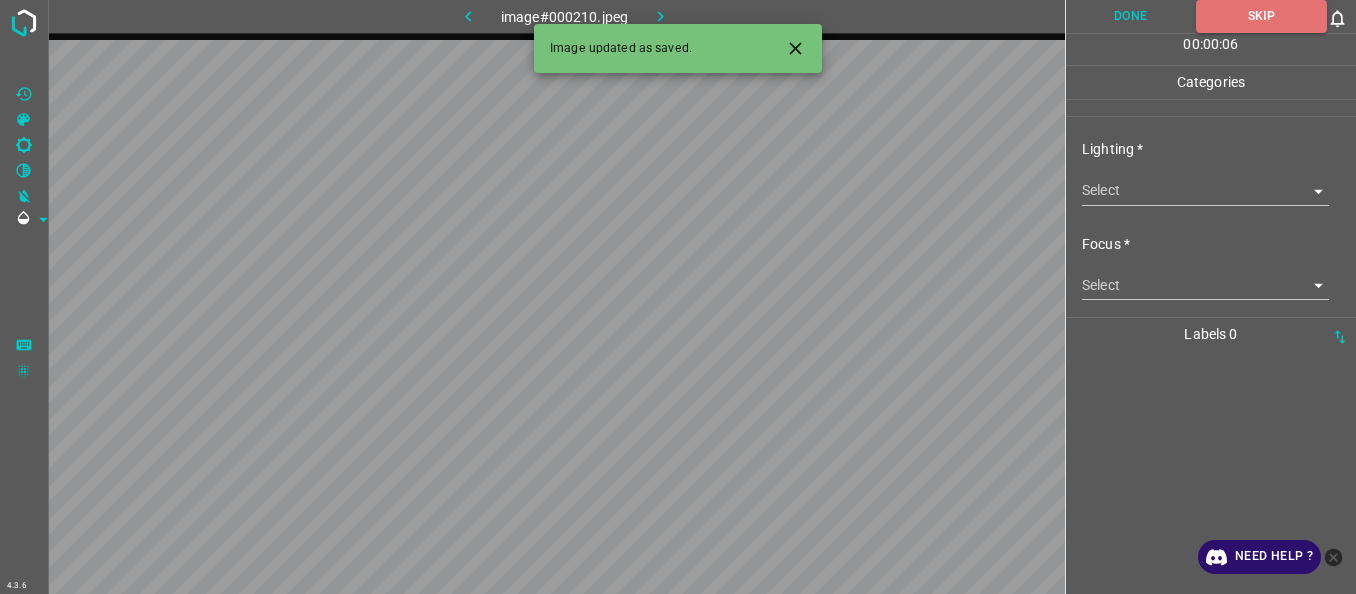 click on "4.3.6  image#000210.jpeg Done Skip 0 00   : 00   : 06   Categories Lighting *  Select ​ Focus *  Select ​ Overall *  Select ​ Labels   0 Categories 1 Lighting 2 Focus 3 Overall Tools Space Change between modes (Draw & Edit) I Auto labeling R Restore zoom M Zoom in N Zoom out Delete Delete selecte label Filters Z Restore filters X Saturation filter C Brightness filter V Contrast filter B Gray scale filter General O Download Image updated as saved. Need Help ? - Text - Hide - Delete" at bounding box center (678, 297) 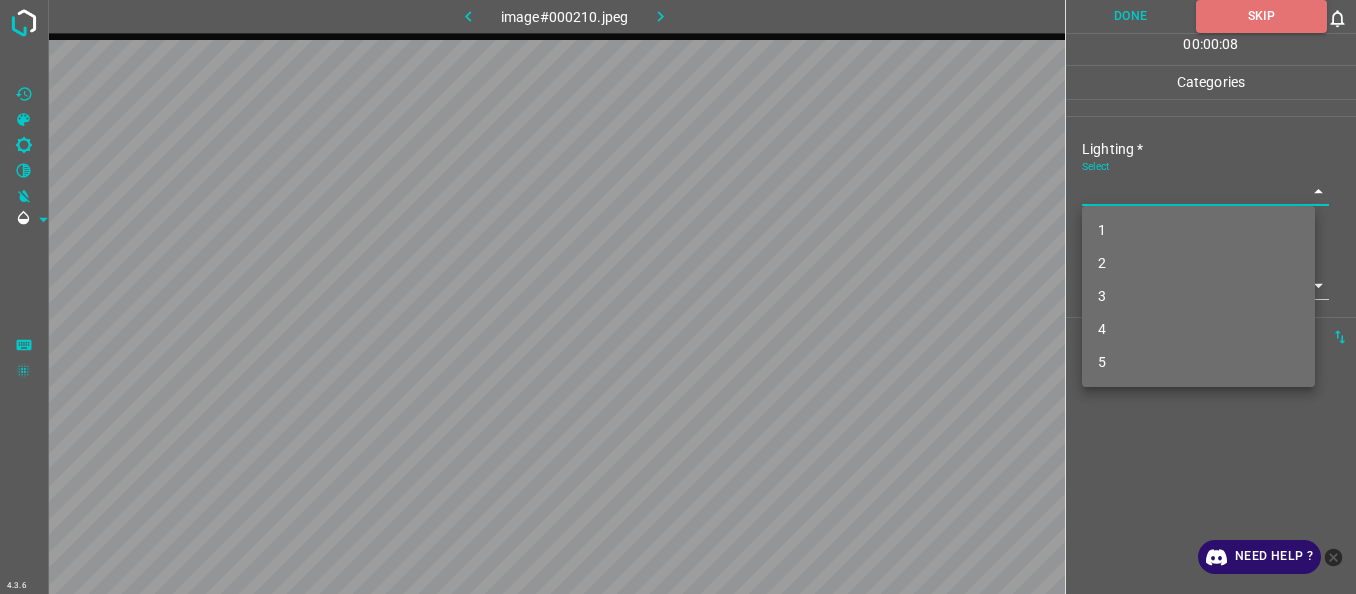 click on "4" at bounding box center (1198, 329) 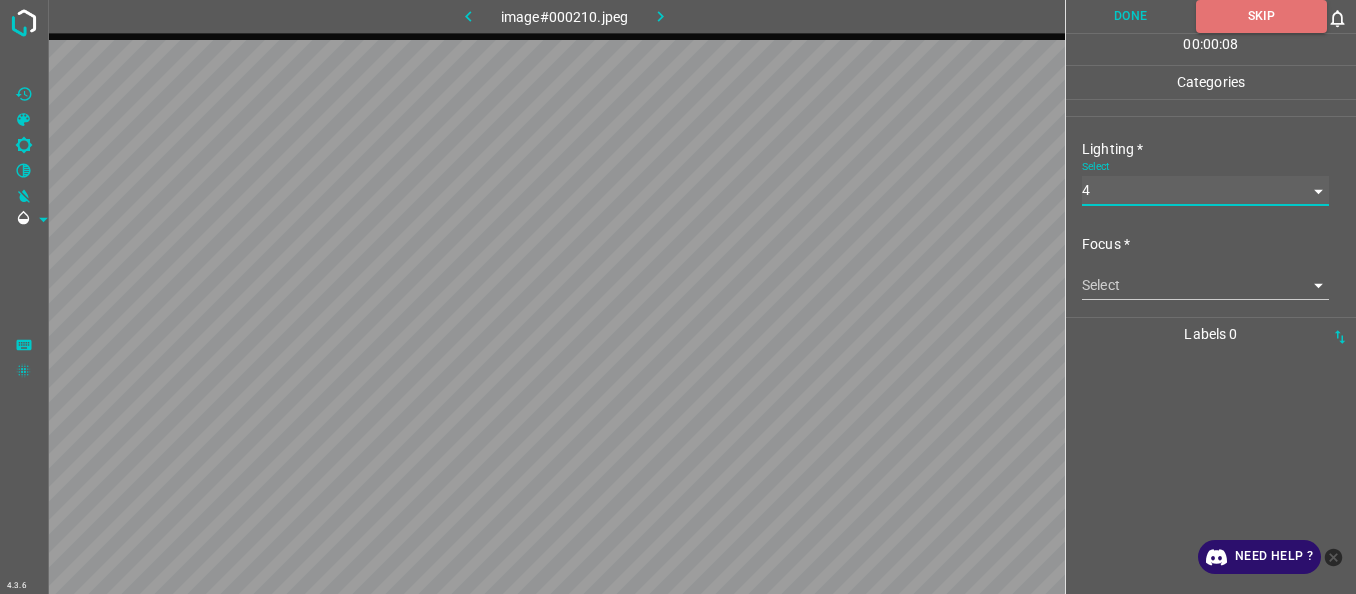 type on "4" 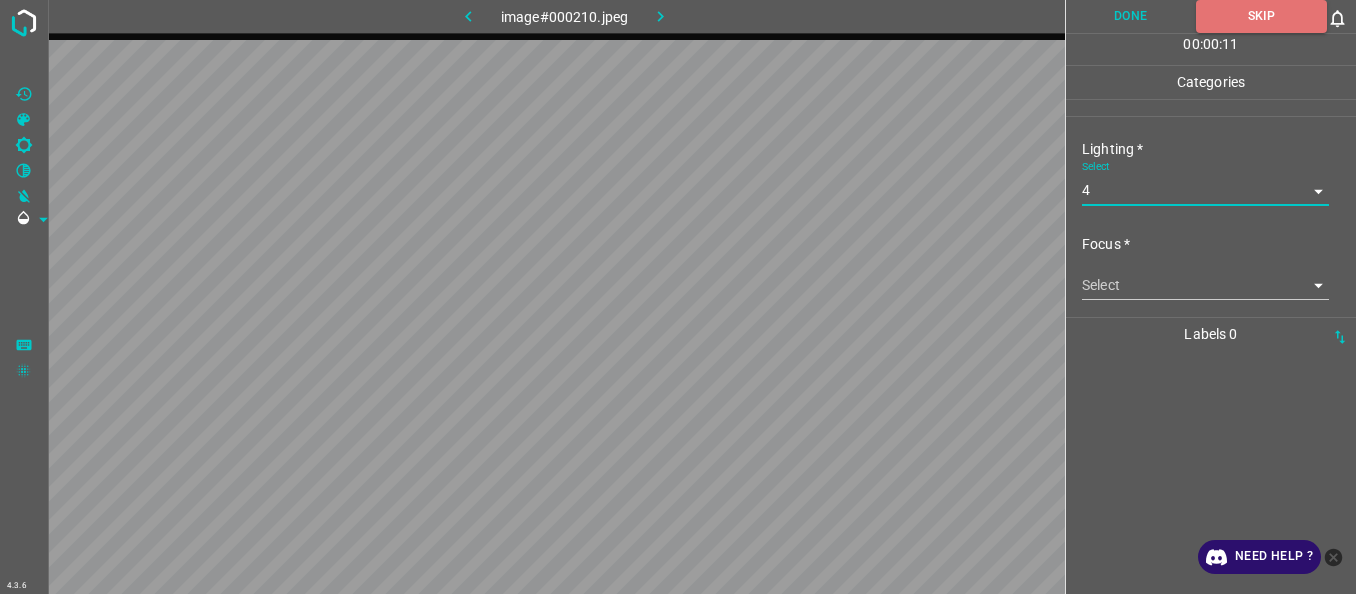 click on "4.3.6  image#000210.jpeg Done Skip 0 00   : 00   : 11   Categories Lighting *  Select 4 4 Focus *  Select ​ Overall *  Select ​ Labels   0 Categories 1 Lighting 2 Focus 3 Overall Tools Space Change between modes (Draw & Edit) I Auto labeling R Restore zoom M Zoom in N Zoom out Delete Delete selecte label Filters Z Restore filters X Saturation filter C Brightness filter V Contrast filter B Gray scale filter General O Download Need Help ? - Text - Hide - Delete" at bounding box center (678, 297) 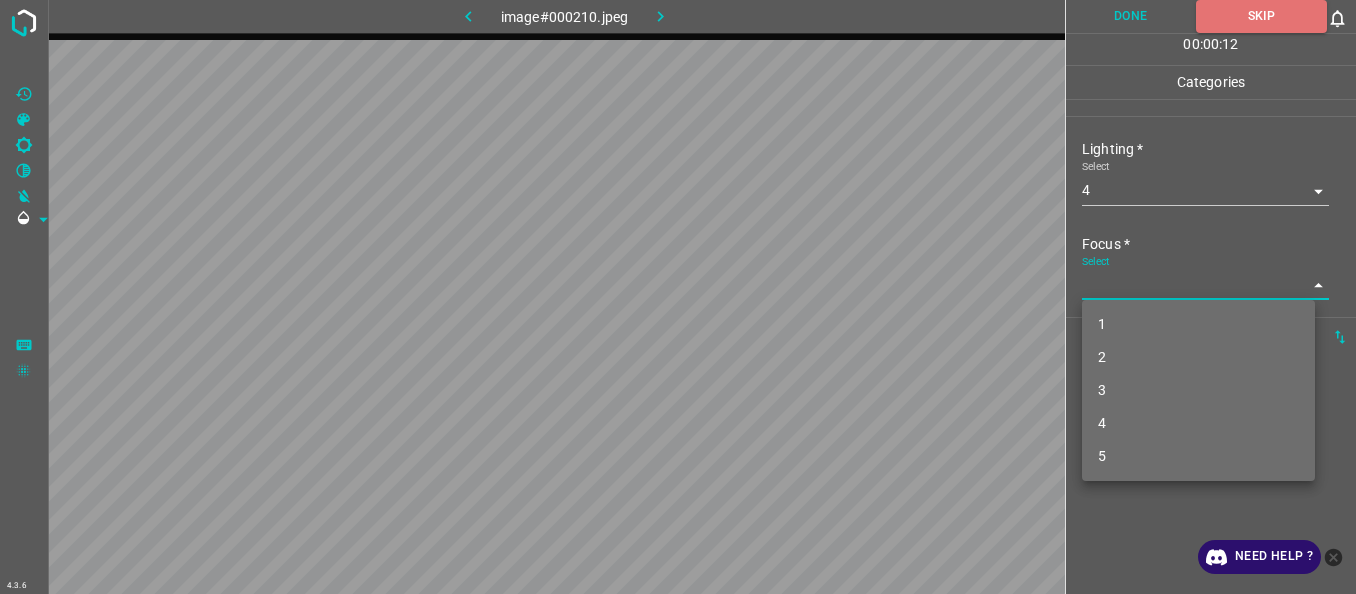 click on "2" at bounding box center [1198, 357] 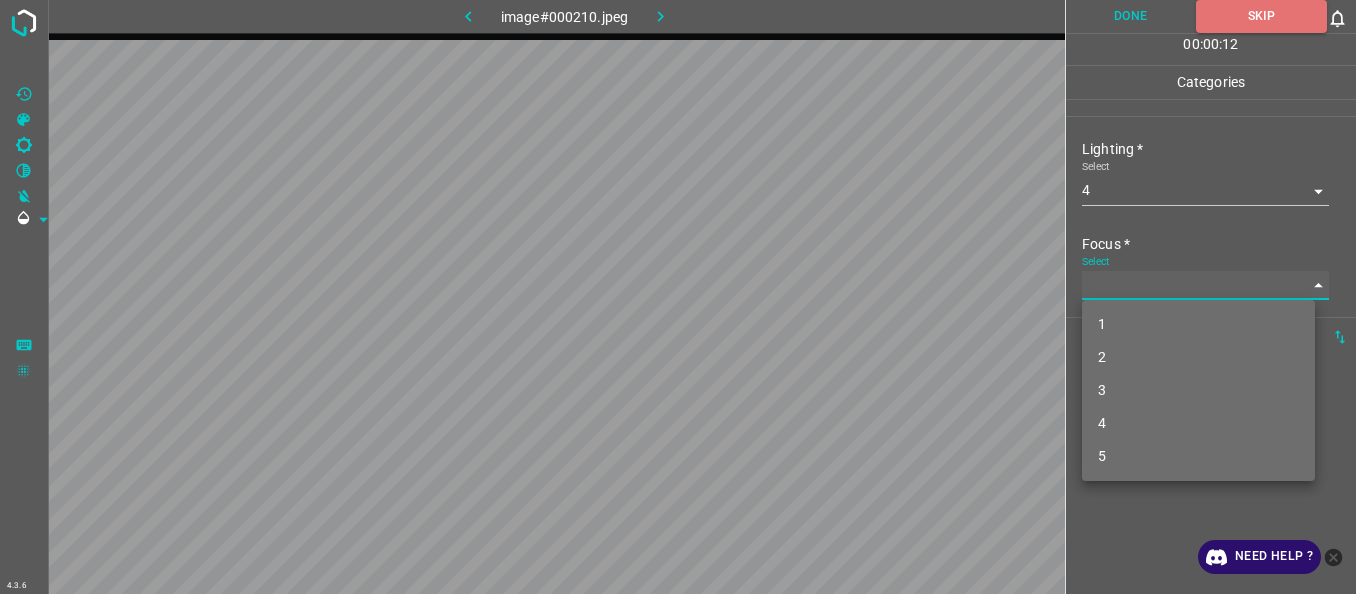 type on "2" 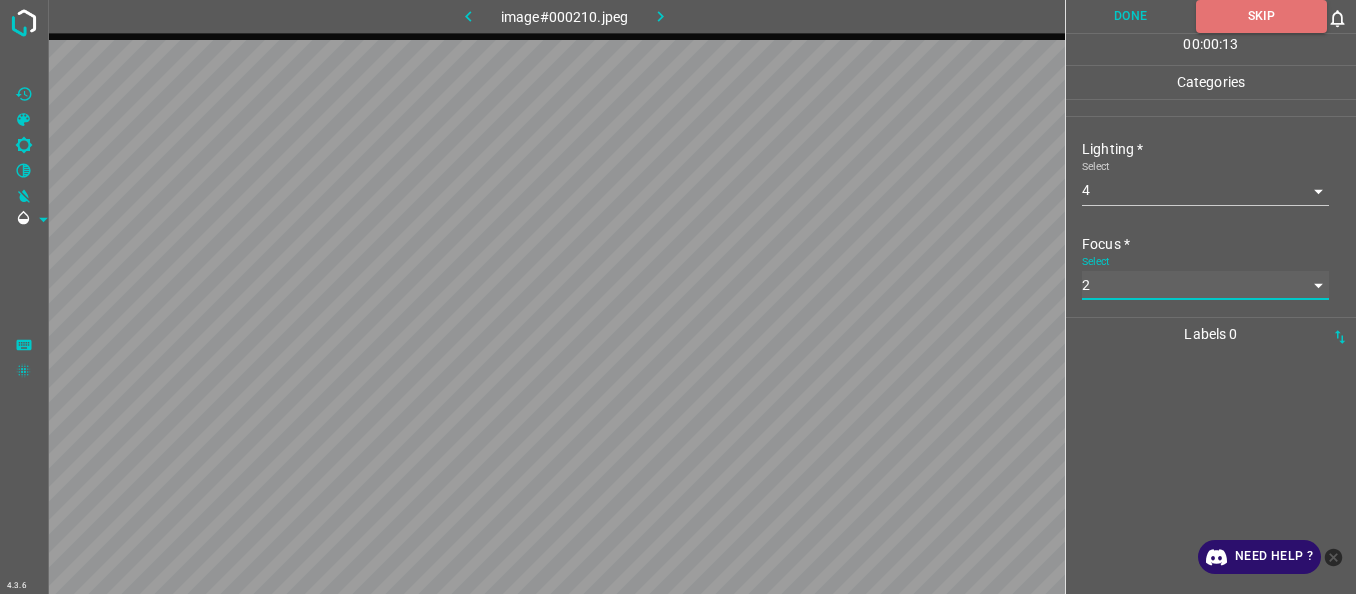 scroll, scrollTop: 98, scrollLeft: 0, axis: vertical 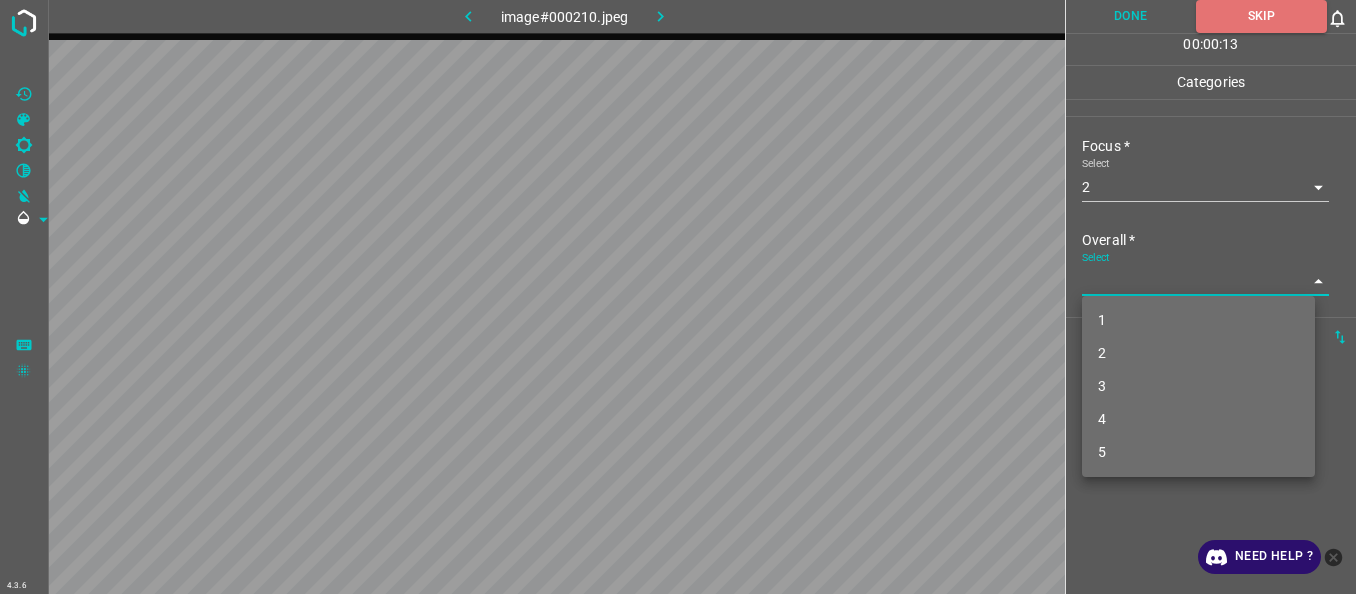 click on "4.3.6  image#000210.jpeg Done Skip 0 00   : 00   : 13   Categories Lighting *  Select 4 4 Focus *  Select 2 2 Overall *  Select ​ Labels   0 Categories 1 Lighting 2 Focus 3 Overall Tools Space Change between modes (Draw & Edit) I Auto labeling R Restore zoom M Zoom in N Zoom out Delete Delete selecte label Filters Z Restore filters X Saturation filter C Brightness filter V Contrast filter B Gray scale filter General O Download Need Help ? - Text - Hide - Delete 1 2 3 4 5" at bounding box center [678, 297] 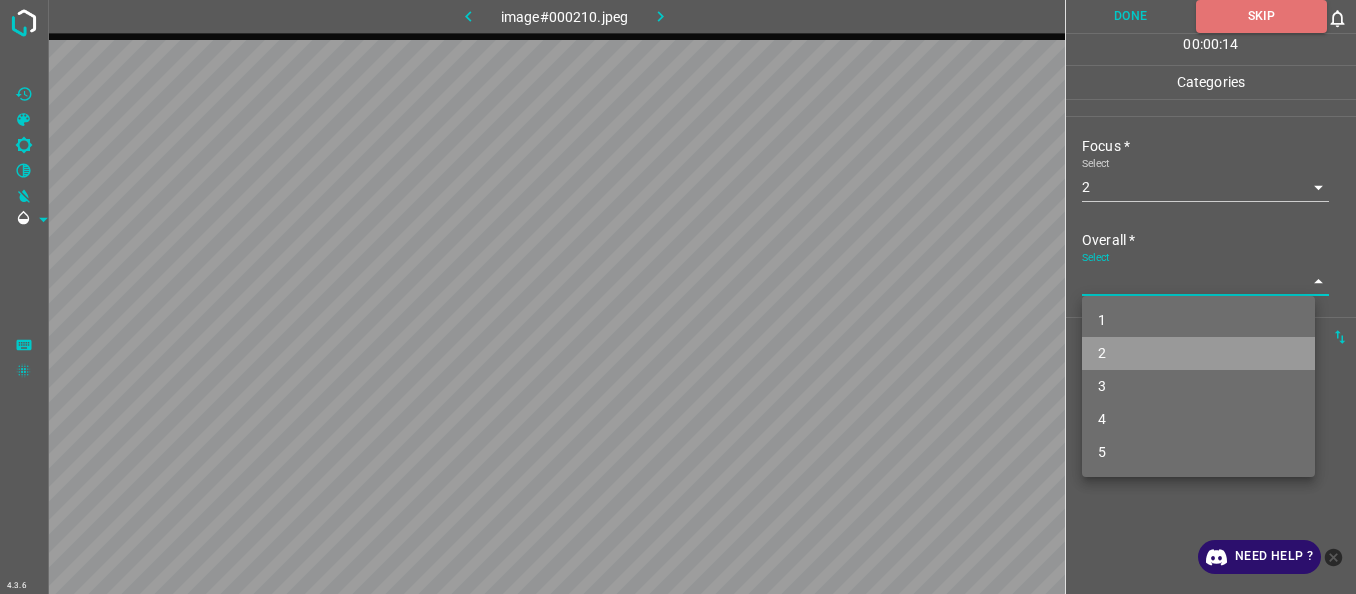 click on "2" at bounding box center [1198, 353] 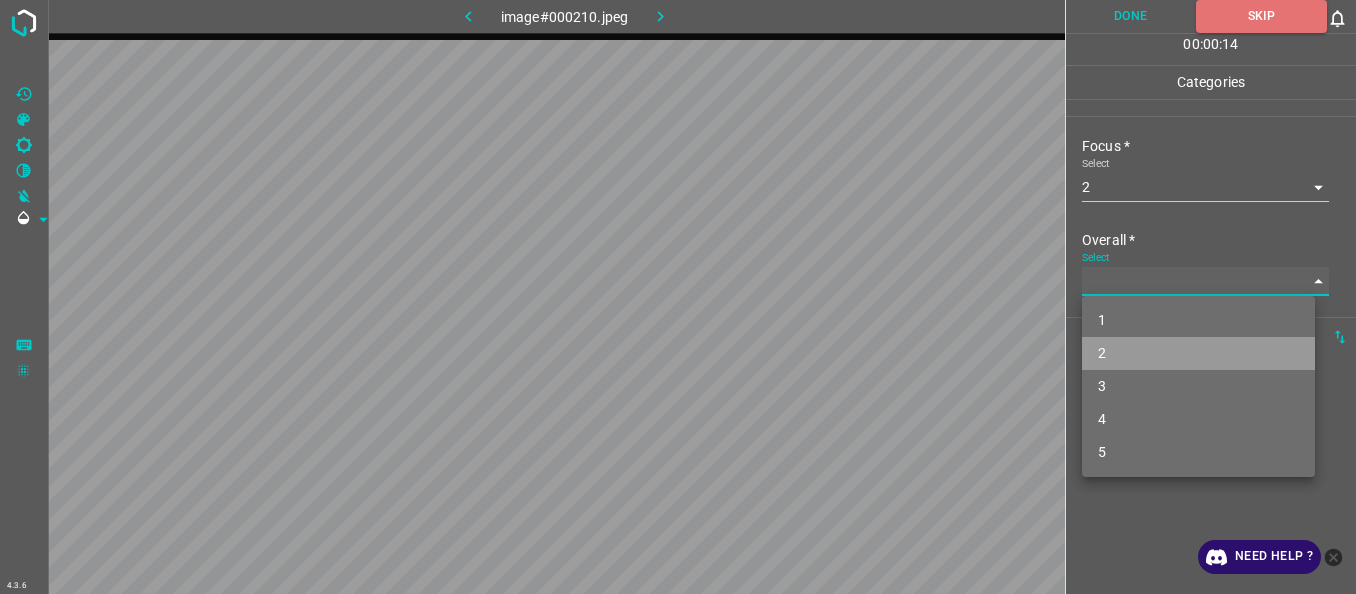 type on "2" 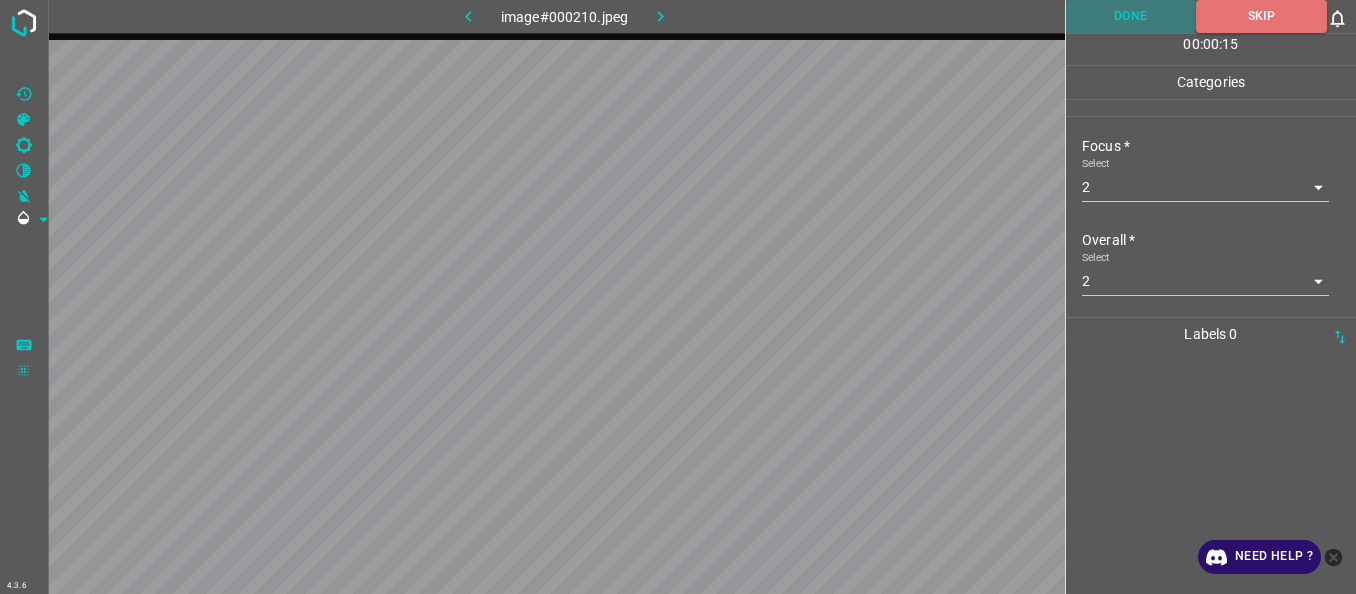 click on "Done" at bounding box center (1131, 16) 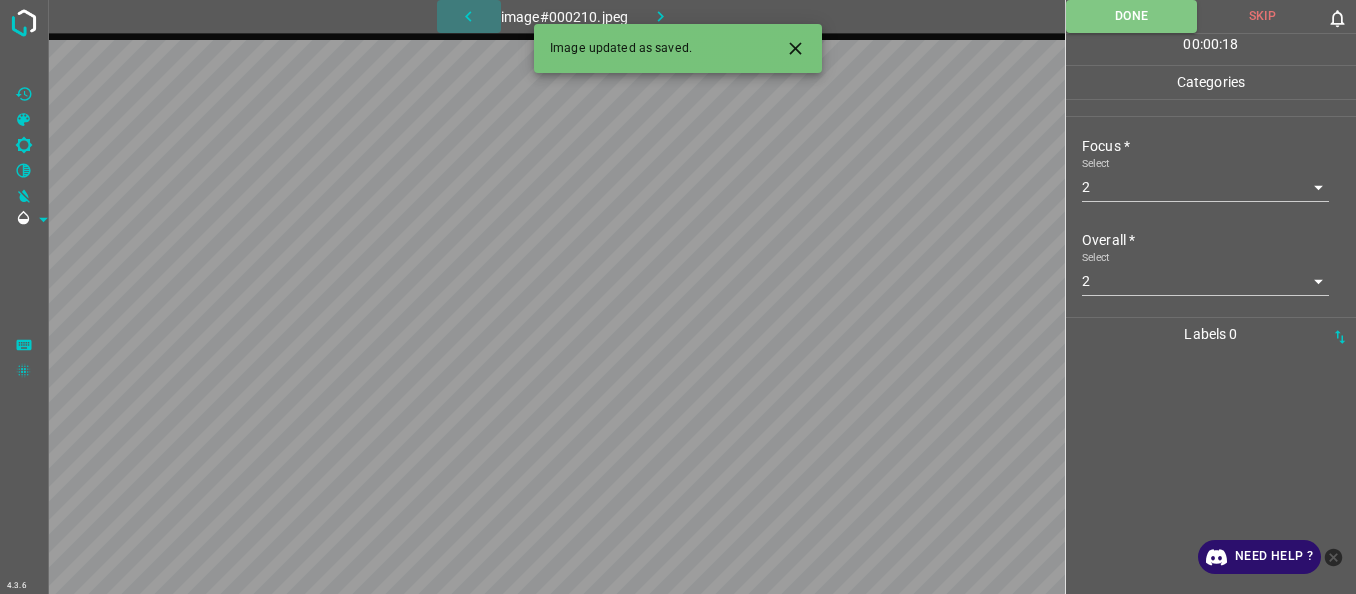 click 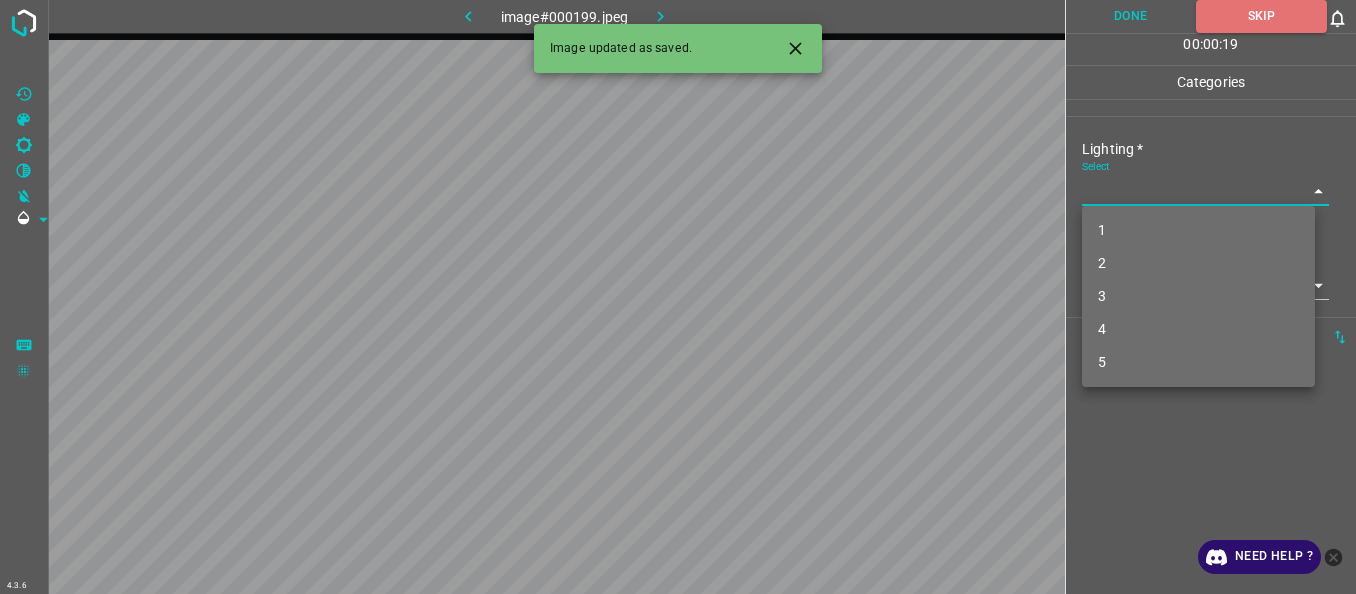 click on "4.3.6  image#000199.jpeg Done Skip 0 00   : 00   : 19   Categories Lighting *  Select ​ Focus *  Select ​ Overall *  Select ​ Labels   0 Categories 1 Lighting 2 Focus 3 Overall Tools Space Change between modes (Draw & Edit) I Auto labeling R Restore zoom M Zoom in N Zoom out Delete Delete selecte label Filters Z Restore filters X Saturation filter C Brightness filter V Contrast filter B Gray scale filter General O Download Image updated as saved. Need Help ? - Text - Hide - Delete 1 2 3 4 5" at bounding box center [678, 297] 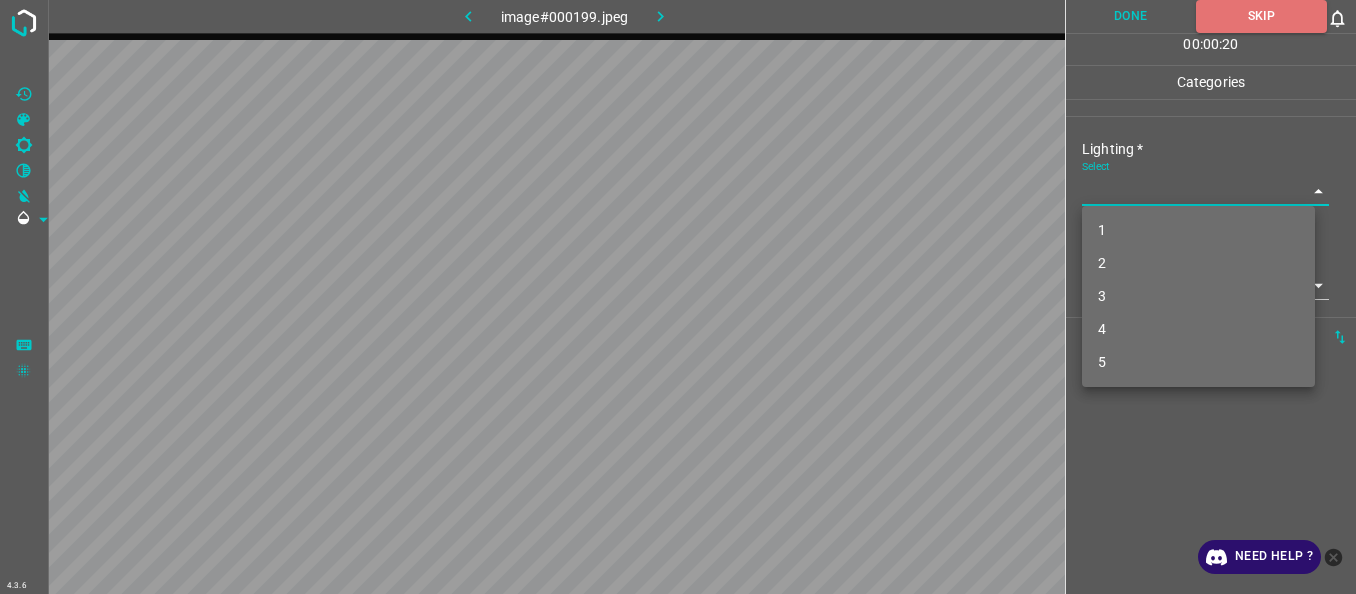 click on "4" at bounding box center [1198, 329] 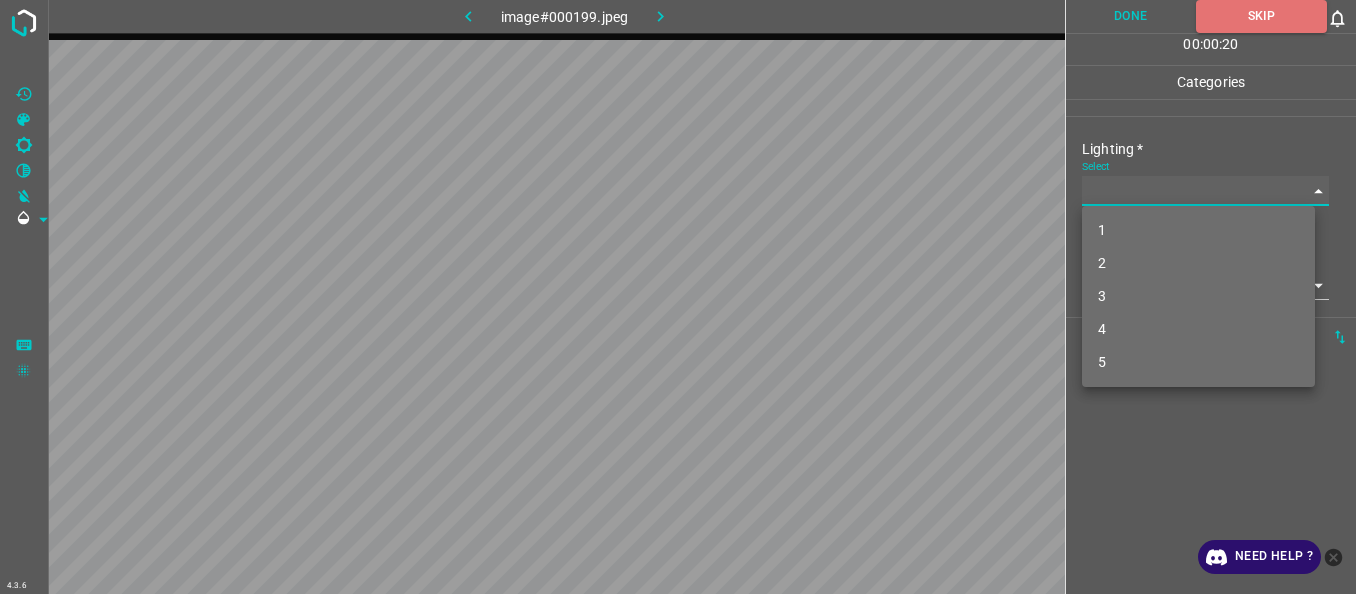 type on "4" 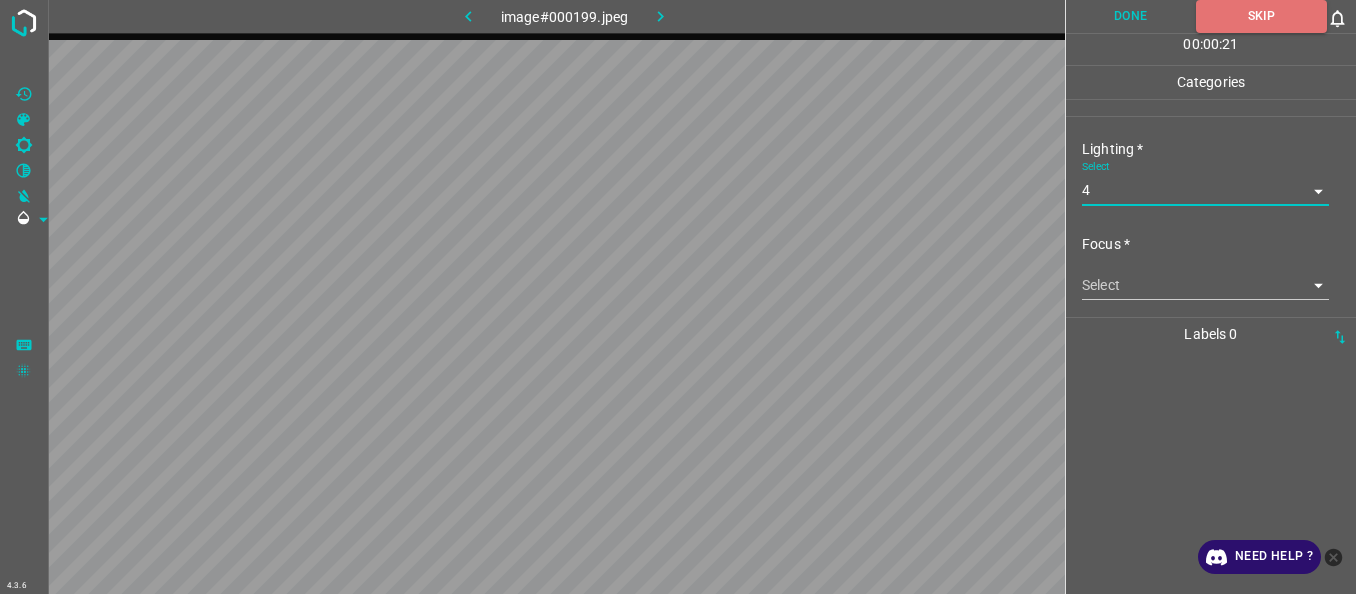 click on "4.3.6  image#000199.jpeg Done Skip 0 00   : 00   : 21   Categories Lighting *  Select 4 4 Focus *  Select ​ Overall *  Select ​ Labels   0 Categories 1 Lighting 2 Focus 3 Overall Tools Space Change between modes (Draw & Edit) I Auto labeling R Restore zoom M Zoom in N Zoom out Delete Delete selecte label Filters Z Restore filters X Saturation filter C Brightness filter V Contrast filter B Gray scale filter General O Download Need Help ? - Text - Hide - Delete" at bounding box center [678, 297] 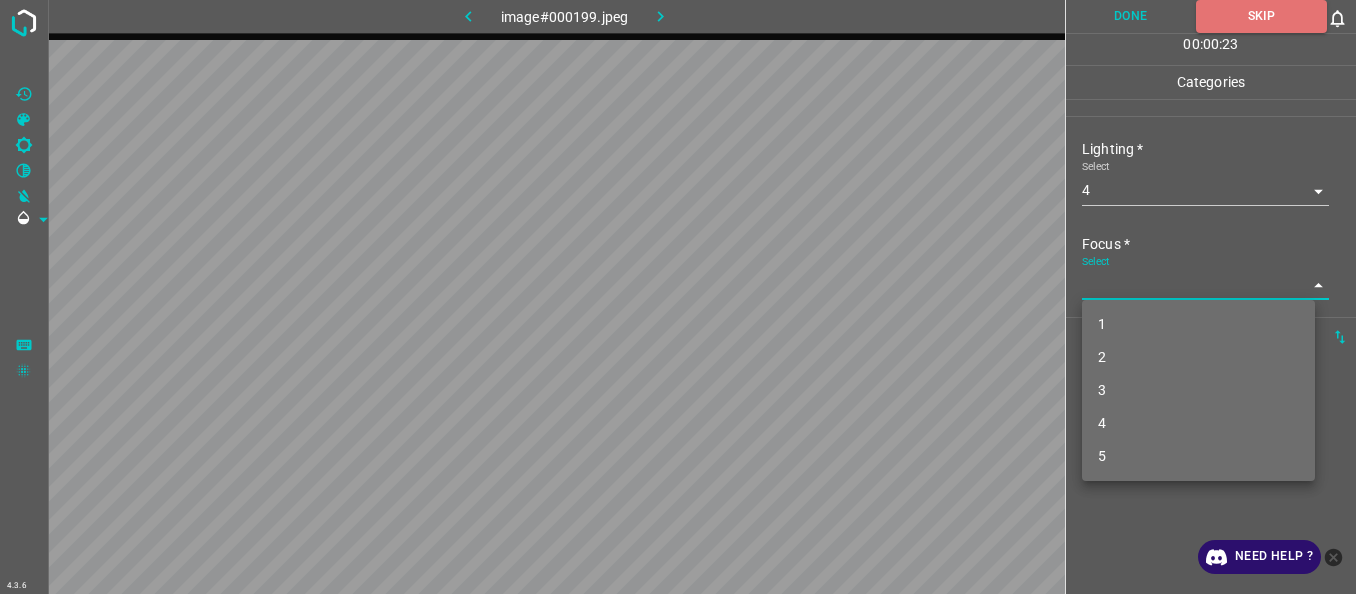 click on "4" at bounding box center (1198, 423) 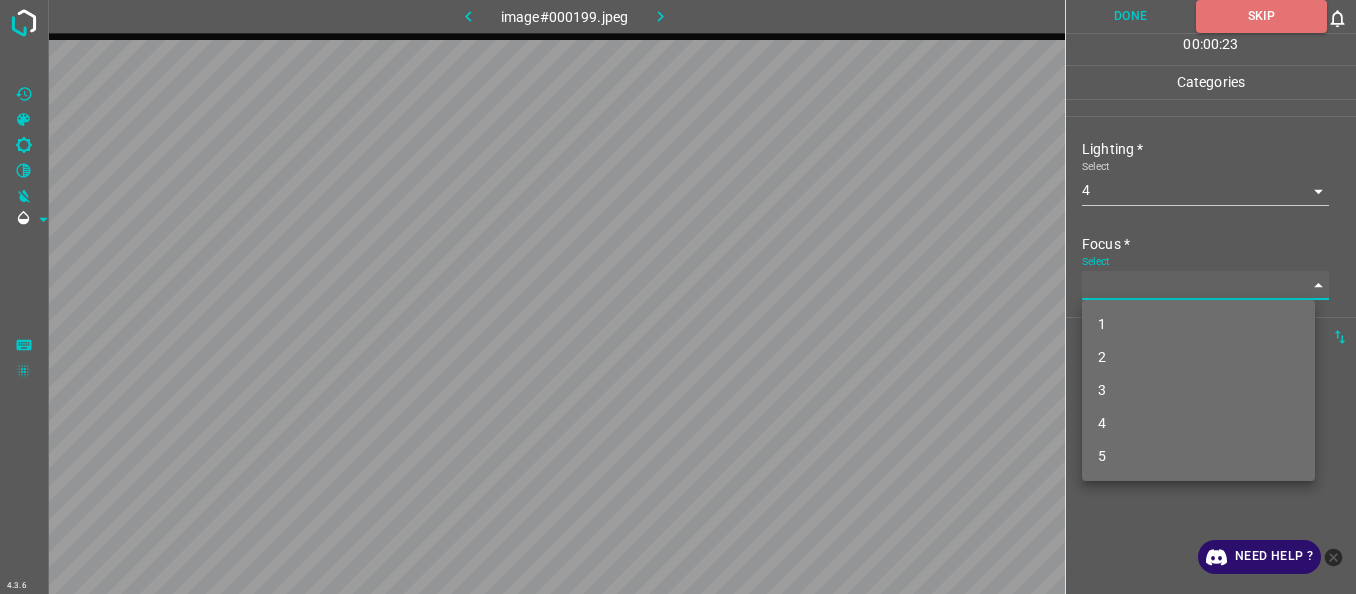 type on "4" 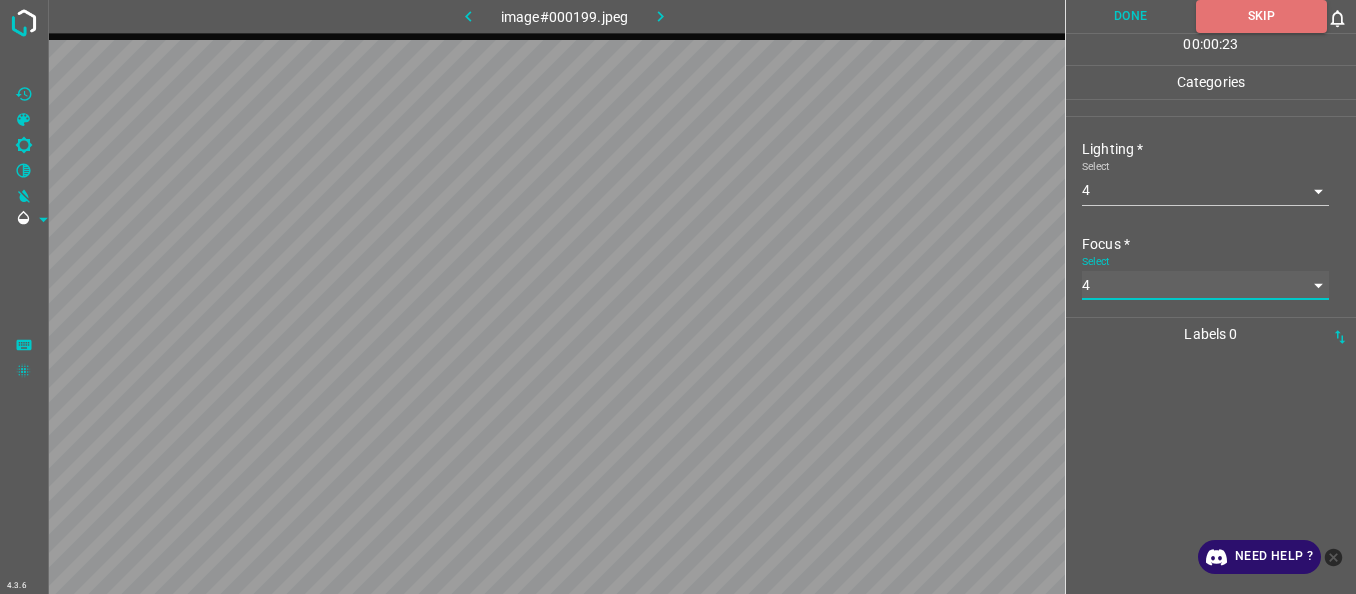 scroll, scrollTop: 98, scrollLeft: 0, axis: vertical 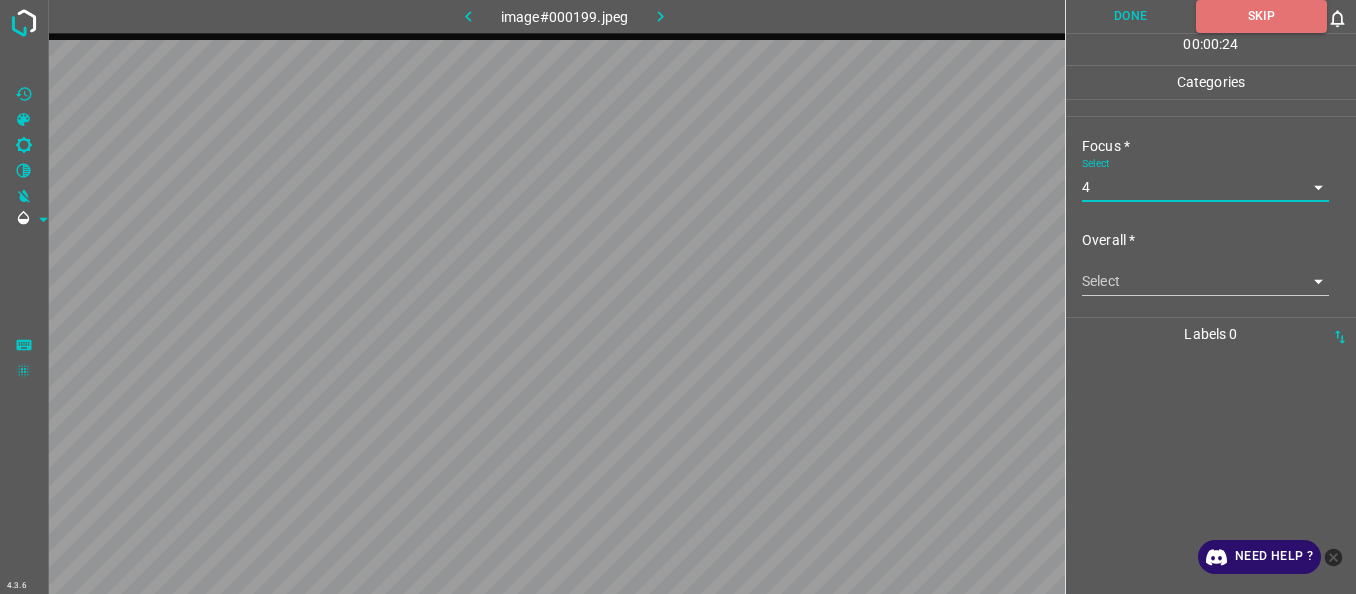 click on "4.3.6  image#000199.jpeg Done Skip 0 00   : 00   : 24   Categories Lighting *  Select 4 4 Focus *  Select 4 4 Overall *  Select ​ Labels   0 Categories 1 Lighting 2 Focus 3 Overall Tools Space Change between modes (Draw & Edit) I Auto labeling R Restore zoom M Zoom in N Zoom out Delete Delete selecte label Filters Z Restore filters X Saturation filter C Brightness filter V Contrast filter B Gray scale filter General O Download Need Help ? - Text - Hide - Delete" at bounding box center [678, 297] 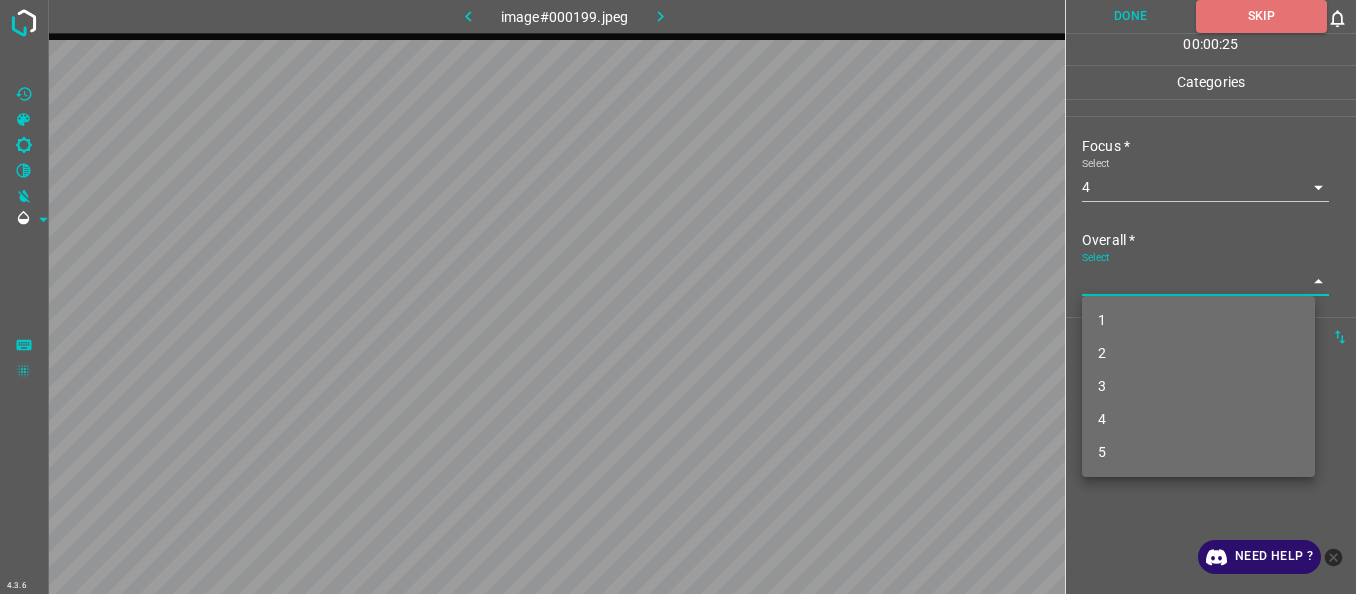 click on "4" at bounding box center [1198, 419] 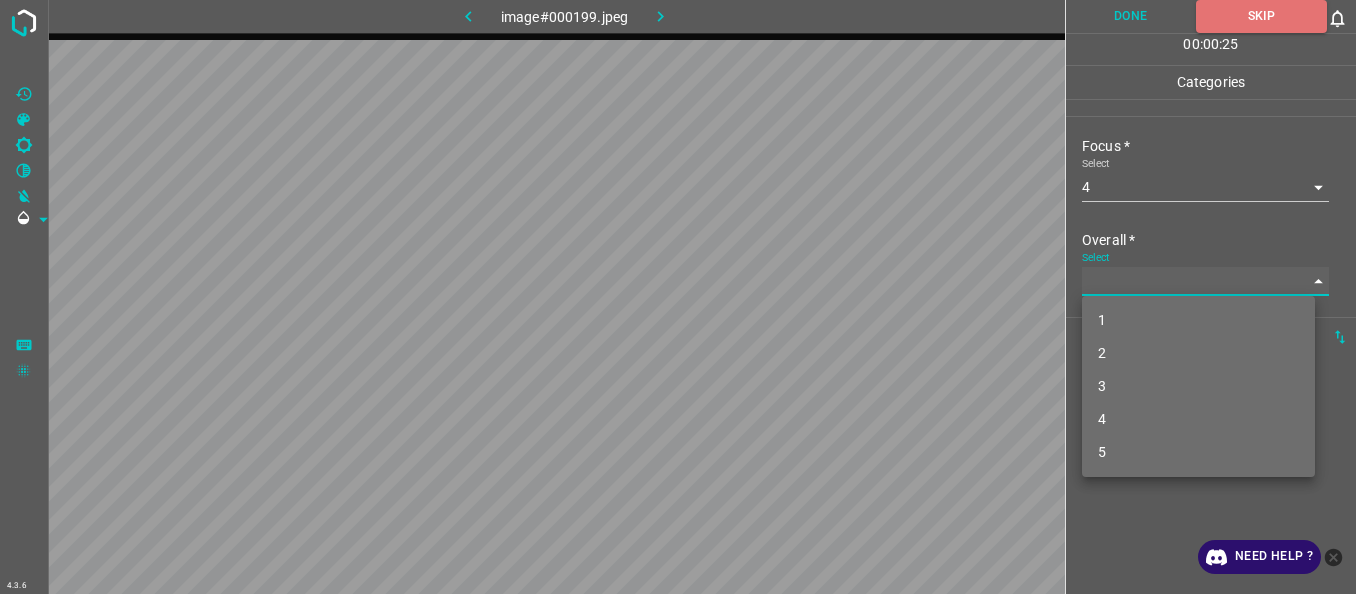 type on "4" 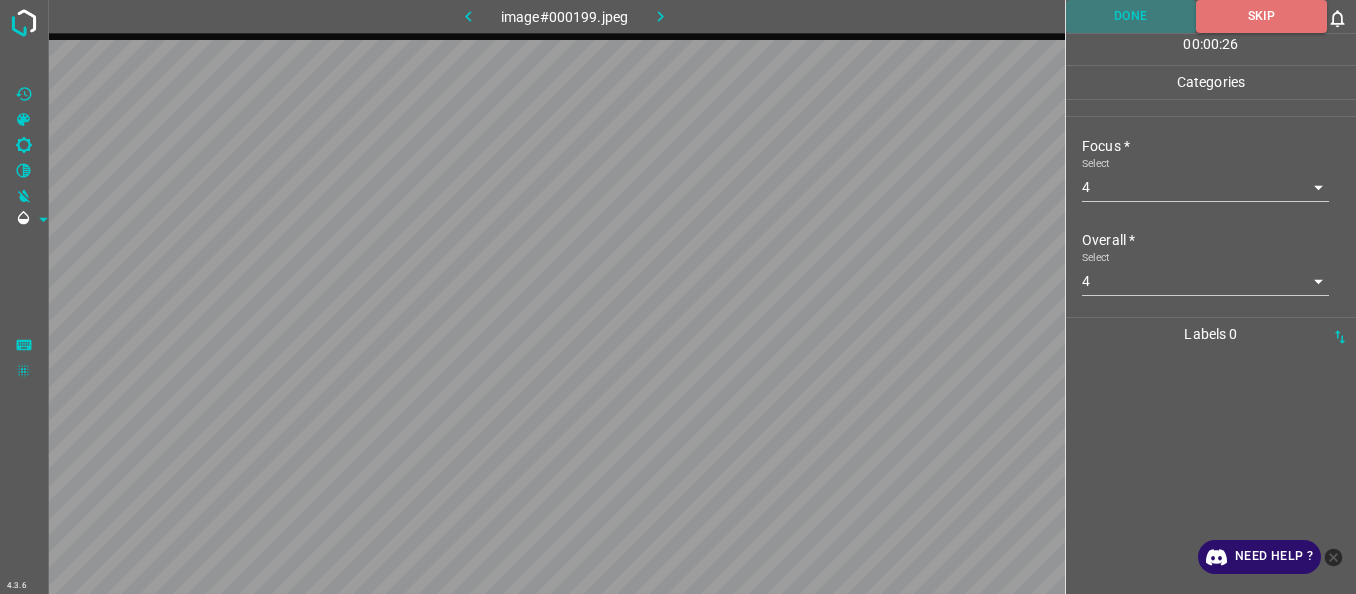 click on "Done" at bounding box center (1131, 16) 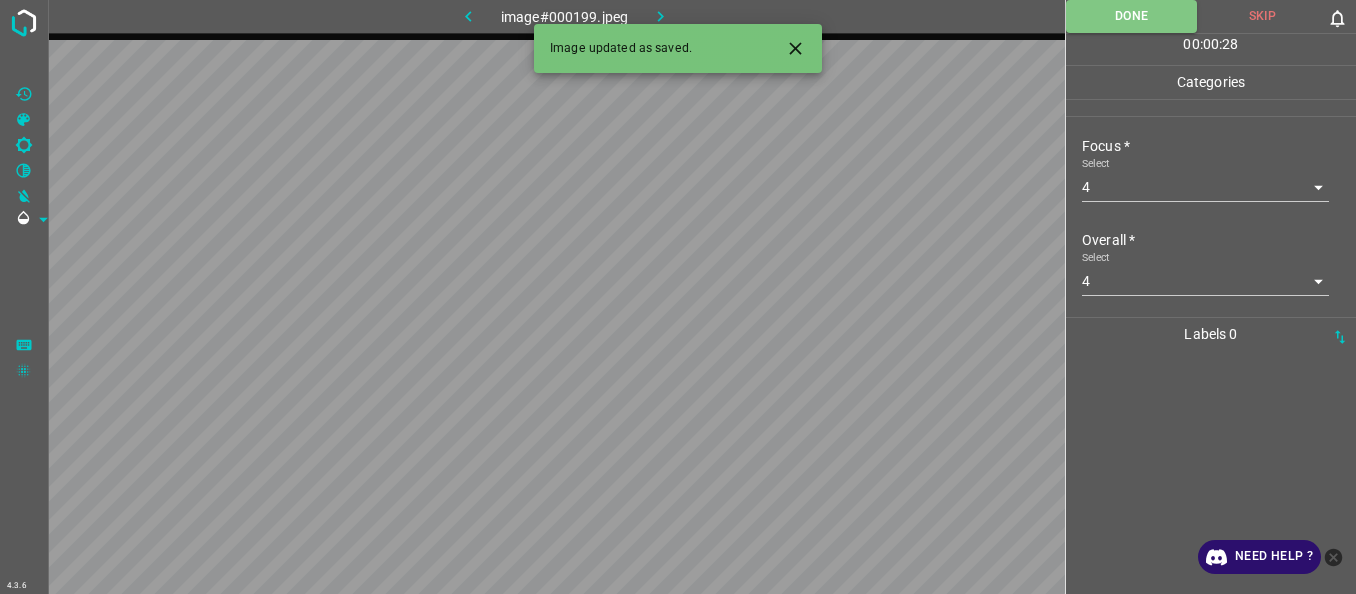 click 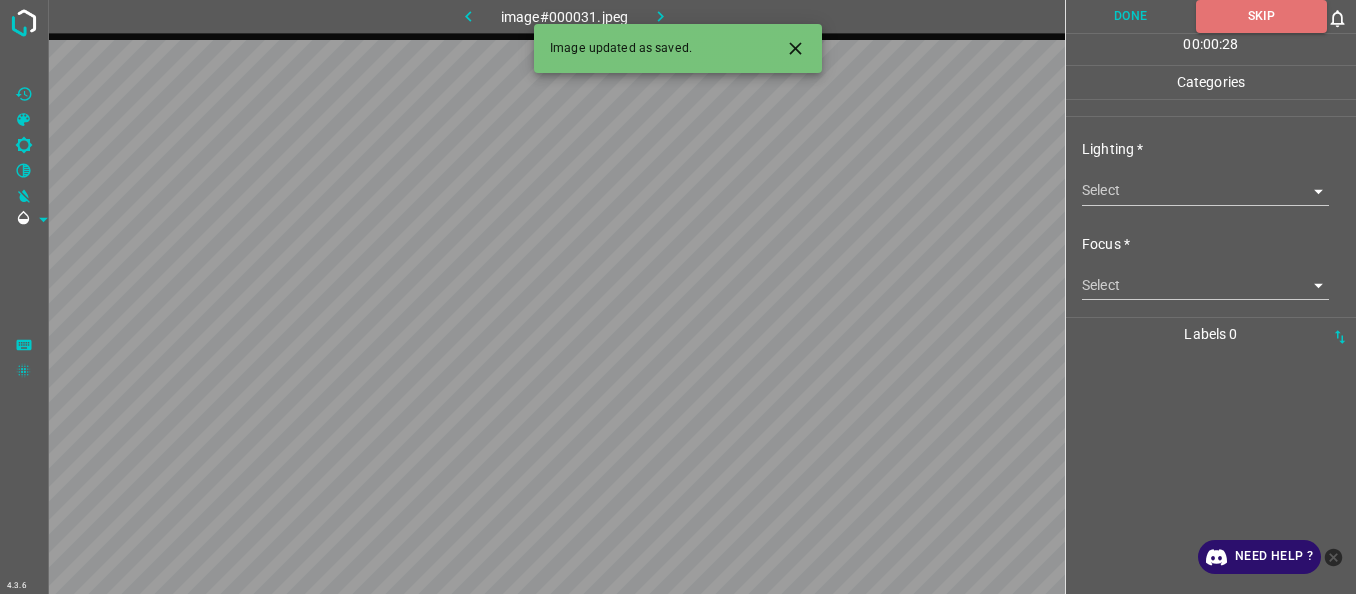 click on "4.3.6  image#000031.jpeg Done Skip 0 00   : 00   : 28   Categories Lighting *  Select ​ Focus *  Select ​ Overall *  Select ​ Labels   0 Categories 1 Lighting 2 Focus 3 Overall Tools Space Change between modes (Draw & Edit) I Auto labeling R Restore zoom M Zoom in N Zoom out Delete Delete selecte label Filters Z Restore filters X Saturation filter C Brightness filter V Contrast filter B Gray scale filter General O Download Image updated as saved. Need Help ? - Text - Hide - Delete" at bounding box center (678, 297) 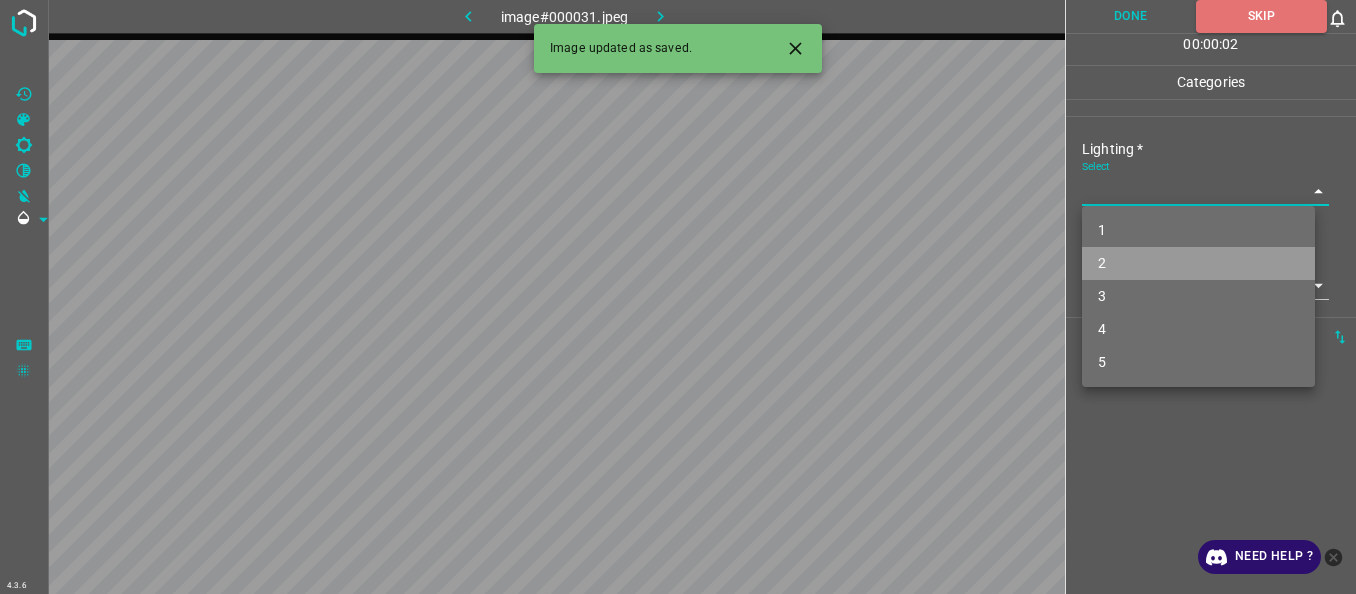 click on "2" at bounding box center (1198, 263) 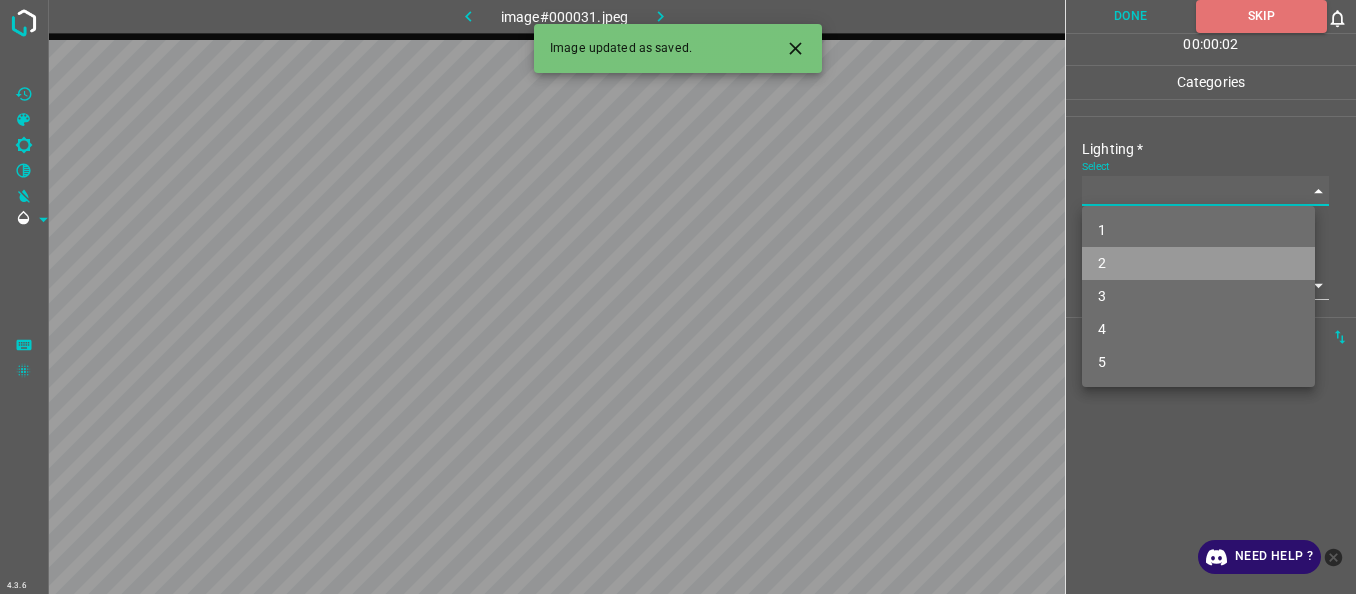 type on "2" 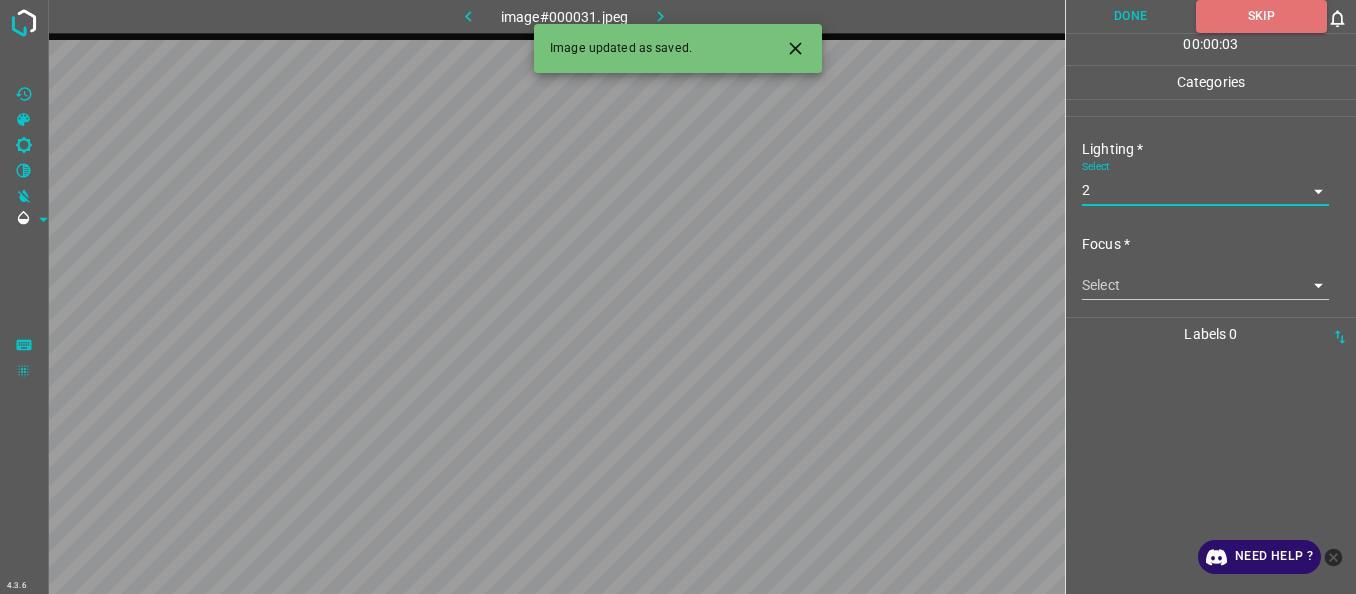 click on "4.3.6  image#000031.jpeg Done Skip 0 00   : 00   : 03   Categories Lighting *  Select 2 2 Focus *  Select ​ Overall *  Select ​ Labels   0 Categories 1 Lighting 2 Focus 3 Overall Tools Space Change between modes (Draw & Edit) I Auto labeling R Restore zoom M Zoom in N Zoom out Delete Delete selecte label Filters Z Restore filters X Saturation filter C Brightness filter V Contrast filter B Gray scale filter General O Download Image updated as saved. Need Help ? - Text - Hide - Delete" at bounding box center [678, 297] 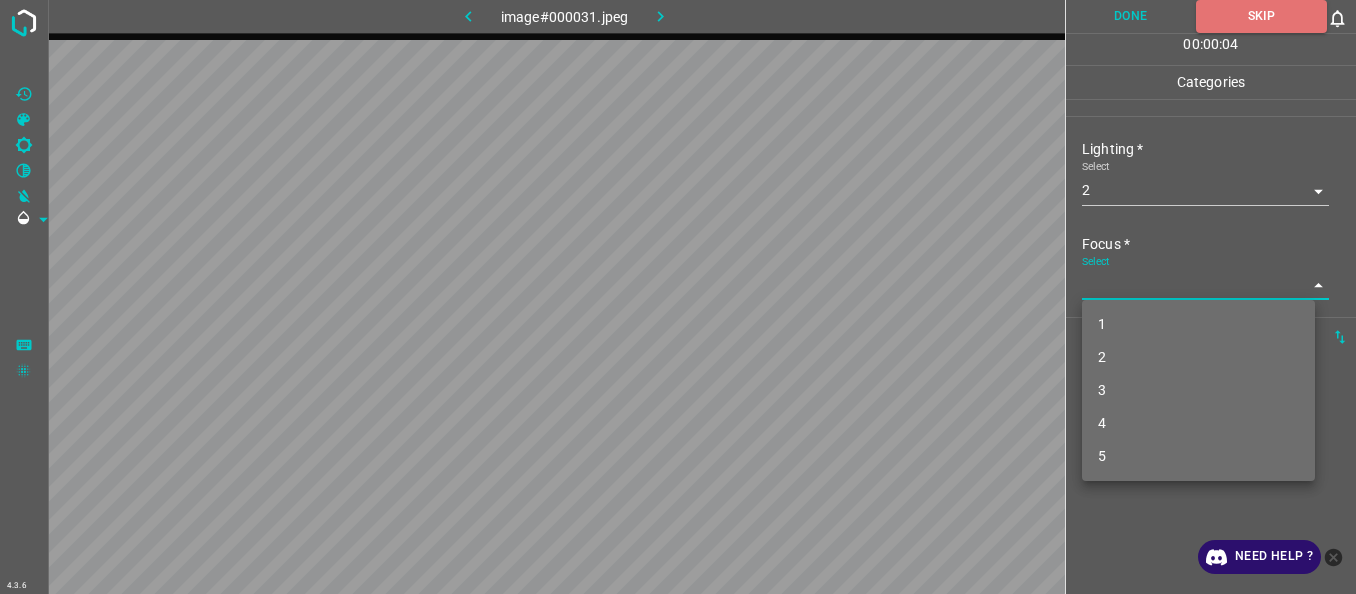click on "2" at bounding box center [1198, 357] 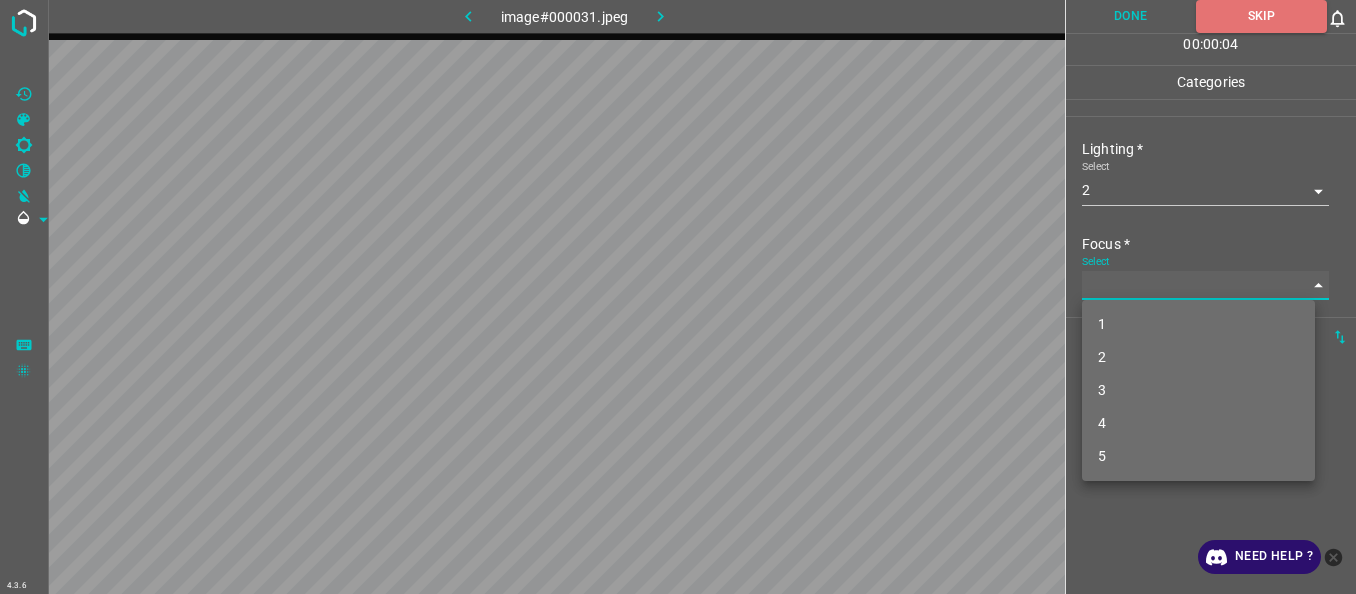 type on "2" 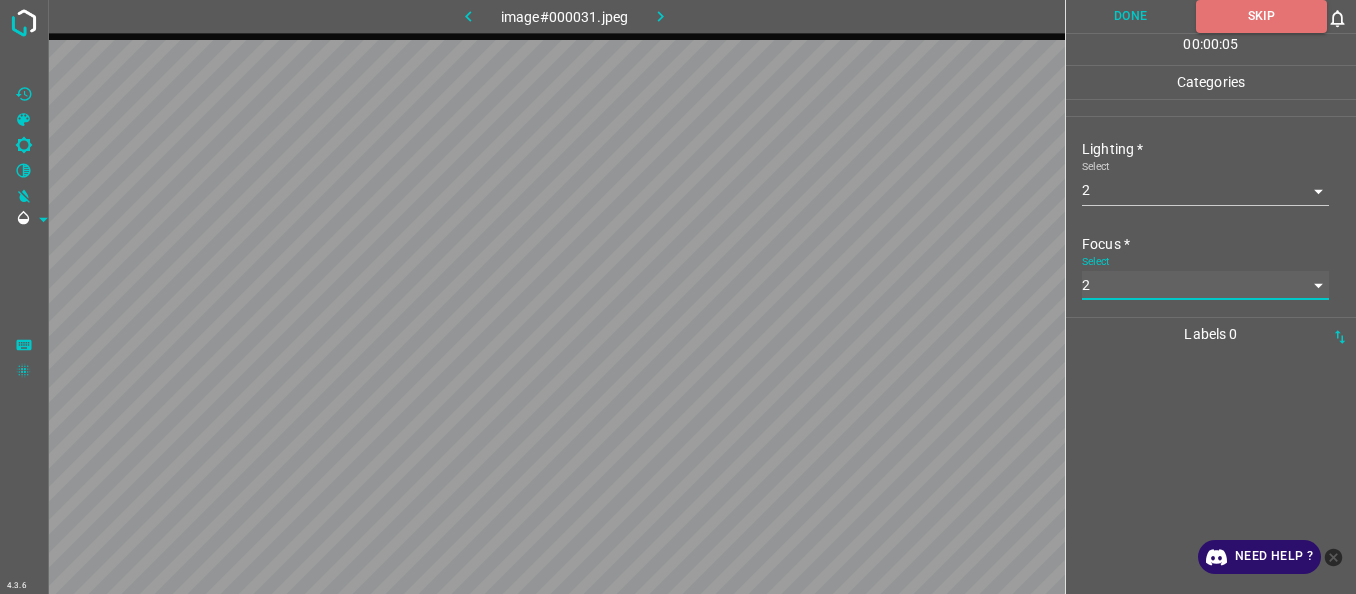 scroll, scrollTop: 98, scrollLeft: 0, axis: vertical 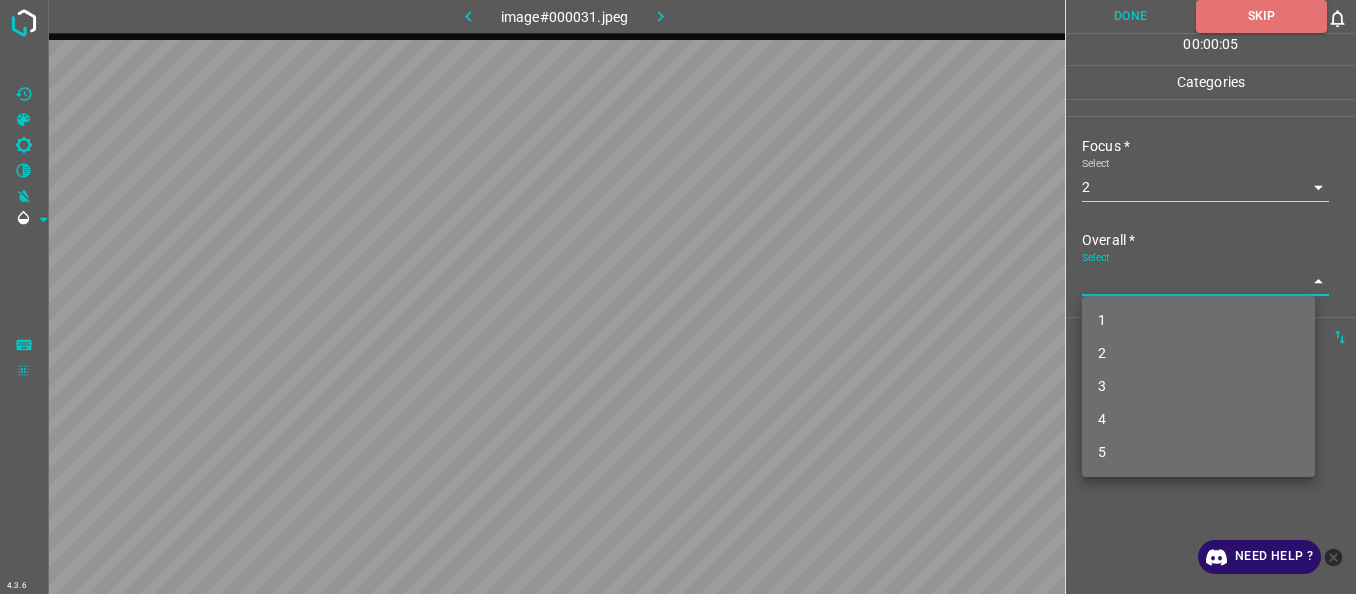 click on "4.3.6  image#000031.jpeg Done Skip 0 00   : 00   : 05   Categories Lighting *  Select 2 2 Focus *  Select 2 2 Overall *  Select ​ Labels   0 Categories 1 Lighting 2 Focus 3 Overall Tools Space Change between modes (Draw & Edit) I Auto labeling R Restore zoom M Zoom in N Zoom out Delete Delete selecte label Filters Z Restore filters X Saturation filter C Brightness filter V Contrast filter B Gray scale filter General O Download Need Help ? - Text - Hide - Delete 1 2 3 4 5" at bounding box center [678, 297] 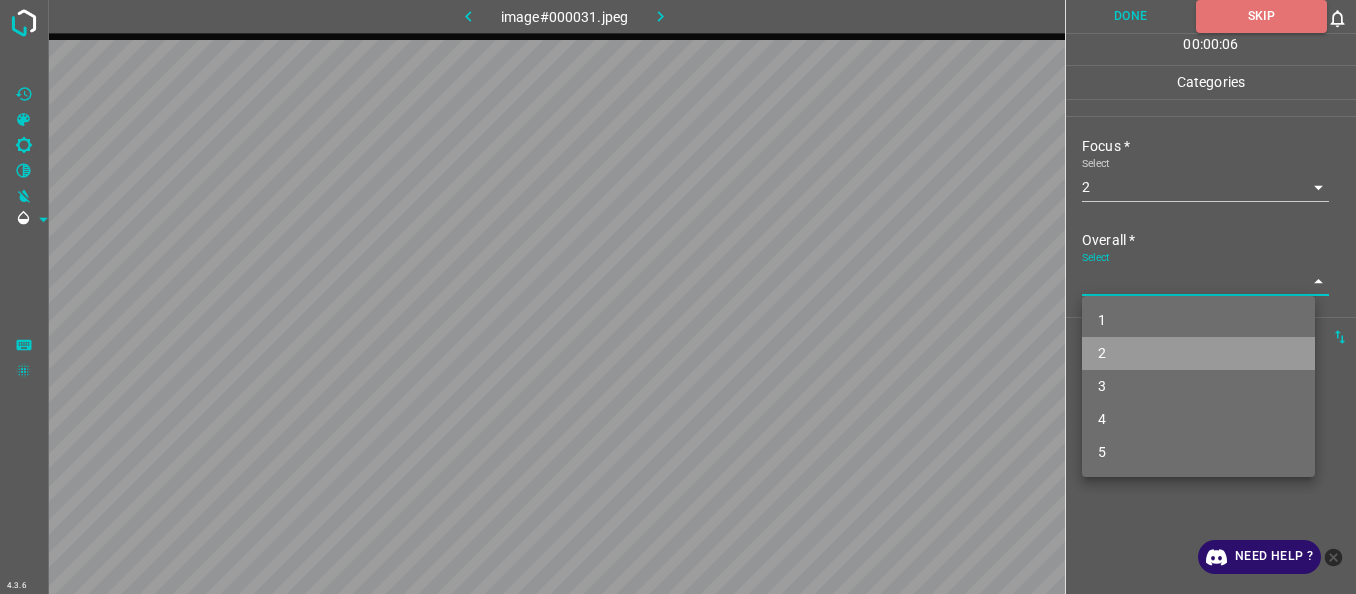 click on "2" at bounding box center (1198, 353) 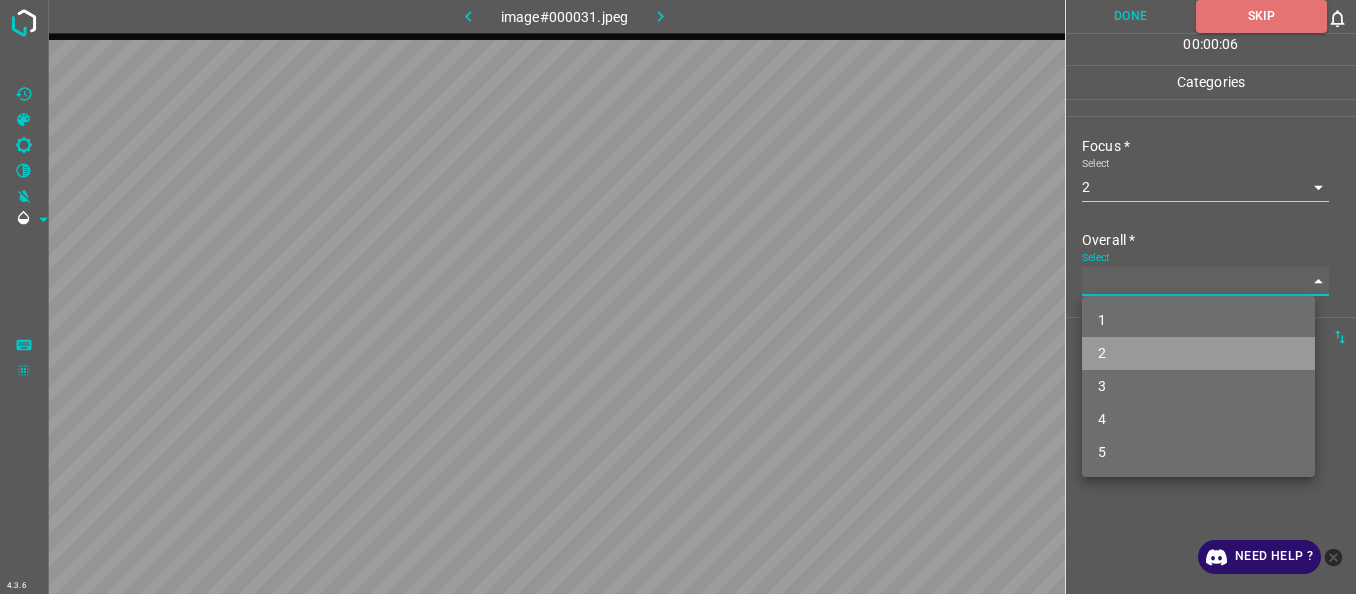 type on "2" 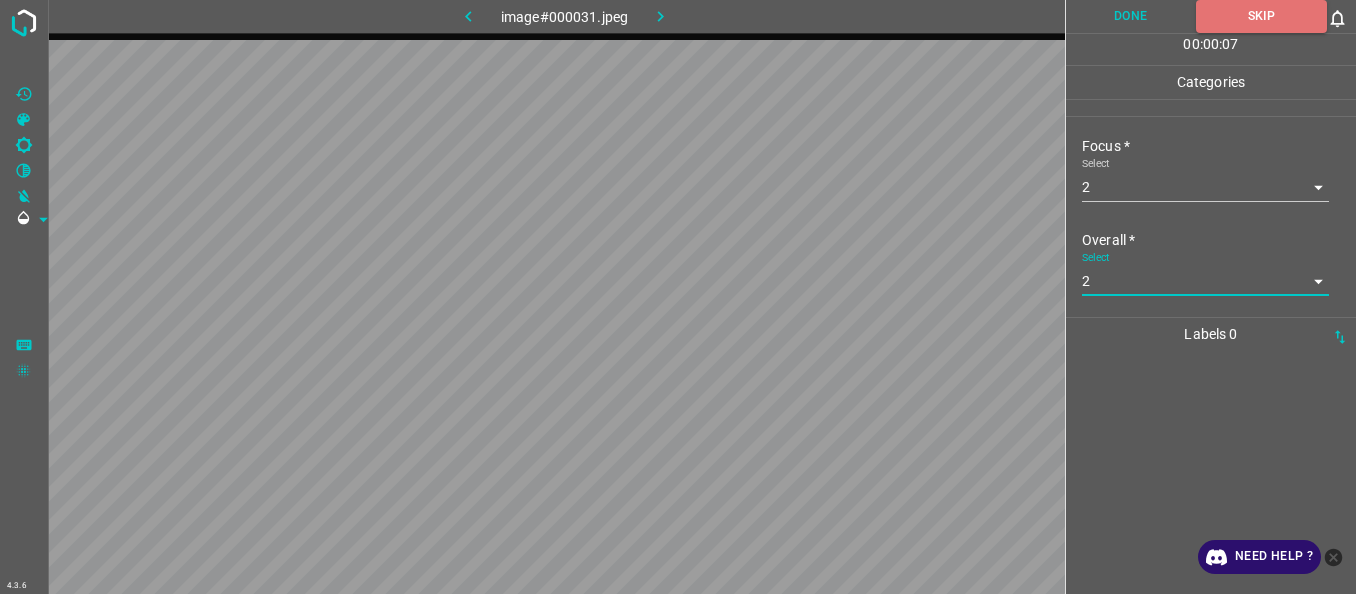 click on "Done" at bounding box center [1131, 16] 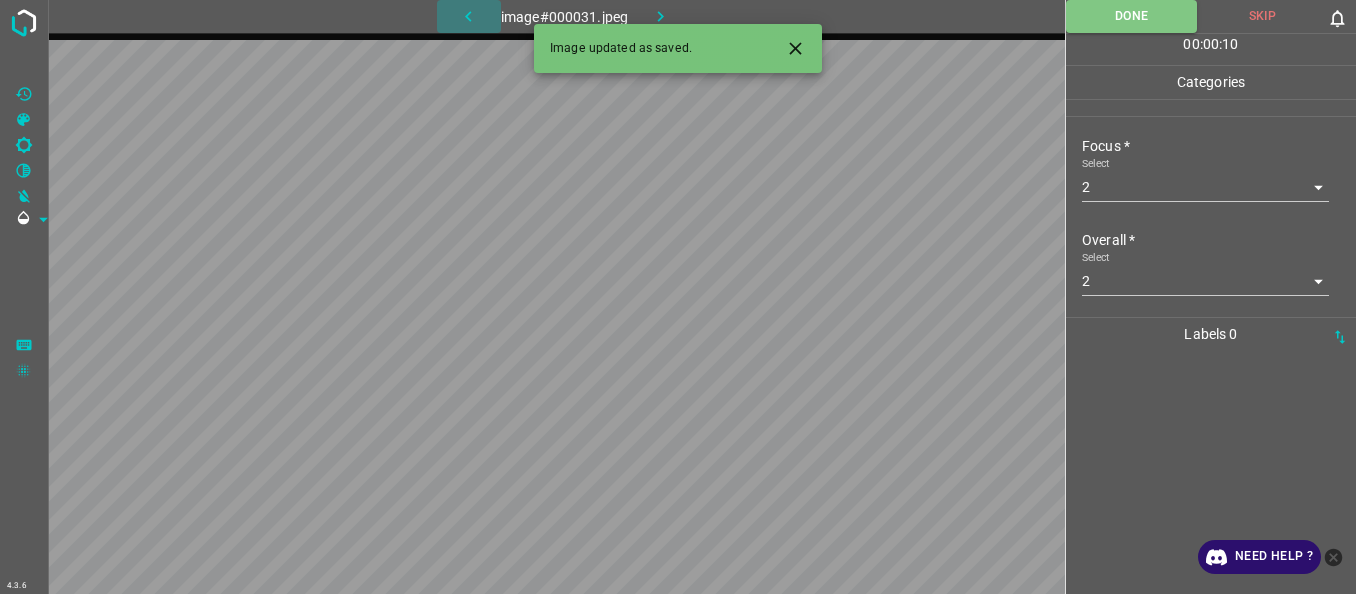 click 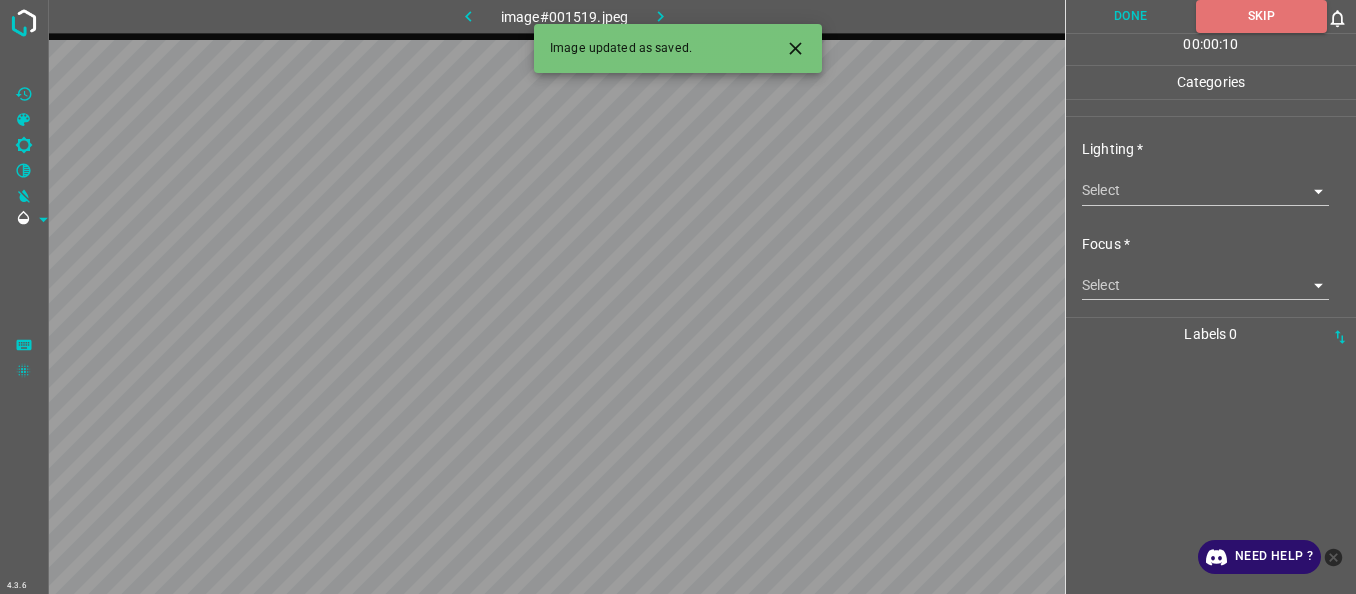 click on "4.3.6  image#001519.jpeg Done Skip 0 00   : 00   : 10   Categories Lighting *  Select ​ Focus *  Select ​ Overall *  Select ​ Labels   0 Categories 1 Lighting 2 Focus 3 Overall Tools Space Change between modes (Draw & Edit) I Auto labeling R Restore zoom M Zoom in N Zoom out Delete Delete selecte label Filters Z Restore filters X Saturation filter C Brightness filter V Contrast filter B Gray scale filter General O Download Image updated as saved. Need Help ? - Text - Hide - Delete" at bounding box center [678, 297] 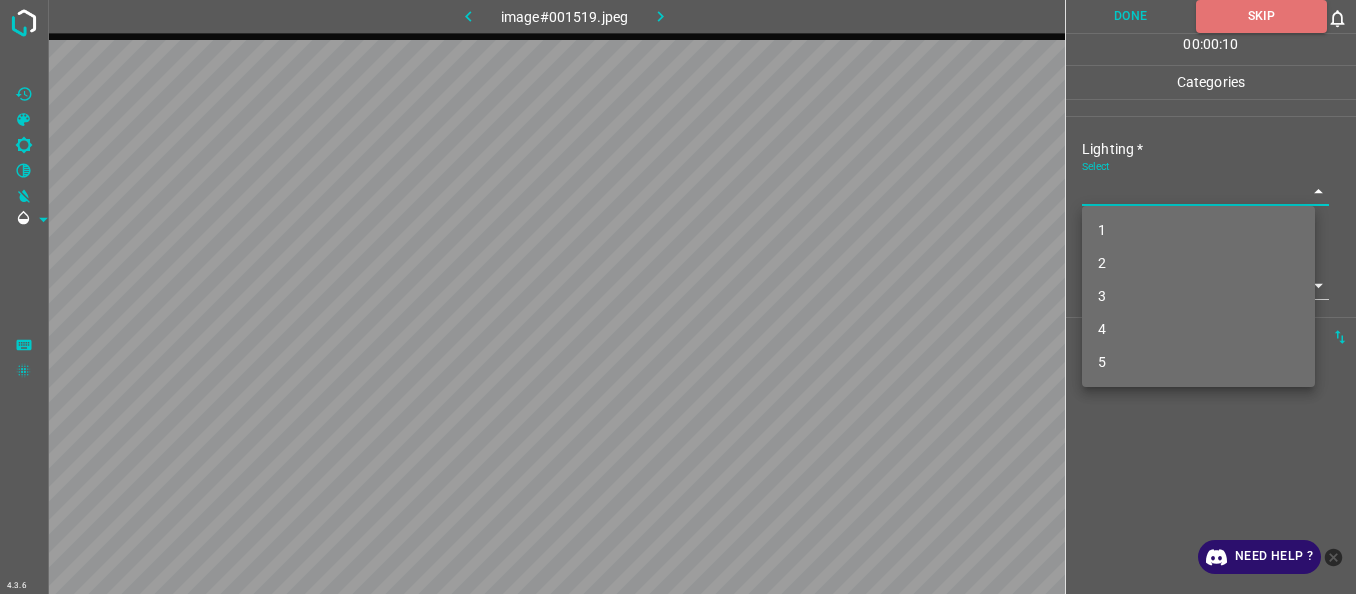 click on "4" at bounding box center (1198, 329) 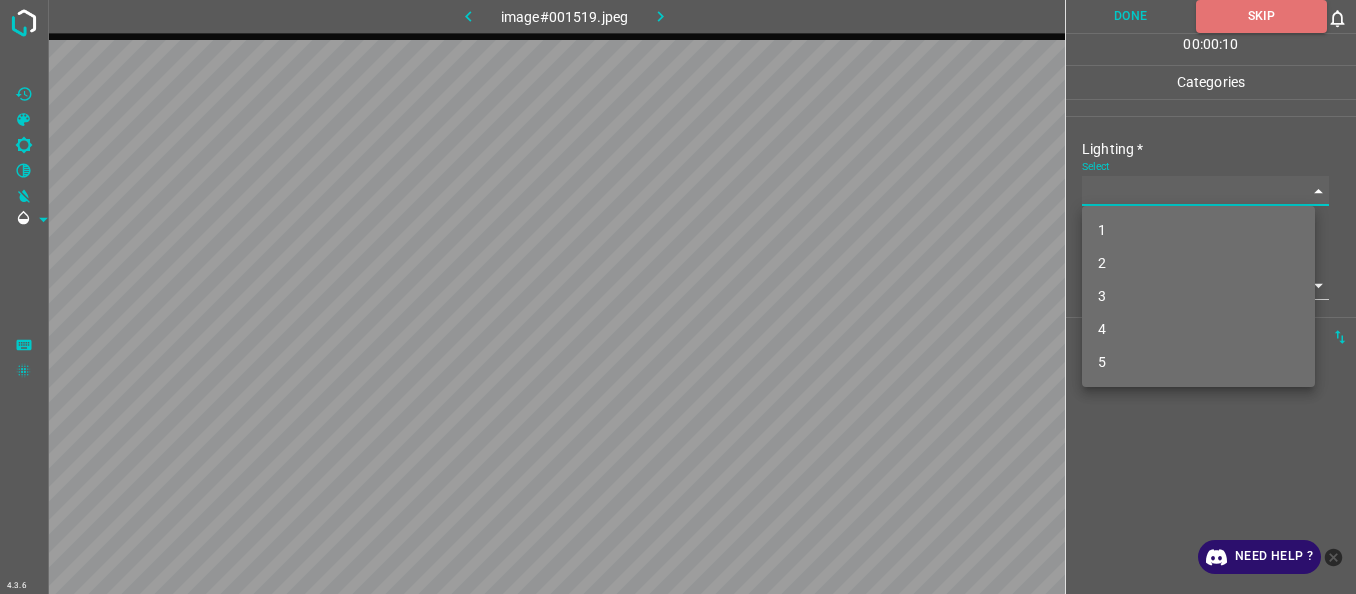 type on "4" 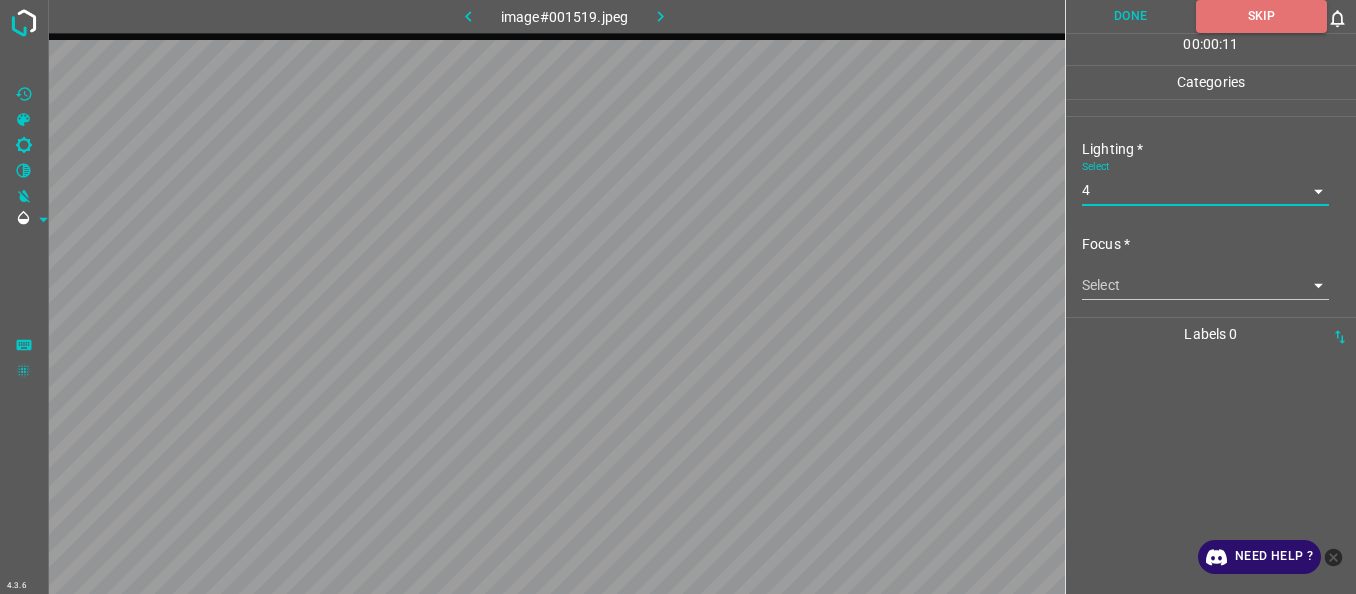 click on "4.3.6  image#001519.jpeg Done Skip 0 00   : 00   : 11   Categories Lighting *  Select 4 4 Focus *  Select ​ Overall *  Select ​ Labels   0 Categories 1 Lighting 2 Focus 3 Overall Tools Space Change between modes (Draw & Edit) I Auto labeling R Restore zoom M Zoom in N Zoom out Delete Delete selecte label Filters Z Restore filters X Saturation filter C Brightness filter V Contrast filter B Gray scale filter General O Download Need Help ? - Text - Hide - Delete" at bounding box center (678, 297) 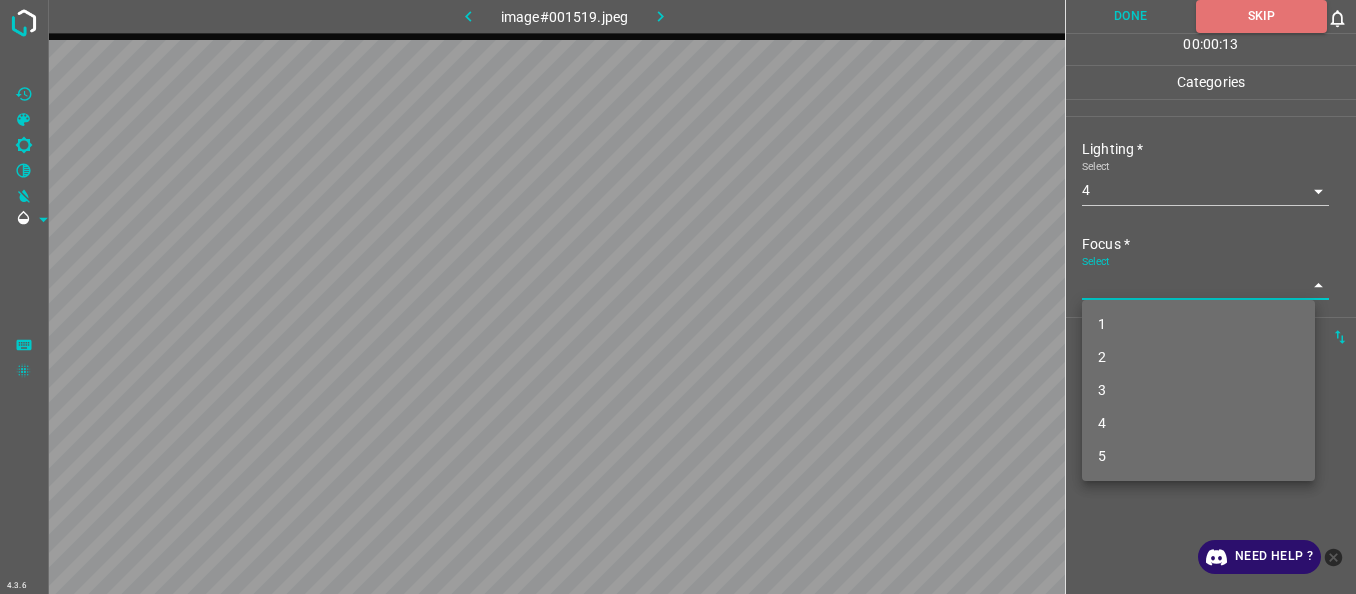 click on "3" at bounding box center (1198, 390) 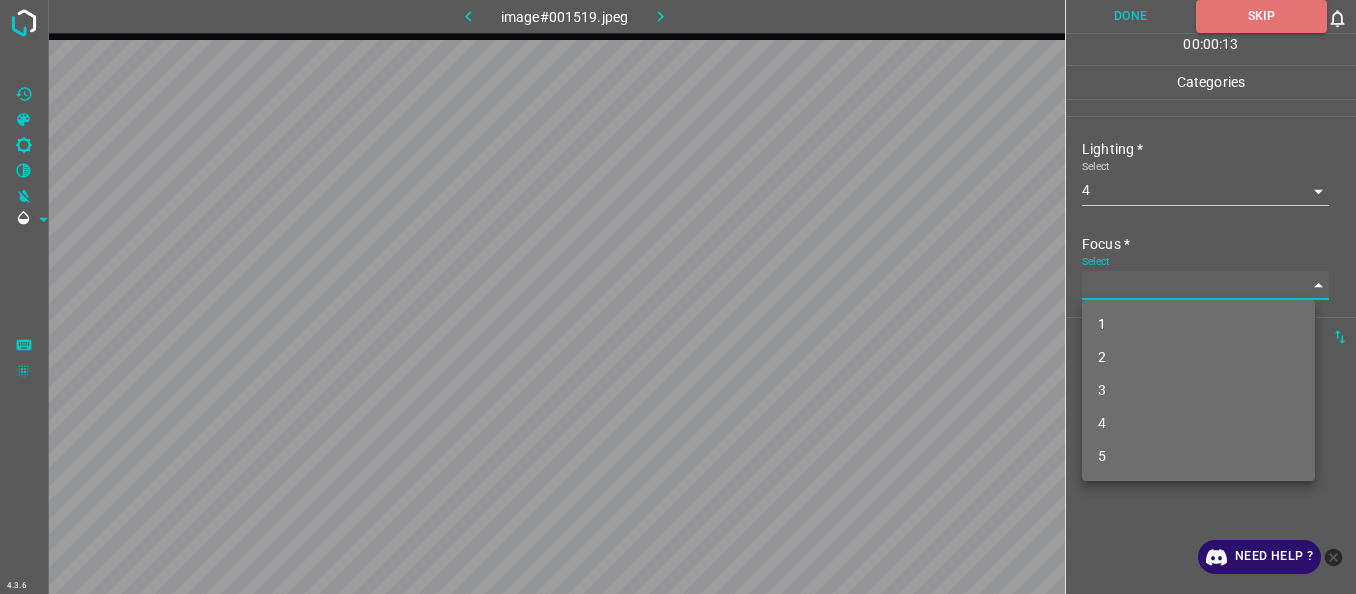 type on "3" 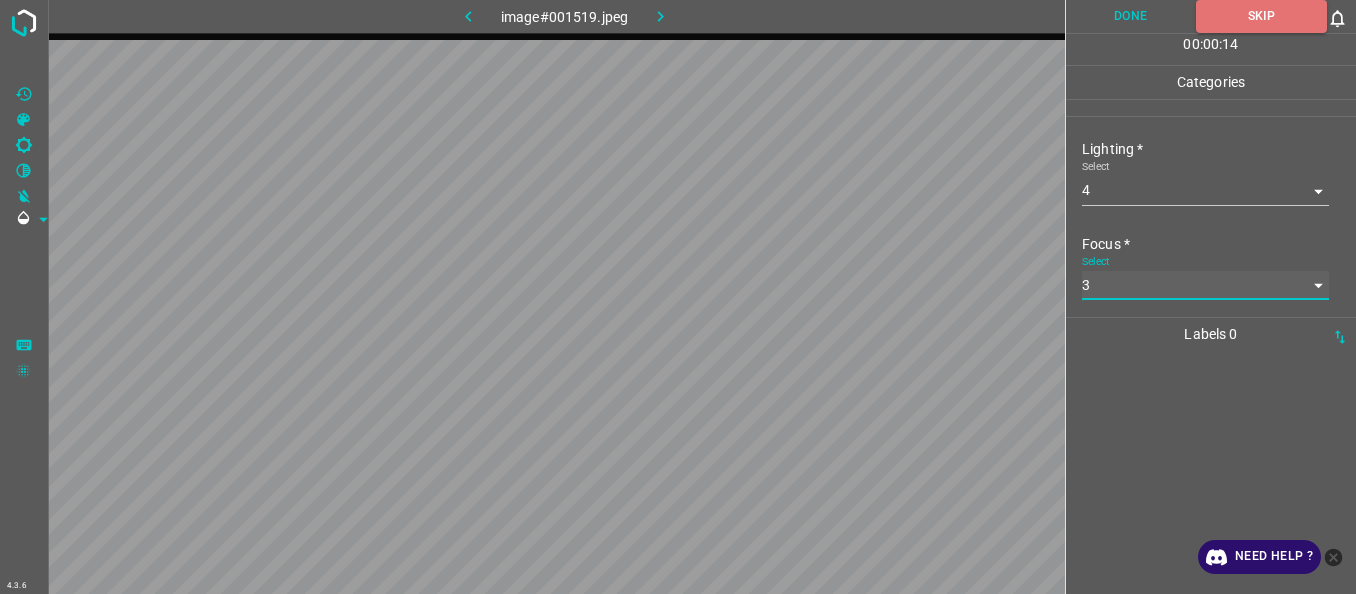 scroll, scrollTop: 98, scrollLeft: 0, axis: vertical 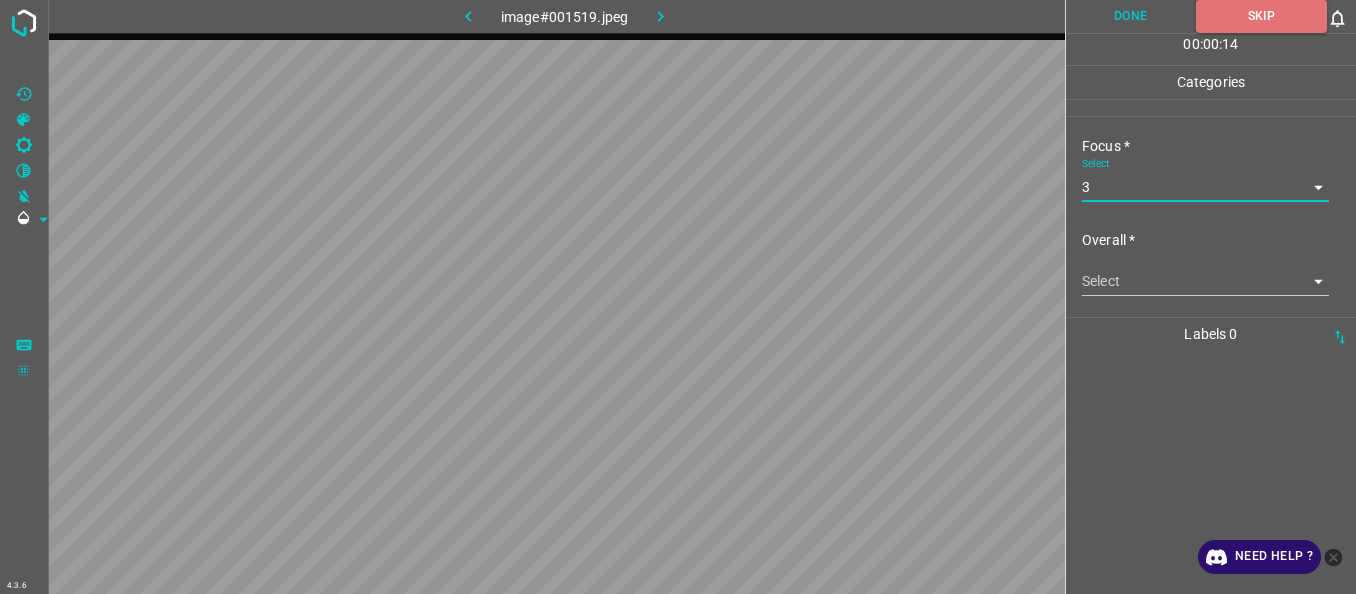 click on "4.3.6  image#001519.jpeg Done Skip 0 00   : 00   : 14   Categories Lighting *  Select 4 4 Focus *  Select 3 3 Overall *  Select ​ Labels   0 Categories 1 Lighting 2 Focus 3 Overall Tools Space Change between modes (Draw & Edit) I Auto labeling R Restore zoom M Zoom in N Zoom out Delete Delete selecte label Filters Z Restore filters X Saturation filter C Brightness filter V Contrast filter B Gray scale filter General O Download Need Help ? - Text - Hide - Delete" at bounding box center (678, 297) 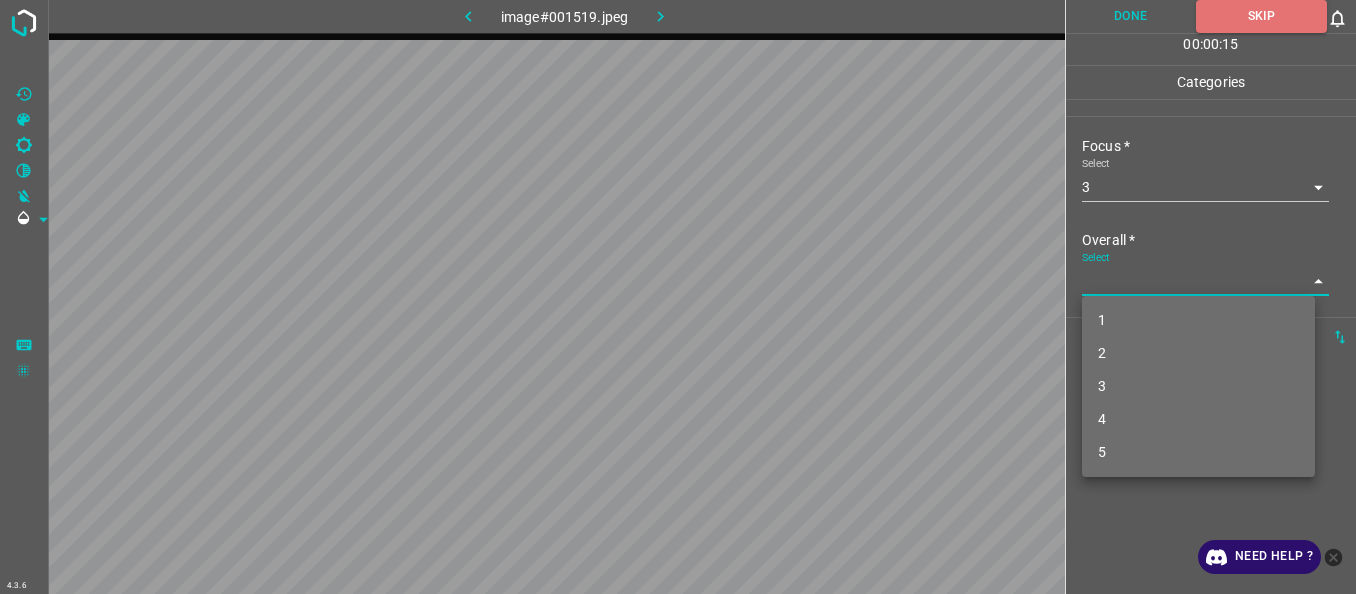 click on "3" at bounding box center (1198, 386) 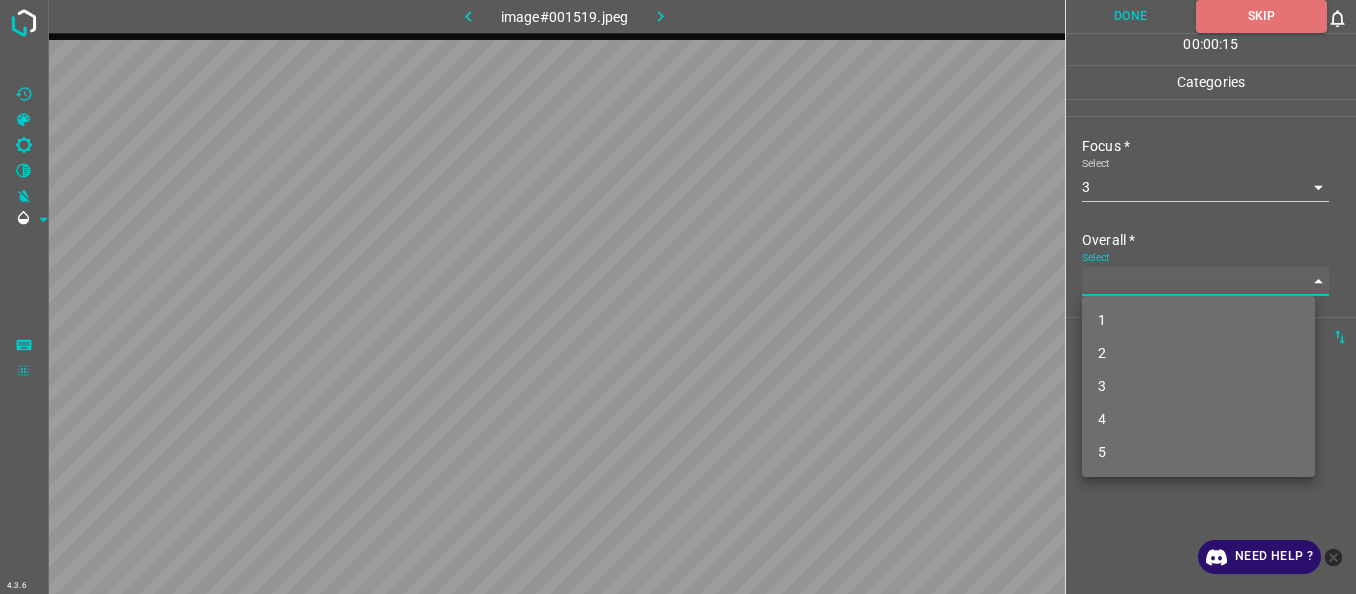 type on "3" 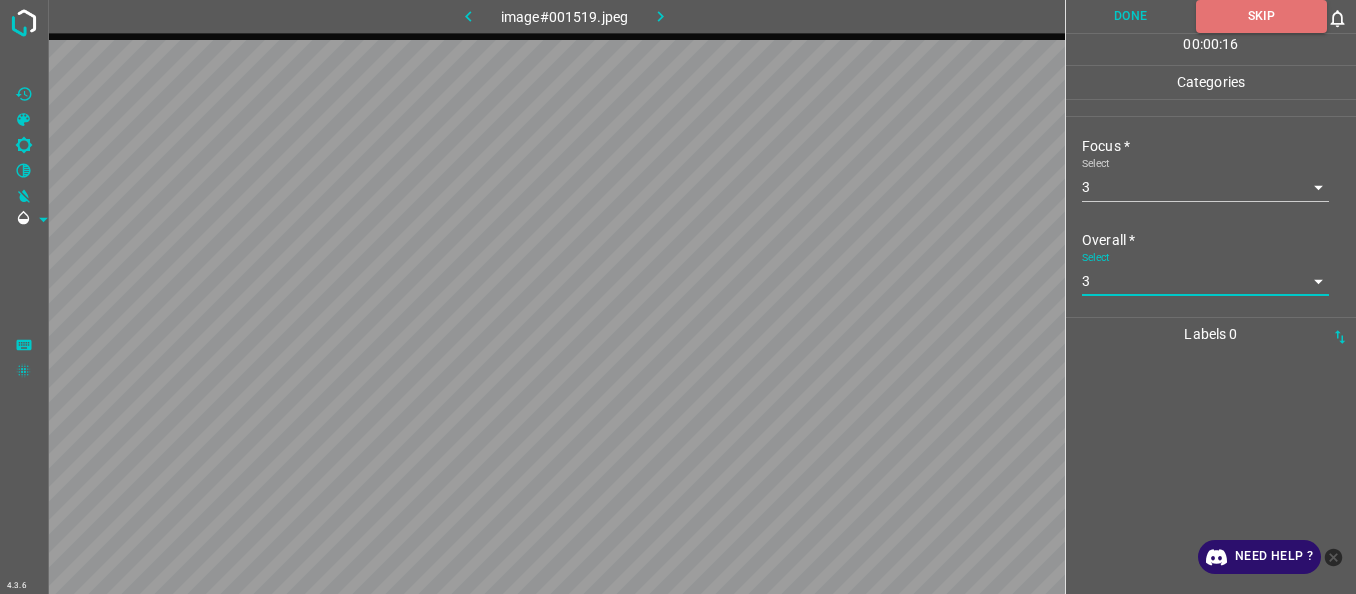 click on "Done" at bounding box center (1131, 16) 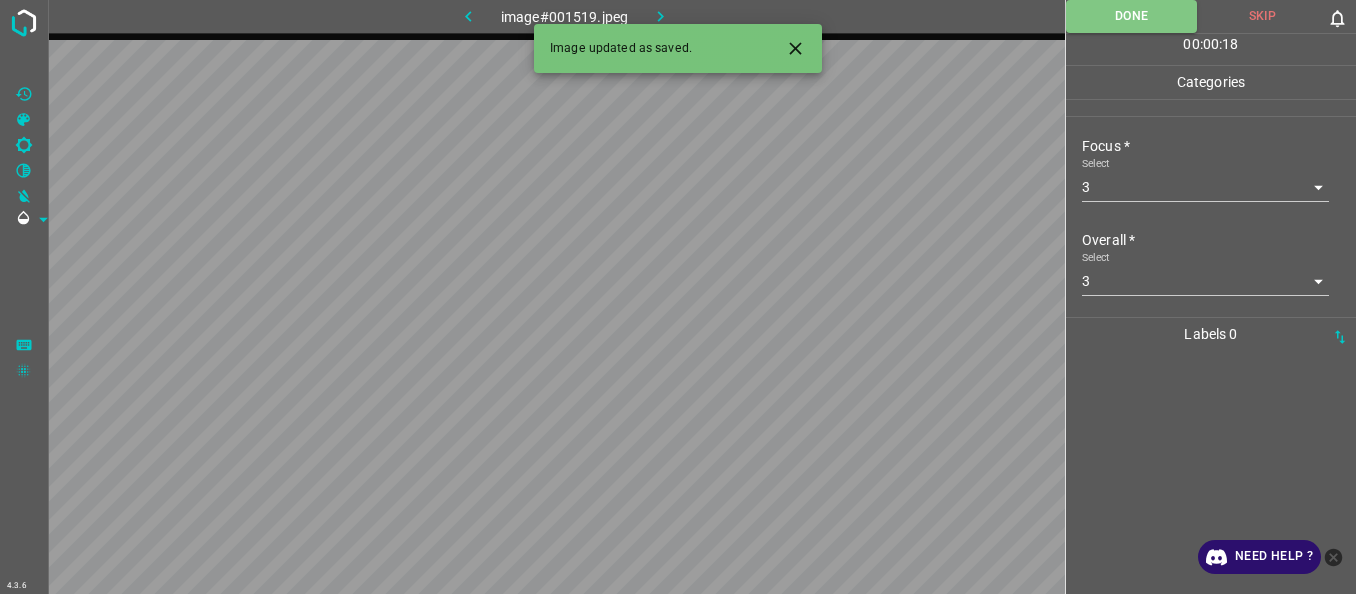 click 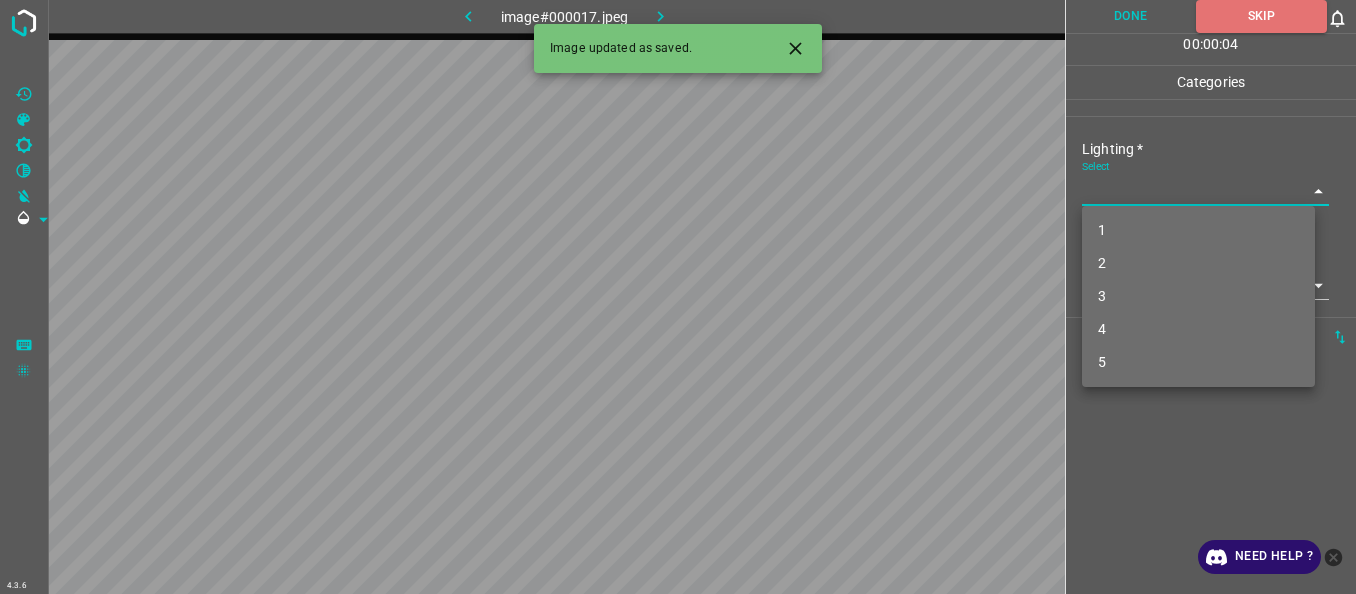click on "4.3.6  image#000017.jpeg Done Skip 0 00   : 00   : 04   Categories Lighting *  Select ​ Focus *  Select ​ Overall *  Select ​ Labels   0 Categories 1 Lighting 2 Focus 3 Overall Tools Space Change between modes (Draw & Edit) I Auto labeling R Restore zoom M Zoom in N Zoom out Delete Delete selecte label Filters Z Restore filters X Saturation filter C Brightness filter V Contrast filter B Gray scale filter General O Download Image updated as saved. Need Help ? - Text - Hide - Delete 1 2 3 4 5" at bounding box center [678, 297] 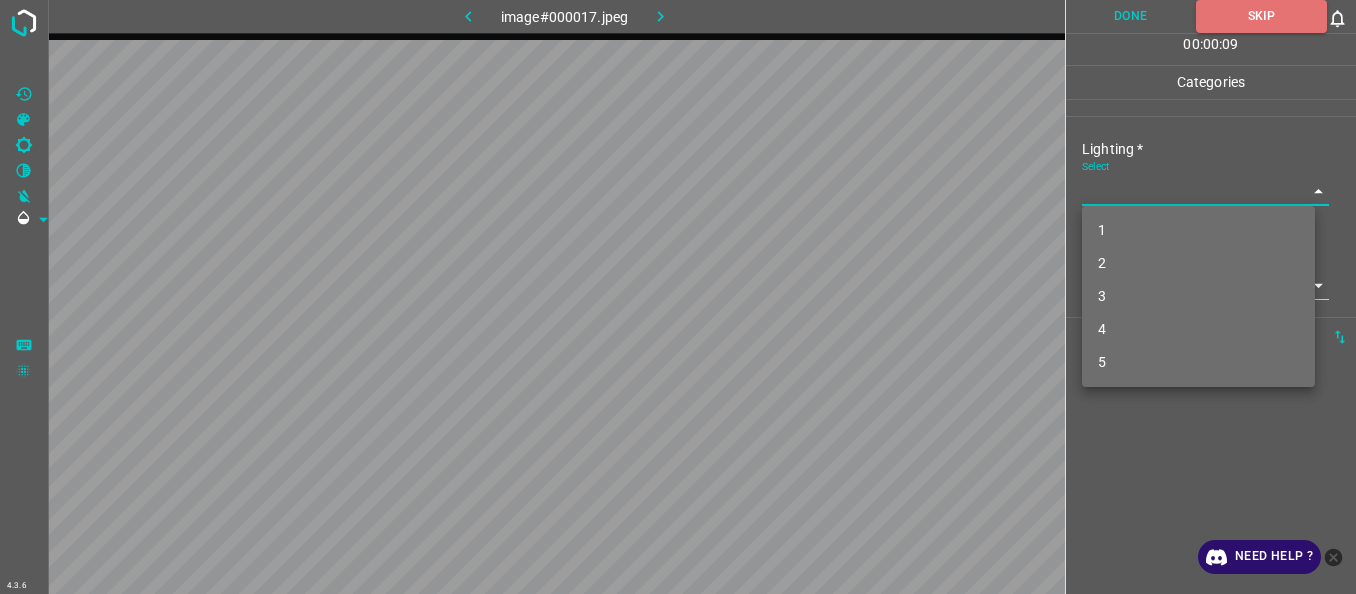 click on "3" at bounding box center (1198, 296) 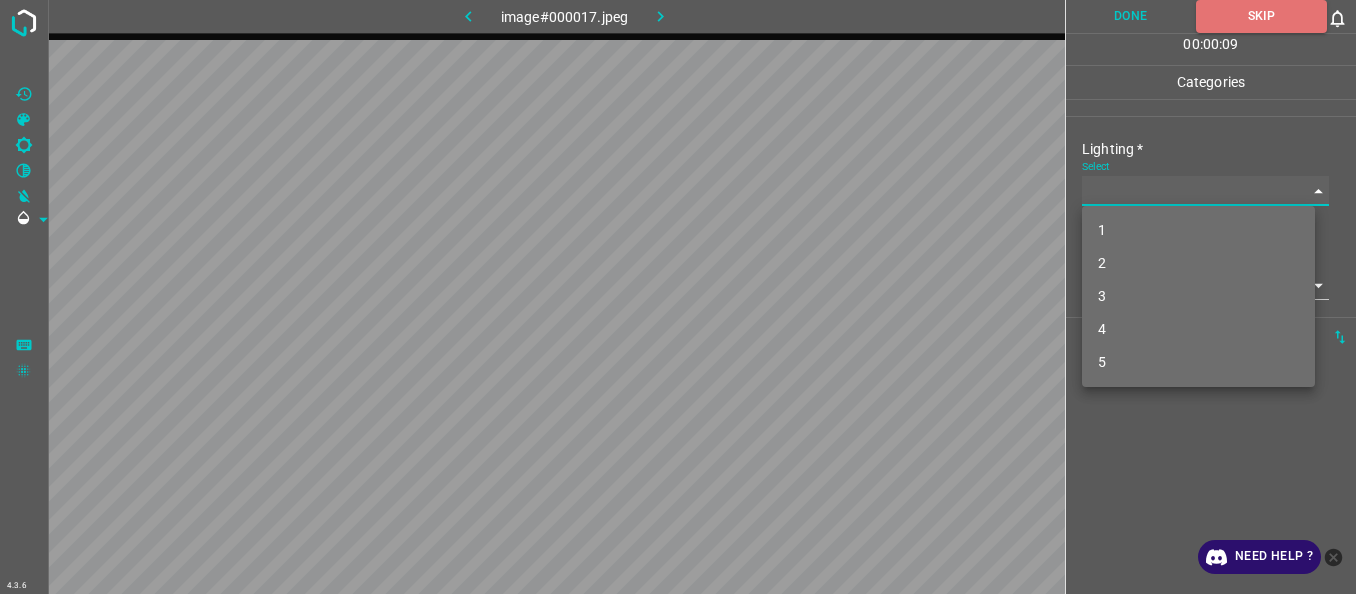 type on "3" 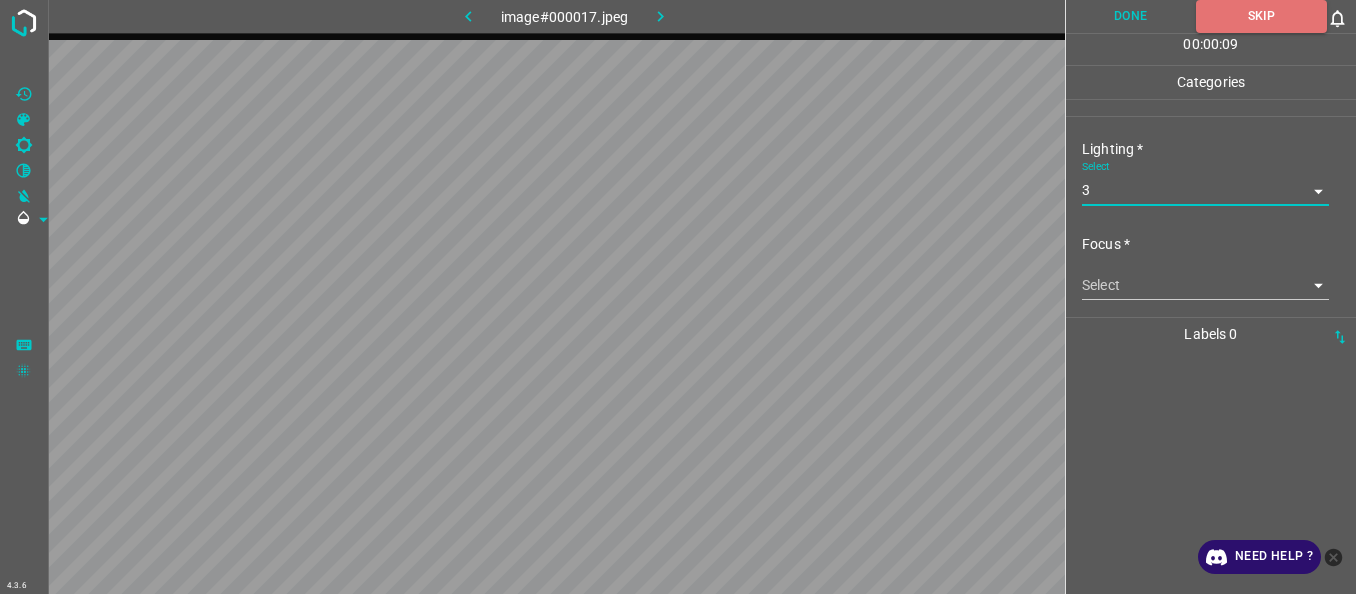 click on "4.3.6  image#000017.jpeg Done Skip 0 00   : 00   : 09   Categories Lighting *  Select 3 3 Focus *  Select ​ Overall *  Select ​ Labels   0 Categories 1 Lighting 2 Focus 3 Overall Tools Space Change between modes (Draw & Edit) I Auto labeling R Restore zoom M Zoom in N Zoom out Delete Delete selecte label Filters Z Restore filters X Saturation filter C Brightness filter V Contrast filter B Gray scale filter General O Download Need Help ? - Text - Hide - Delete" at bounding box center [678, 297] 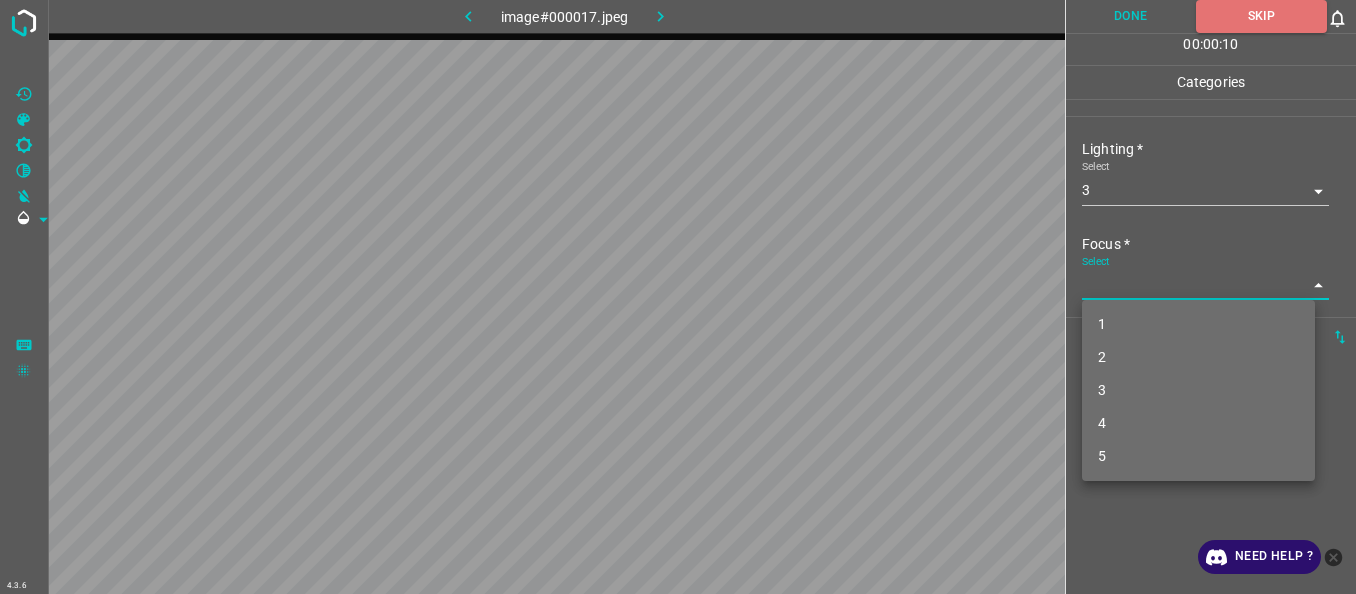 click on "2" at bounding box center [1198, 357] 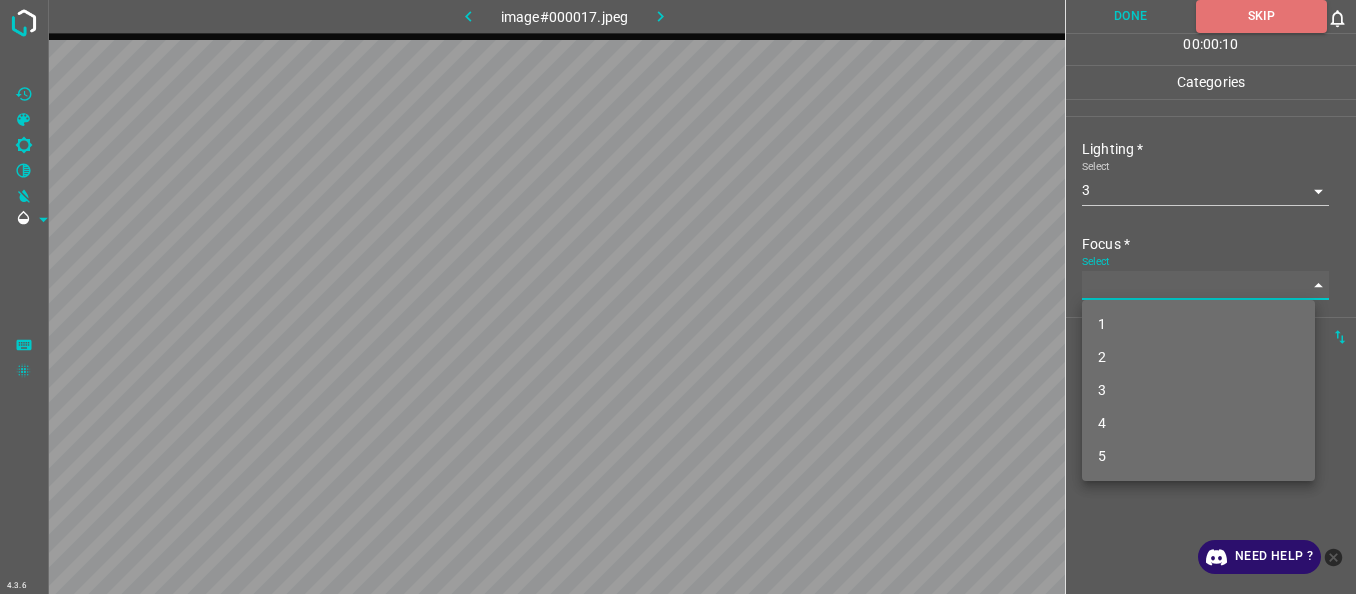 type on "2" 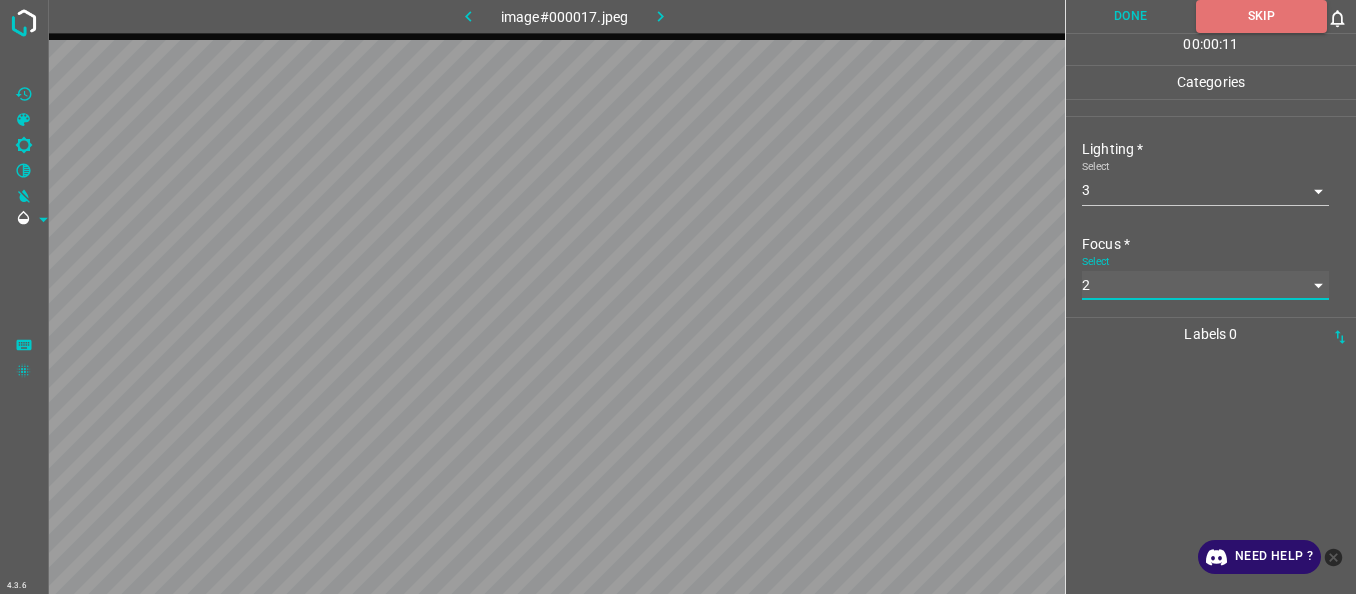 scroll, scrollTop: 98, scrollLeft: 0, axis: vertical 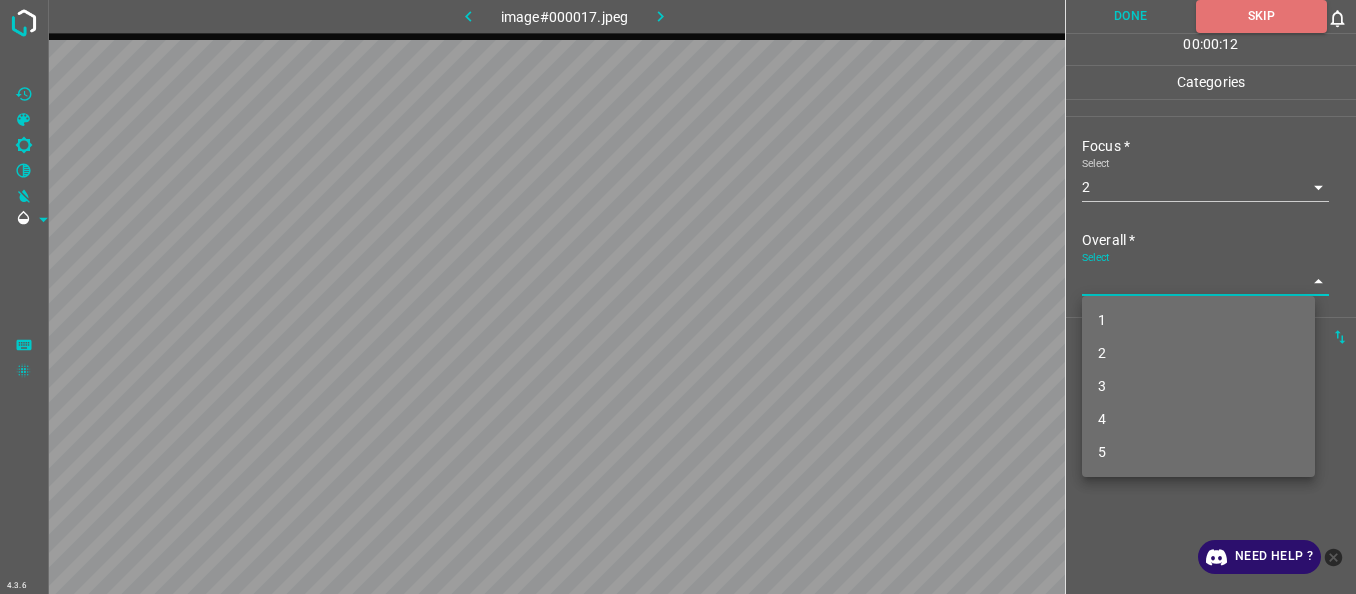 click on "4.3.6  image#000017.jpeg Done Skip 0 00   : 00   : 12   Categories Lighting *  Select 3 3 Focus *  Select 2 2 Overall *  Select ​ Labels   0 Categories 1 Lighting 2 Focus 3 Overall Tools Space Change between modes (Draw & Edit) I Auto labeling R Restore zoom M Zoom in N Zoom out Delete Delete selecte label Filters Z Restore filters X Saturation filter C Brightness filter V Contrast filter B Gray scale filter General O Download Need Help ? - Text - Hide - Delete 1 2 3 4 5" at bounding box center [678, 297] 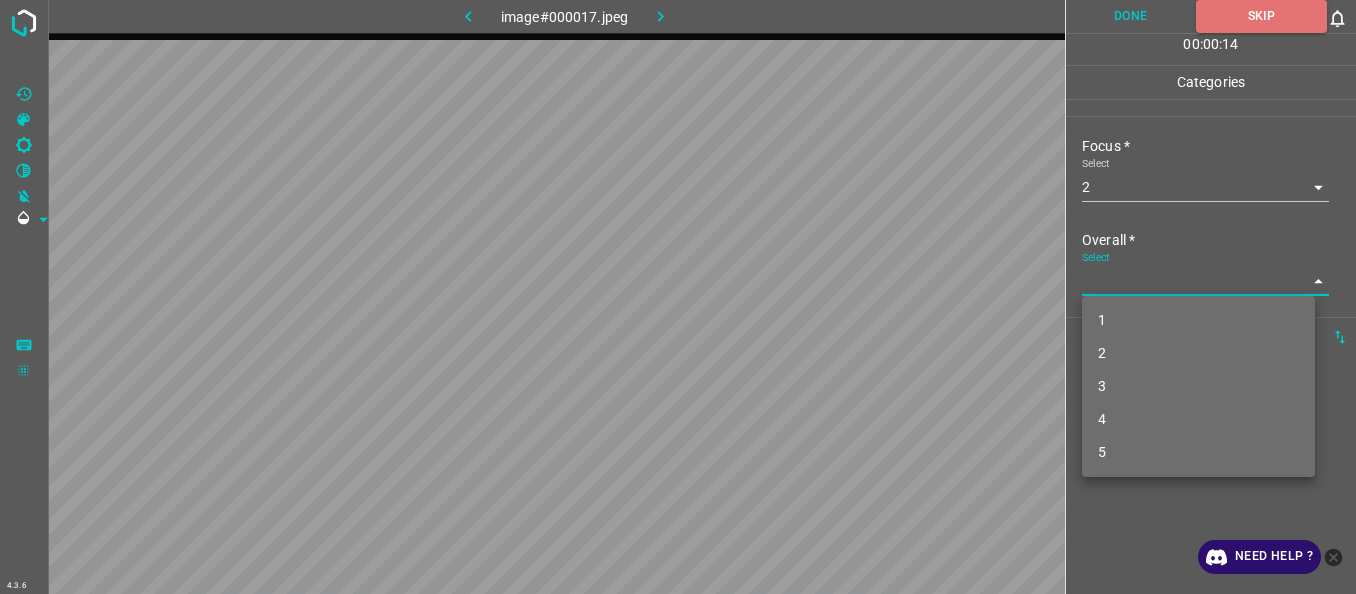 click on "3" at bounding box center [1198, 386] 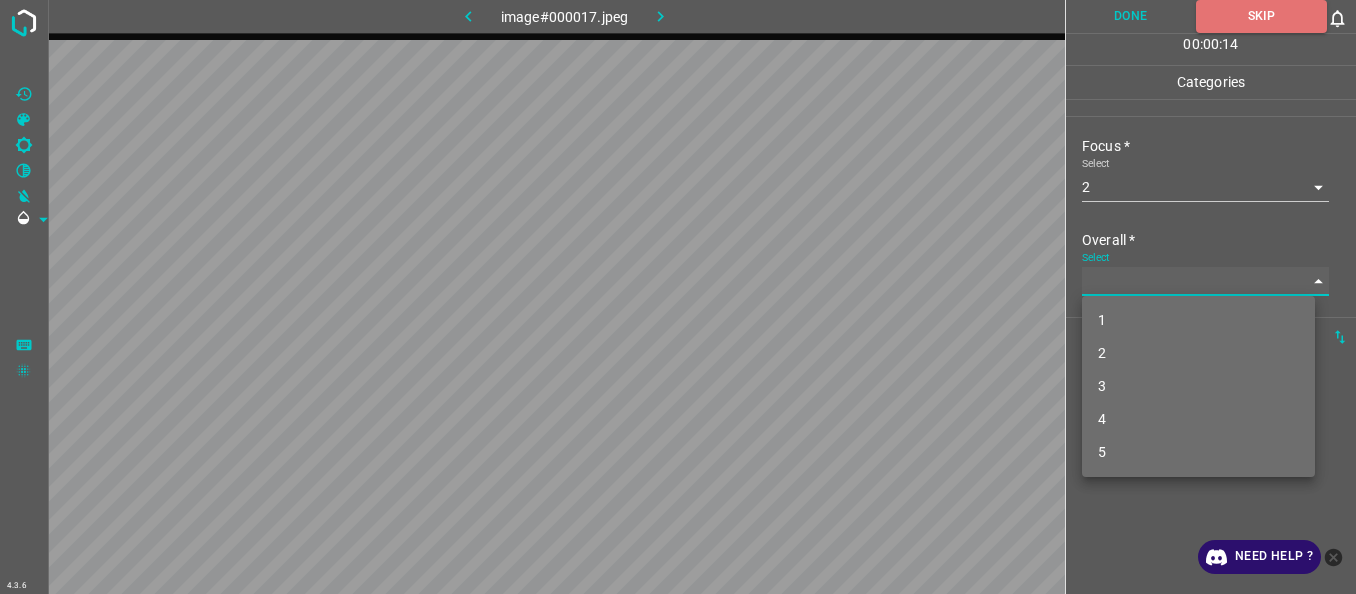 type on "3" 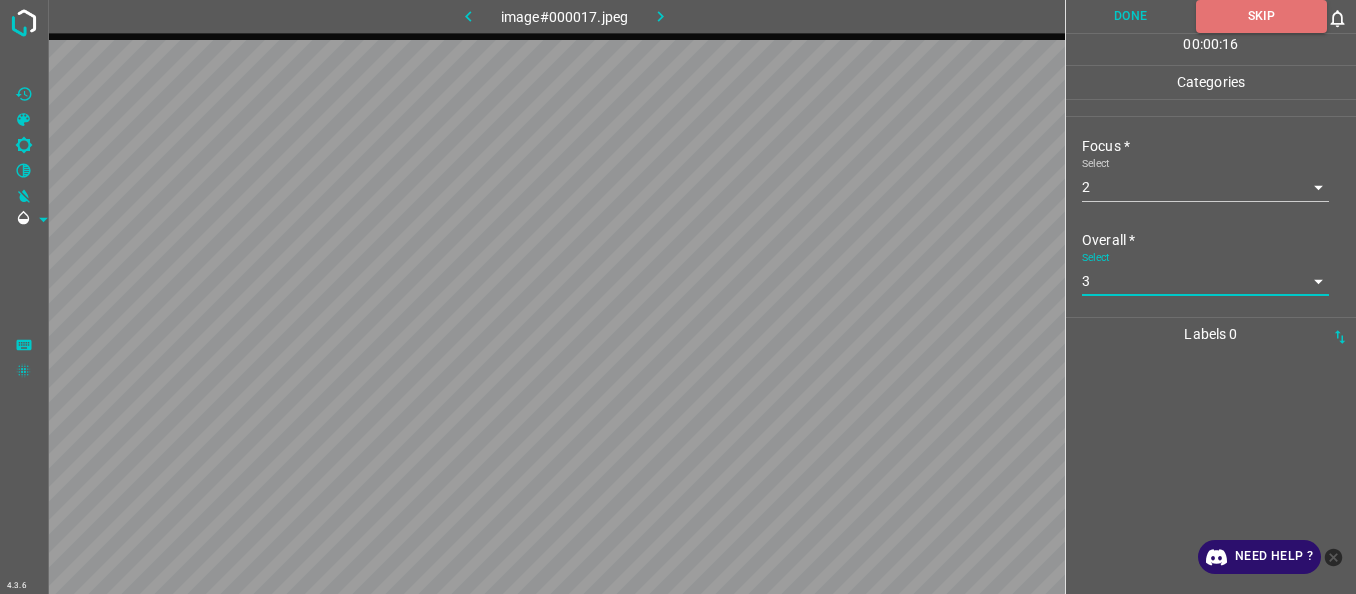 click on "Done" at bounding box center [1131, 16] 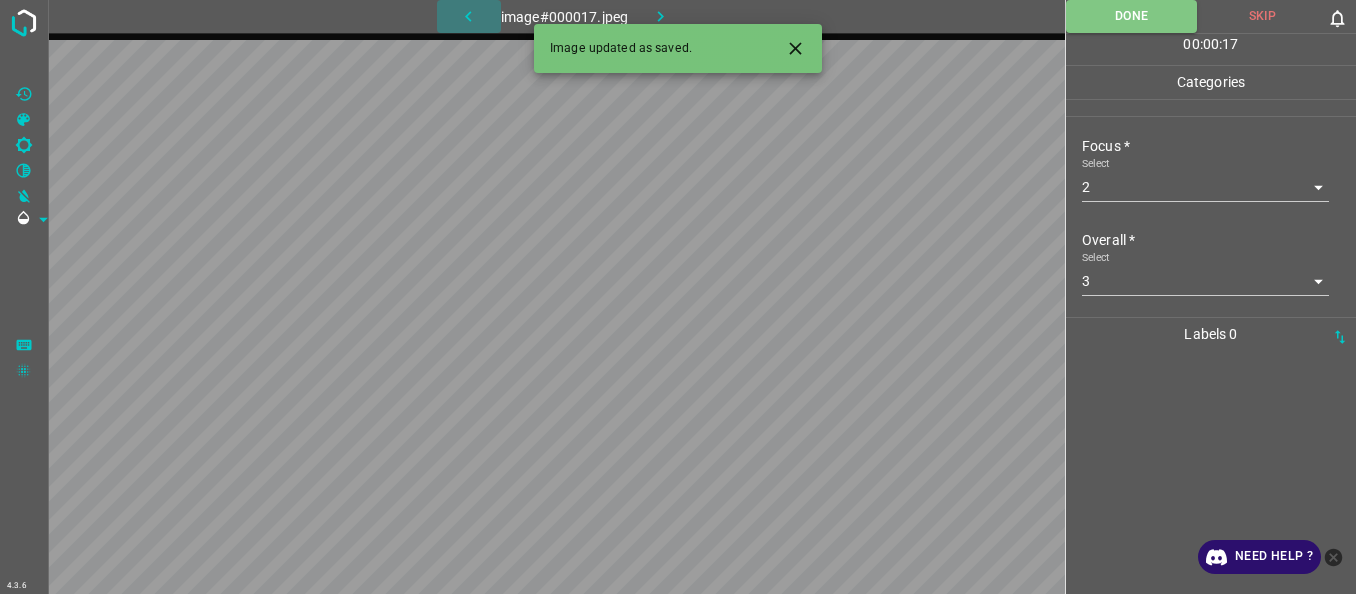 click 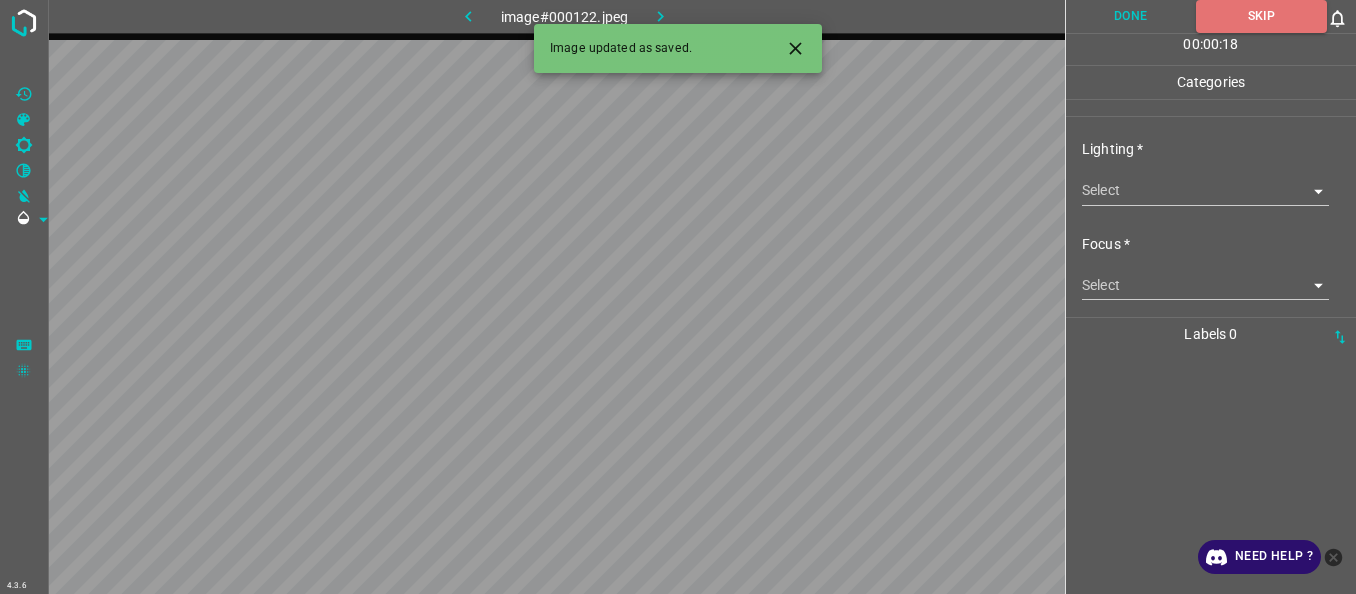 click on "4.3.6  image#000122.jpeg Done Skip 0 00   : 00   : 18   Categories Lighting *  Select ​ Focus *  Select ​ Overall *  Select ​ Labels   0 Categories 1 Lighting 2 Focus 3 Overall Tools Space Change between modes (Draw & Edit) I Auto labeling R Restore zoom M Zoom in N Zoom out Delete Delete selecte label Filters Z Restore filters X Saturation filter C Brightness filter V Contrast filter B Gray scale filter General O Download Image updated as saved. Need Help ? - Text - Hide - Delete" at bounding box center (678, 297) 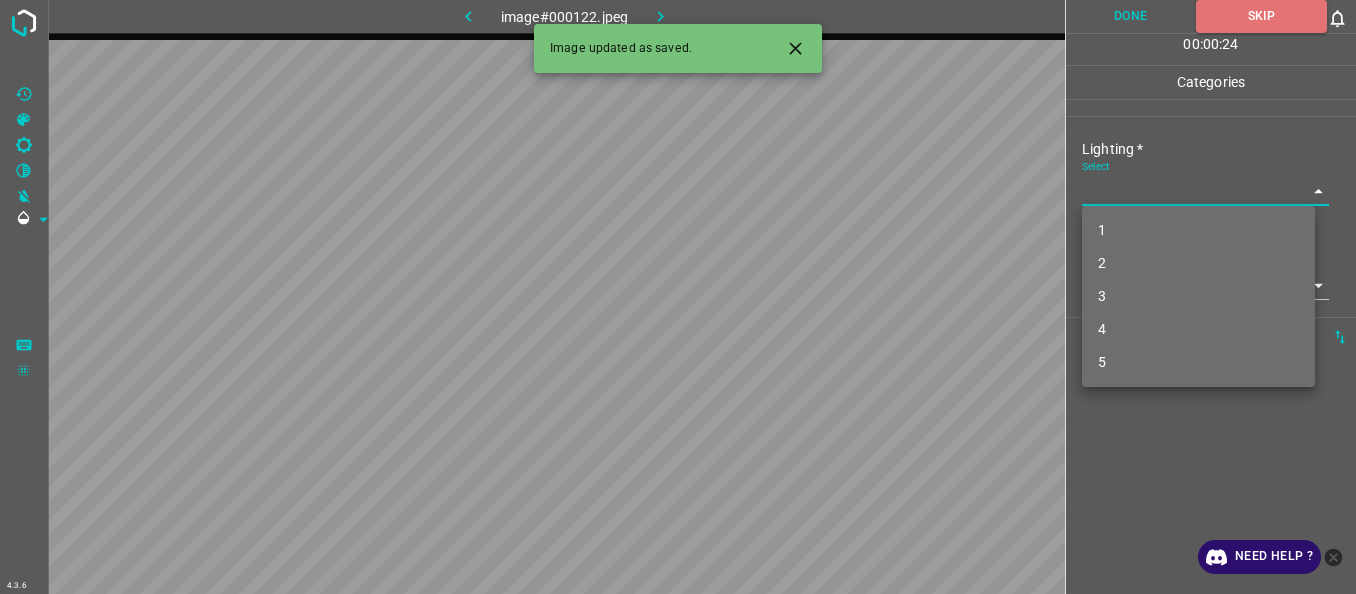 click on "2" at bounding box center [1198, 263] 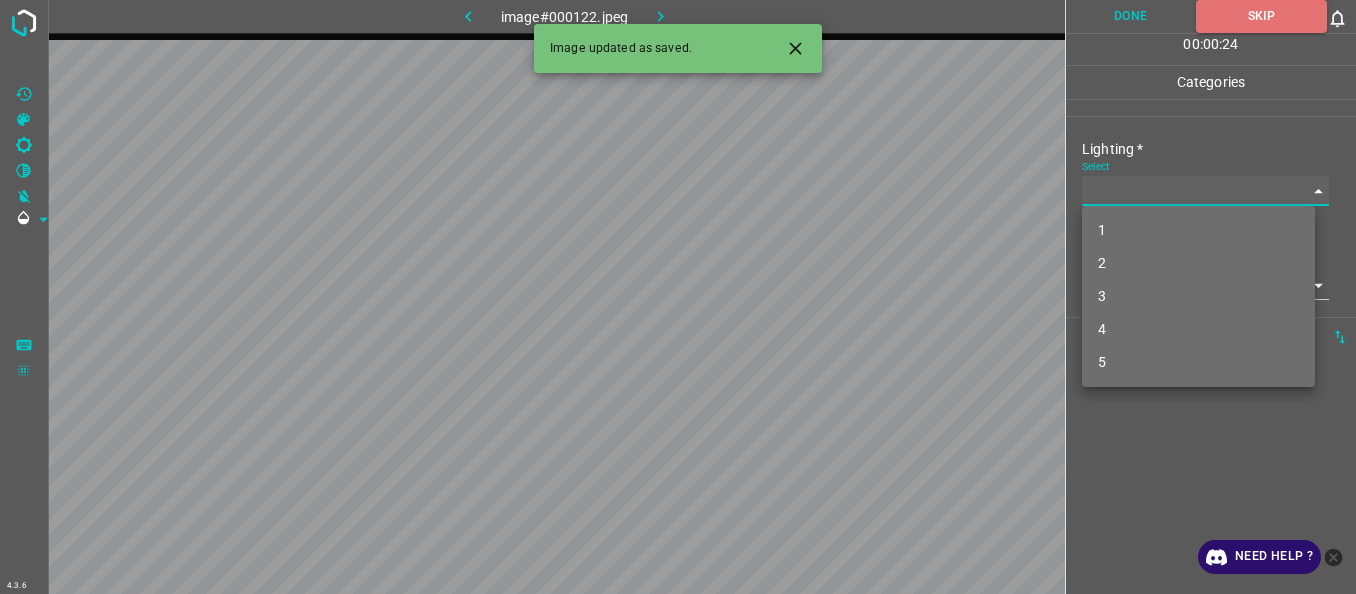 type on "2" 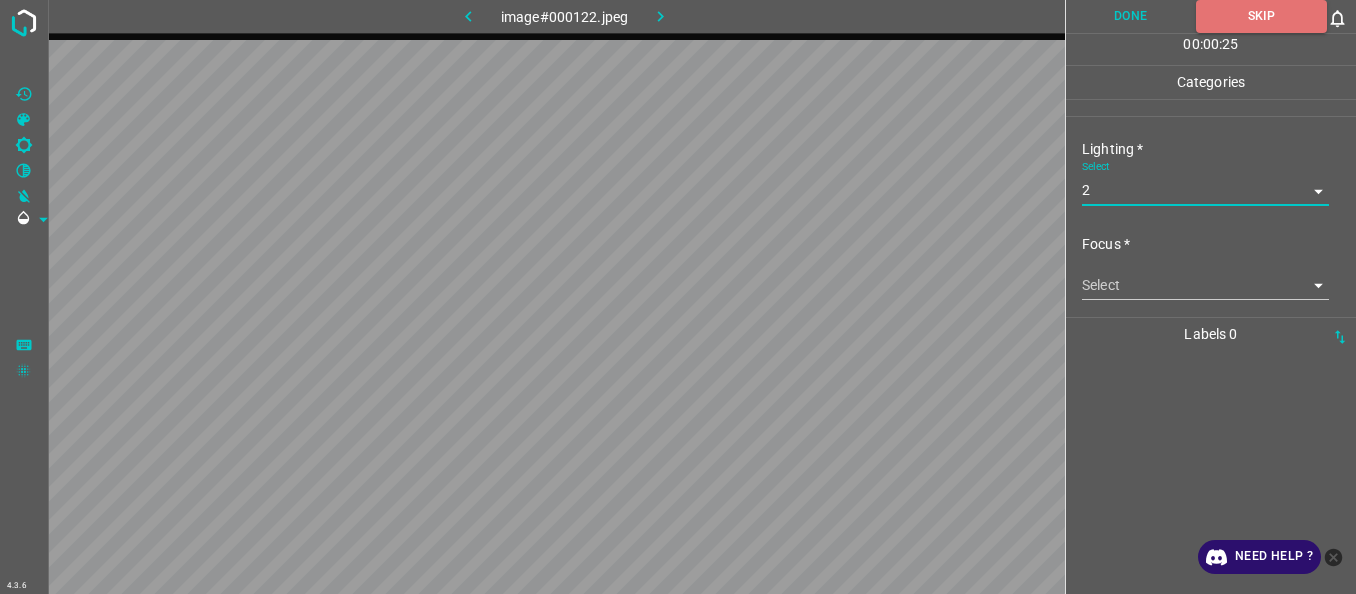 click on "4.3.6  image#000122.jpeg Done Skip 0 00   : 00   : 25   Categories Lighting *  Select 2 2 Focus *  Select ​ Overall *  Select ​ Labels   0 Categories 1 Lighting 2 Focus 3 Overall Tools Space Change between modes (Draw & Edit) I Auto labeling R Restore zoom M Zoom in N Zoom out Delete Delete selecte label Filters Z Restore filters X Saturation filter C Brightness filter V Contrast filter B Gray scale filter General O Download Need Help ? - Text - Hide - Delete" at bounding box center [678, 297] 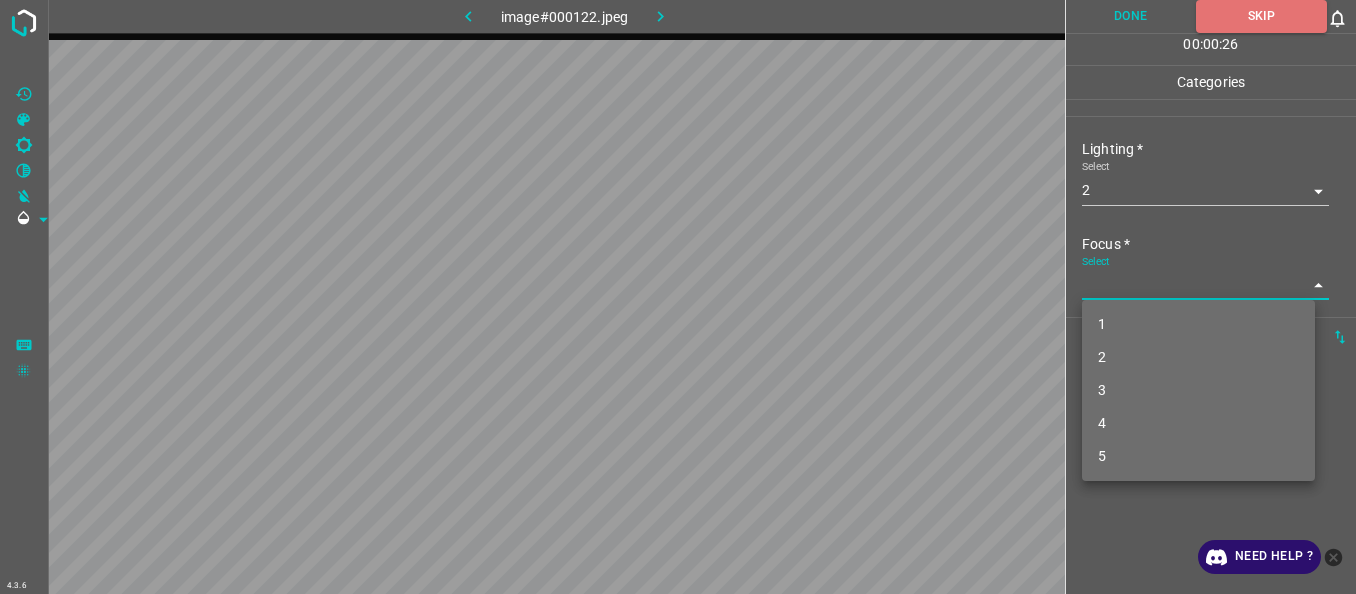 click on "2" at bounding box center [1198, 357] 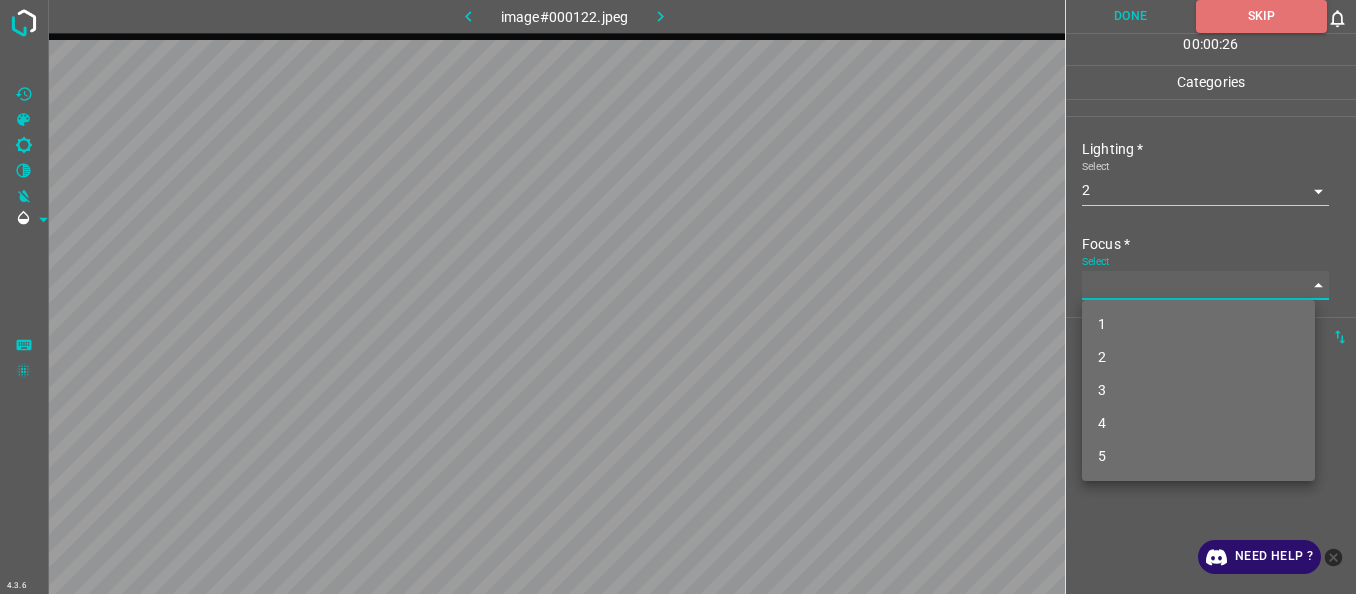 type on "2" 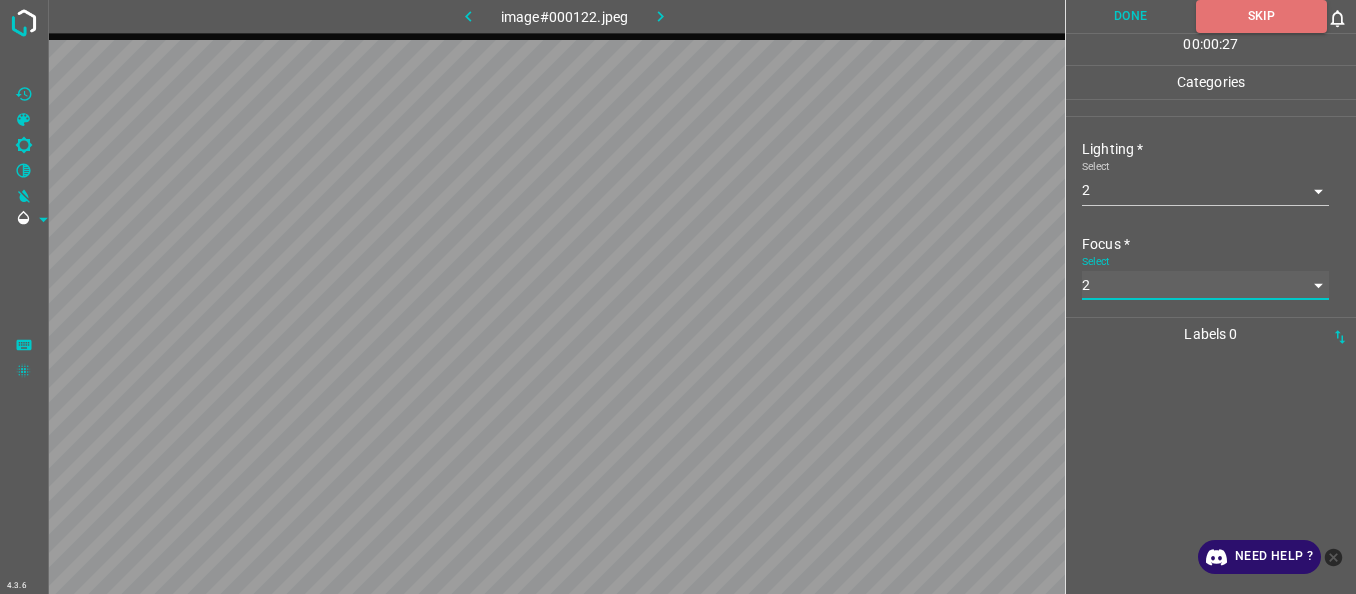 scroll, scrollTop: 98, scrollLeft: 0, axis: vertical 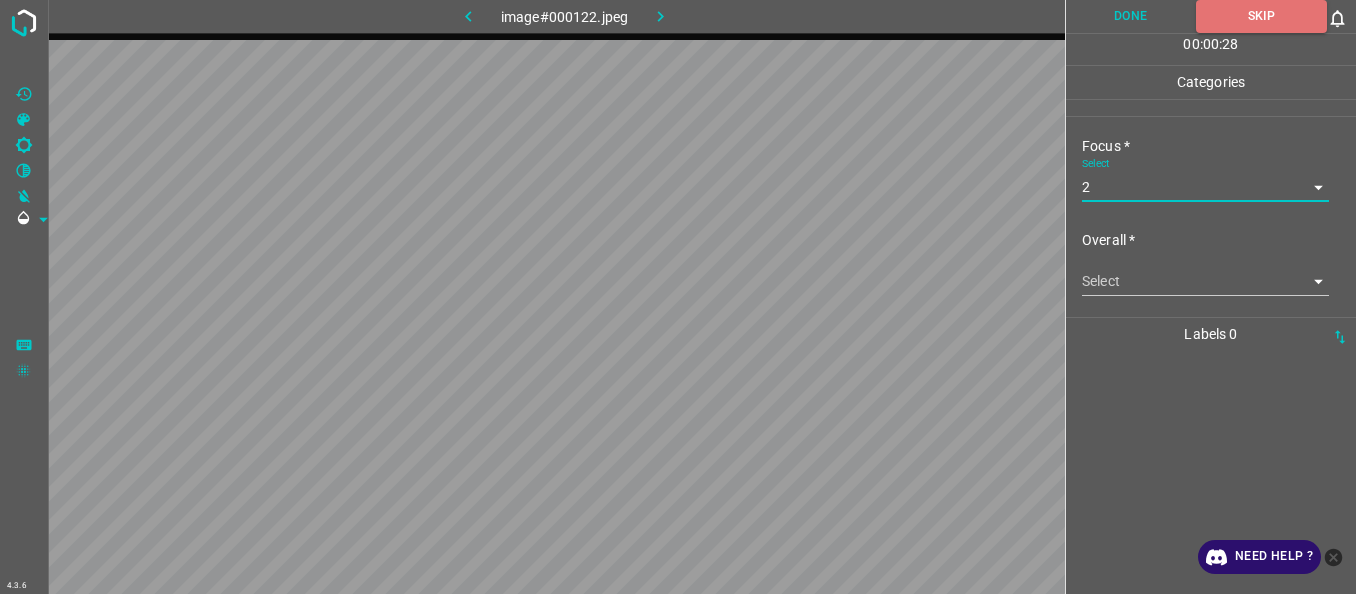 click on "4.3.6  image#000122.jpeg Done Skip 0 00   : 00   : 28   Categories Lighting *  Select 2 2 Focus *  Select 2 2 Overall *  Select ​ Labels   0 Categories 1 Lighting 2 Focus 3 Overall Tools Space Change between modes (Draw & Edit) I Auto labeling R Restore zoom M Zoom in N Zoom out Delete Delete selecte label Filters Z Restore filters X Saturation filter C Brightness filter V Contrast filter B Gray scale filter General O Download Need Help ? - Text - Hide - Delete" at bounding box center [678, 297] 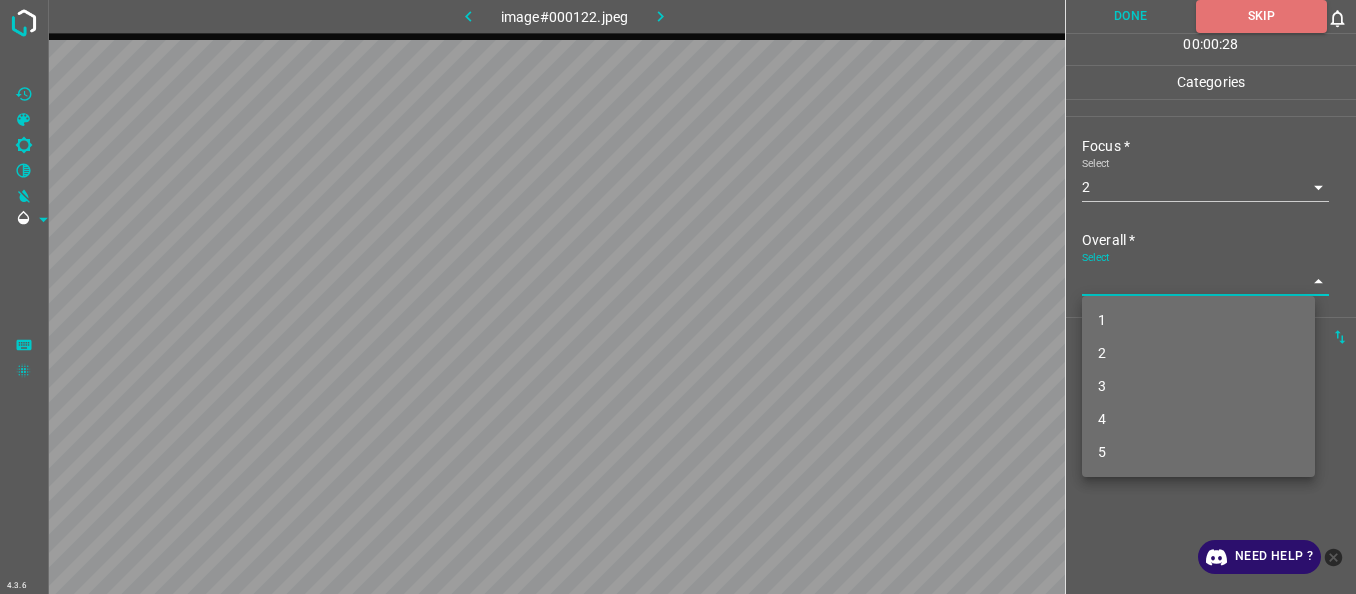 click on "2" at bounding box center (1198, 353) 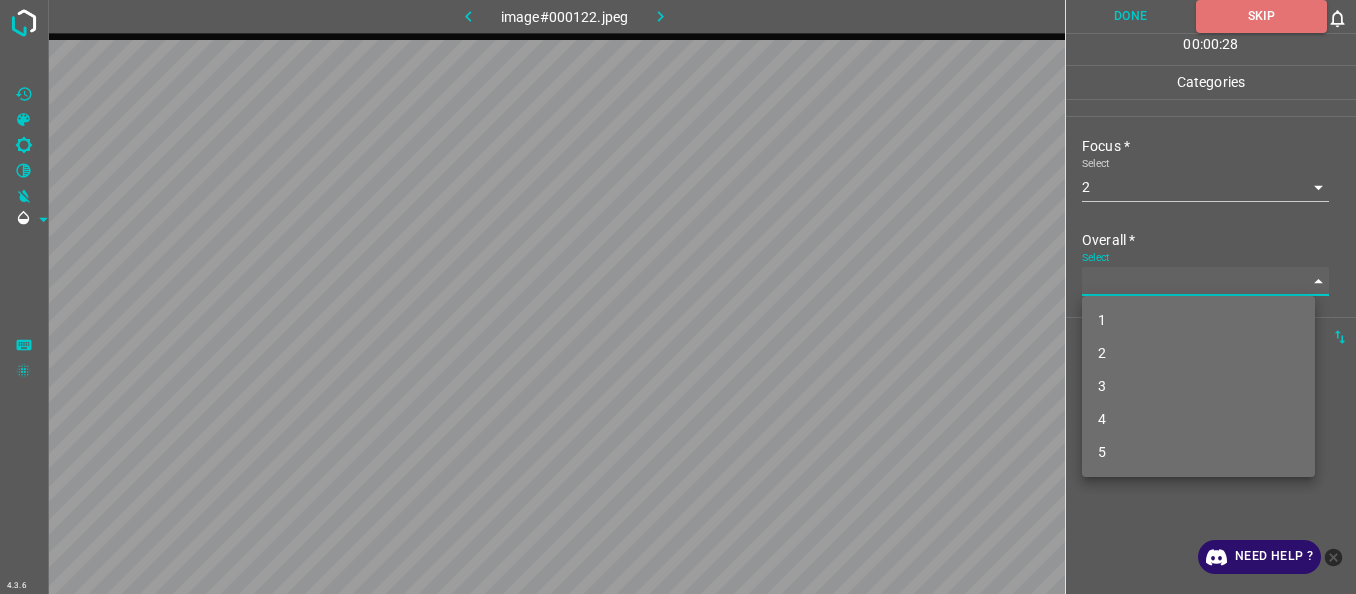 type on "2" 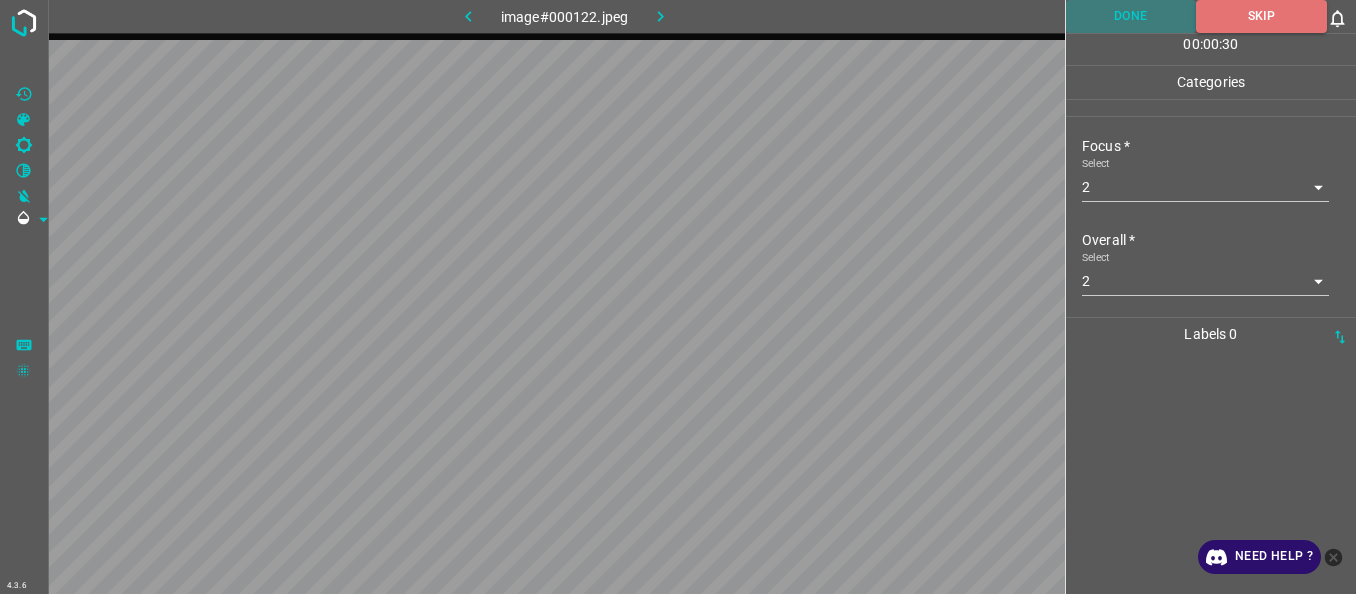 click on "Done" at bounding box center [1131, 16] 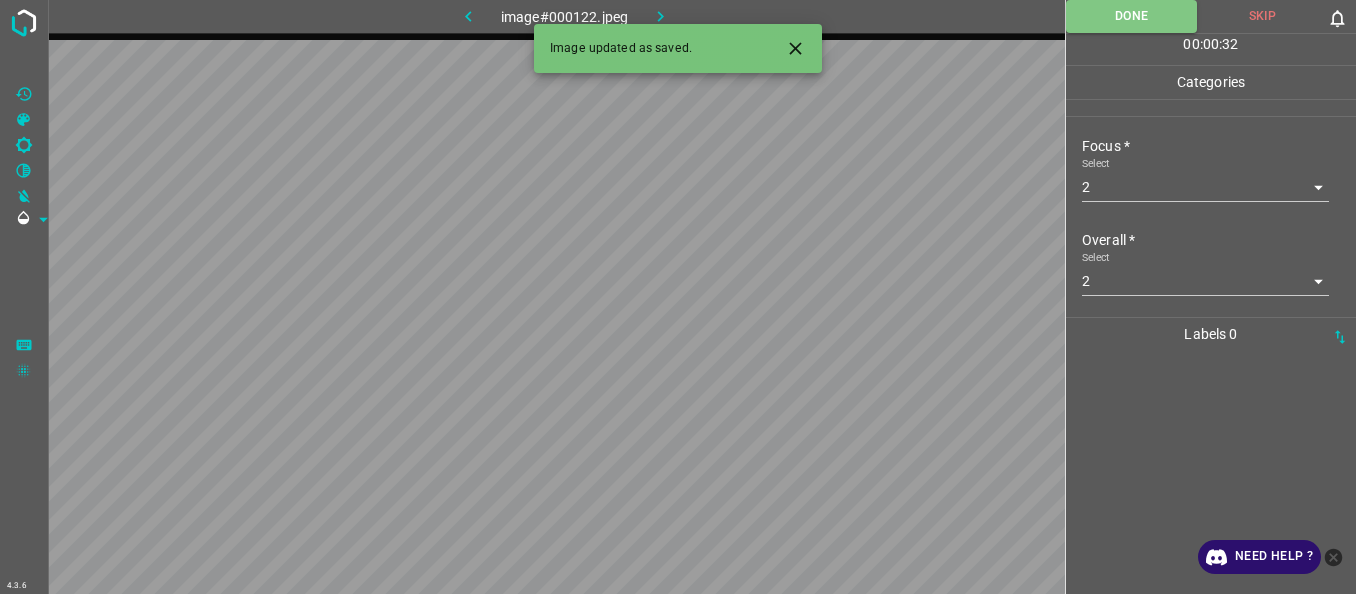 click 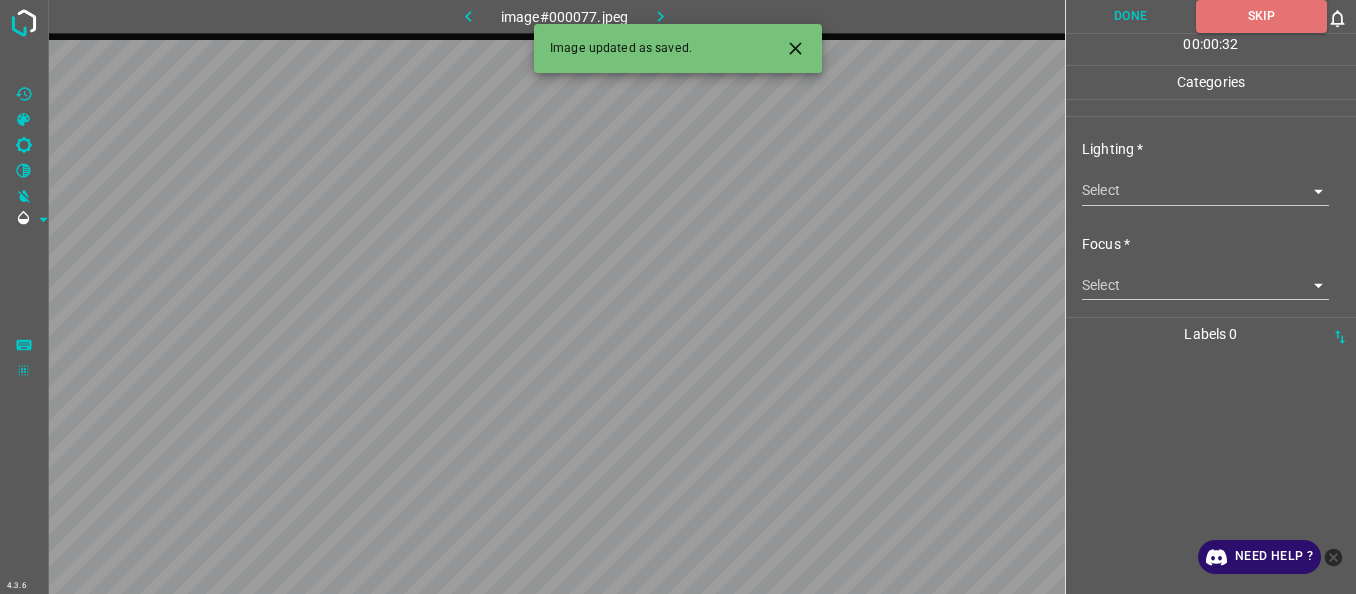 click on "4.3.6  image#000077.jpeg Done Skip 0 00   : 00   : 32   Categories Lighting *  Select ​ Focus *  Select ​ Overall *  Select ​ Labels   0 Categories 1 Lighting 2 Focus 3 Overall Tools Space Change between modes (Draw & Edit) I Auto labeling R Restore zoom M Zoom in N Zoom out Delete Delete selecte label Filters Z Restore filters X Saturation filter C Brightness filter V Contrast filter B Gray scale filter General O Download Image updated as saved. Need Help ? - Text - Hide - Delete" at bounding box center [678, 297] 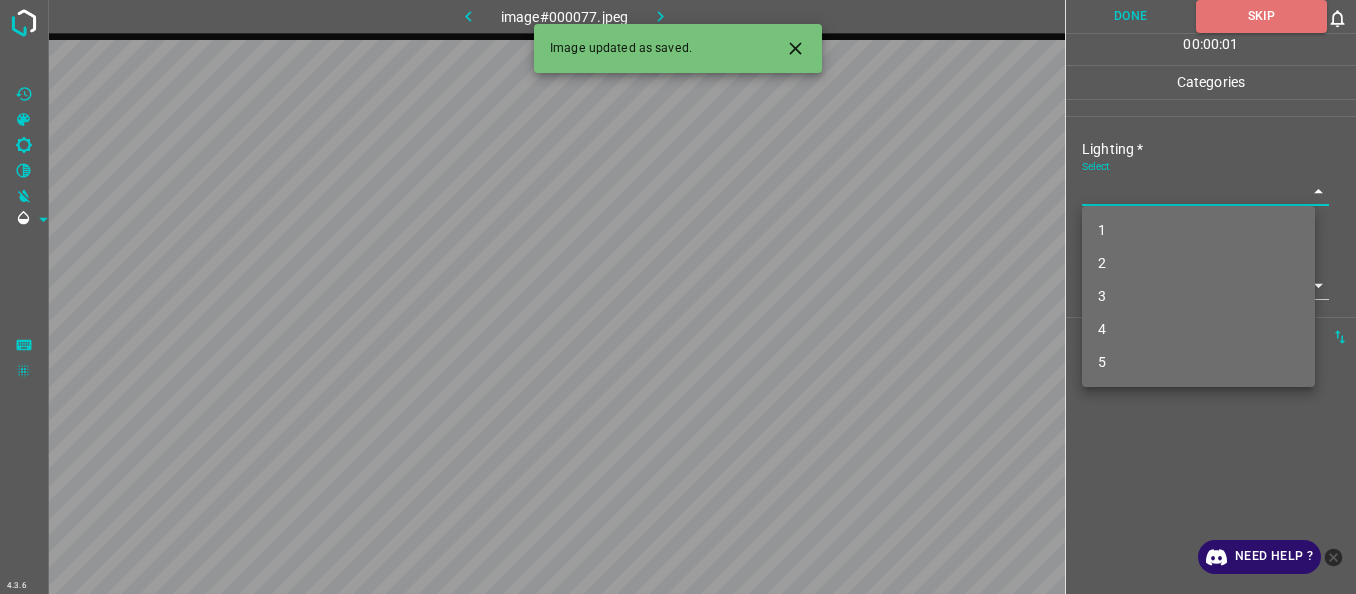 click on "4" at bounding box center (1198, 329) 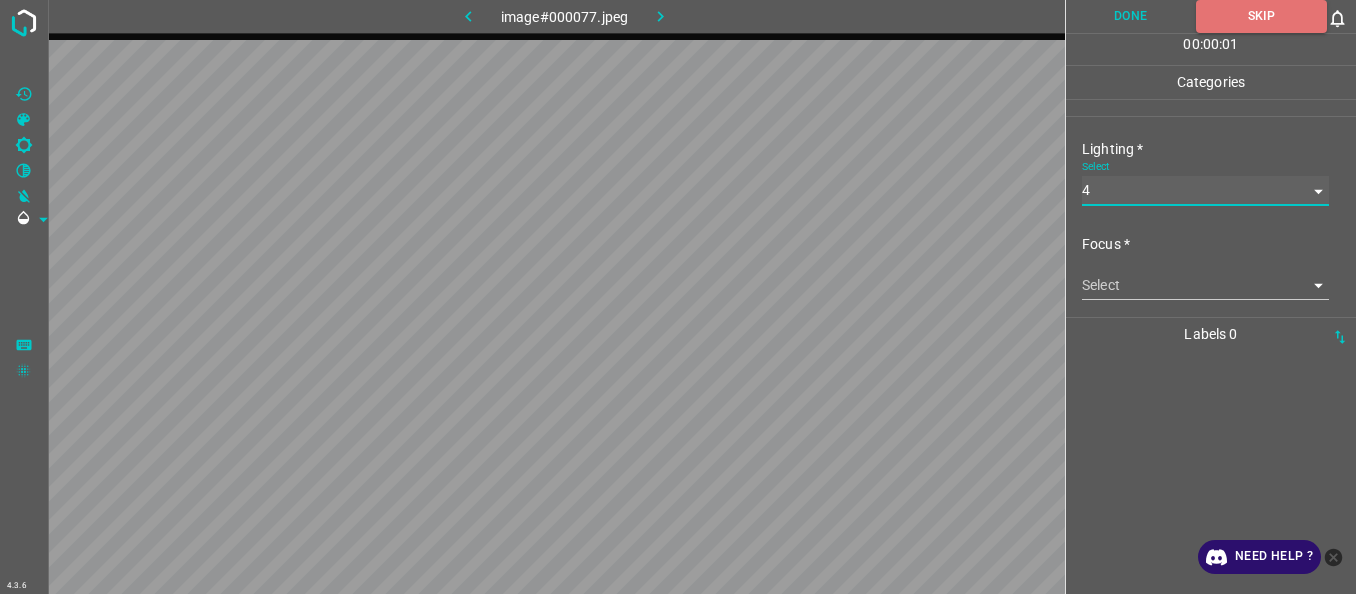 type on "4" 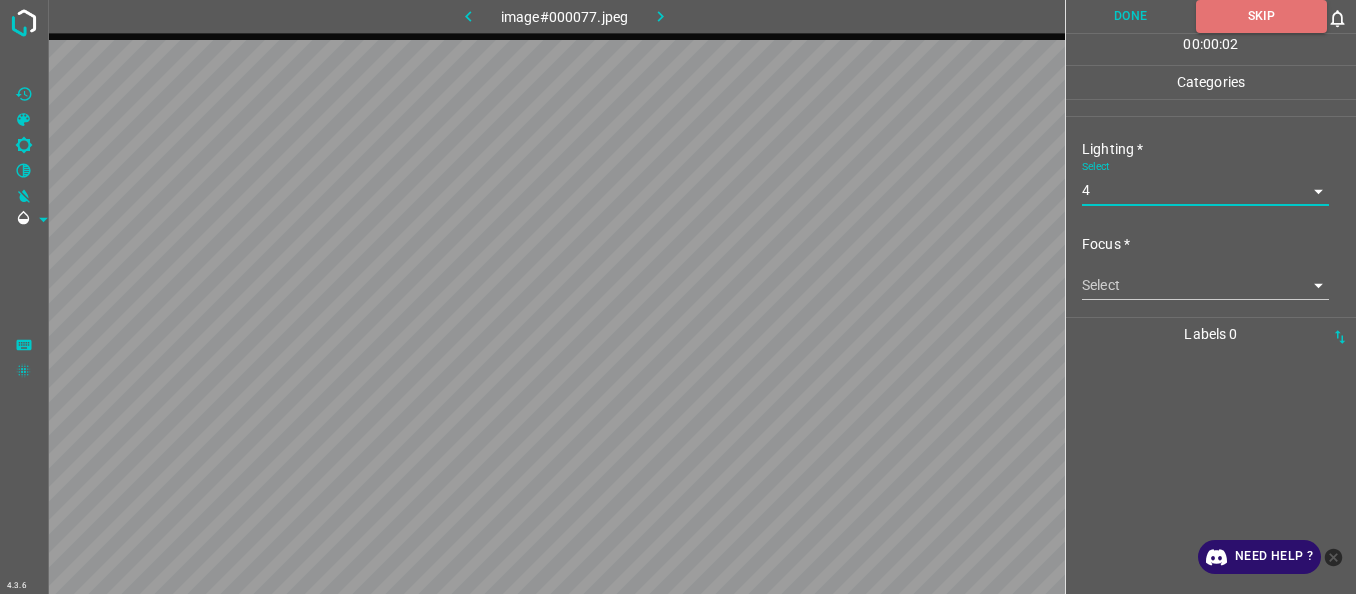 click on "4.3.6  image#000077.jpeg Done Skip 0 00   : 00   : 02   Categories Lighting *  Select 4 4 Focus *  Select ​ Overall *  Select ​ Labels   0 Categories 1 Lighting 2 Focus 3 Overall Tools Space Change between modes (Draw & Edit) I Auto labeling R Restore zoom M Zoom in N Zoom out Delete Delete selecte label Filters Z Restore filters X Saturation filter C Brightness filter V Contrast filter B Gray scale filter General O Download Need Help ? - Text - Hide - Delete" at bounding box center [678, 297] 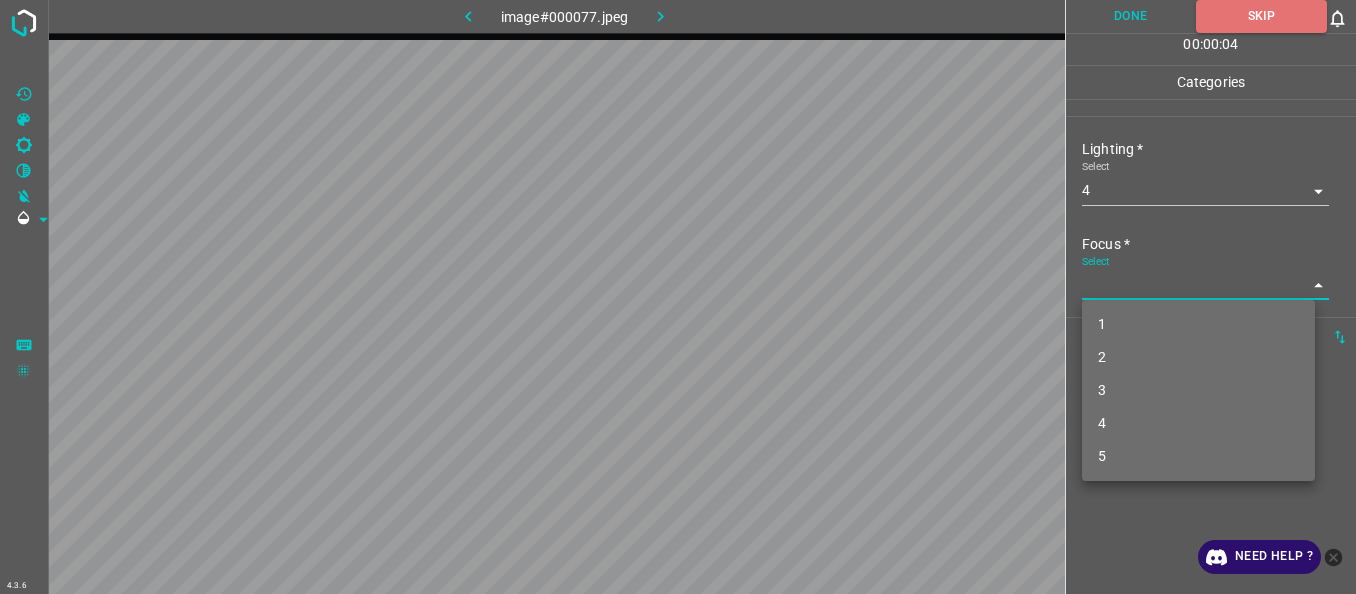 click at bounding box center [678, 297] 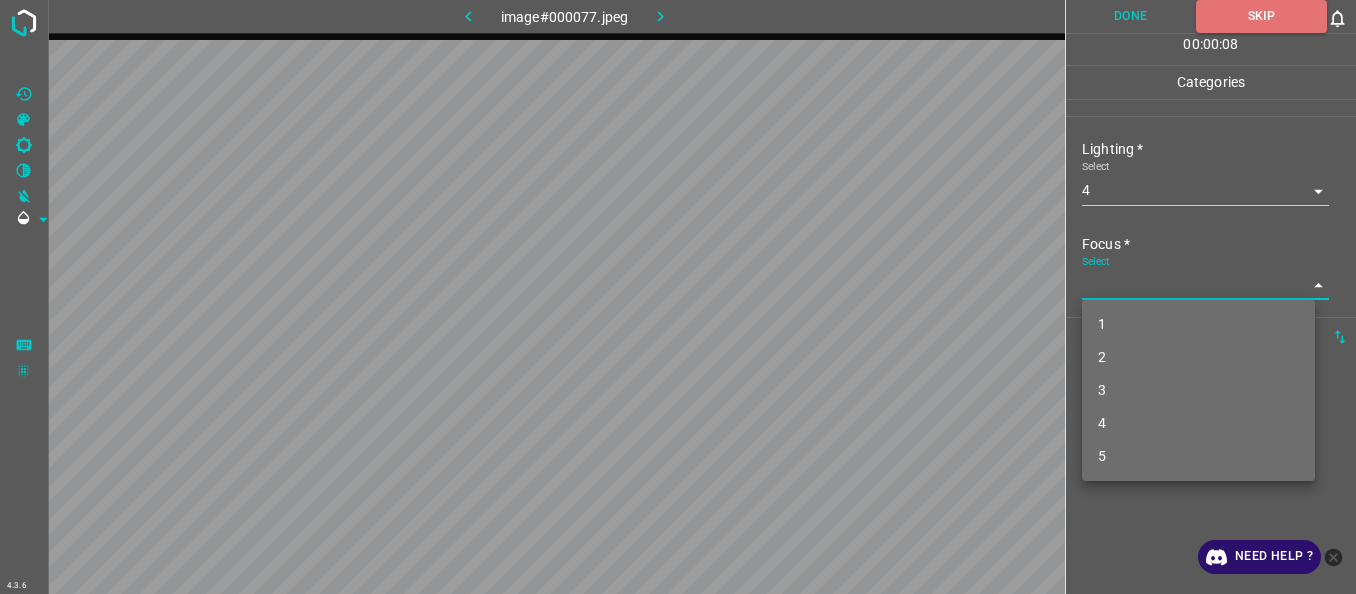 click on "4.3.6  image#000077.jpeg Done Skip 0 00   : 00   : 08   Categories Lighting *  Select 4 4 Focus *  Select ​ Overall *  Select ​ Labels   0 Categories 1 Lighting 2 Focus 3 Overall Tools Space Change between modes (Draw & Edit) I Auto labeling R Restore zoom M Zoom in N Zoom out Delete Delete selecte label Filters Z Restore filters X Saturation filter C Brightness filter V Contrast filter B Gray scale filter General O Download Need Help ? - Text - Hide - Delete 1 2 3 4 5" at bounding box center (678, 297) 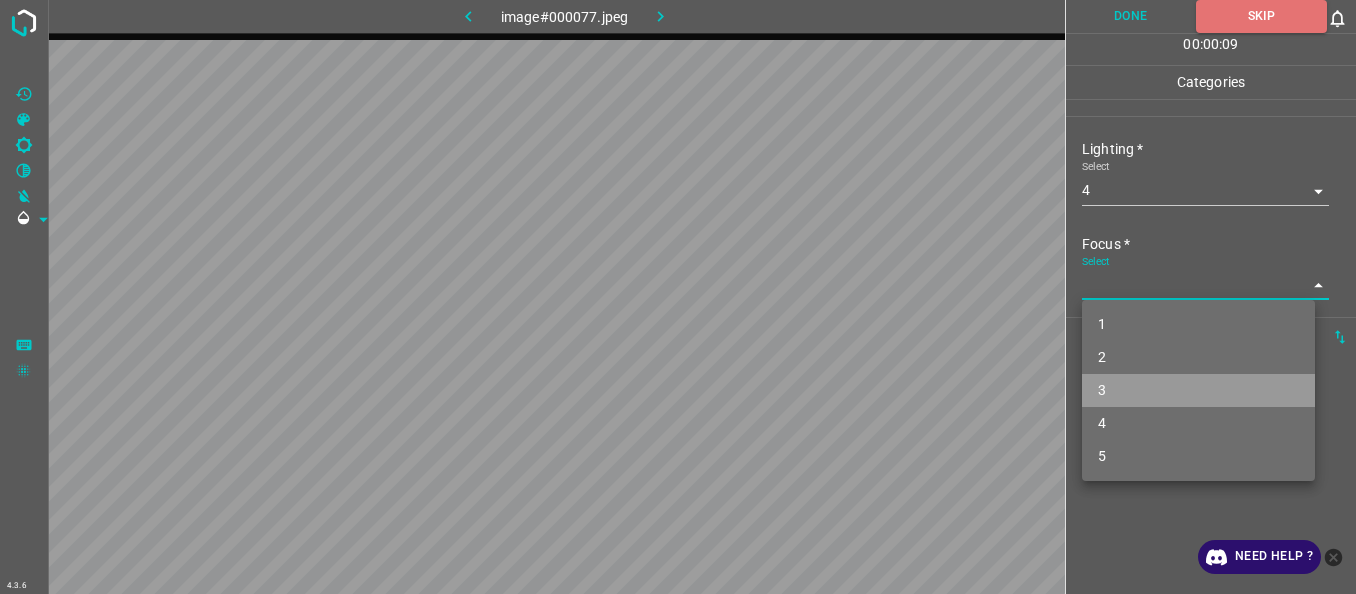 click on "3" at bounding box center [1198, 390] 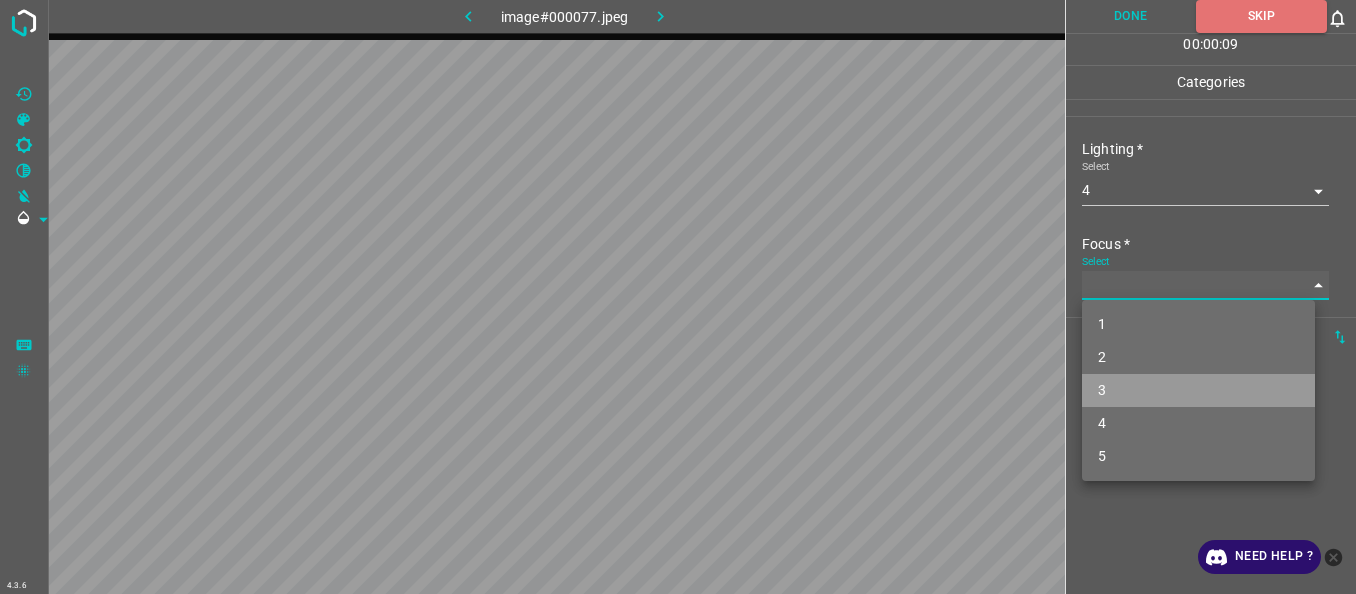 type on "3" 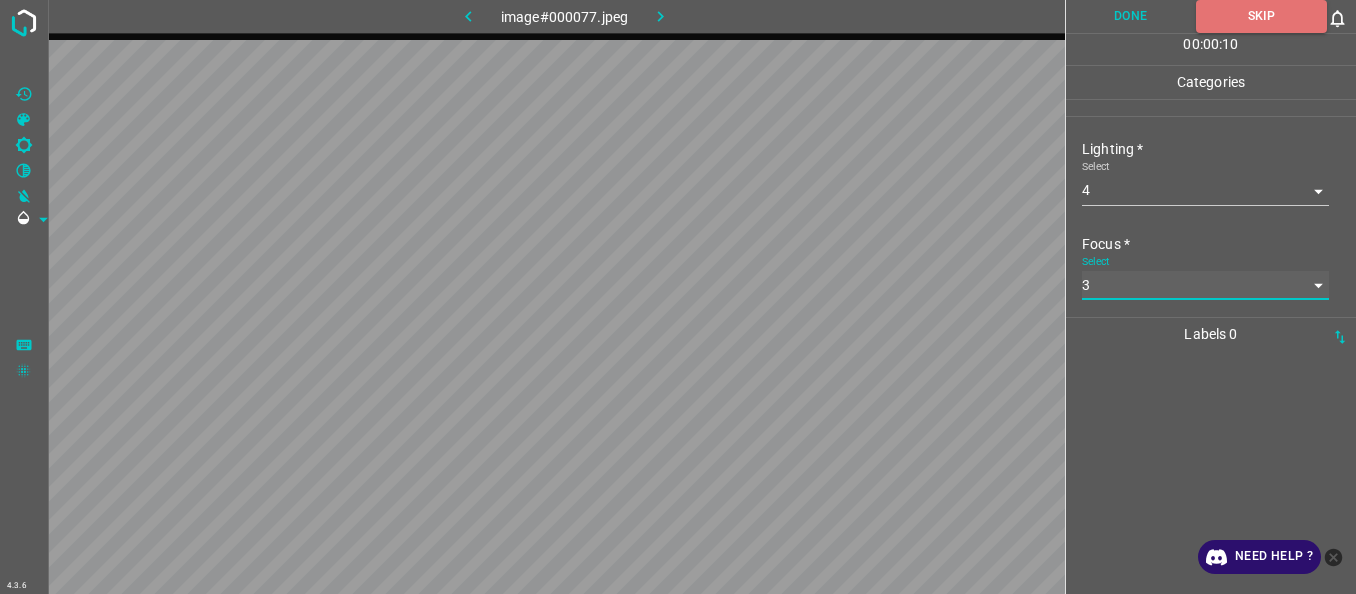 scroll, scrollTop: 98, scrollLeft: 0, axis: vertical 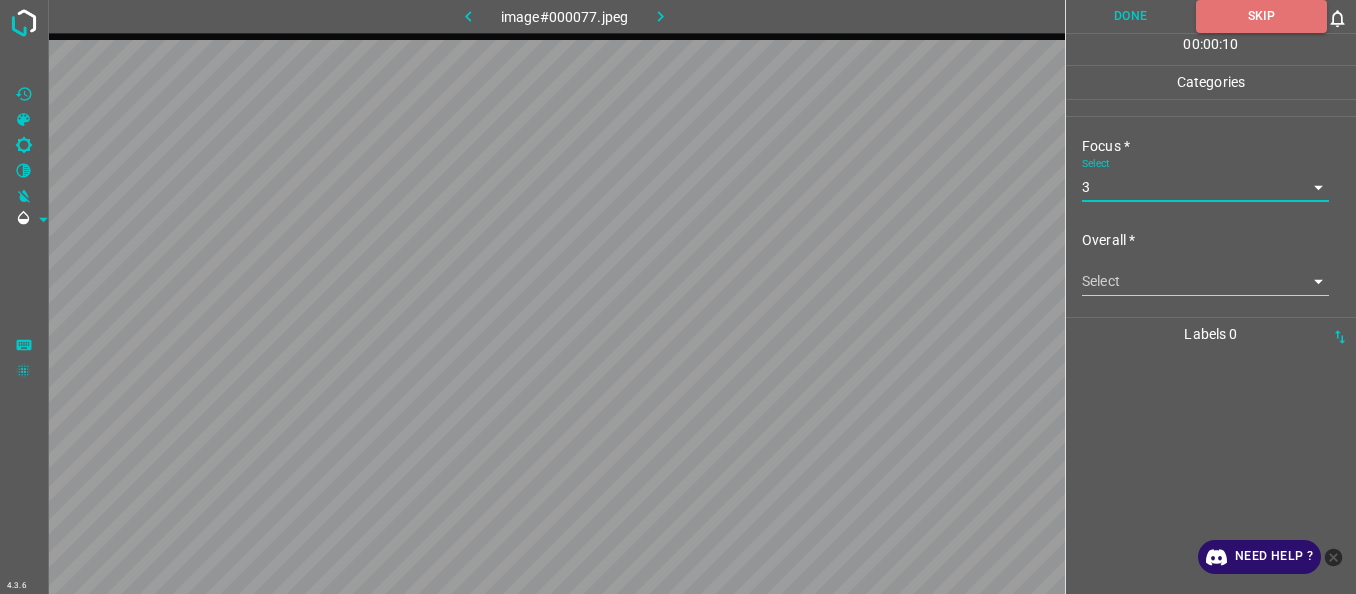 click on "4.3.6  image#000077.jpeg Done Skip 0 00   : 00   : 10   Categories Lighting *  Select 4 4 Focus *  Select 3 3 Overall *  Select ​ Labels   0 Categories 1 Lighting 2 Focus 3 Overall Tools Space Change between modes (Draw & Edit) I Auto labeling R Restore zoom M Zoom in N Zoom out Delete Delete selecte label Filters Z Restore filters X Saturation filter C Brightness filter V Contrast filter B Gray scale filter General O Download Need Help ? - Text - Hide - Delete" at bounding box center [678, 297] 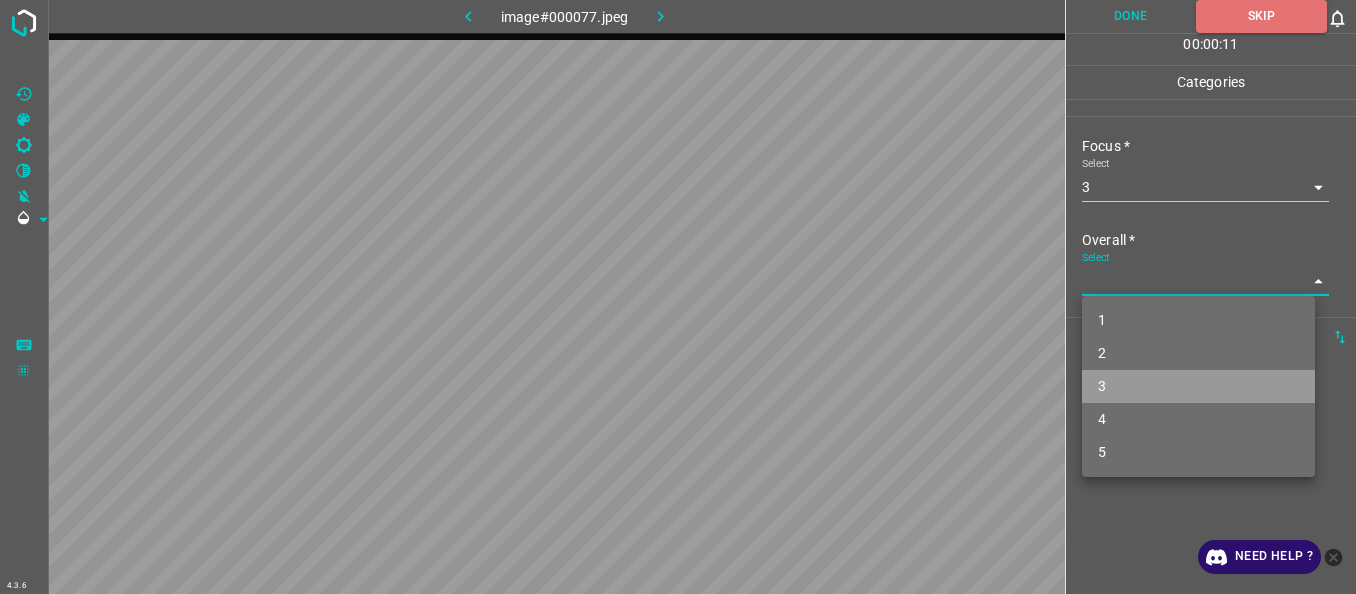click on "3" at bounding box center [1198, 386] 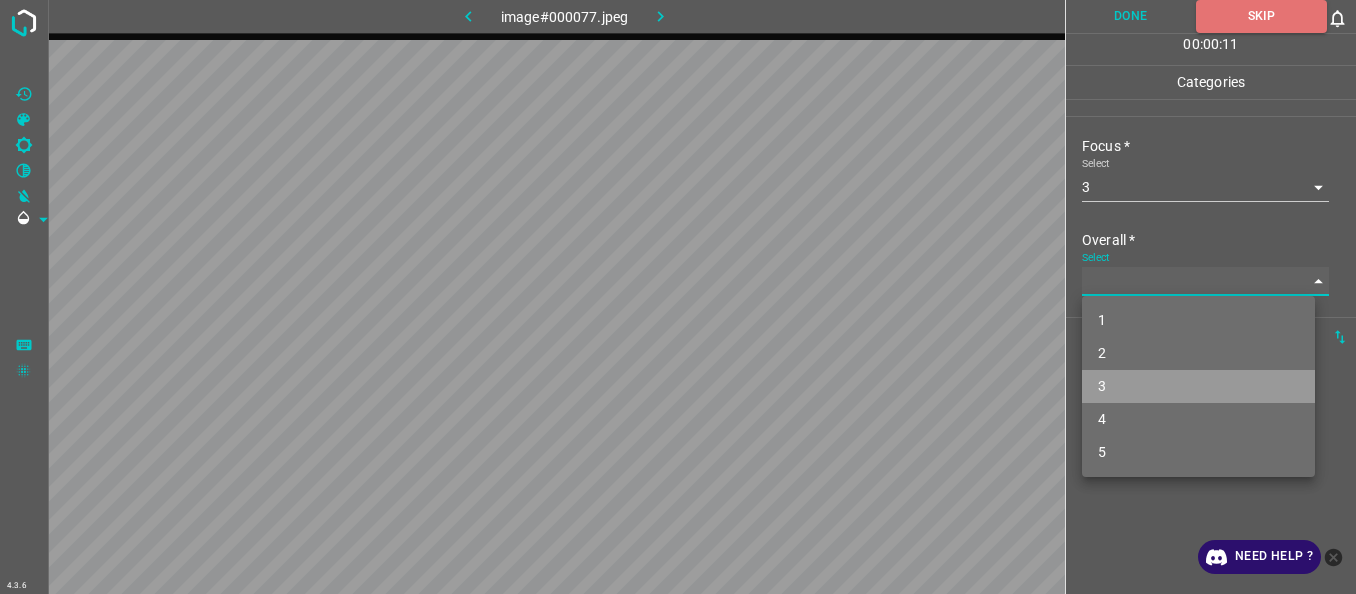 type on "3" 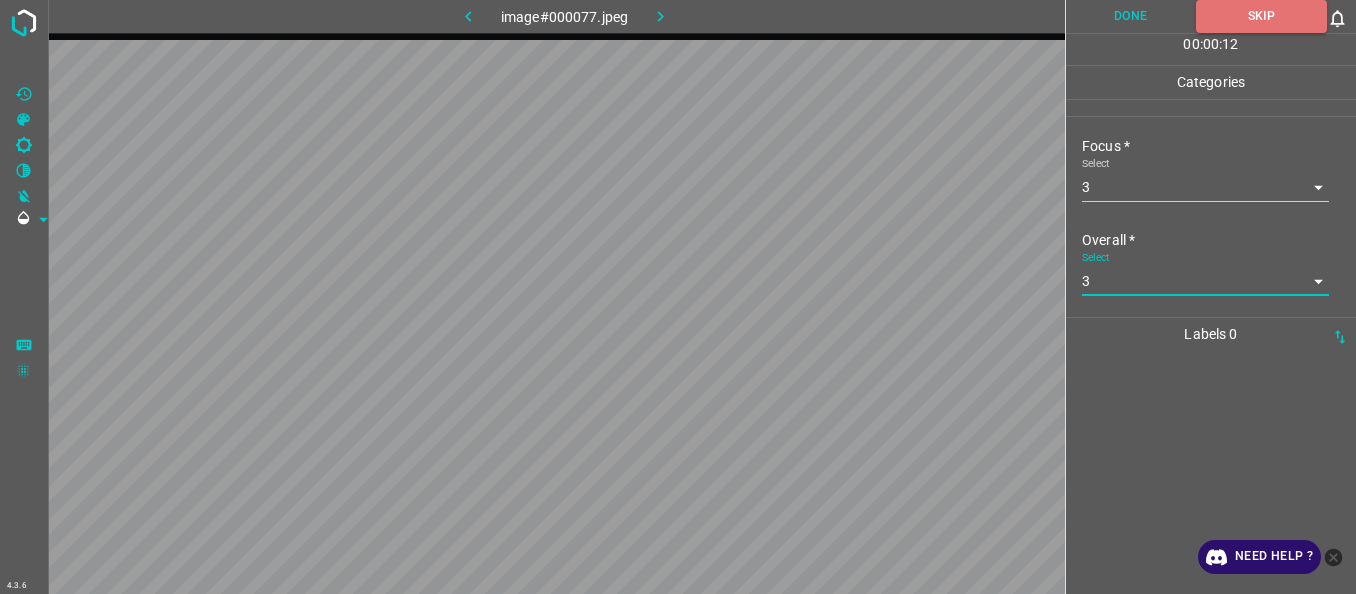 click on "Done" at bounding box center [1131, 16] 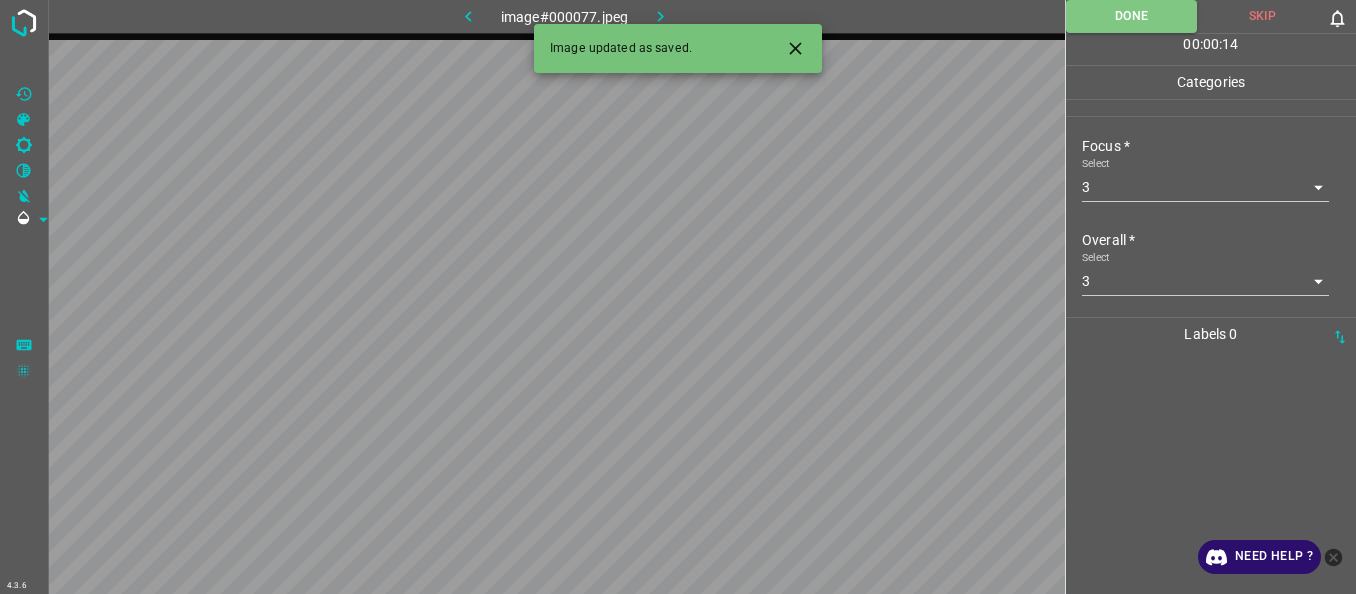 click 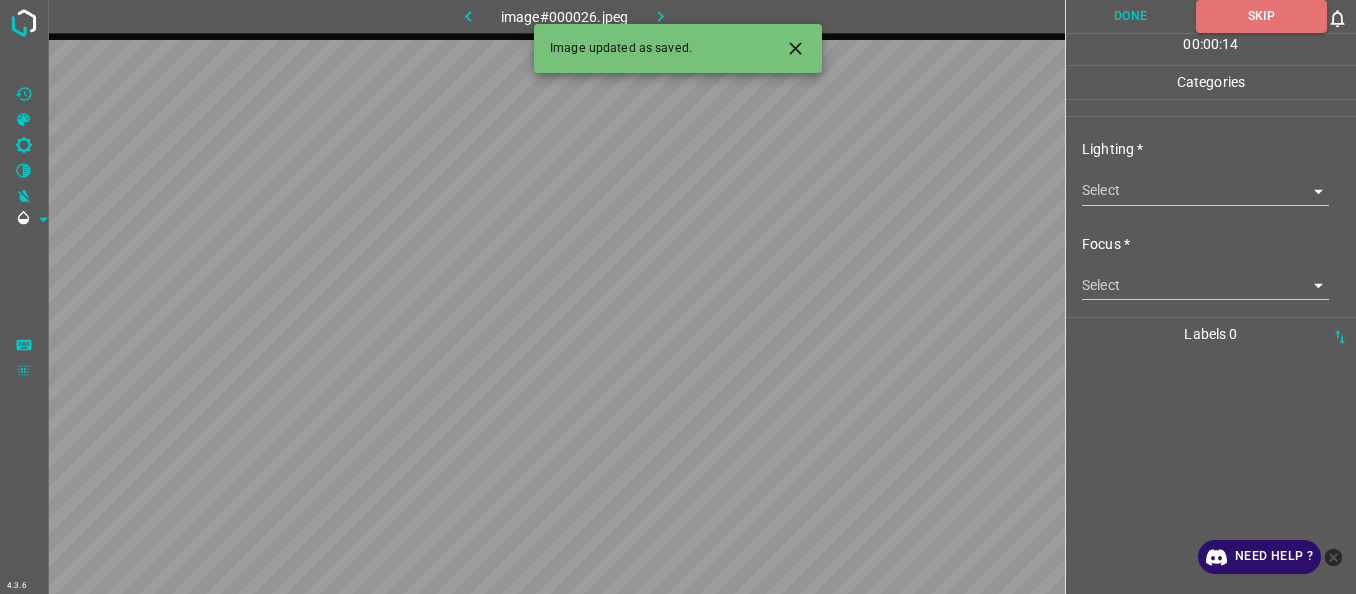 click on "4.3.6  image#000026.jpeg Done Skip 0 00   : 00   : 14   Categories Lighting *  Select ​ Focus *  Select ​ Overall *  Select ​ Labels   0 Categories 1 Lighting 2 Focus 3 Overall Tools Space Change between modes (Draw & Edit) I Auto labeling R Restore zoom M Zoom in N Zoom out Delete Delete selecte label Filters Z Restore filters X Saturation filter C Brightness filter V Contrast filter B Gray scale filter General O Download Image updated as saved. Need Help ? - Text - Hide - Delete" at bounding box center (678, 297) 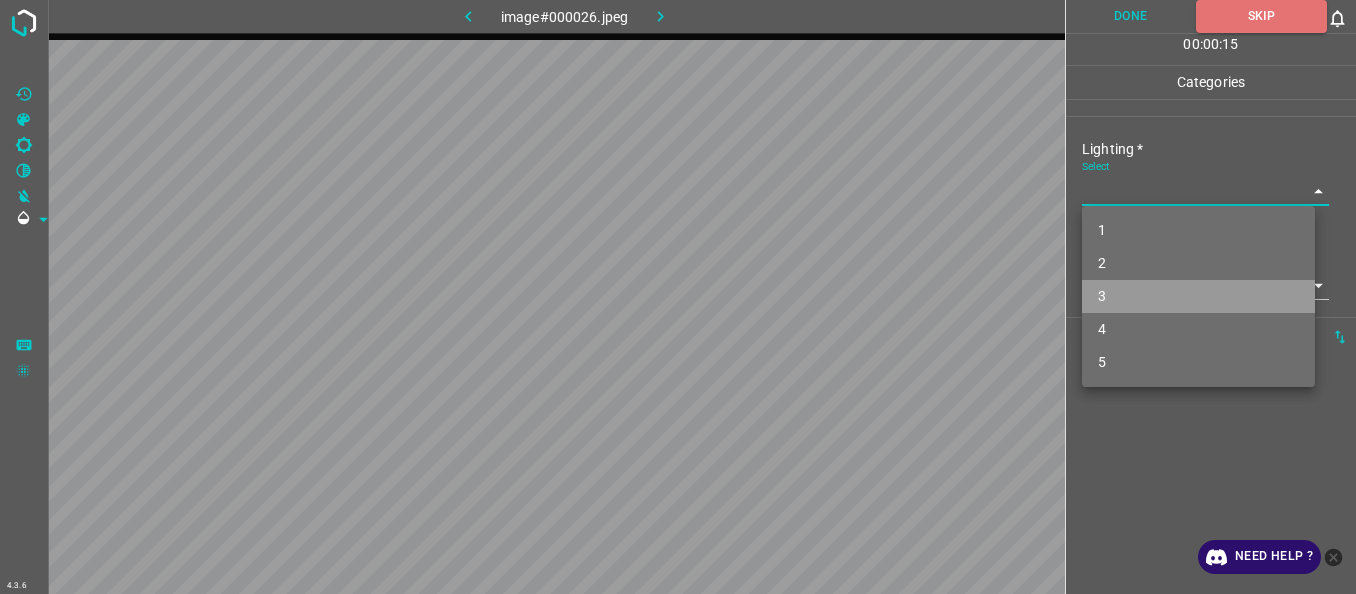click on "3" at bounding box center (1198, 296) 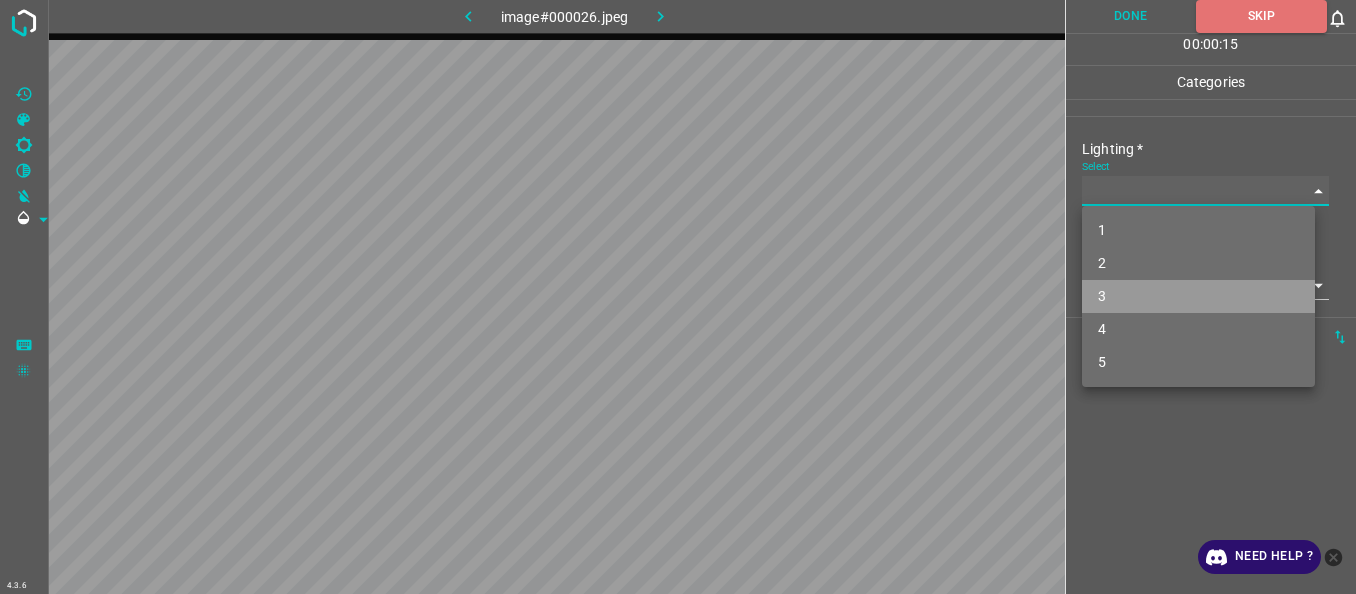 type on "3" 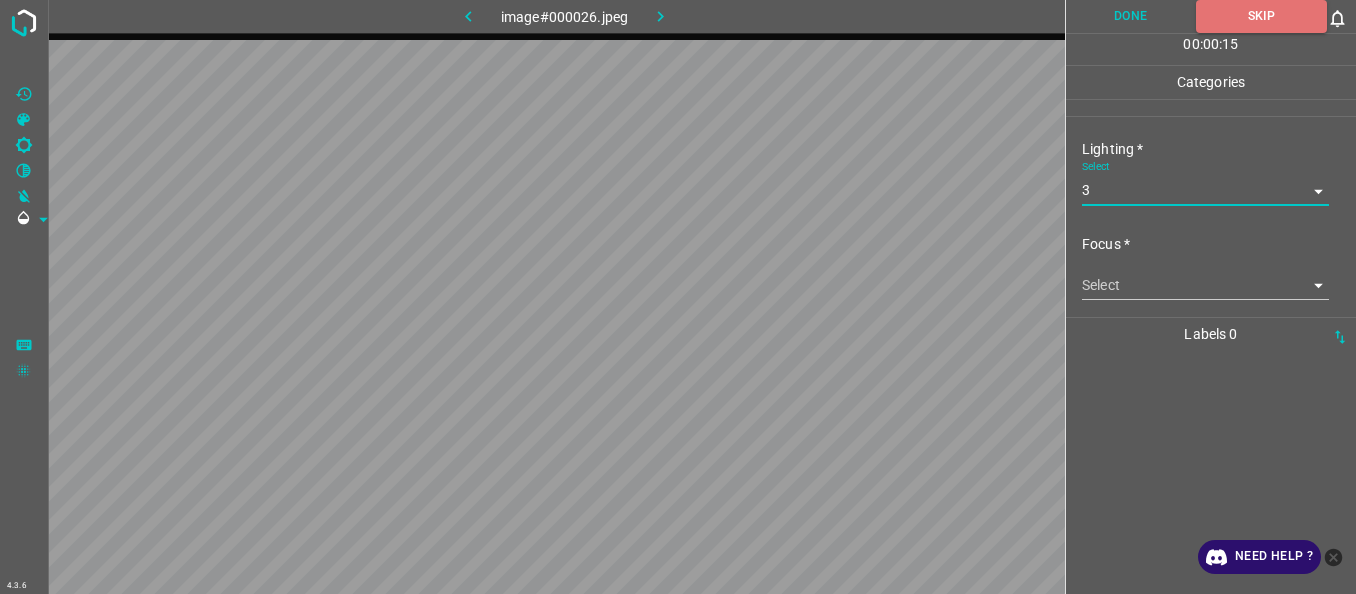 click on "4.3.6  image#000026.jpeg Done Skip 0 00   : 00   : 15   Categories Lighting *  Select 3 3 Focus *  Select ​ Overall *  Select ​ Labels   0 Categories 1 Lighting 2 Focus 3 Overall Tools Space Change between modes (Draw & Edit) I Auto labeling R Restore zoom M Zoom in N Zoom out Delete Delete selecte label Filters Z Restore filters X Saturation filter C Brightness filter V Contrast filter B Gray scale filter General O Download Need Help ? - Text - Hide - Delete" at bounding box center [678, 297] 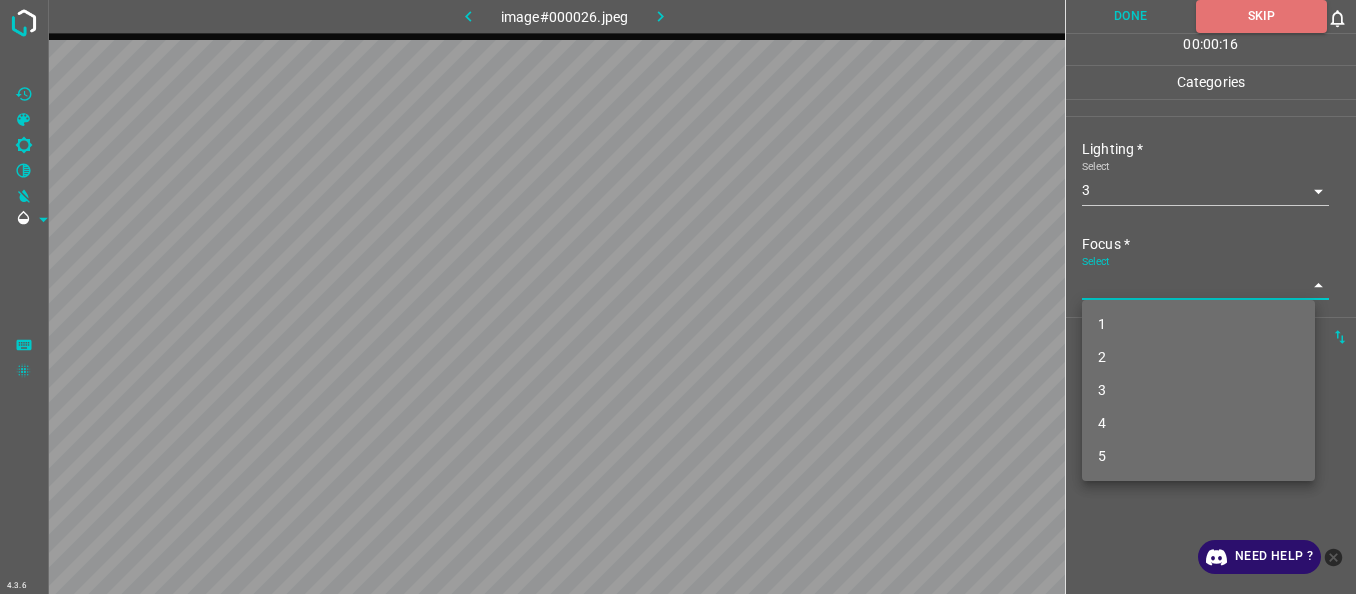 click on "3" at bounding box center (1198, 390) 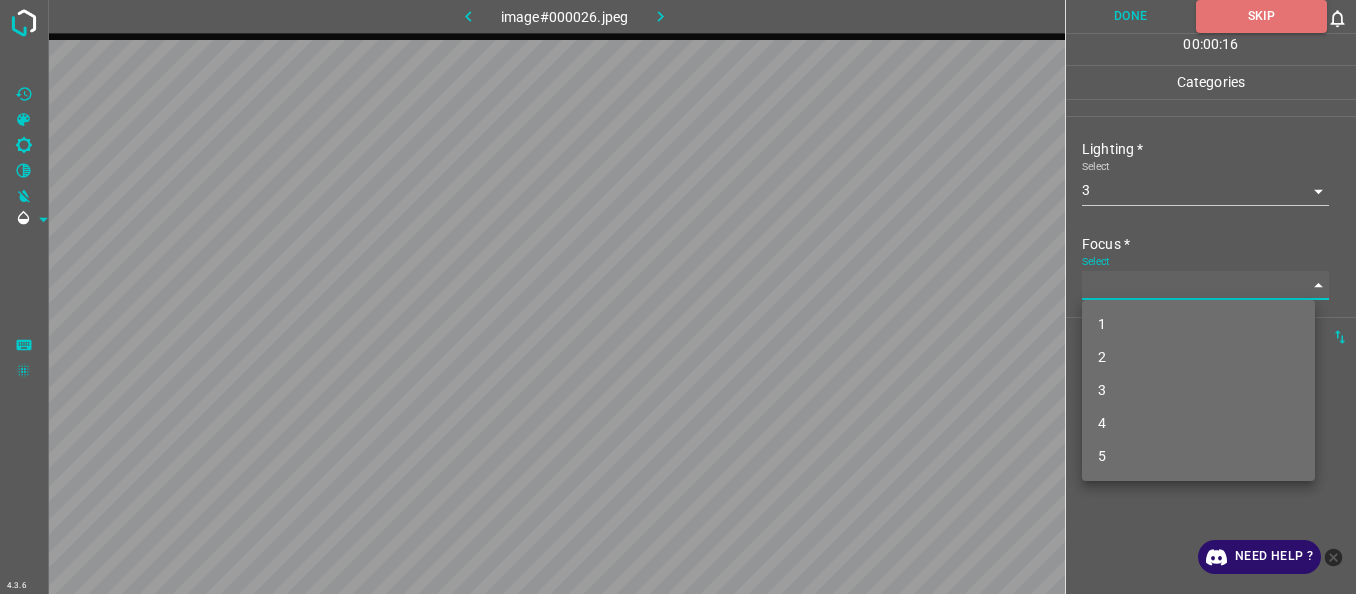 type on "3" 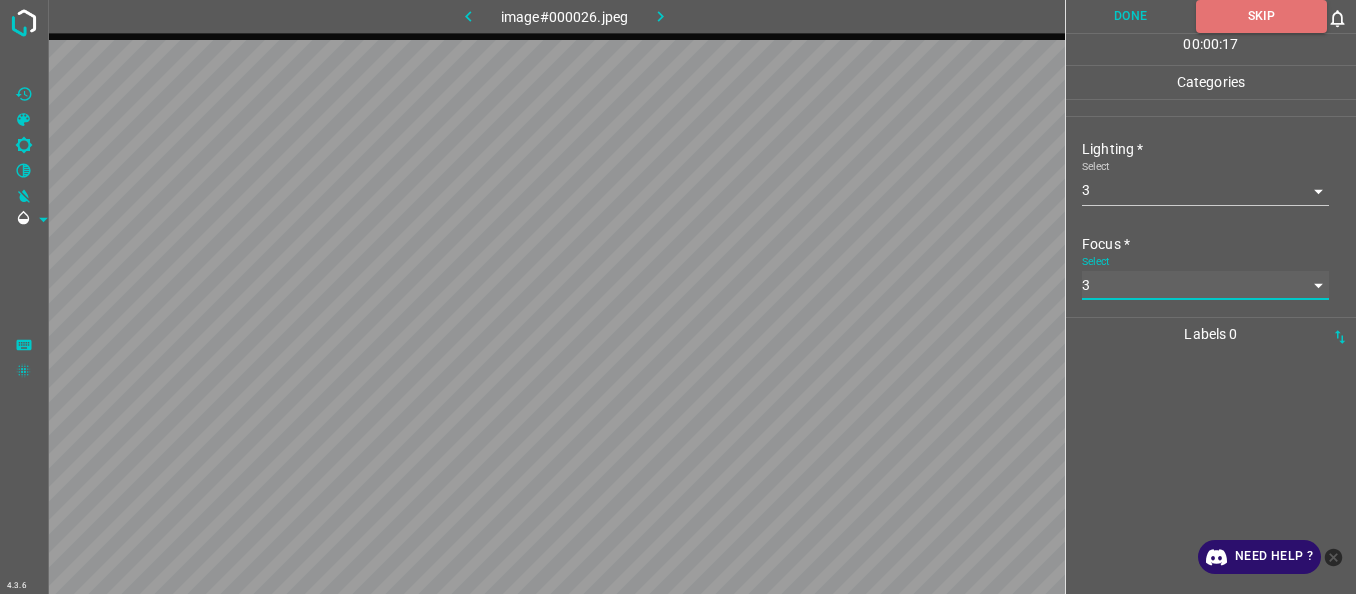 scroll, scrollTop: 98, scrollLeft: 0, axis: vertical 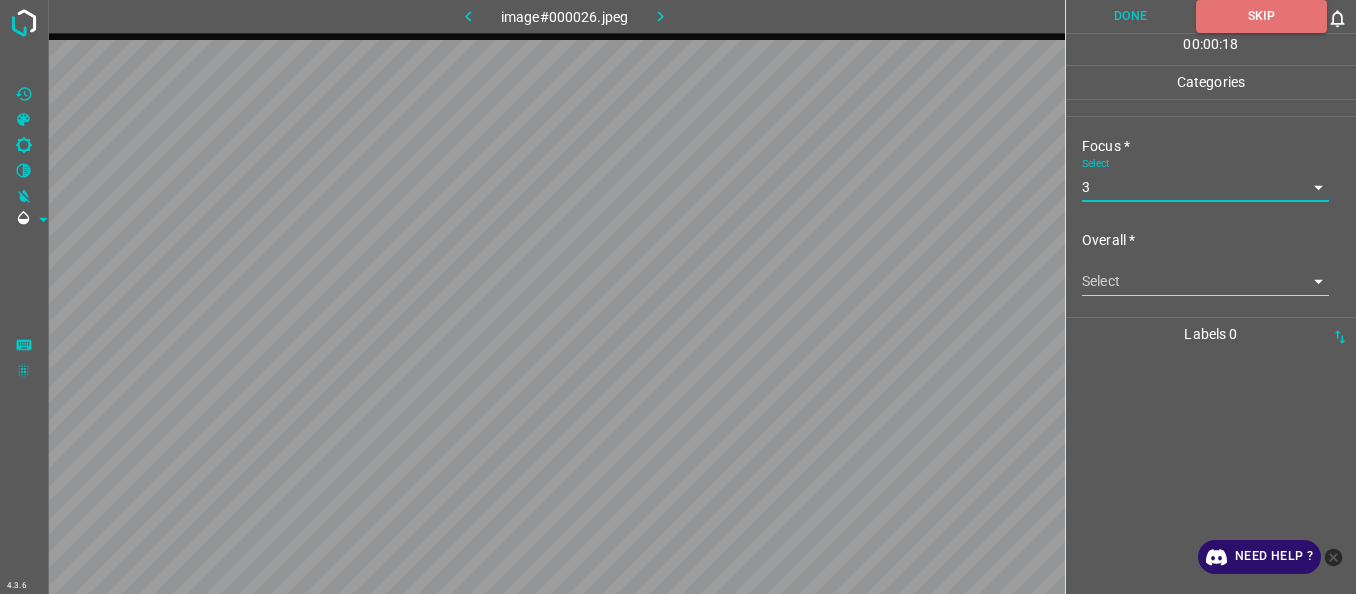 click on "4.3.6  image#000026.jpeg Done Skip 0 00   : 00   : 18   Categories Lighting *  Select 3 3 Focus *  Select 3 3 Overall *  Select ​ Labels   0 Categories 1 Lighting 2 Focus 3 Overall Tools Space Change between modes (Draw & Edit) I Auto labeling R Restore zoom M Zoom in N Zoom out Delete Delete selecte label Filters Z Restore filters X Saturation filter C Brightness filter V Contrast filter B Gray scale filter General O Download Need Help ? - Text - Hide - Delete" at bounding box center [678, 297] 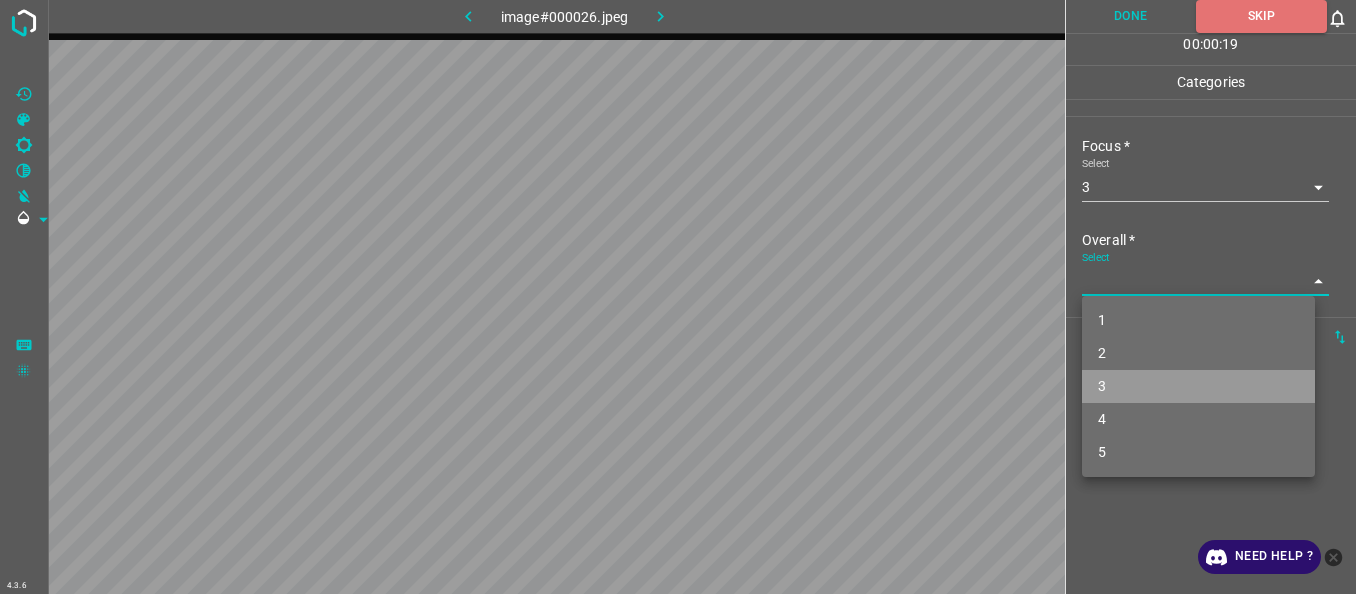 click on "3" at bounding box center (1198, 386) 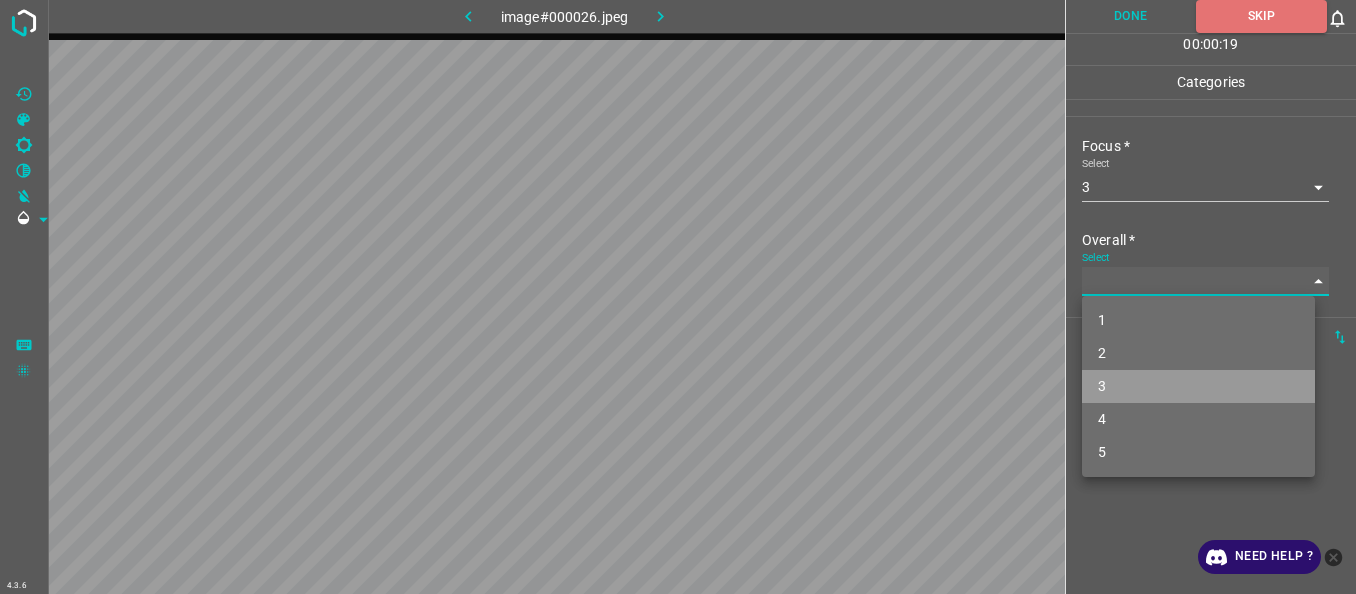 type on "3" 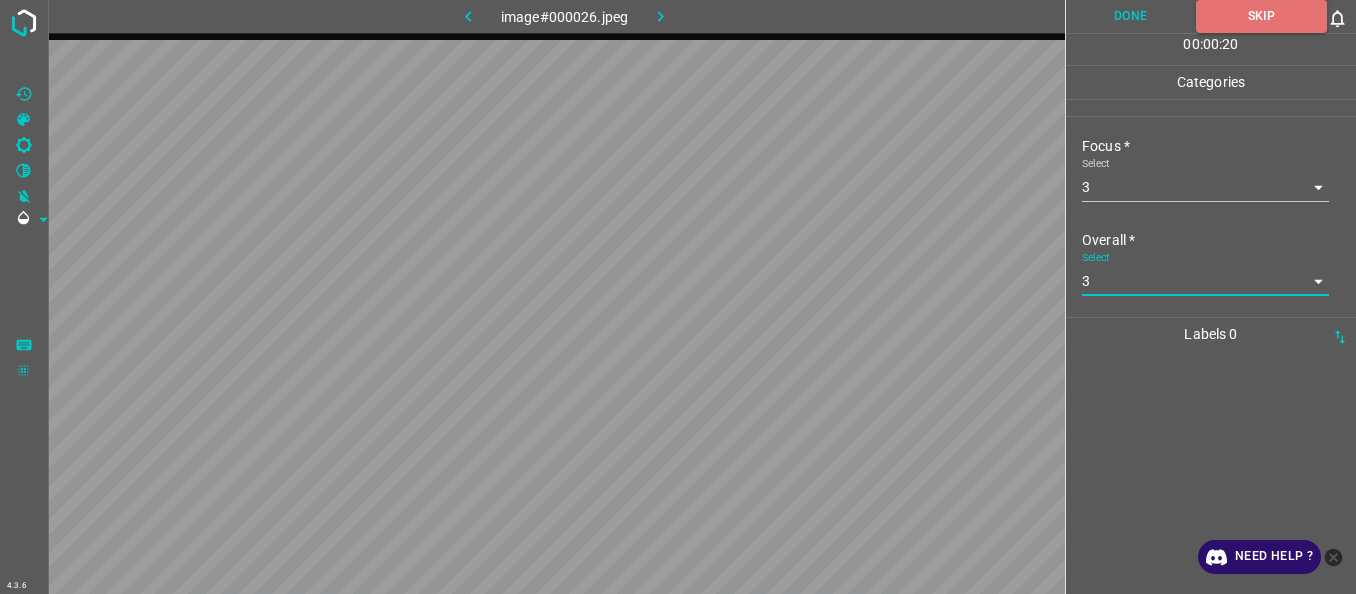 click on "Done" at bounding box center (1131, 16) 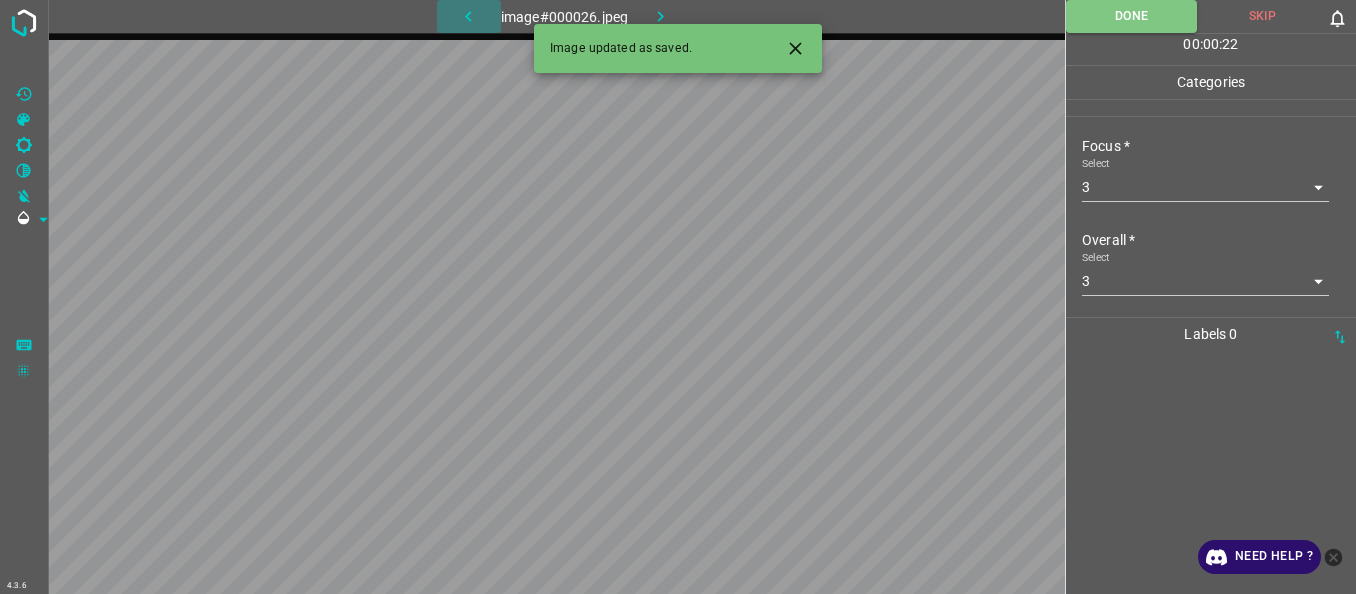 click 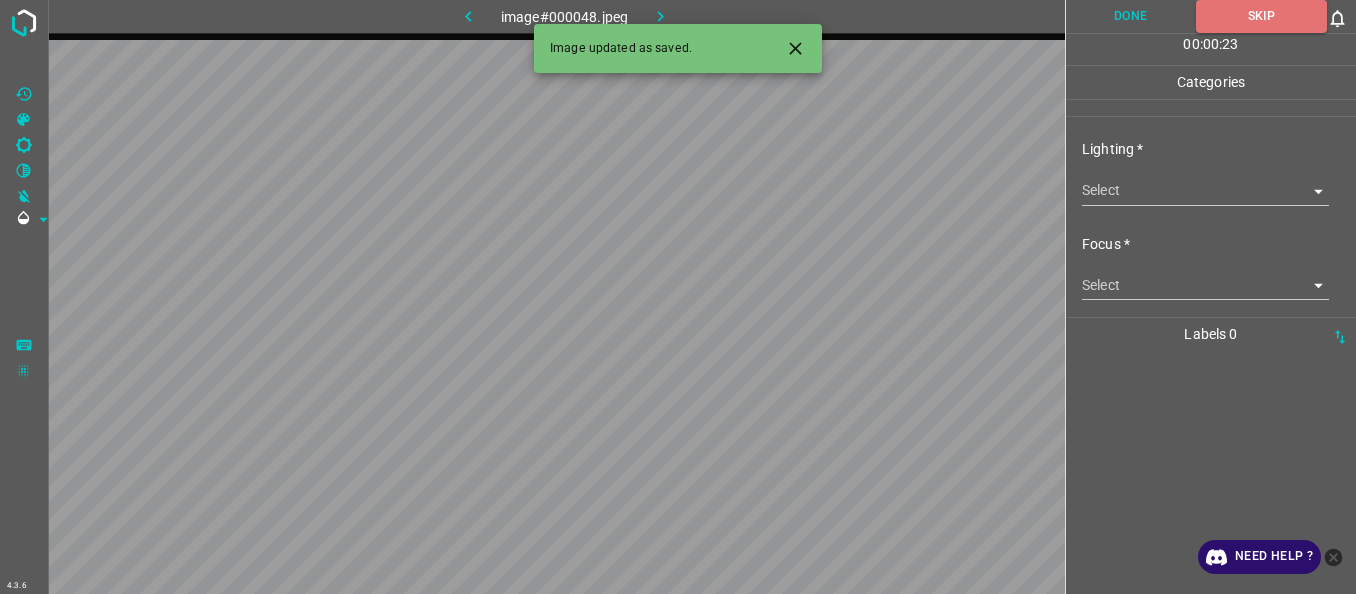 click on "4.3.6  image#000048.jpeg Done Skip 0 00   : 00   : 23   Categories Lighting *  Select ​ Focus *  Select ​ Overall *  Select ​ Labels   0 Categories 1 Lighting 2 Focus 3 Overall Tools Space Change between modes (Draw & Edit) I Auto labeling R Restore zoom M Zoom in N Zoom out Delete Delete selecte label Filters Z Restore filters X Saturation filter C Brightness filter V Contrast filter B Gray scale filter General O Download Image updated as saved. Need Help ? - Text - Hide - Delete" at bounding box center [678, 297] 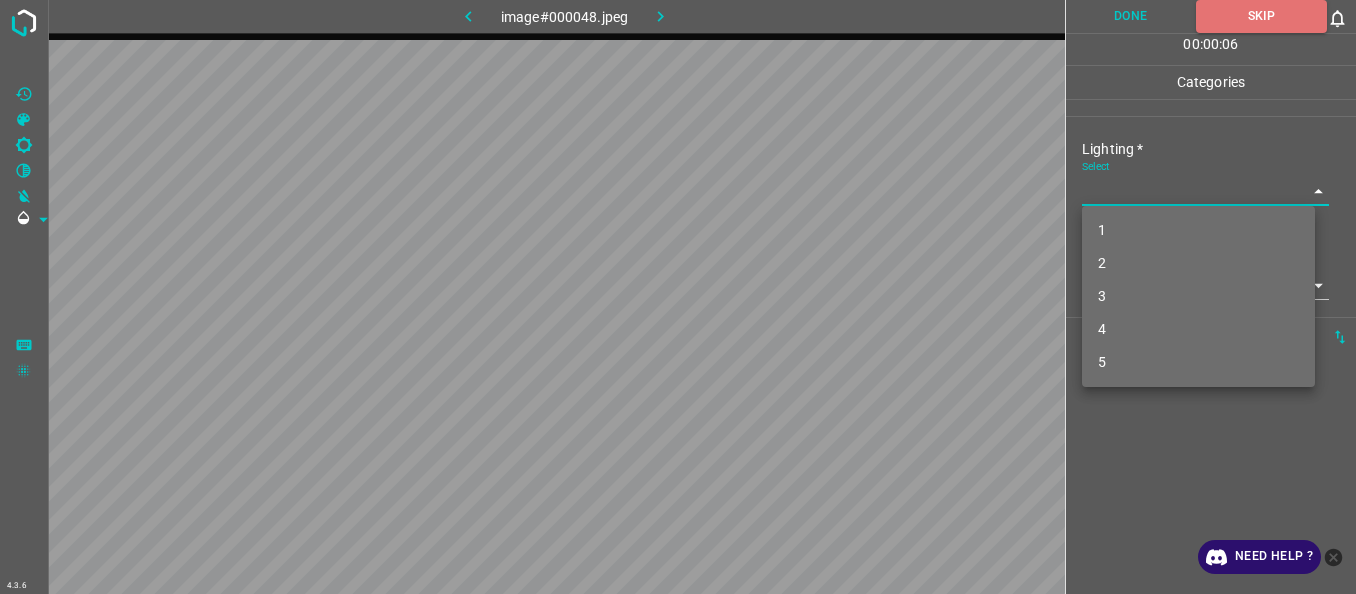 click on "3" at bounding box center [1198, 296] 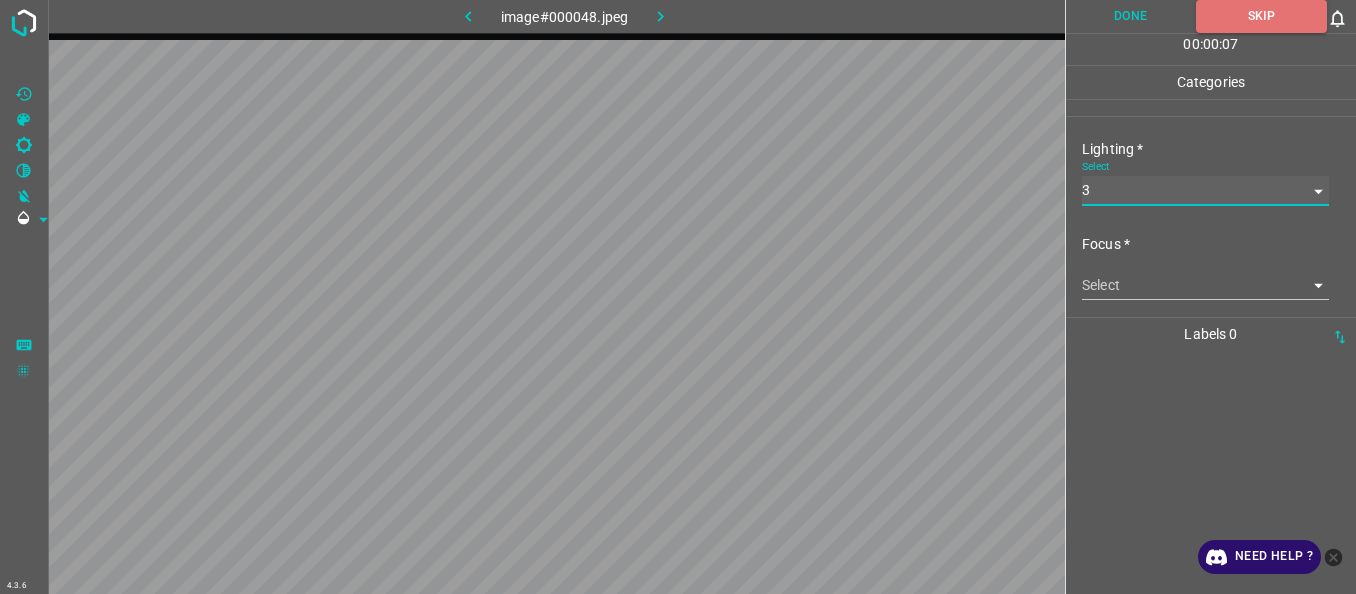 type on "3" 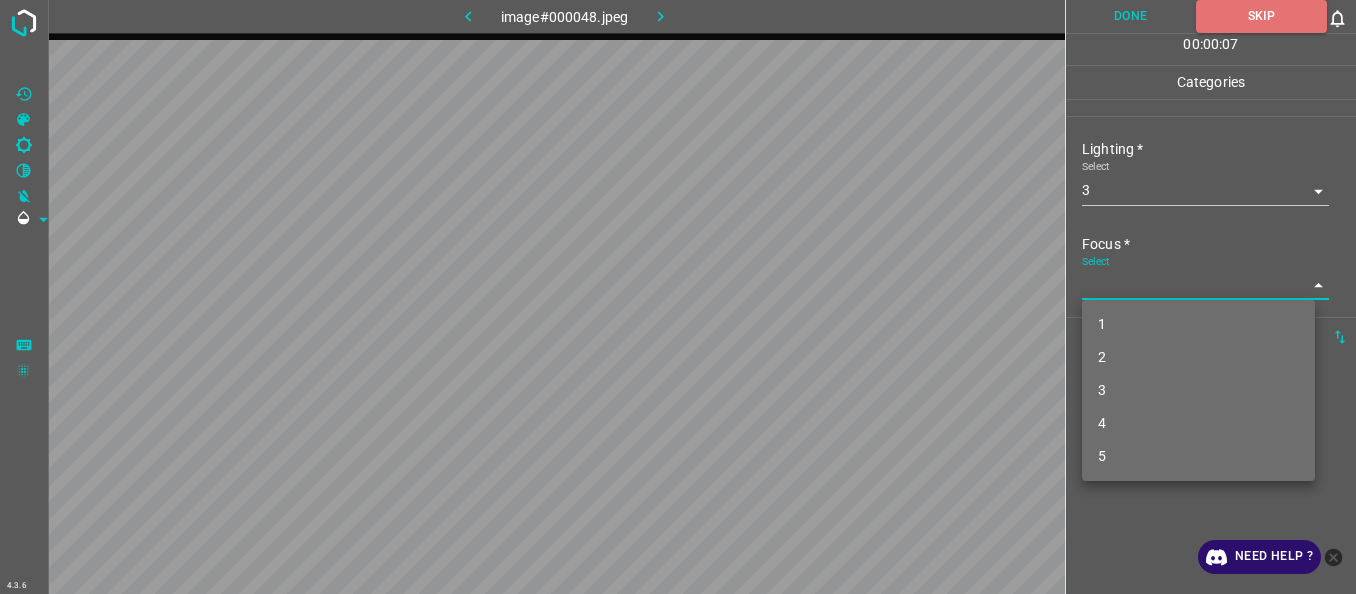 click on "4.3.6  image#000048.jpeg Done Skip 0 00   : 00   : 07   Categories Lighting *  Select 3 3 Focus *  Select ​ Overall *  Select ​ Labels   0 Categories 1 Lighting 2 Focus 3 Overall Tools Space Change between modes (Draw & Edit) I Auto labeling R Restore zoom M Zoom in N Zoom out Delete Delete selecte label Filters Z Restore filters X Saturation filter C Brightness filter V Contrast filter B Gray scale filter General O Download Need Help ? - Text - Hide - Delete 1 2 3 4 5" at bounding box center [678, 297] 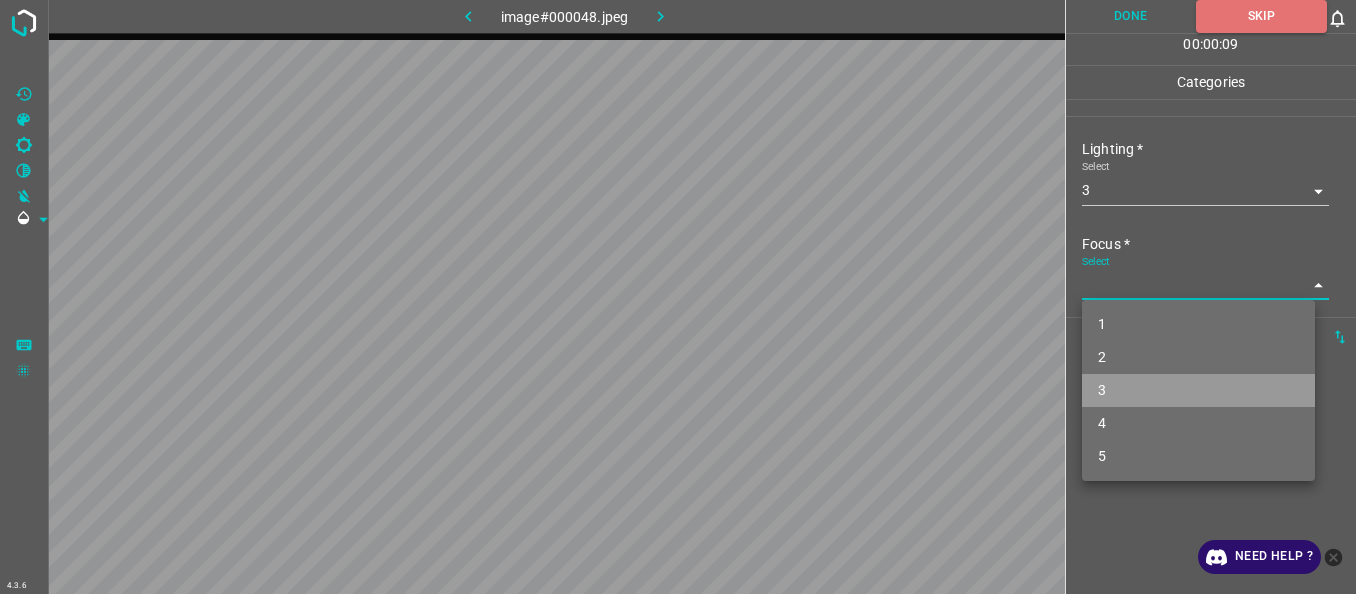 click on "3" at bounding box center (1198, 390) 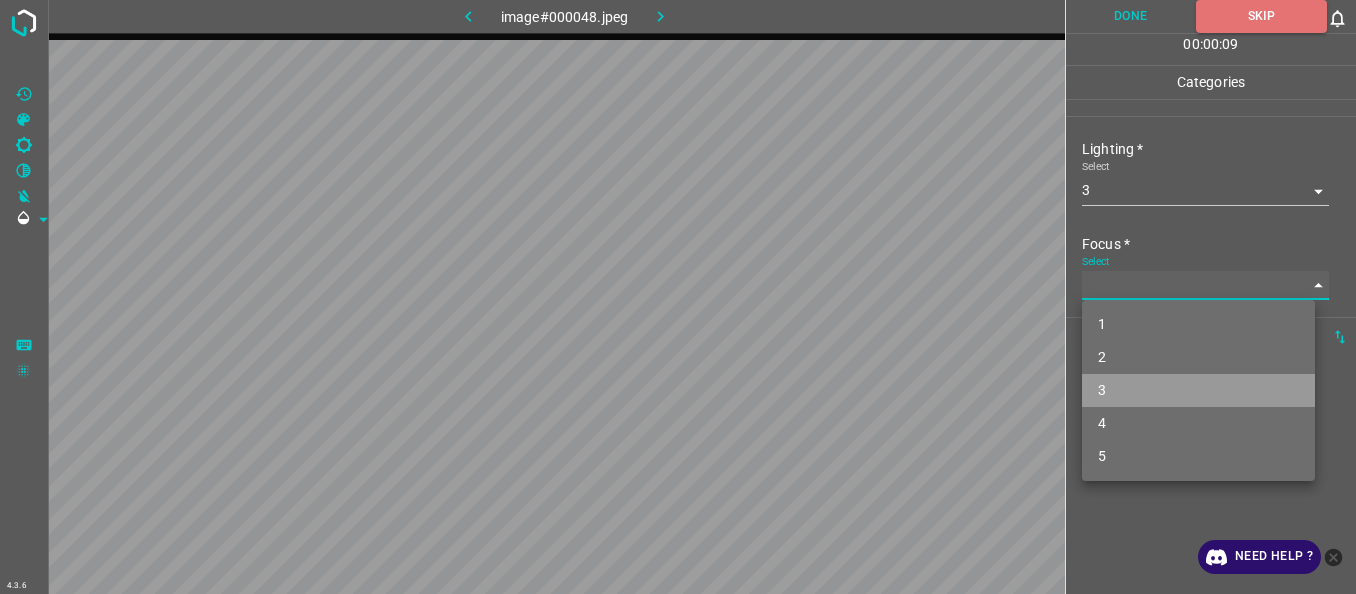 type on "3" 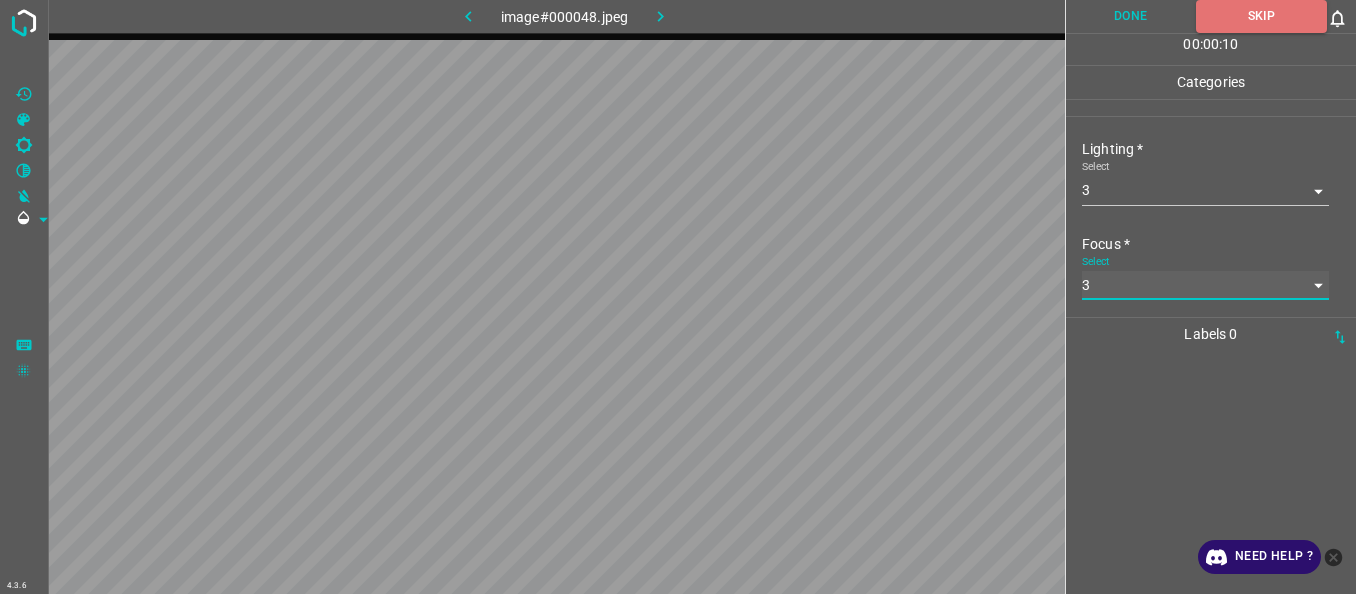 scroll, scrollTop: 98, scrollLeft: 0, axis: vertical 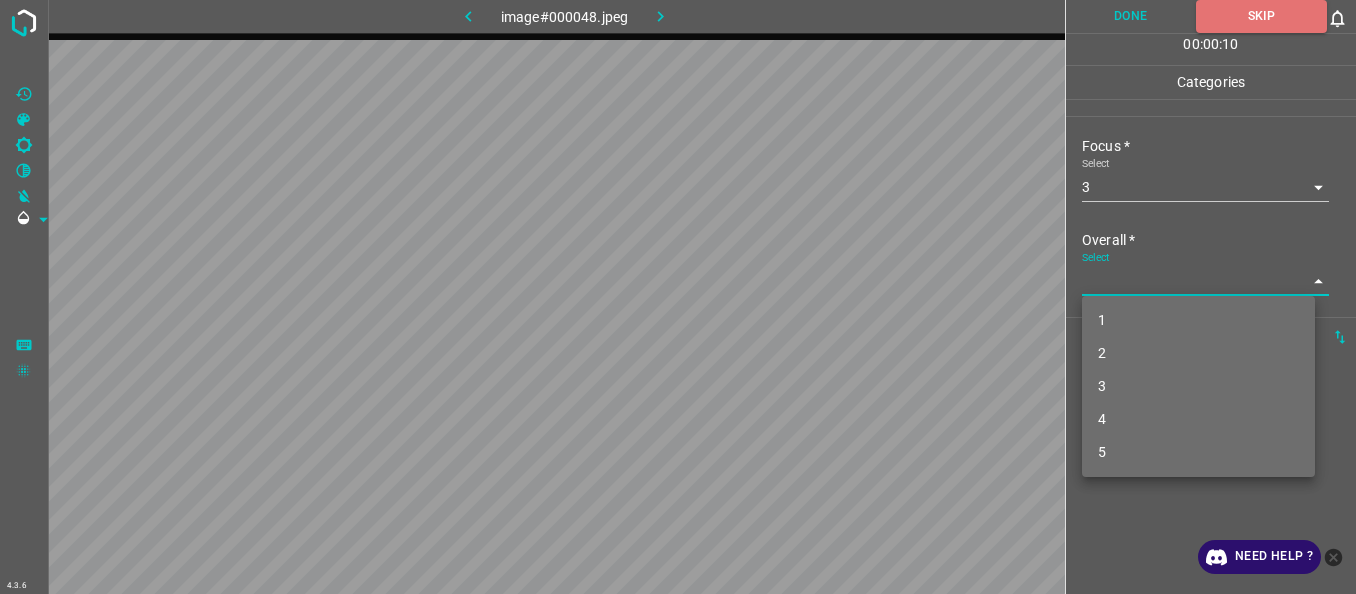 click on "4.3.6  image#000048.jpeg Done Skip 0 00   : 00   : 10   Categories Lighting *  Select 3 3 Focus *  Select 3 3 Overall *  Select ​ Labels   0 Categories 1 Lighting 2 Focus 3 Overall Tools Space Change between modes (Draw & Edit) I Auto labeling R Restore zoom M Zoom in N Zoom out Delete Delete selecte label Filters Z Restore filters X Saturation filter C Brightness filter V Contrast filter B Gray scale filter General O Download Need Help ? - Text - Hide - Delete 1 2 3 4 5" at bounding box center (678, 297) 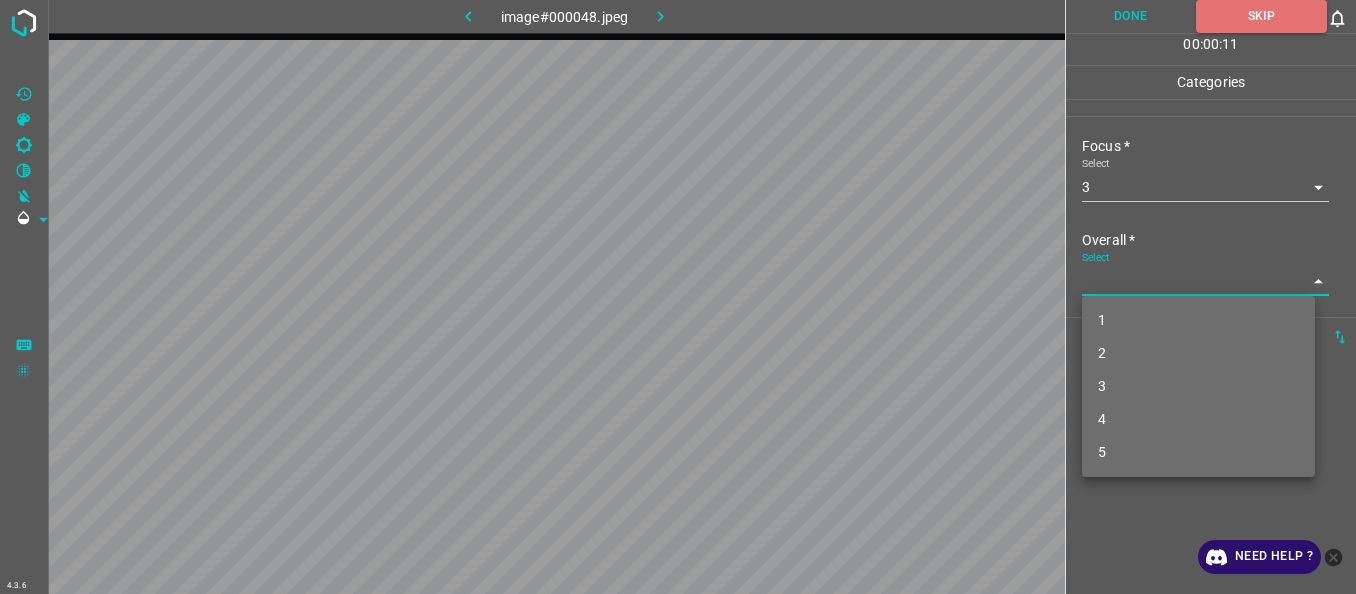click on "3" at bounding box center (1198, 386) 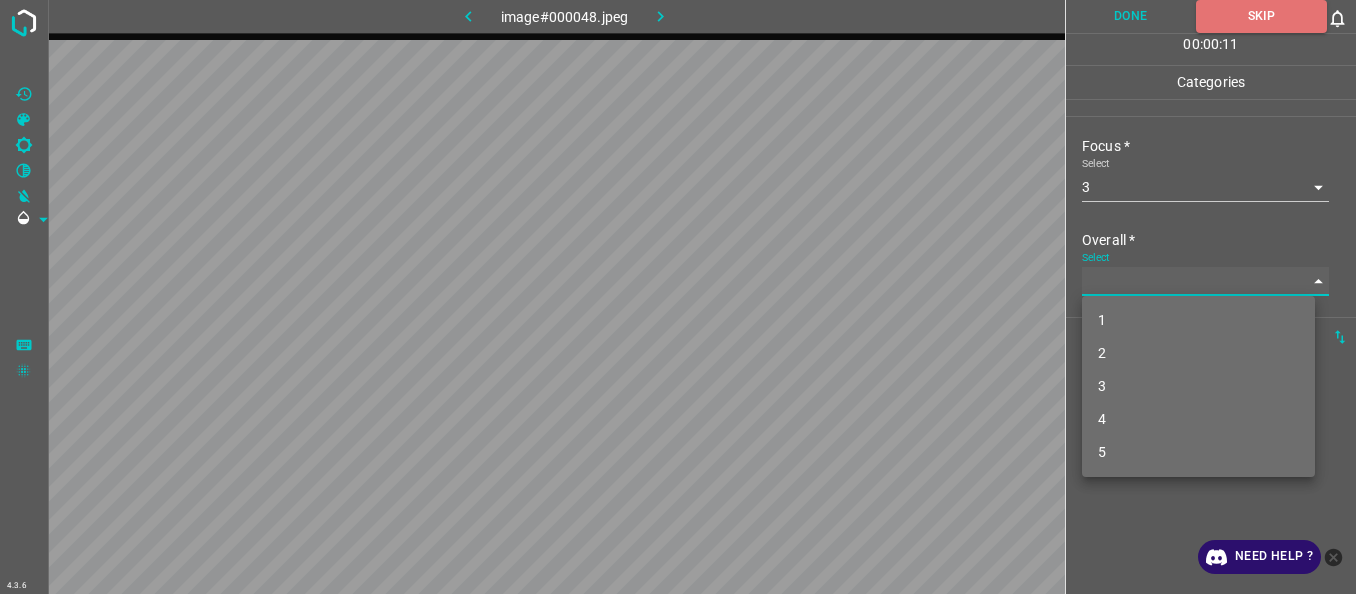 type on "3" 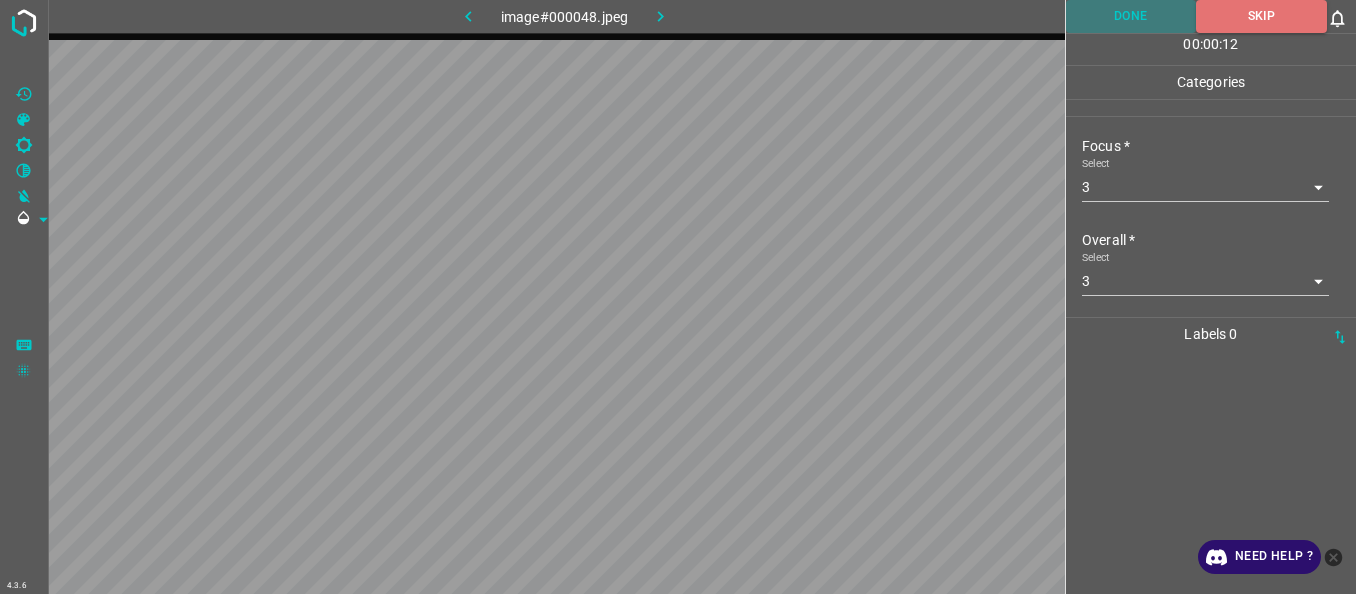 click on "Done" at bounding box center (1131, 16) 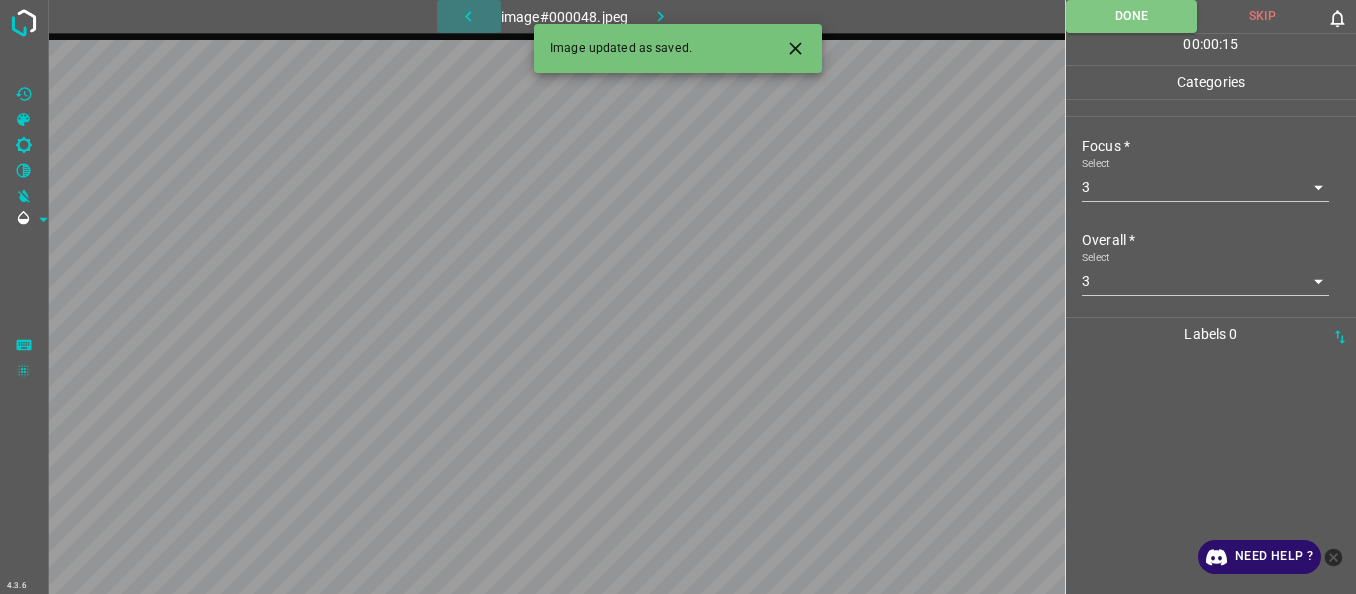 click at bounding box center (469, 16) 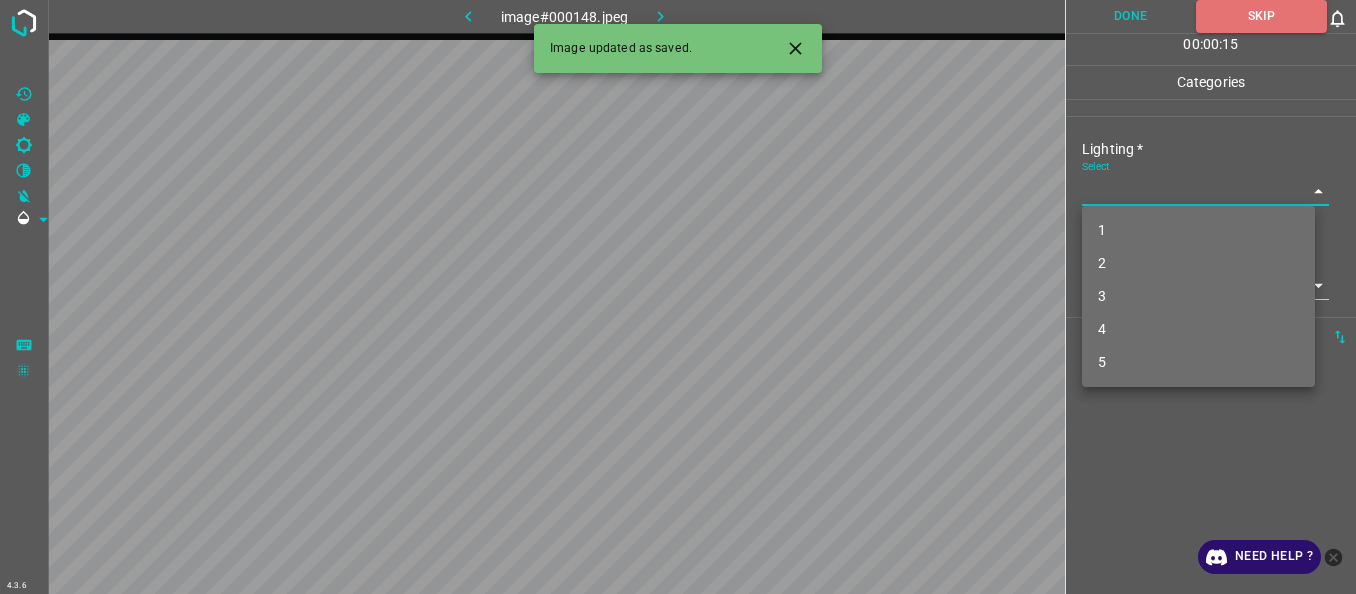 click on "4.3.6  image#000148.jpeg Done Skip 0 00   : 00   : 15   Categories Lighting *  Select ​ Focus *  Select ​ Overall *  Select ​ Labels   0 Categories 1 Lighting 2 Focus 3 Overall Tools Space Change between modes (Draw & Edit) I Auto labeling R Restore zoom M Zoom in N Zoom out Delete Delete selecte label Filters Z Restore filters X Saturation filter C Brightness filter V Contrast filter B Gray scale filter General O Download Image updated as saved. Need Help ? - Text - Hide - Delete 1 2 3 4 5" at bounding box center [678, 297] 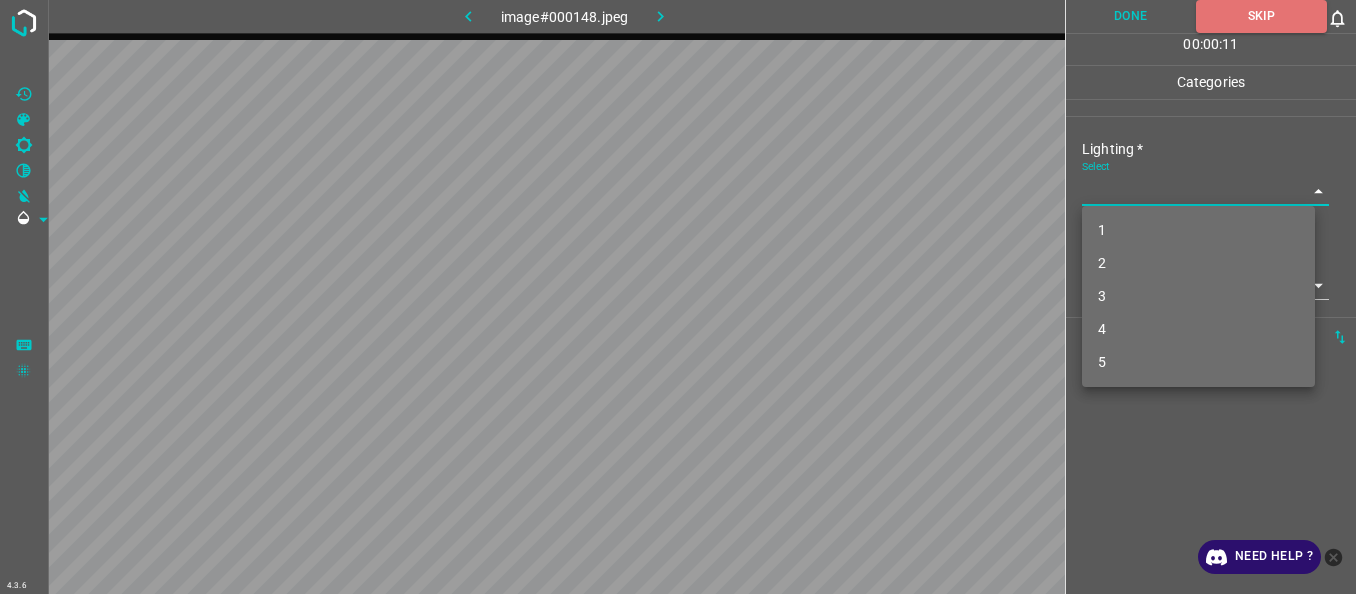 click on "2" at bounding box center [1198, 263] 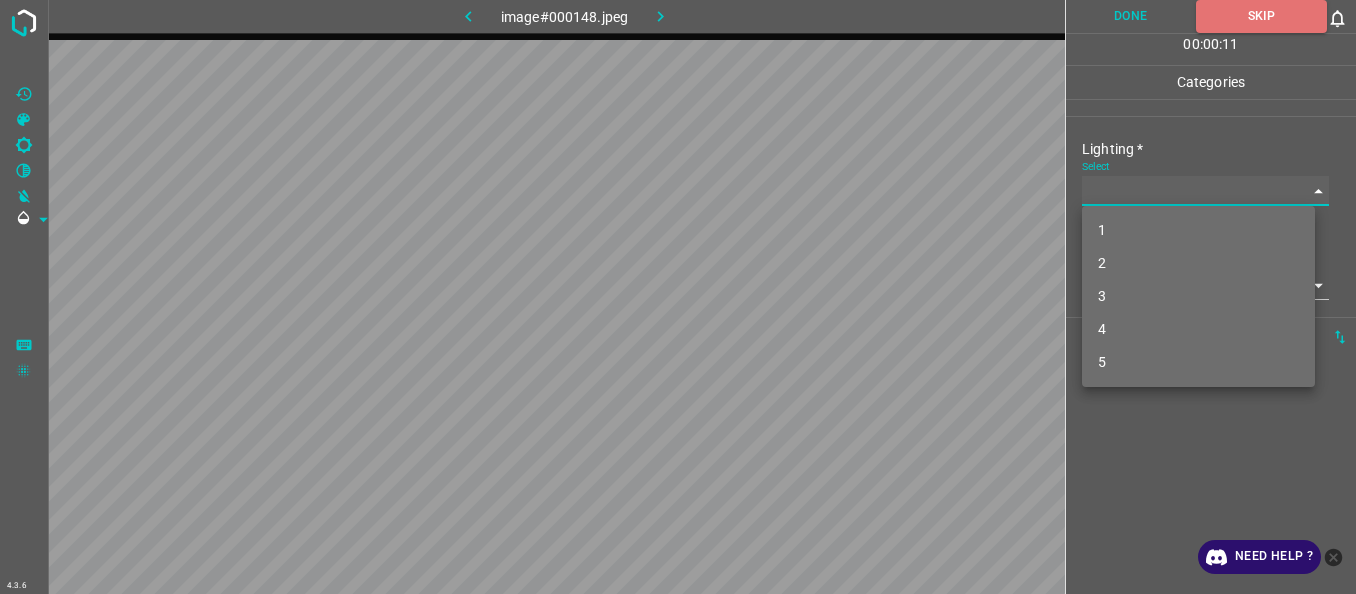 type on "2" 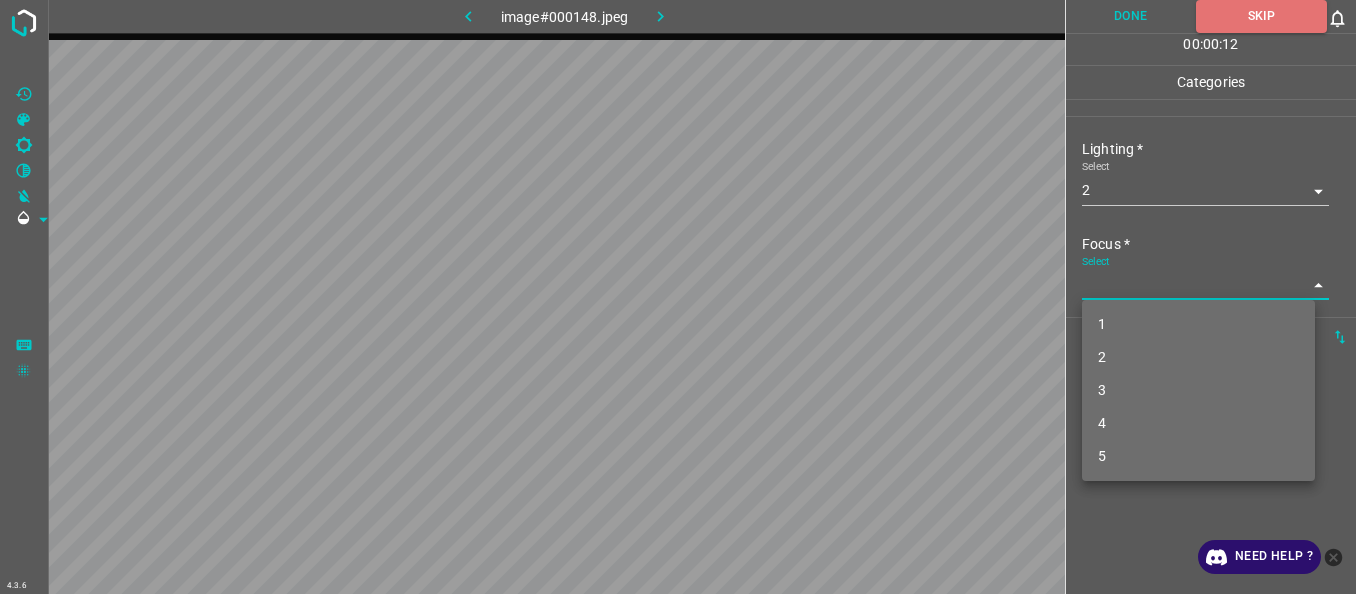 click on "4.3.6  image#000148.jpeg Done Skip 0 00   : 00   : 12   Categories Lighting *  Select 2 2 Focus *  Select ​ Overall *  Select ​ Labels   0 Categories 1 Lighting 2 Focus 3 Overall Tools Space Change between modes (Draw & Edit) I Auto labeling R Restore zoom M Zoom in N Zoom out Delete Delete selecte label Filters Z Restore filters X Saturation filter C Brightness filter V Contrast filter B Gray scale filter General O Download Need Help ? - Text - Hide - Delete 1 2 3 4 5" at bounding box center [678, 297] 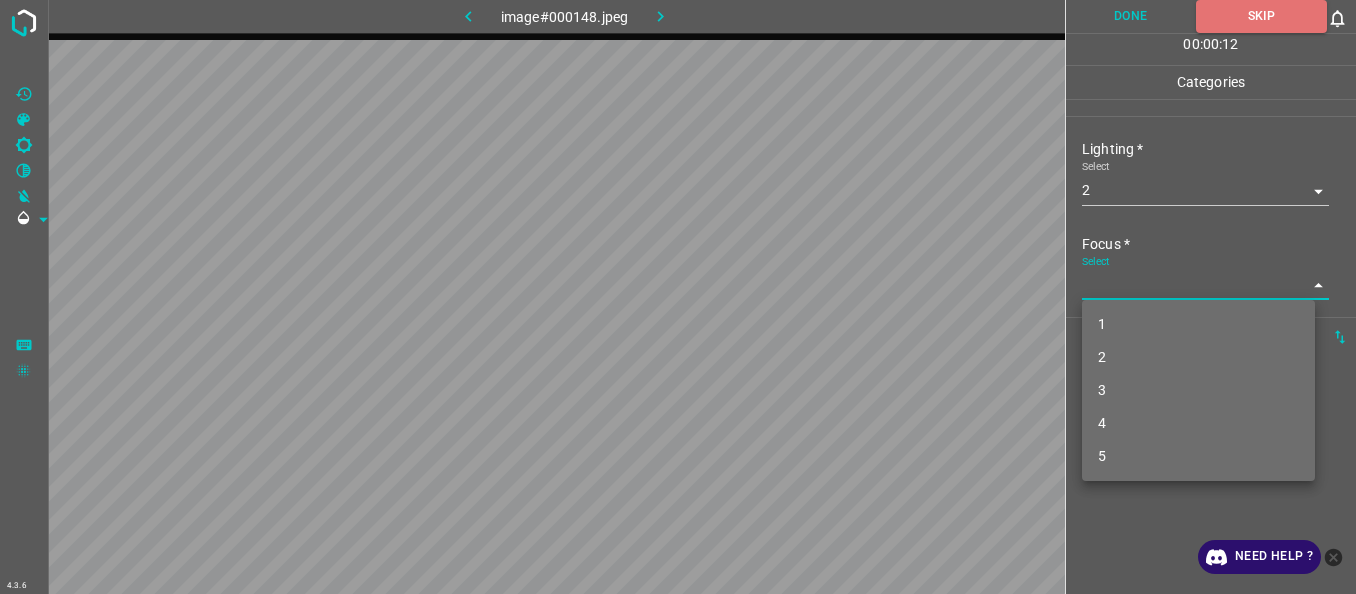 click on "1" at bounding box center [1198, 324] 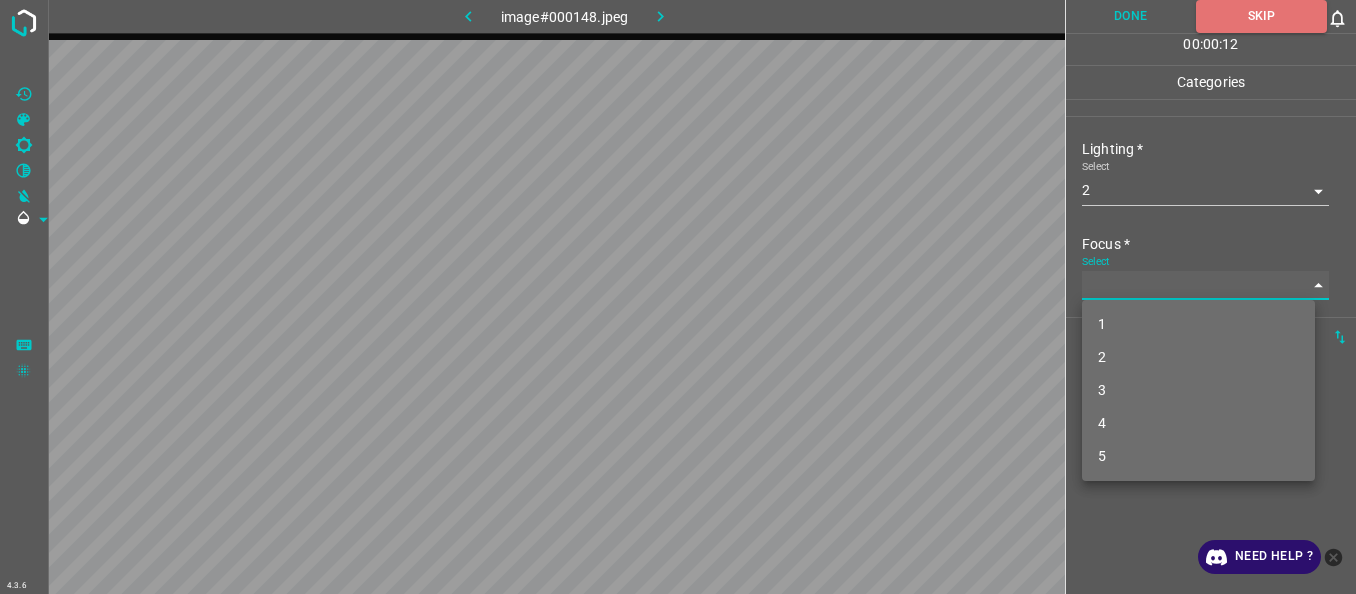 type on "1" 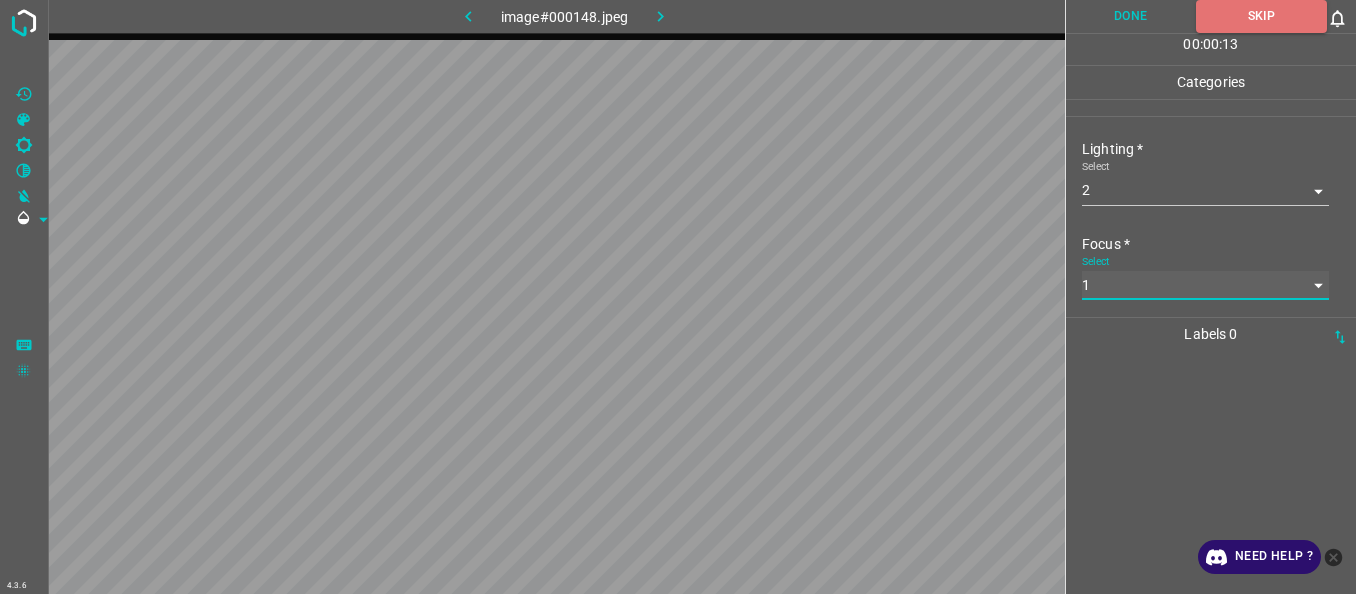 scroll, scrollTop: 98, scrollLeft: 0, axis: vertical 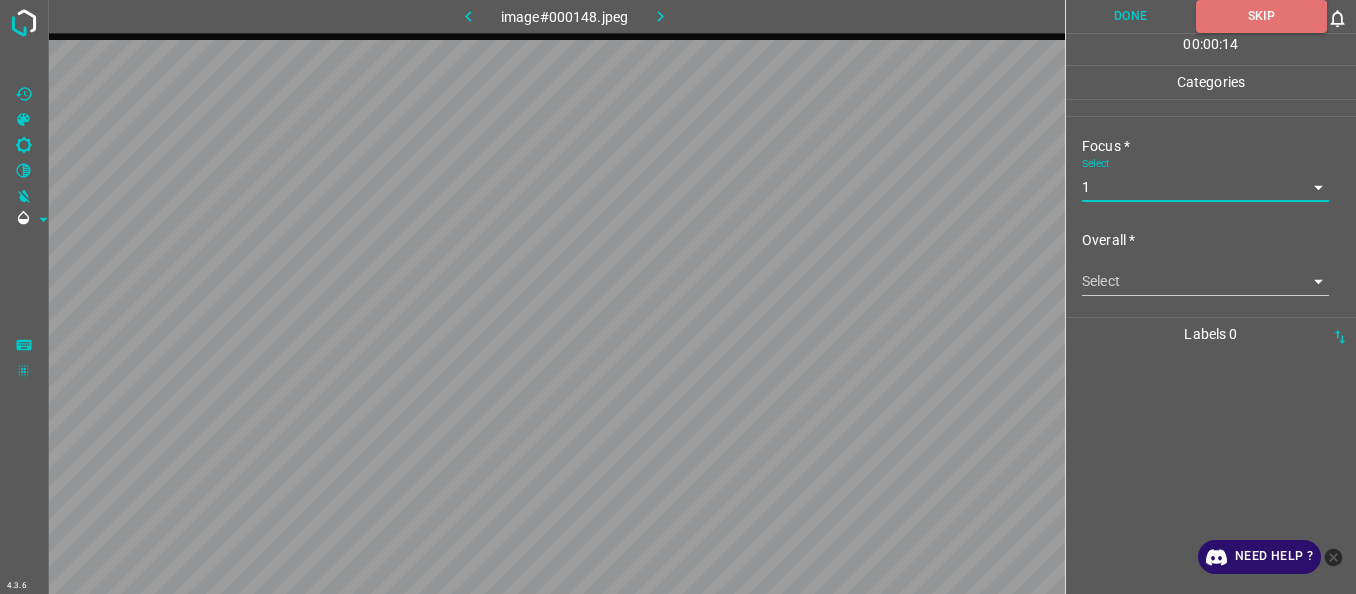 click on "4.3.6  image#000148.jpeg Done Skip 0 00   : 00   : 14   Categories Lighting *  Select 2 2 Focus *  Select 1 1 Overall *  Select ​ Labels   0 Categories 1 Lighting 2 Focus 3 Overall Tools Space Change between modes (Draw & Edit) I Auto labeling R Restore zoom M Zoom in N Zoom out Delete Delete selecte label Filters Z Restore filters X Saturation filter C Brightness filter V Contrast filter B Gray scale filter General O Download Need Help ? - Text - Hide - Delete" at bounding box center (678, 297) 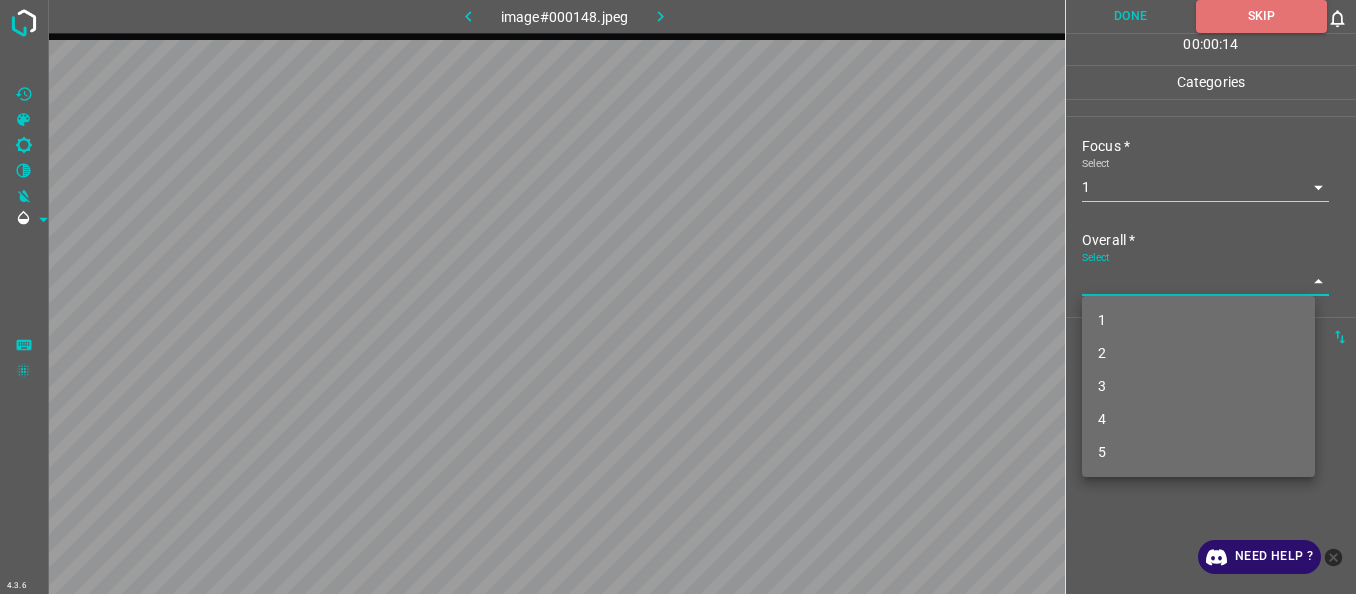 click on "2" at bounding box center (1198, 353) 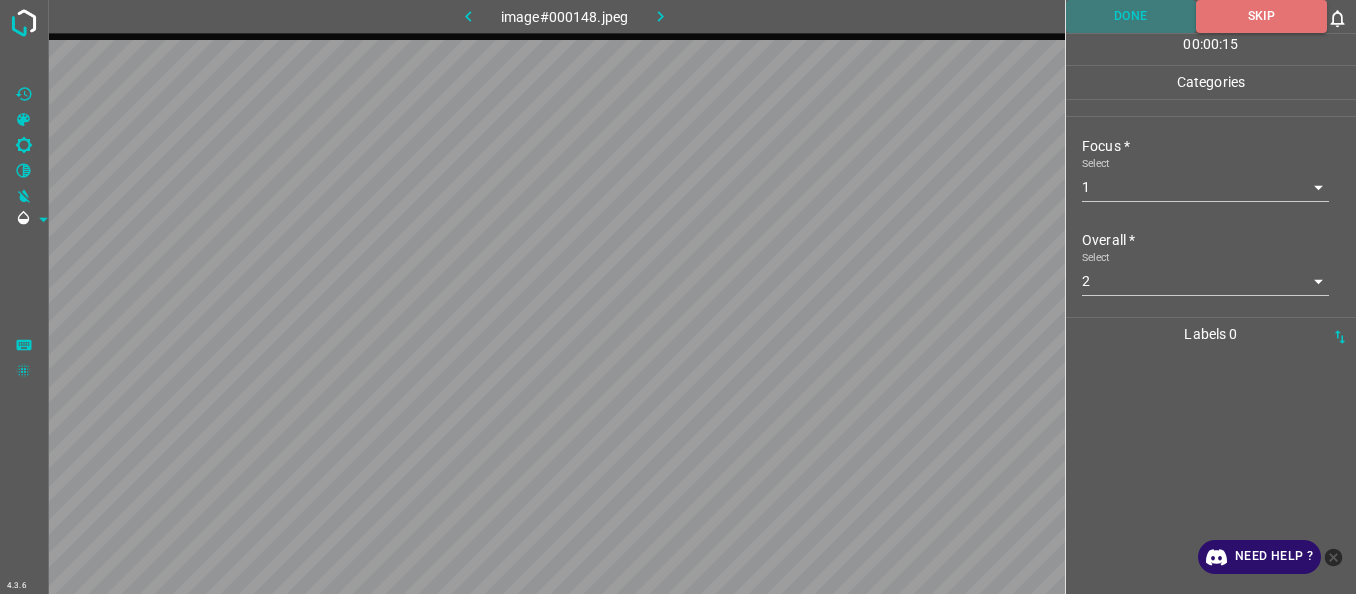 click on "Done" at bounding box center (1131, 16) 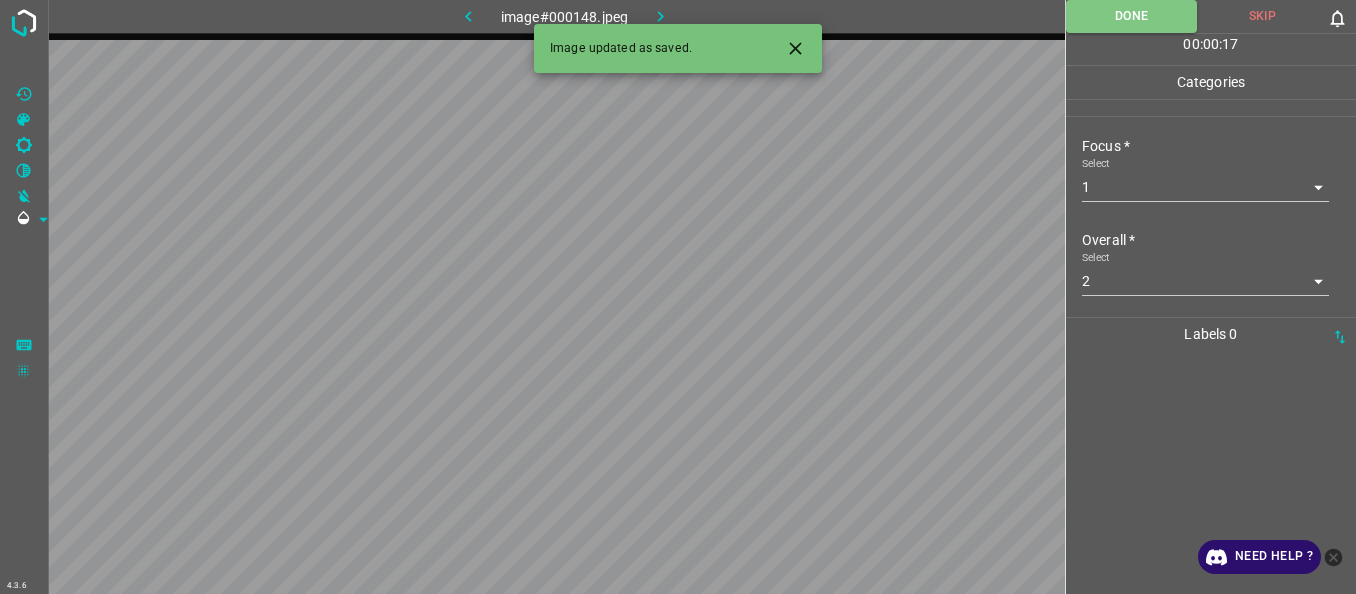click on "4.3.6  image#000148.jpeg Done Skip 0 00   : 00   : 17   Categories Lighting *  Select 2 2 Focus *  Select 1 1 Overall *  Select 2 2 Labels   0 Categories 1 Lighting 2 Focus 3 Overall Tools Space Change between modes (Draw & Edit) I Auto labeling R Restore zoom M Zoom in N Zoom out Delete Delete selecte label Filters Z Restore filters X Saturation filter C Brightness filter V Contrast filter B Gray scale filter General O Download Image updated as saved. Need Help ? - Text - Hide - Delete" at bounding box center [678, 297] 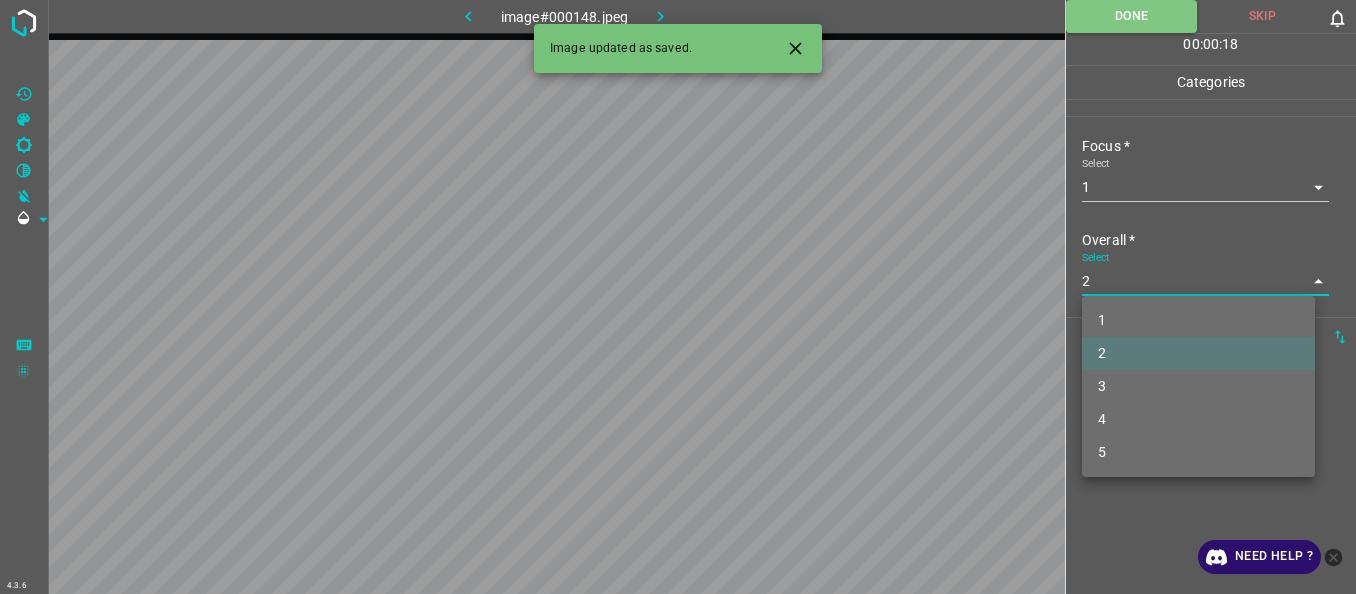 click on "1" at bounding box center [1198, 320] 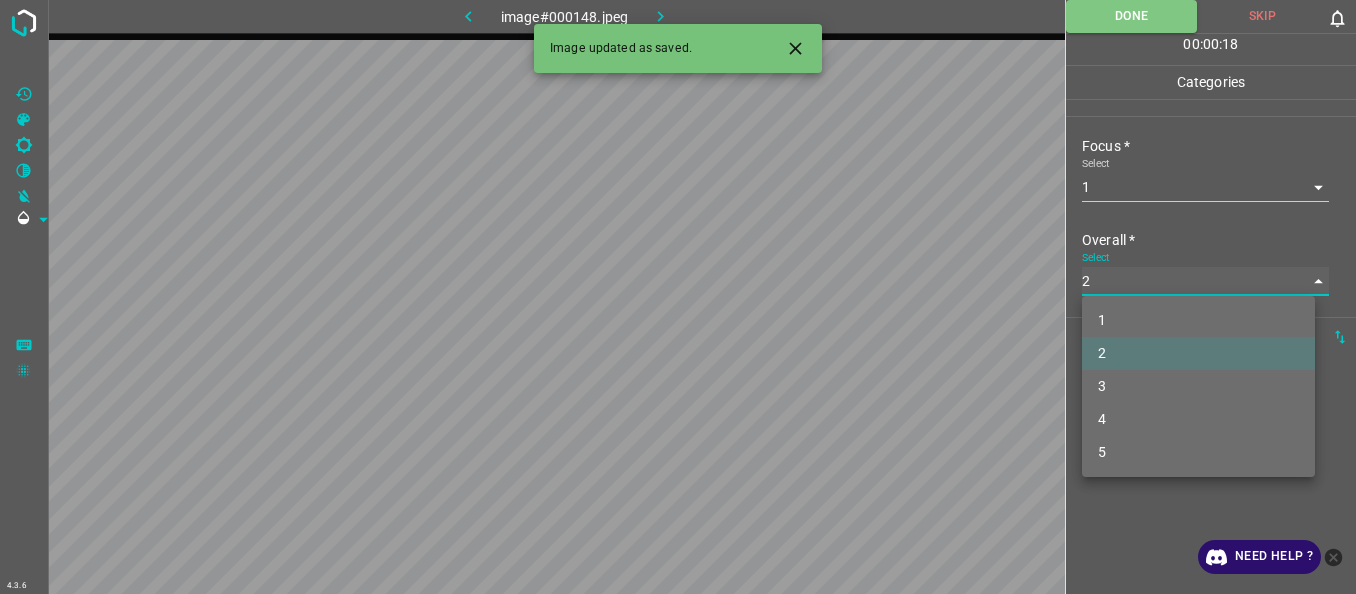 type on "1" 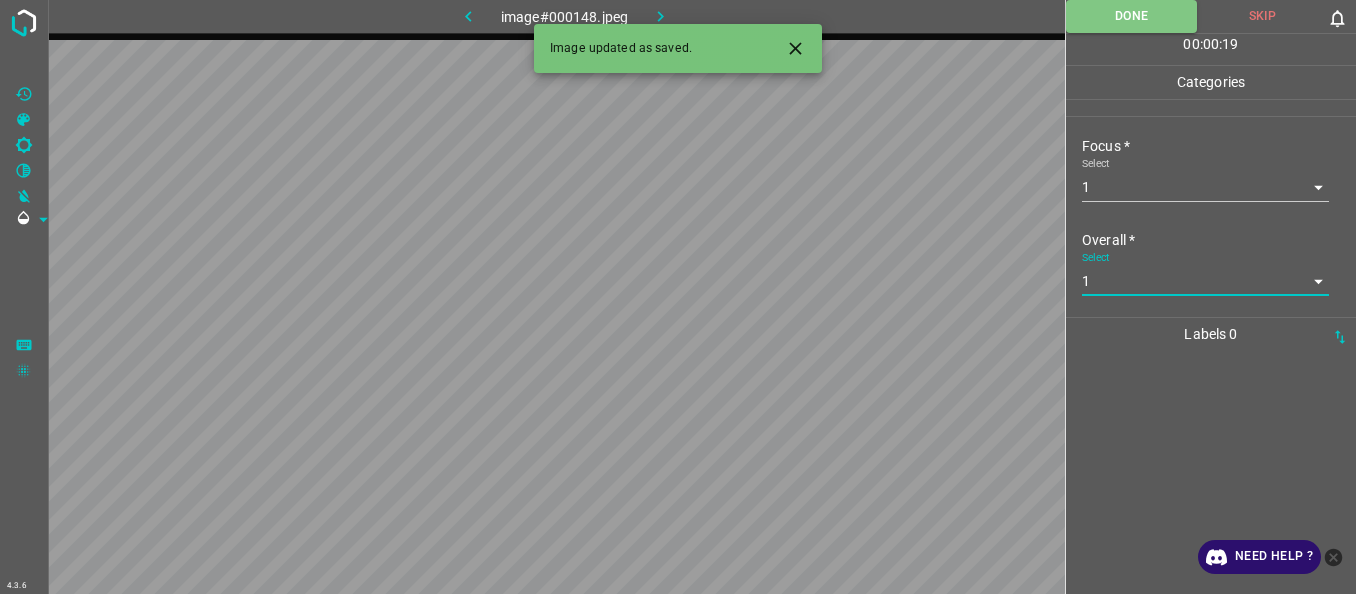click 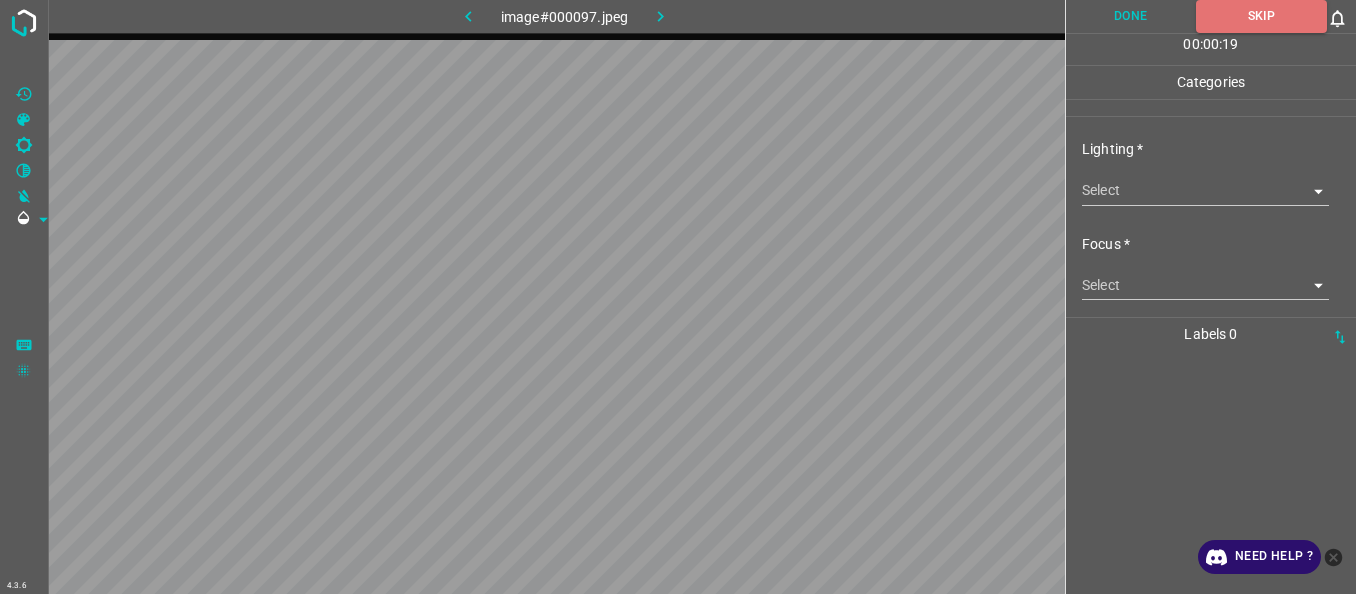 click on "4.3.6  image#000097.jpeg Done Skip 0 00   : 00   : 19   Categories Lighting *  Select ​ Focus *  Select ​ Overall *  Select ​ Labels   0 Categories 1 Lighting 2 Focus 3 Overall Tools Space Change between modes (Draw & Edit) I Auto labeling R Restore zoom M Zoom in N Zoom out Delete Delete selecte label Filters Z Restore filters X Saturation filter C Brightness filter V Contrast filter B Gray scale filter General O Download Need Help ? - Text - Hide - Delete" at bounding box center [678, 297] 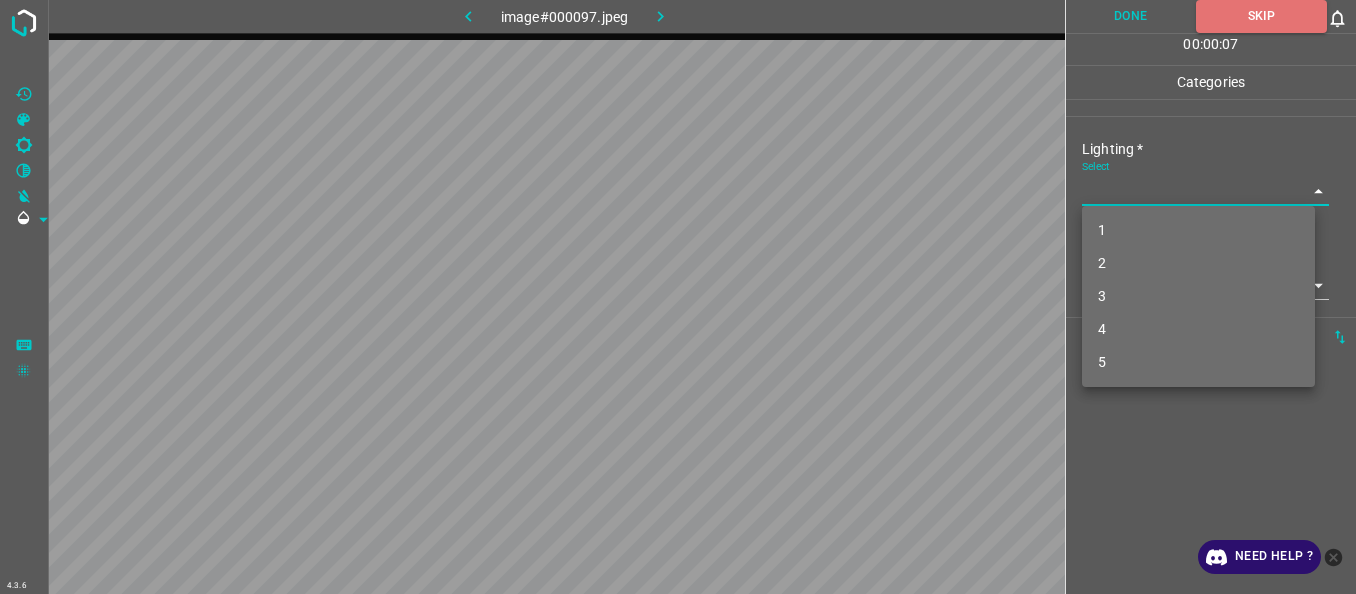 click on "1" at bounding box center (1198, 230) 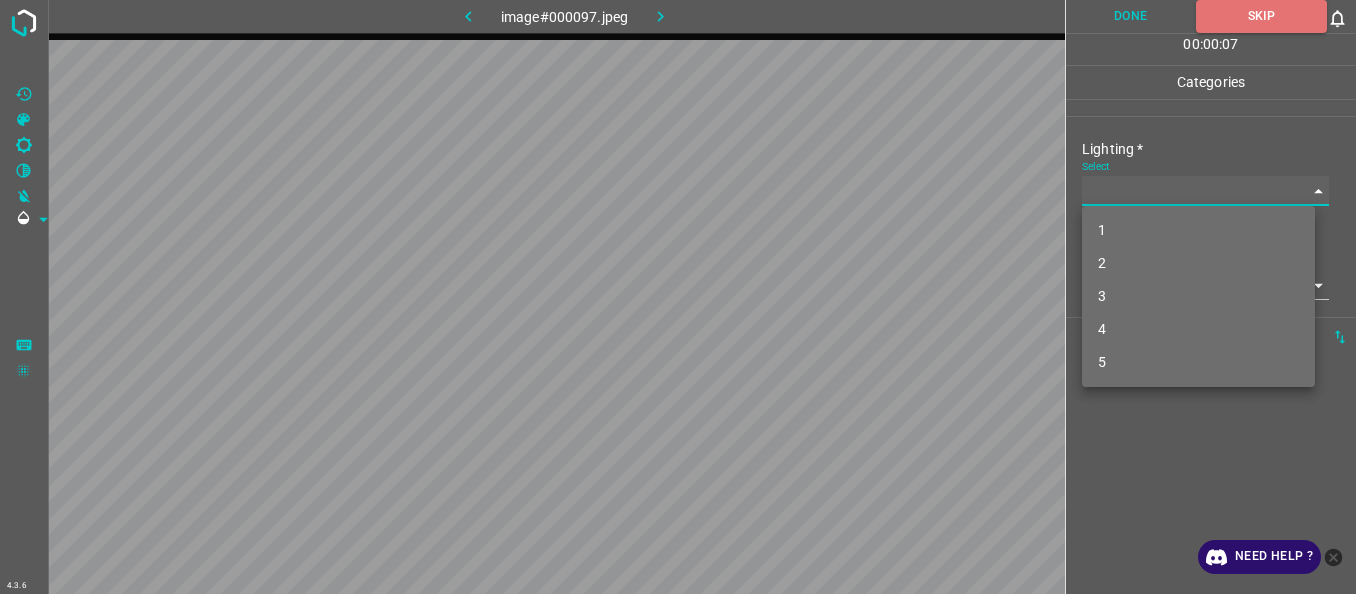 type on "1" 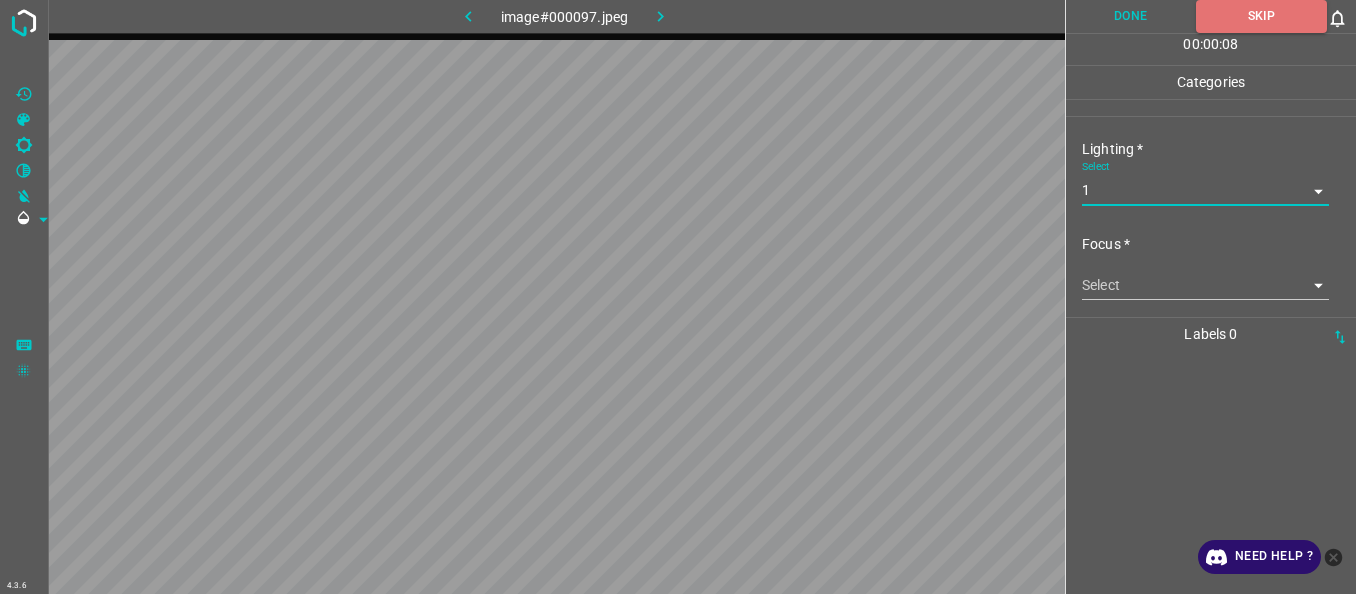click on "4.3.6  image#000097.jpeg Done Skip 0 00   : 00   : 08   Categories Lighting *  Select 1 1 Focus *  Select ​ Overall *  Select ​ Labels   0 Categories 1 Lighting 2 Focus 3 Overall Tools Space Change between modes (Draw & Edit) I Auto labeling R Restore zoom M Zoom in N Zoom out Delete Delete selecte label Filters Z Restore filters X Saturation filter C Brightness filter V Contrast filter B Gray scale filter General O Download Need Help ? - Text - Hide - Delete" at bounding box center (678, 297) 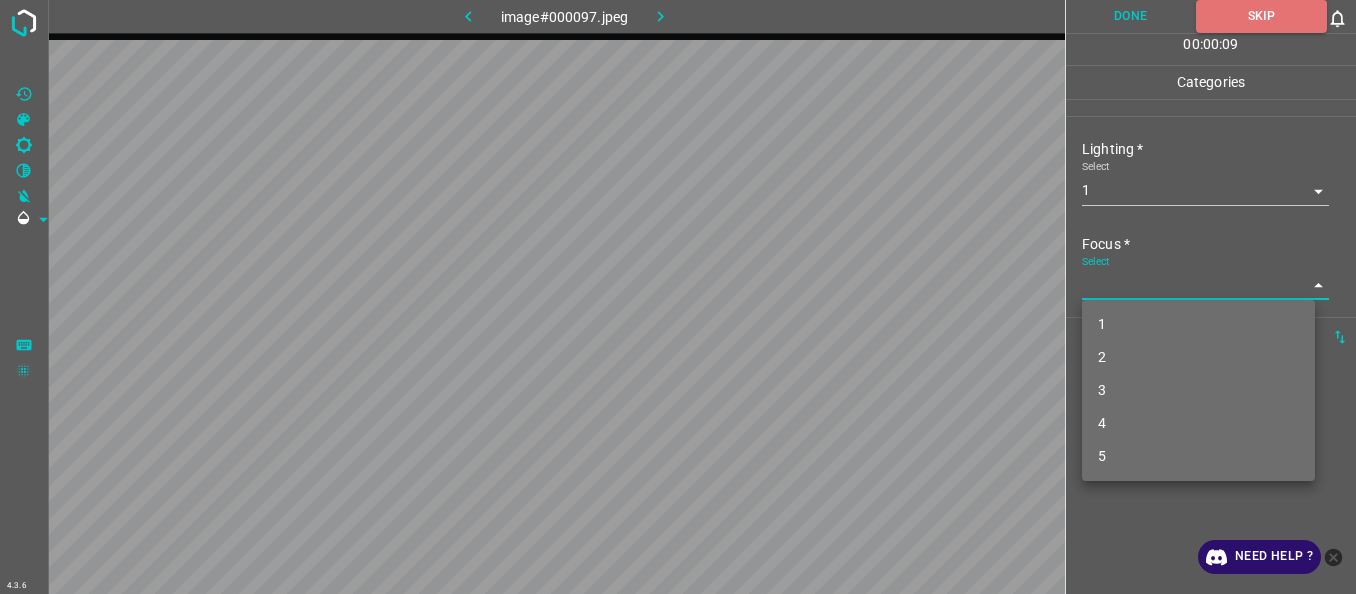click on "1" at bounding box center (1198, 324) 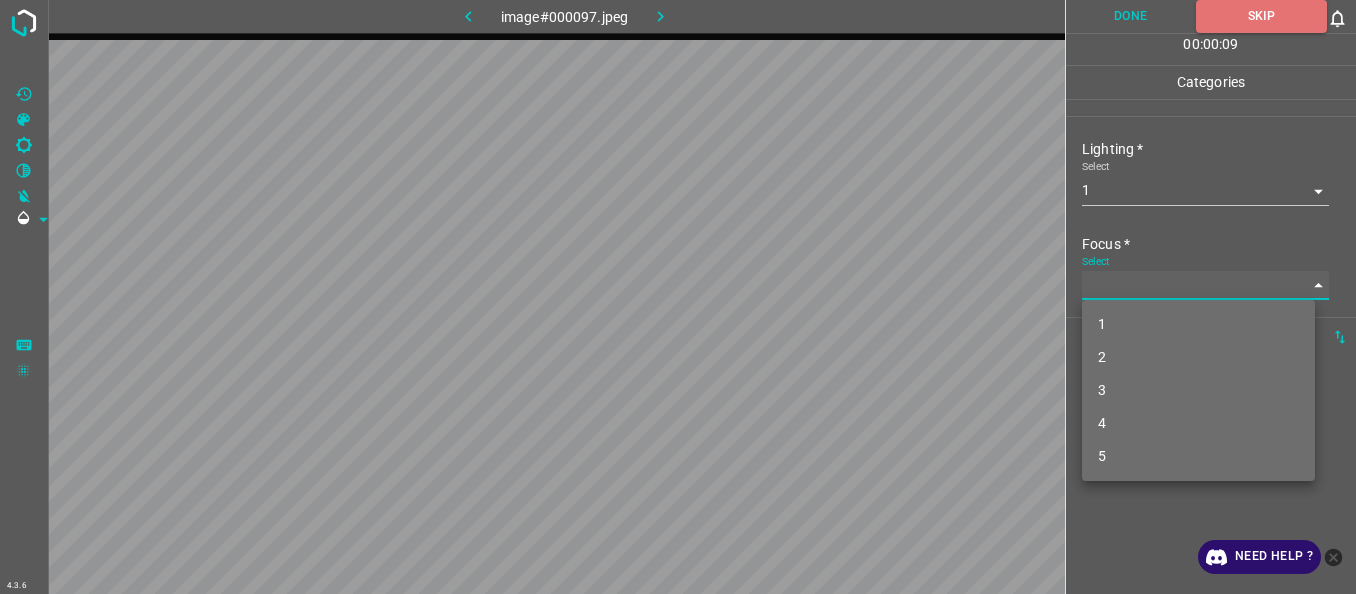 type on "1" 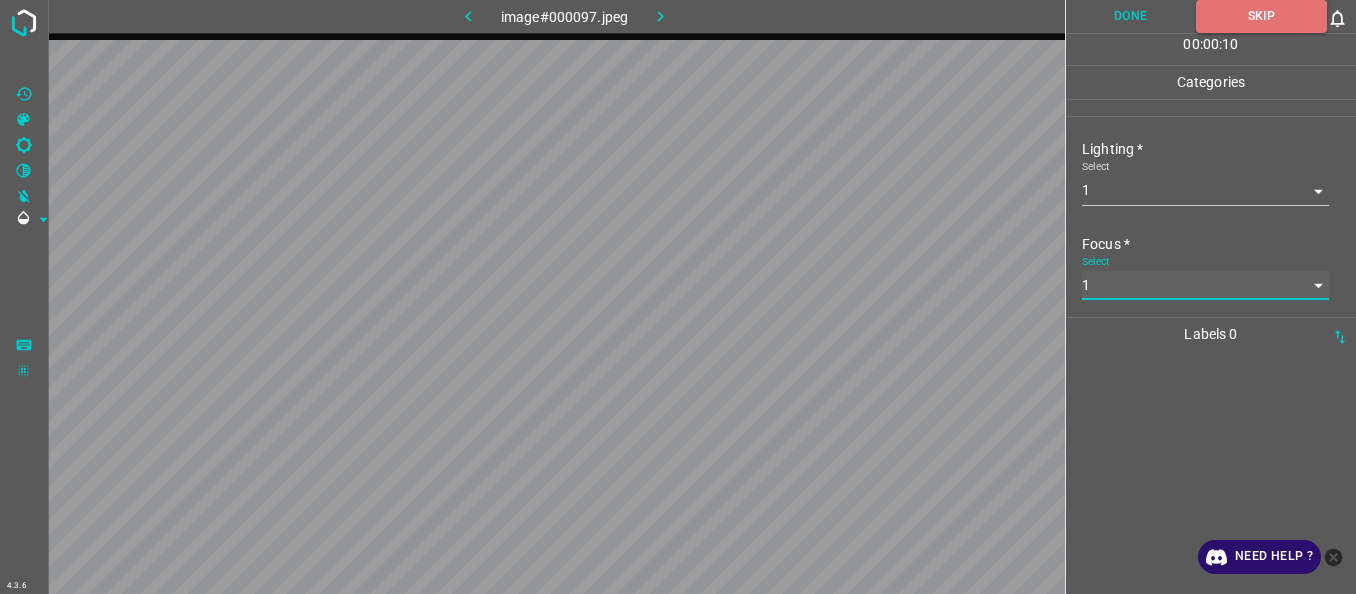 scroll, scrollTop: 98, scrollLeft: 0, axis: vertical 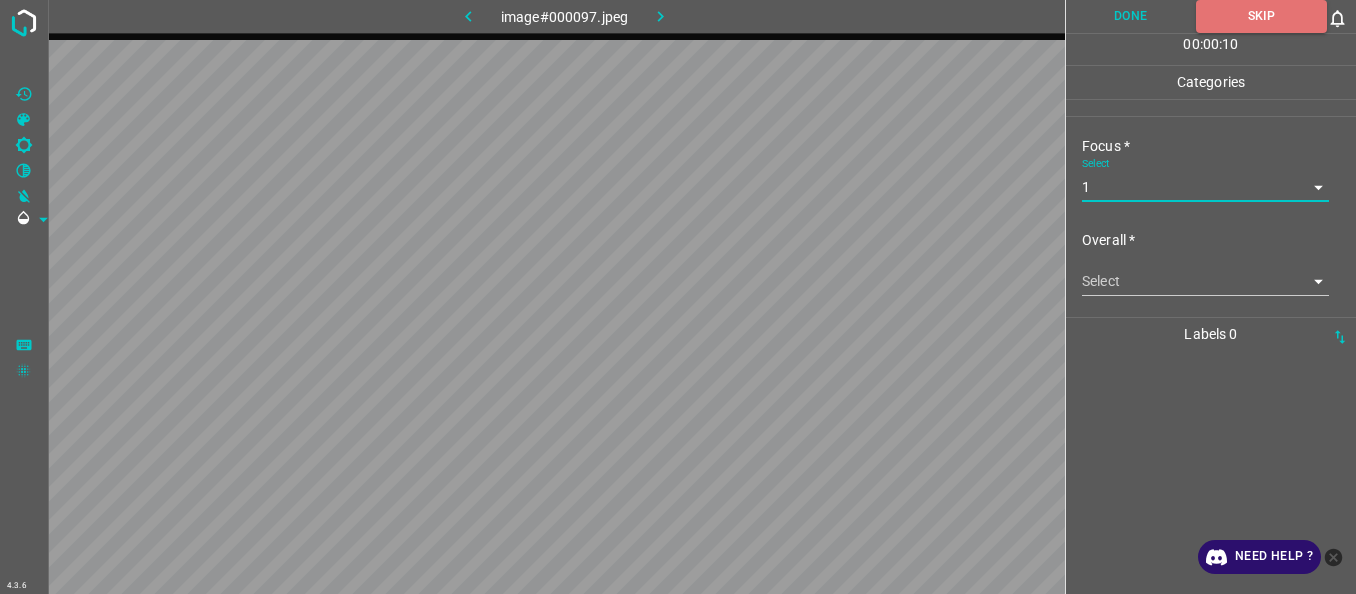 click on "4.3.6  image#000097.jpeg Done Skip 0 00   : 00   : 10   Categories Lighting *  Select 1 1 Focus *  Select 1 1 Overall *  Select ​ Labels   0 Categories 1 Lighting 2 Focus 3 Overall Tools Space Change between modes (Draw & Edit) I Auto labeling R Restore zoom M Zoom in N Zoom out Delete Delete selecte label Filters Z Restore filters X Saturation filter C Brightness filter V Contrast filter B Gray scale filter General O Download Need Help ? - Text - Hide - Delete" at bounding box center [678, 297] 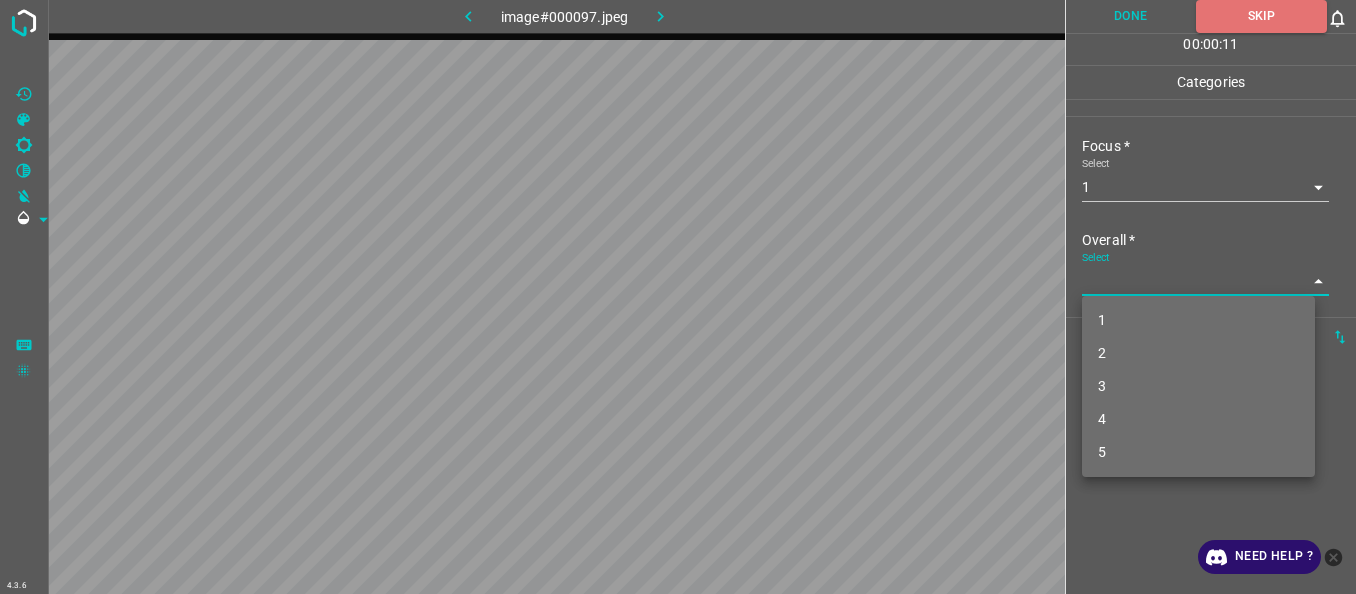 click on "1" at bounding box center [1198, 320] 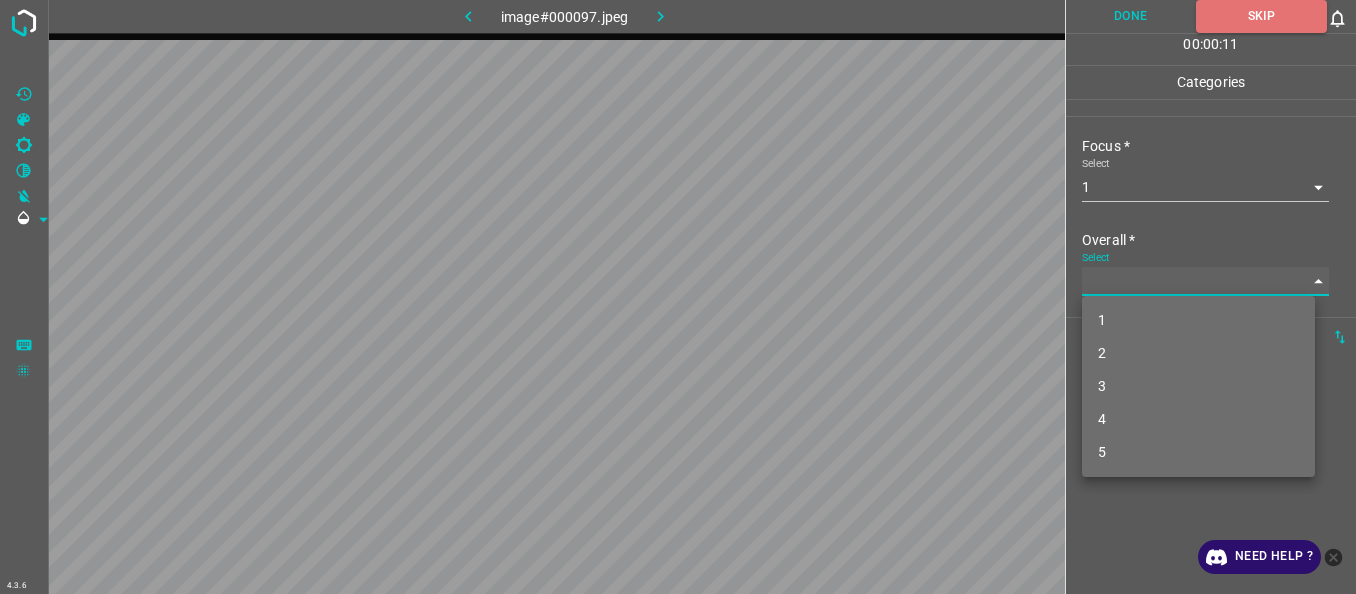 type on "1" 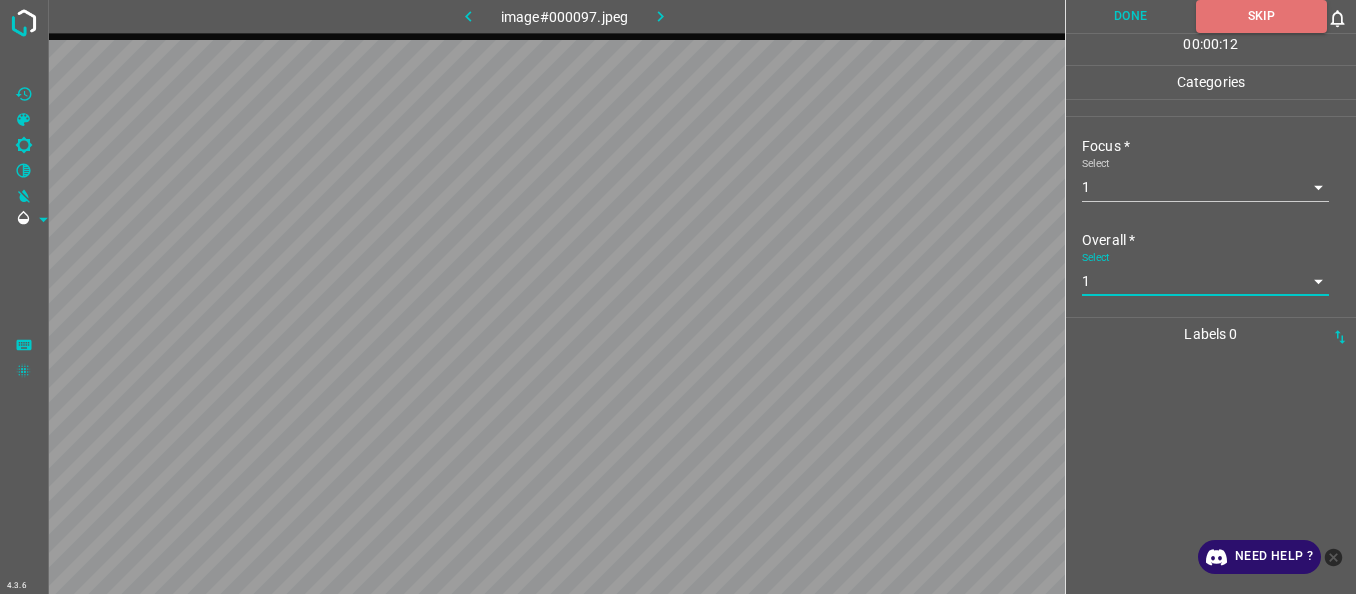 click on "Done" at bounding box center (1131, 16) 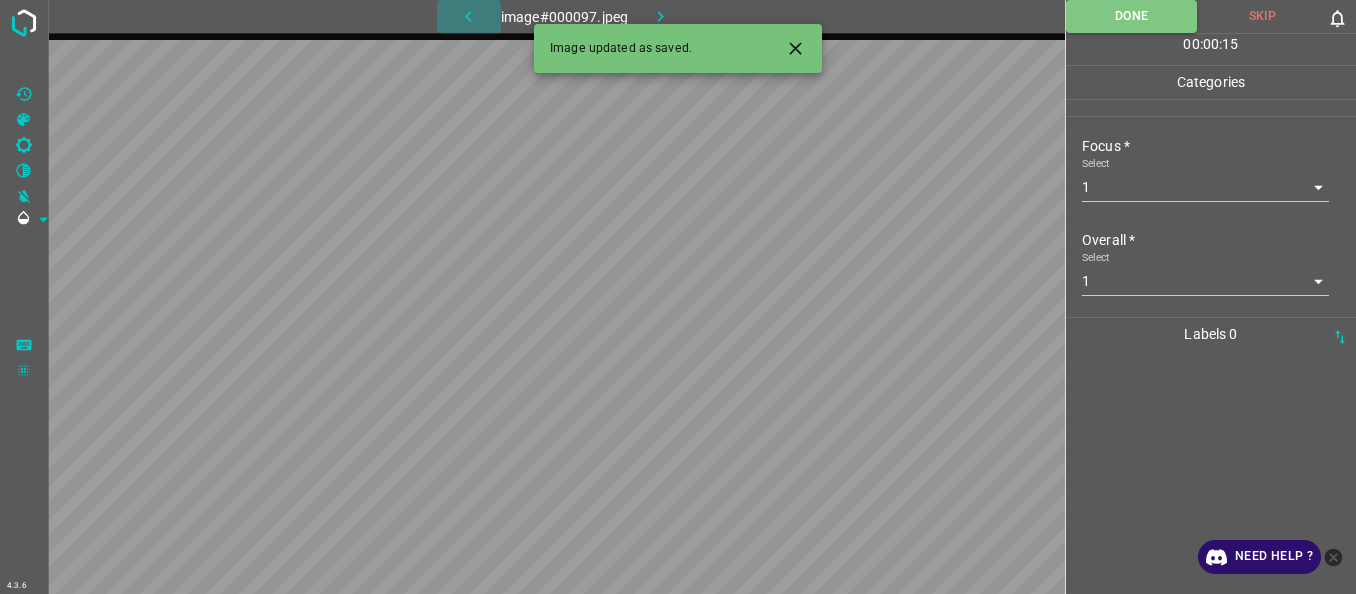 click 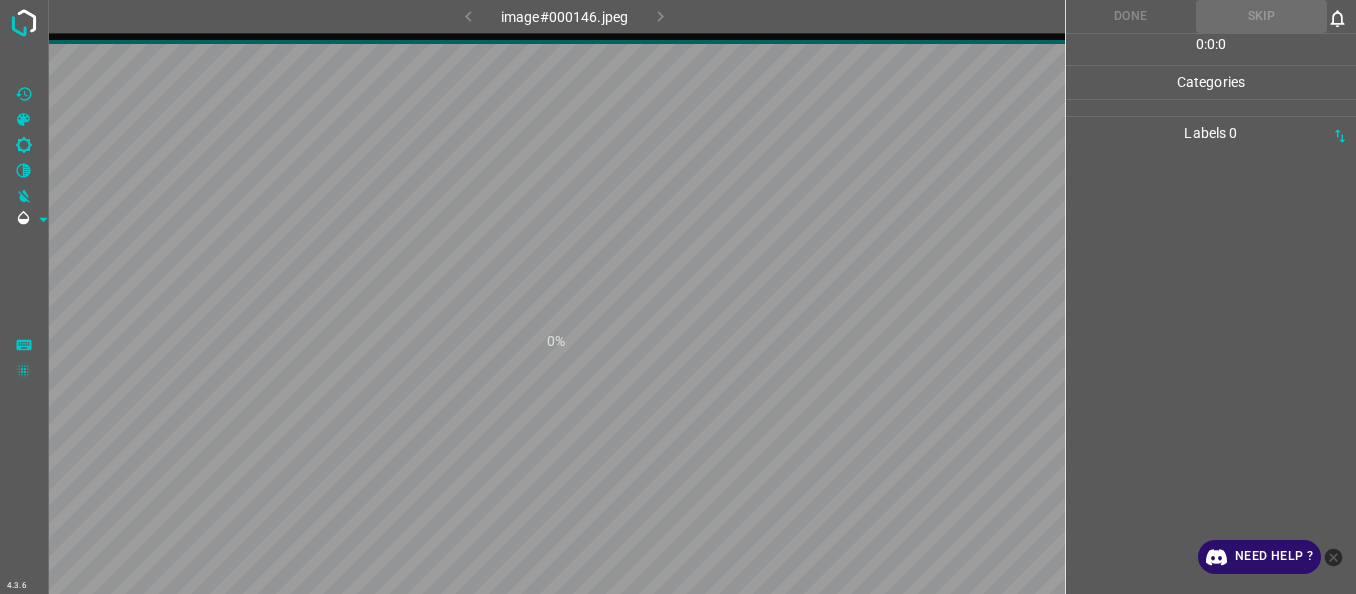 scroll, scrollTop: 0, scrollLeft: 0, axis: both 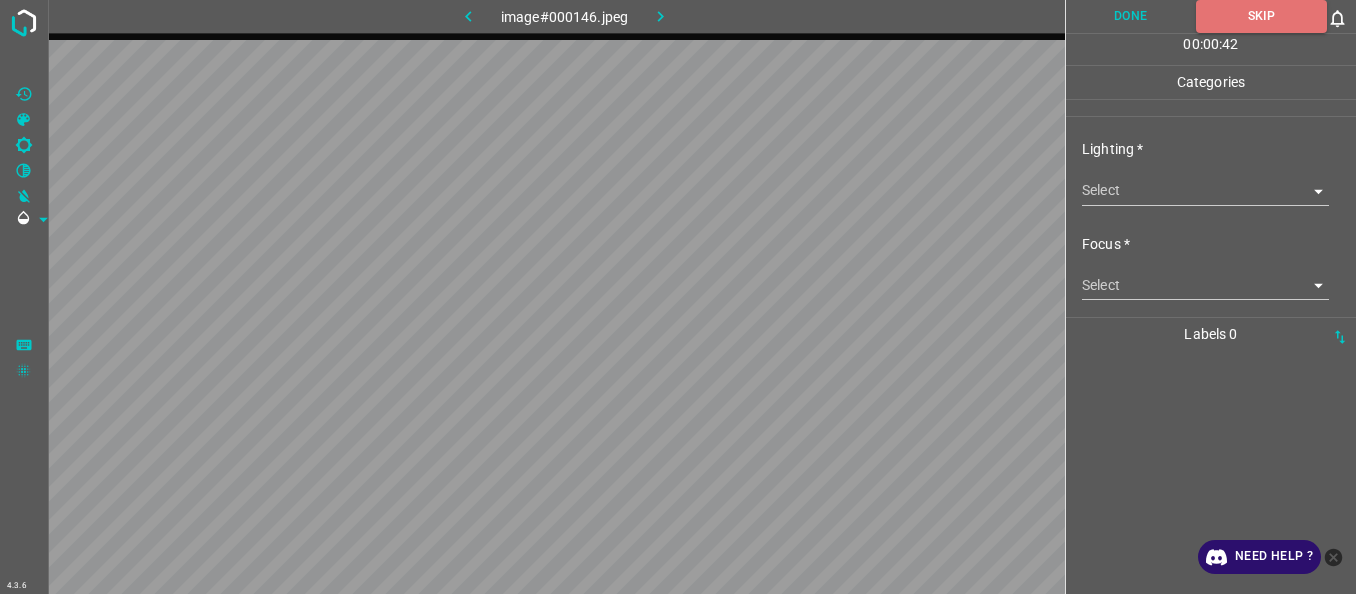 click on "4.3.6  image#000146.jpeg Done Skip 0 00   : 00   : 42   Categories Lighting *  Select ​ Focus *  Select ​ Overall *  Select ​ Labels   0 Categories 1 Lighting 2 Focus 3 Overall Tools Space Change between modes (Draw & Edit) I Auto labeling R Restore zoom M Zoom in N Zoom out Delete Delete selecte label Filters Z Restore filters X Saturation filter C Brightness filter V Contrast filter B Gray scale filter General O Download Need Help ? - Text - Hide - Delete" at bounding box center (678, 297) 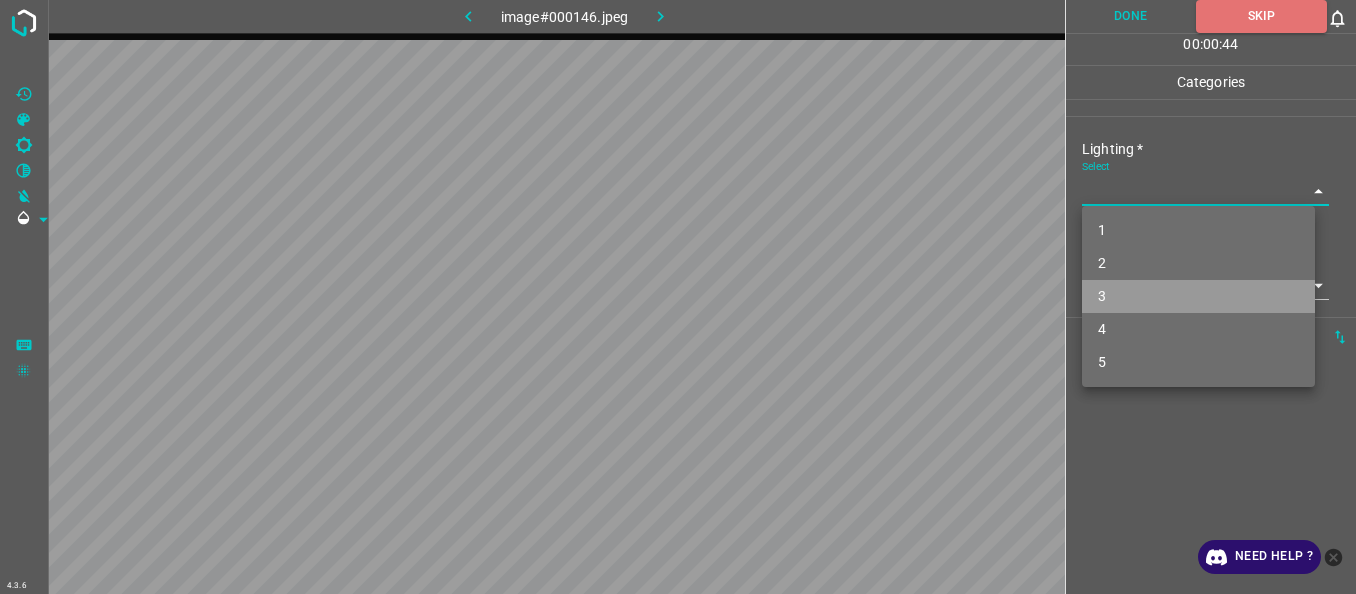 click on "3" at bounding box center (1198, 296) 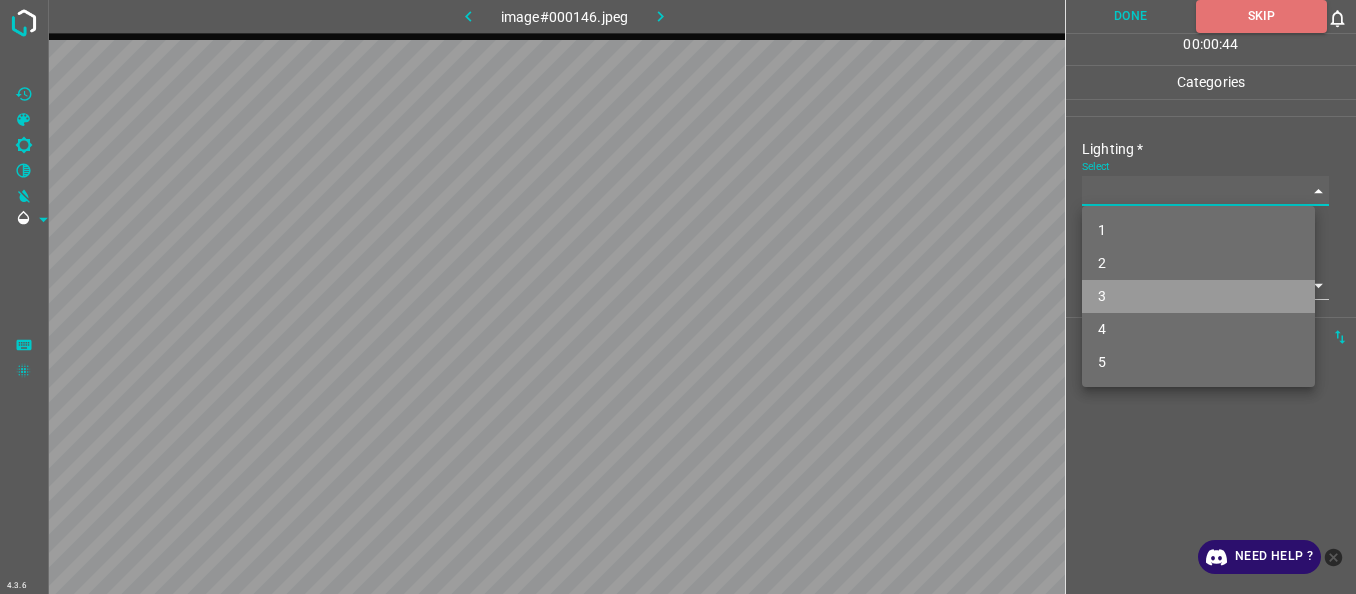 type on "3" 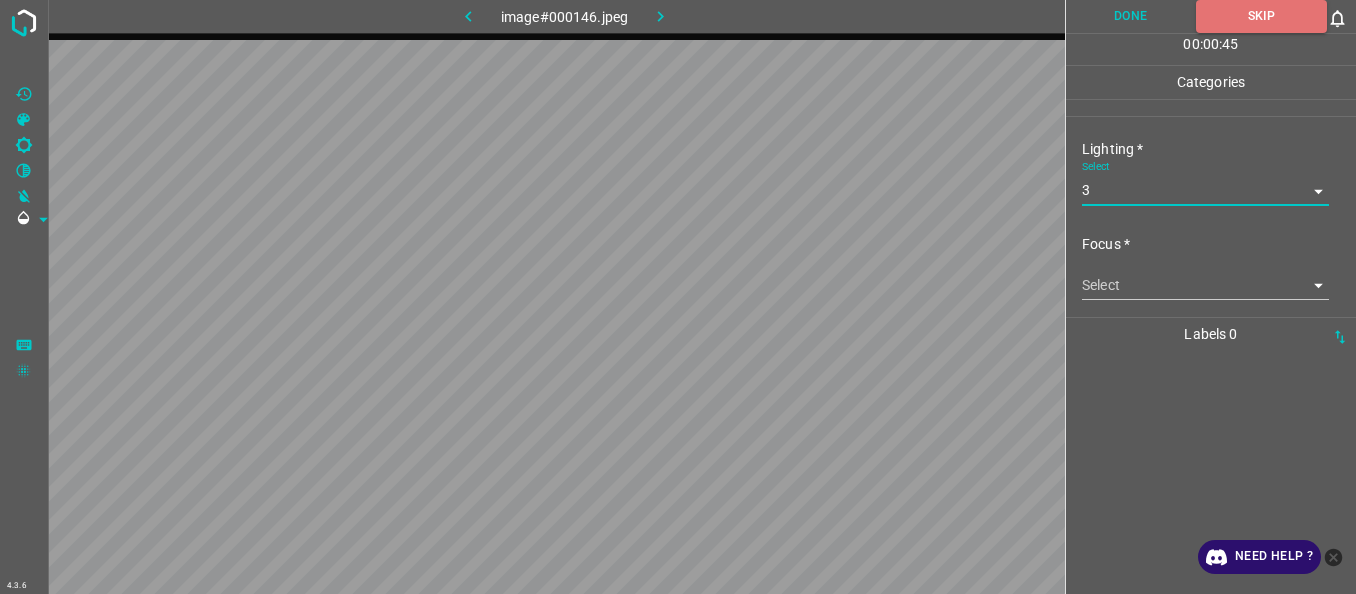 click on "4.3.6  image#000146.jpeg Done Skip 0 00   : 00   : 45   Categories Lighting *  Select 3 3 Focus *  Select ​ Overall *  Select ​ Labels   0 Categories 1 Lighting 2 Focus 3 Overall Tools Space Change between modes (Draw & Edit) I Auto labeling R Restore zoom M Zoom in N Zoom out Delete Delete selecte label Filters Z Restore filters X Saturation filter C Brightness filter V Contrast filter B Gray scale filter General O Download Need Help ? - Text - Hide - Delete" at bounding box center [678, 297] 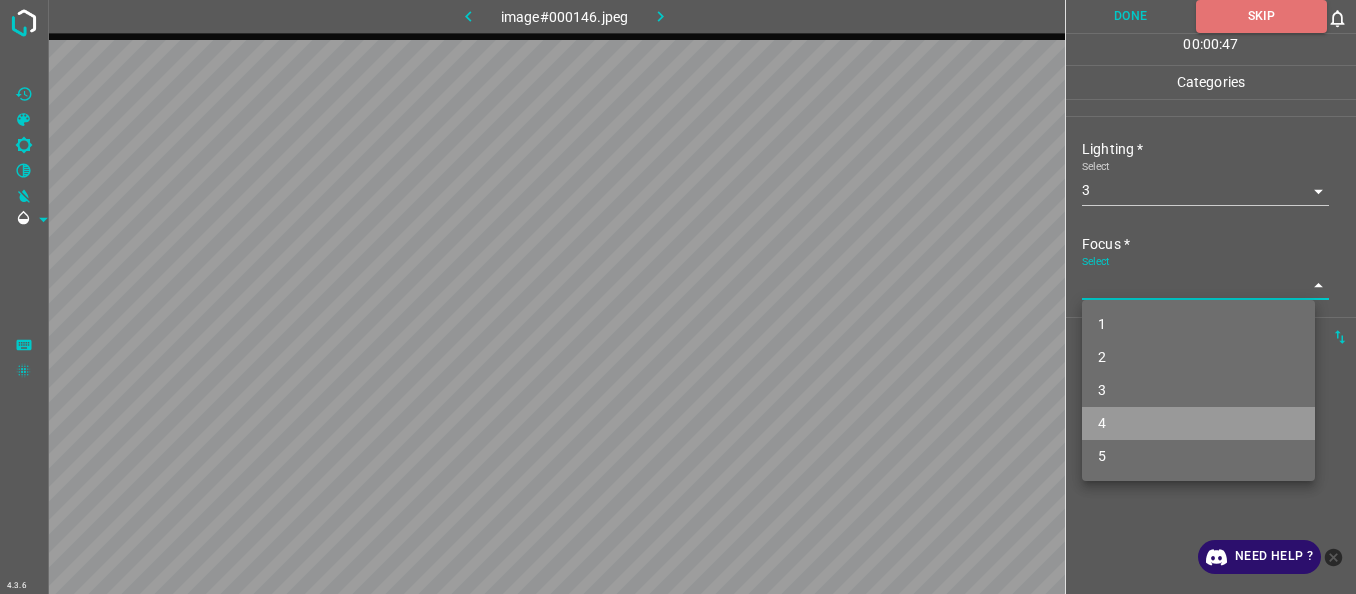 click on "4" at bounding box center [1198, 423] 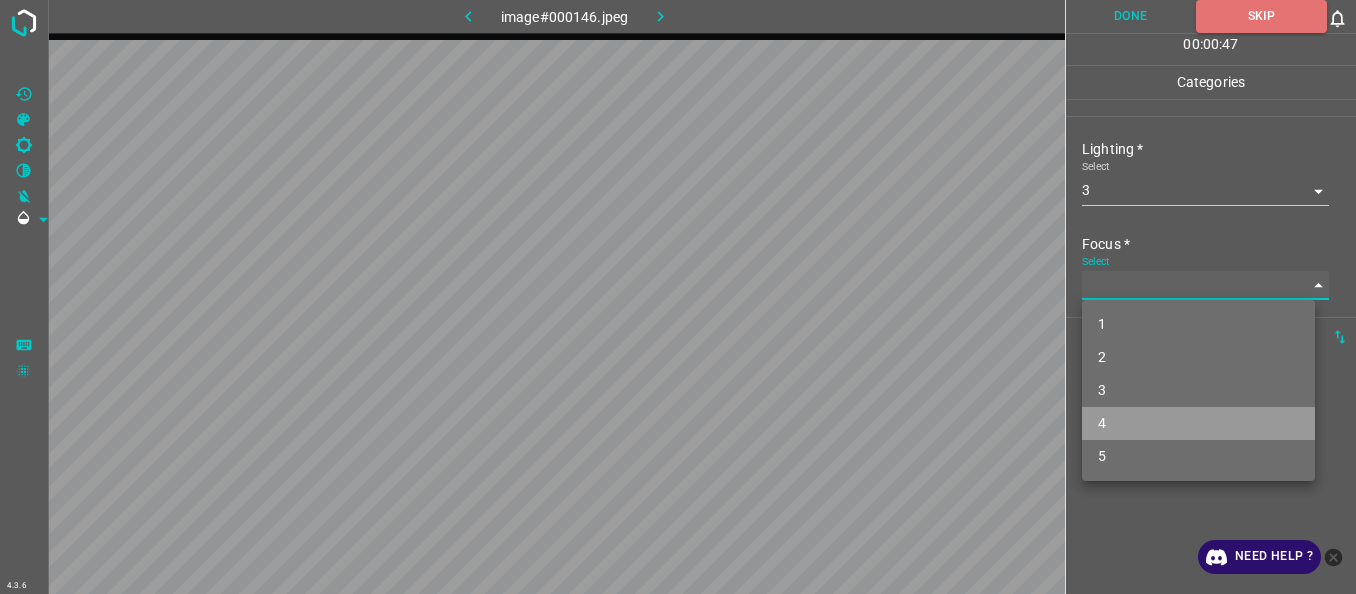 type on "4" 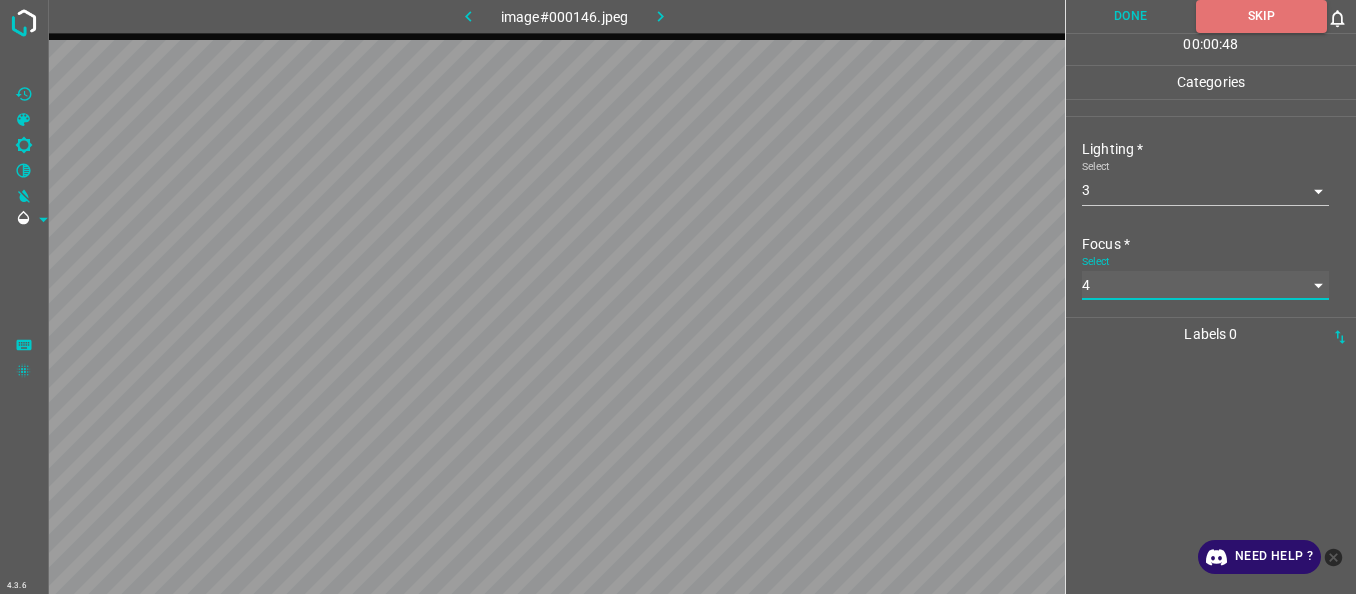 scroll, scrollTop: 98, scrollLeft: 0, axis: vertical 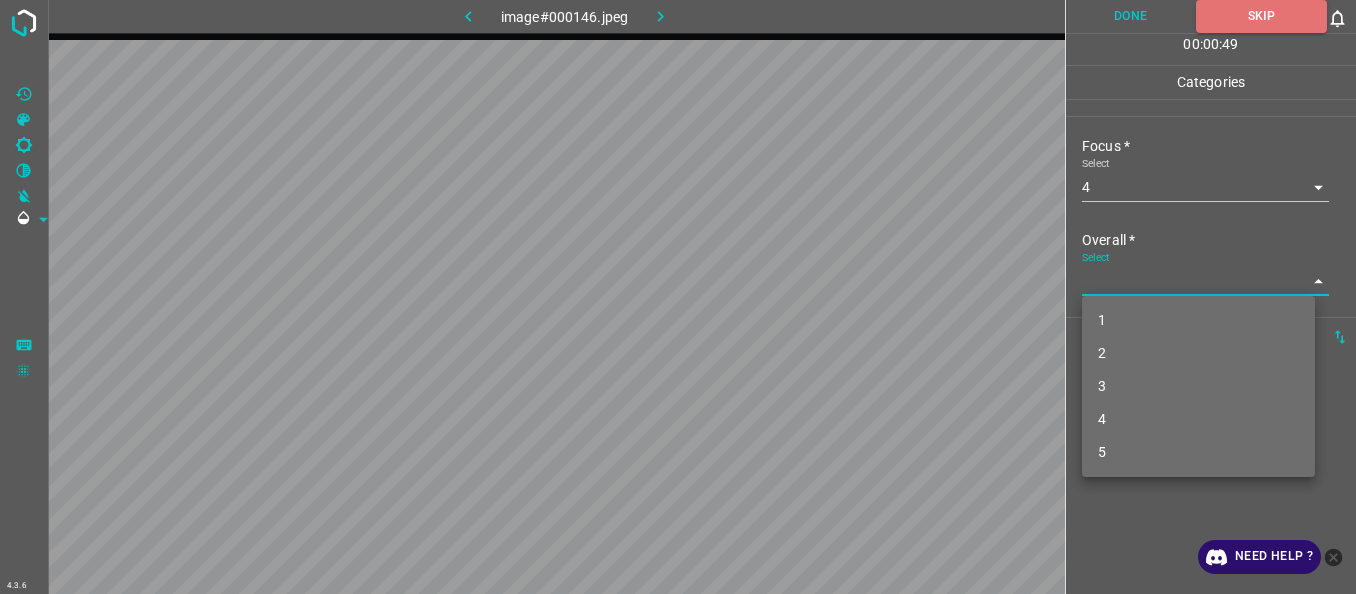 click on "4.3.6  image#000146.jpeg Done Skip 0 00   : 00   : 49   Categories Lighting *  Select 3 3 Focus *  Select 4 4 Overall *  Select ​ Labels   0 Categories 1 Lighting 2 Focus 3 Overall Tools Space Change between modes (Draw & Edit) I Auto labeling R Restore zoom M Zoom in N Zoom out Delete Delete selecte label Filters Z Restore filters X Saturation filter C Brightness filter V Contrast filter B Gray scale filter General O Download Need Help ? - Text - Hide - Delete 1 2 3 4 5" at bounding box center (678, 297) 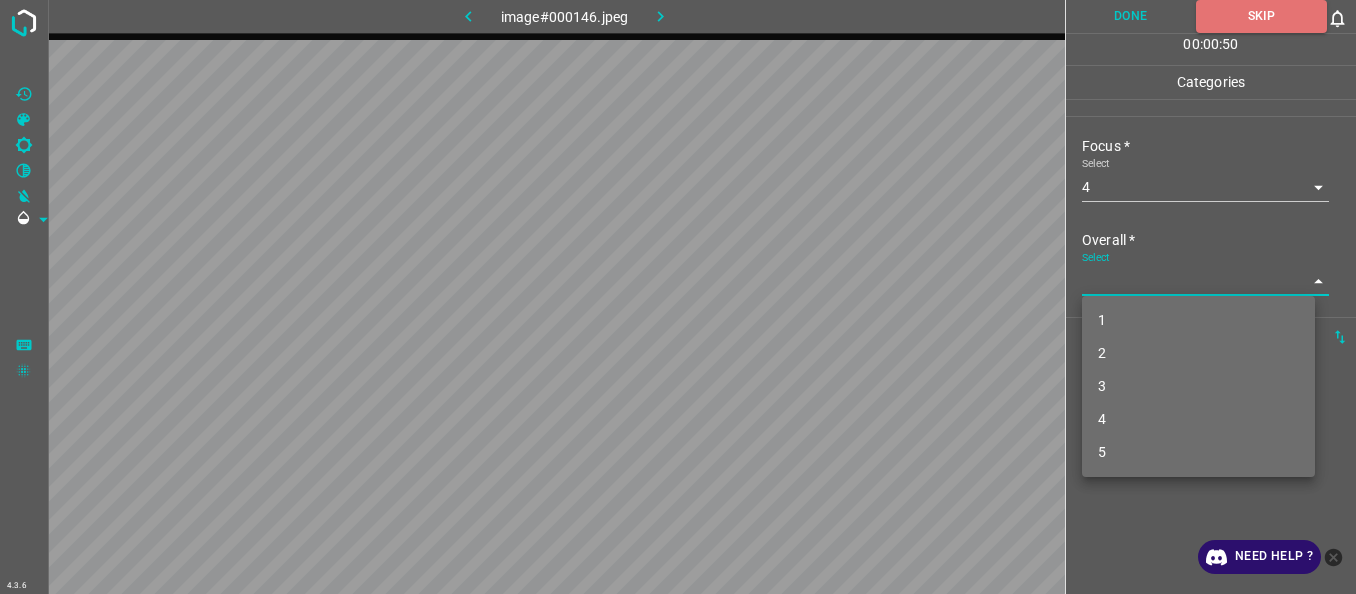 click on "3" at bounding box center [1198, 386] 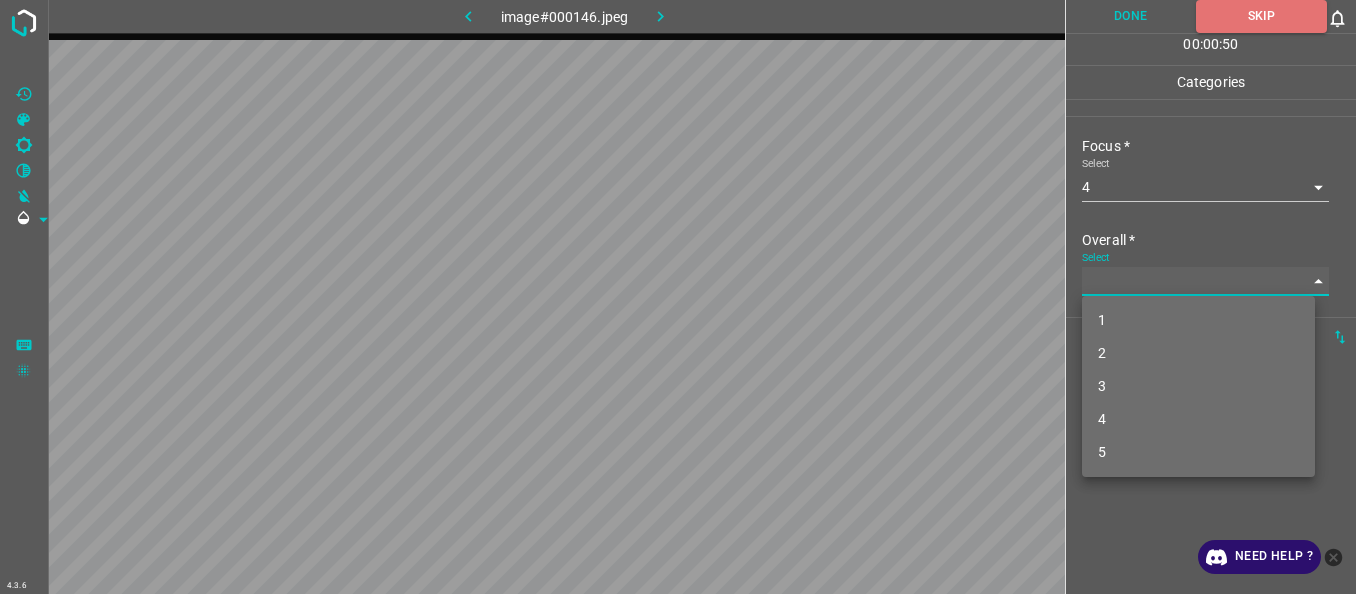 type on "3" 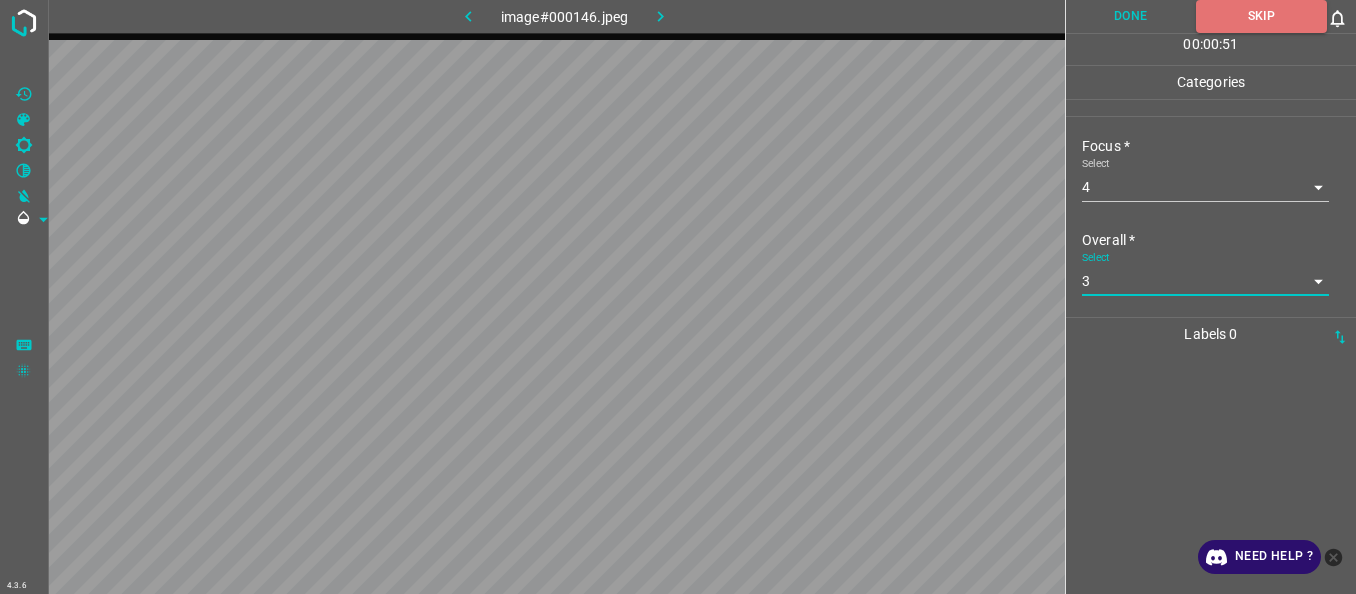 click on "Done" at bounding box center (1131, 16) 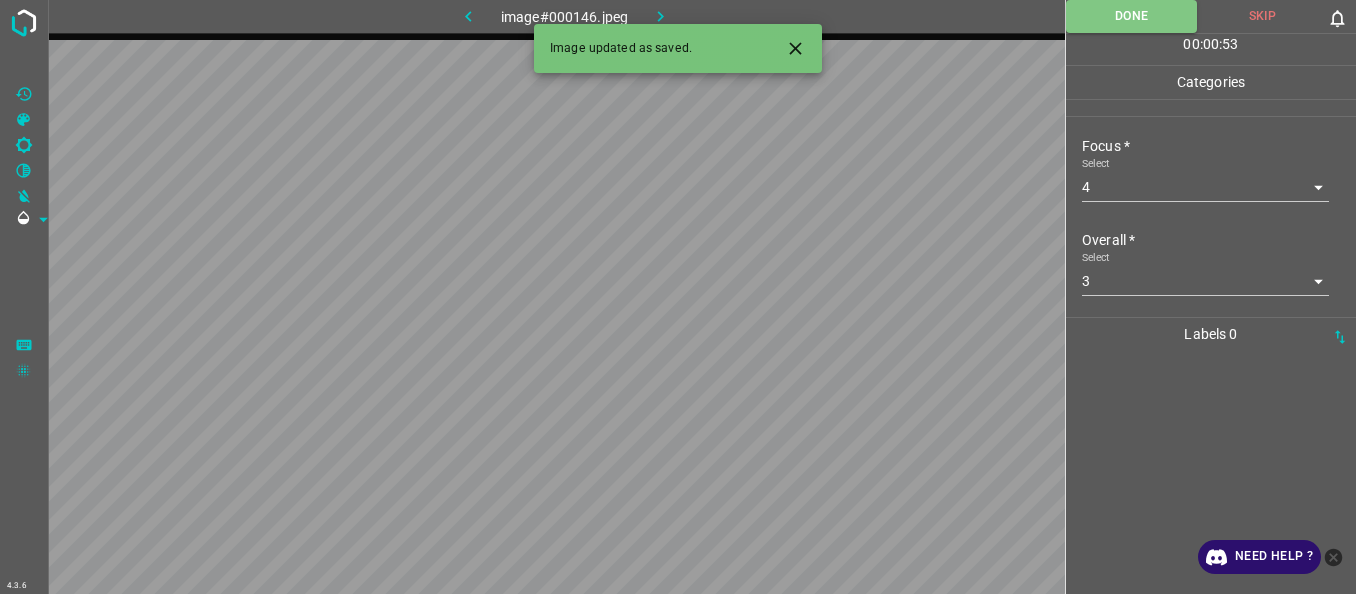 click 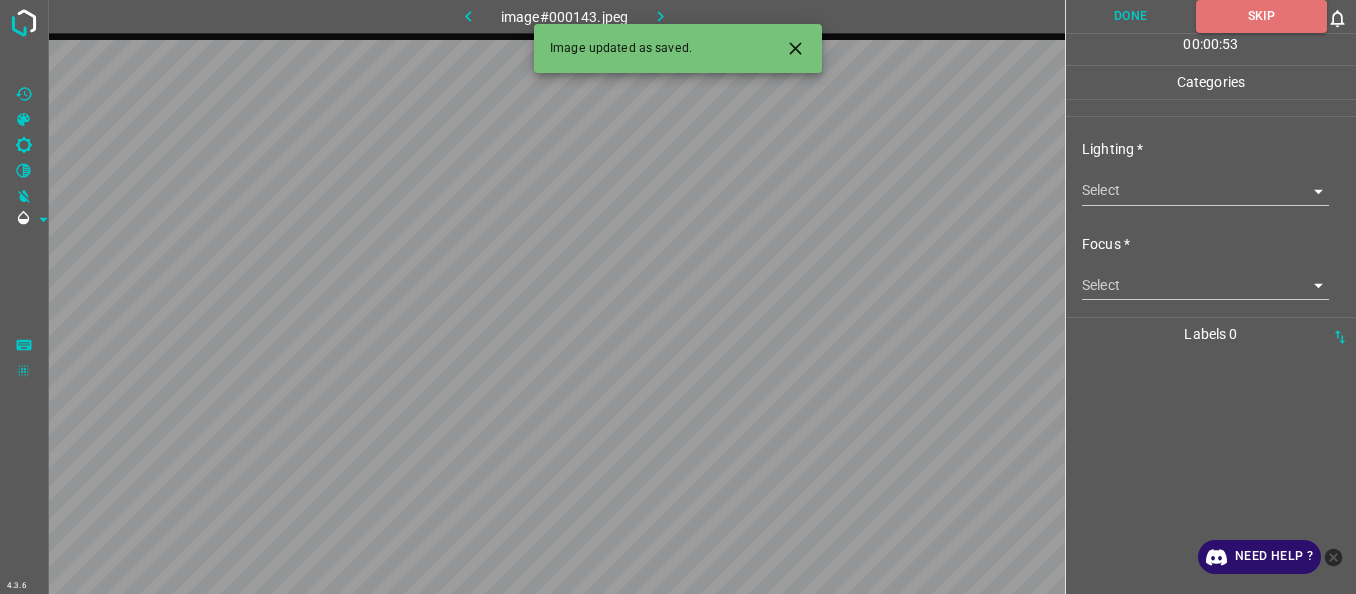 click on "4.3.6  image#000143.jpeg Done Skip 0 00   : 00   : 53   Categories Lighting *  Select ​ Focus *  Select ​ Overall *  Select ​ Labels   0 Categories 1 Lighting 2 Focus 3 Overall Tools Space Change between modes (Draw & Edit) I Auto labeling R Restore zoom M Zoom in N Zoom out Delete Delete selecte label Filters Z Restore filters X Saturation filter C Brightness filter V Contrast filter B Gray scale filter General O Download Image updated as saved. Need Help ? - Text - Hide - Delete" at bounding box center [678, 297] 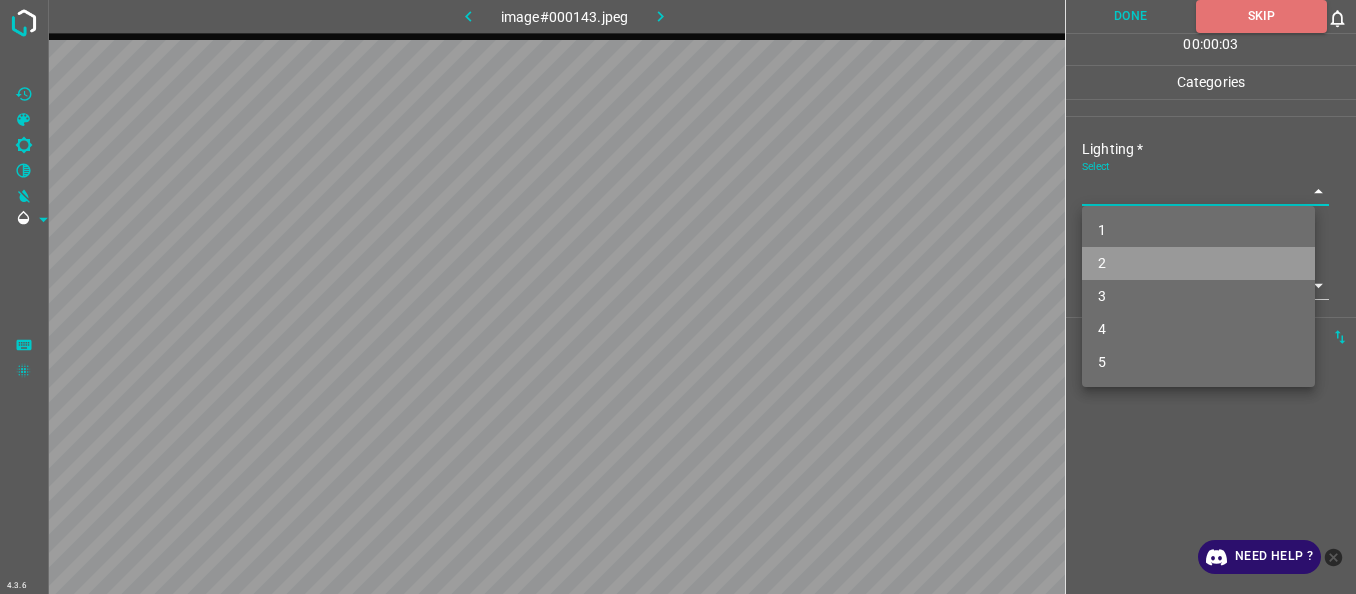 click on "2" at bounding box center (1198, 263) 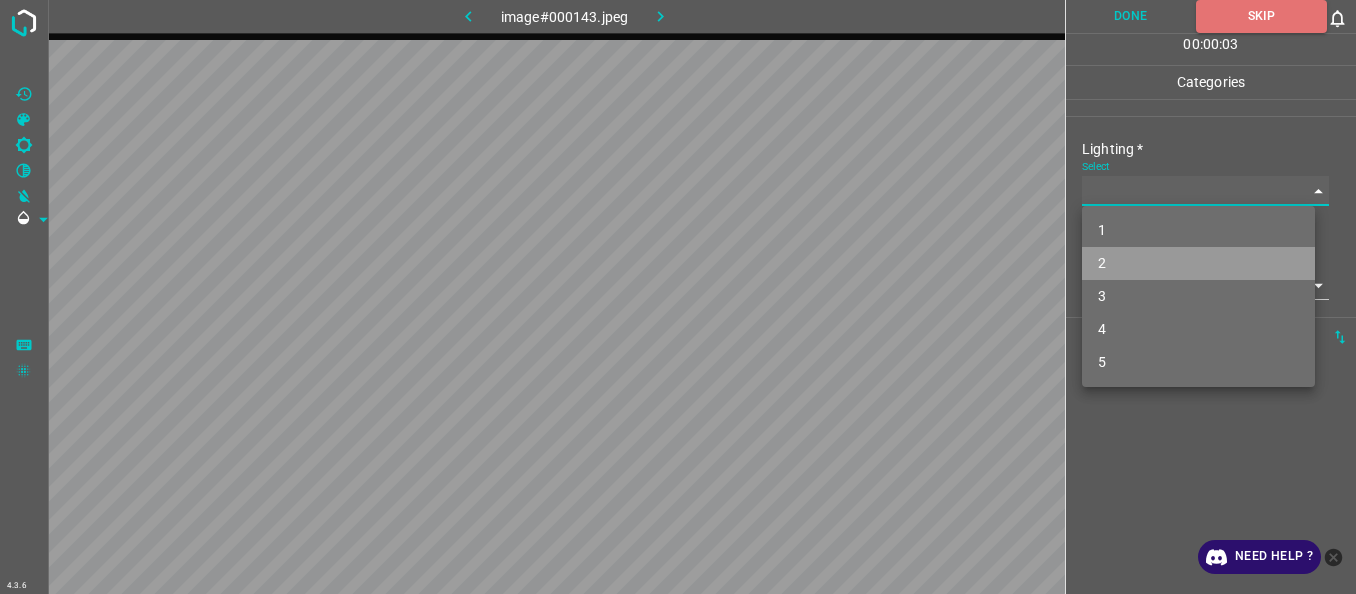 type on "2" 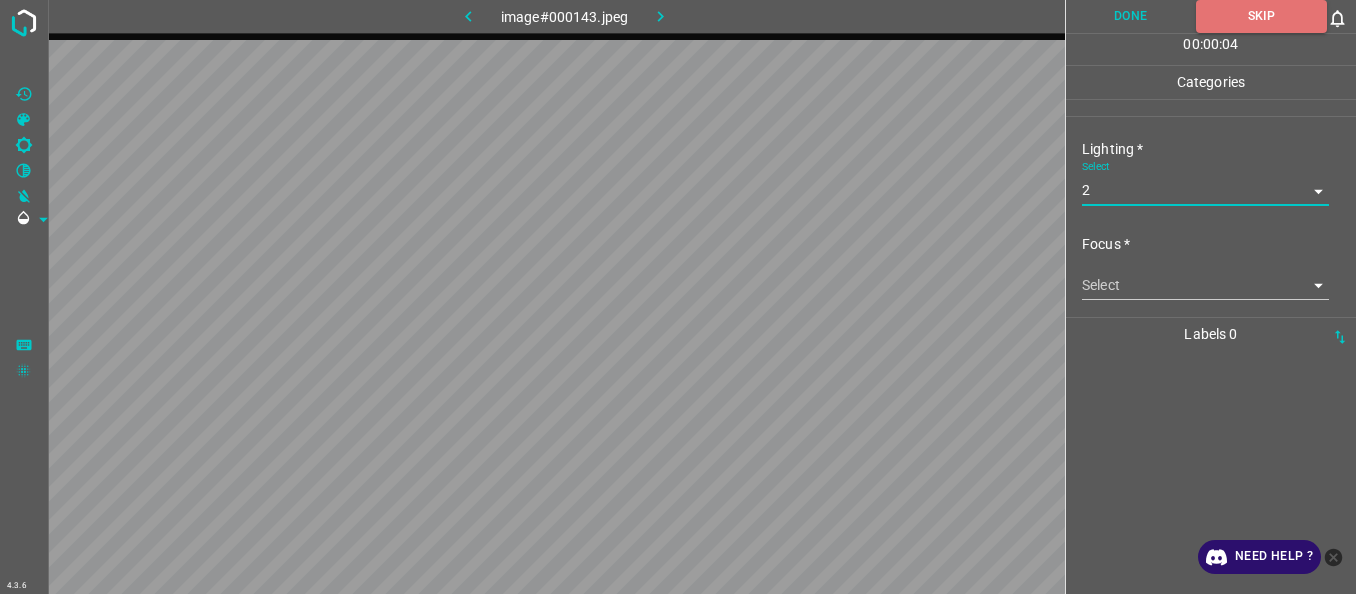 click on "4.3.6  image#000143.jpeg Done Skip 0 00   : 00   : 04   Categories Lighting *  Select 2 2 Focus *  Select ​ Overall *  Select ​ Labels   0 Categories 1 Lighting 2 Focus 3 Overall Tools Space Change between modes (Draw & Edit) I Auto labeling R Restore zoom M Zoom in N Zoom out Delete Delete selecte label Filters Z Restore filters X Saturation filter C Brightness filter V Contrast filter B Gray scale filter General O Download Need Help ? - Text - Hide - Delete" at bounding box center (678, 297) 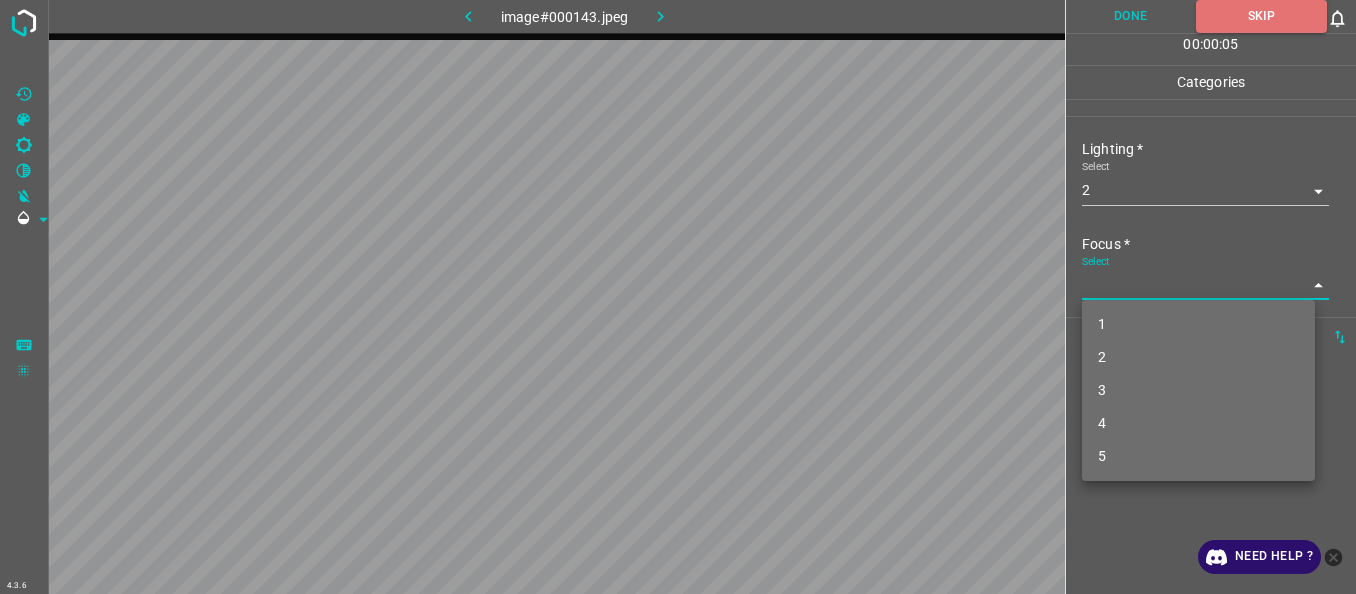 click on "2" at bounding box center [1198, 357] 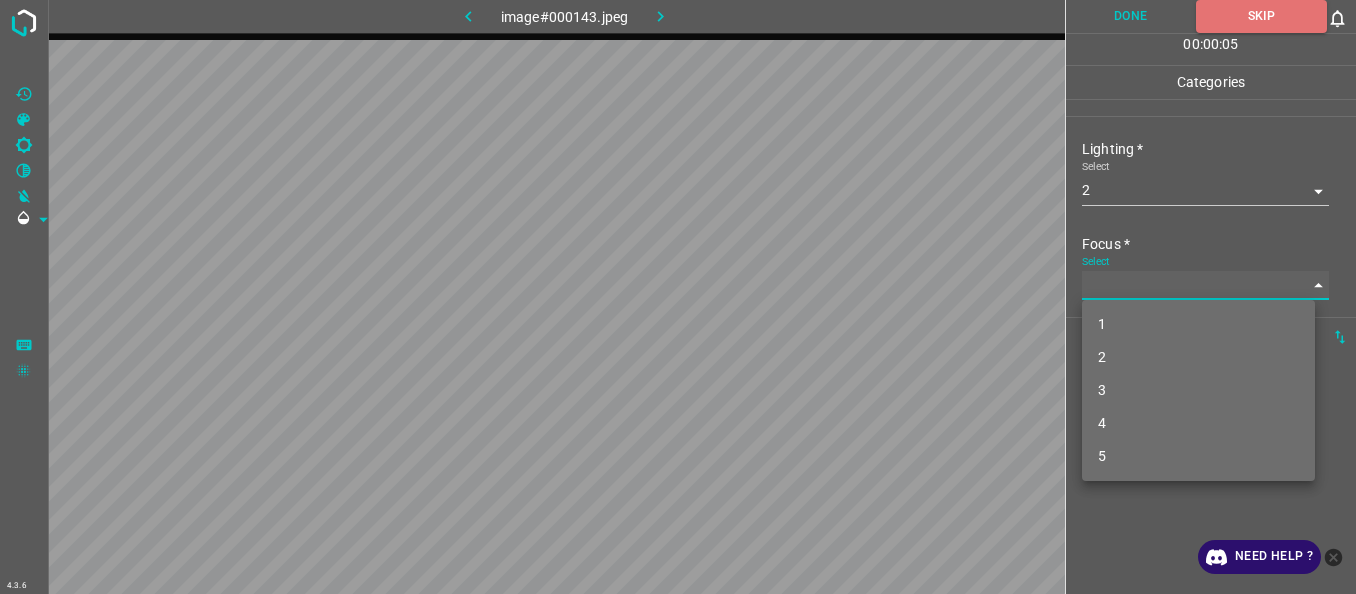type on "2" 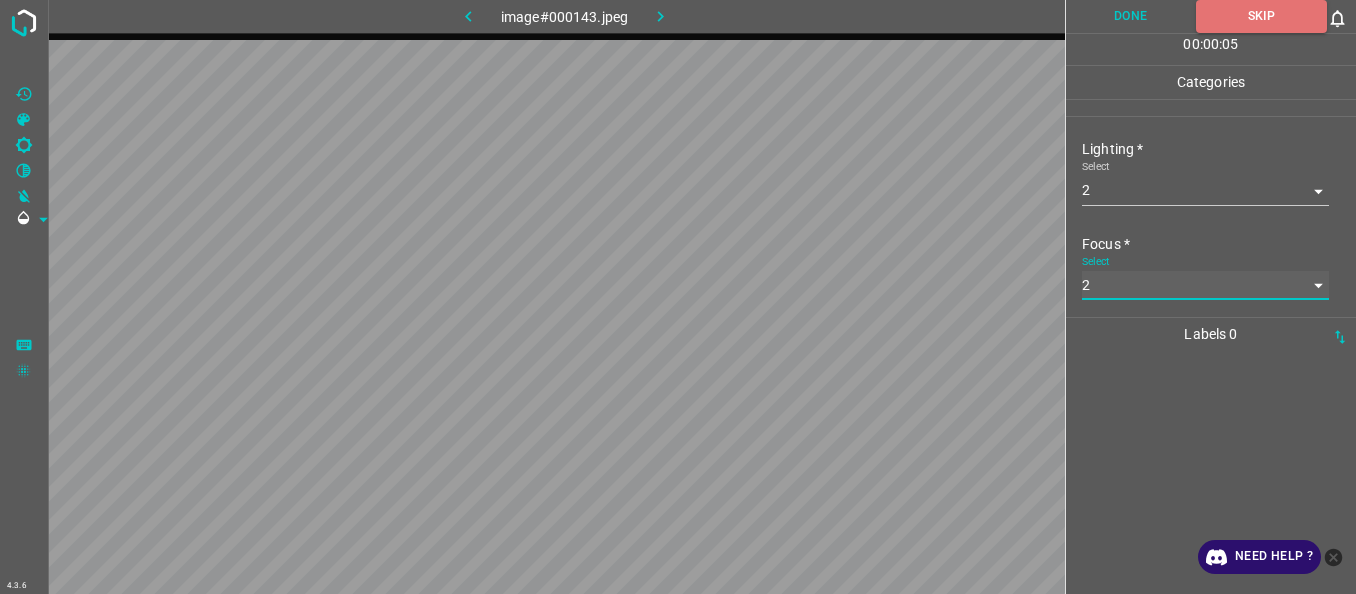 scroll, scrollTop: 98, scrollLeft: 0, axis: vertical 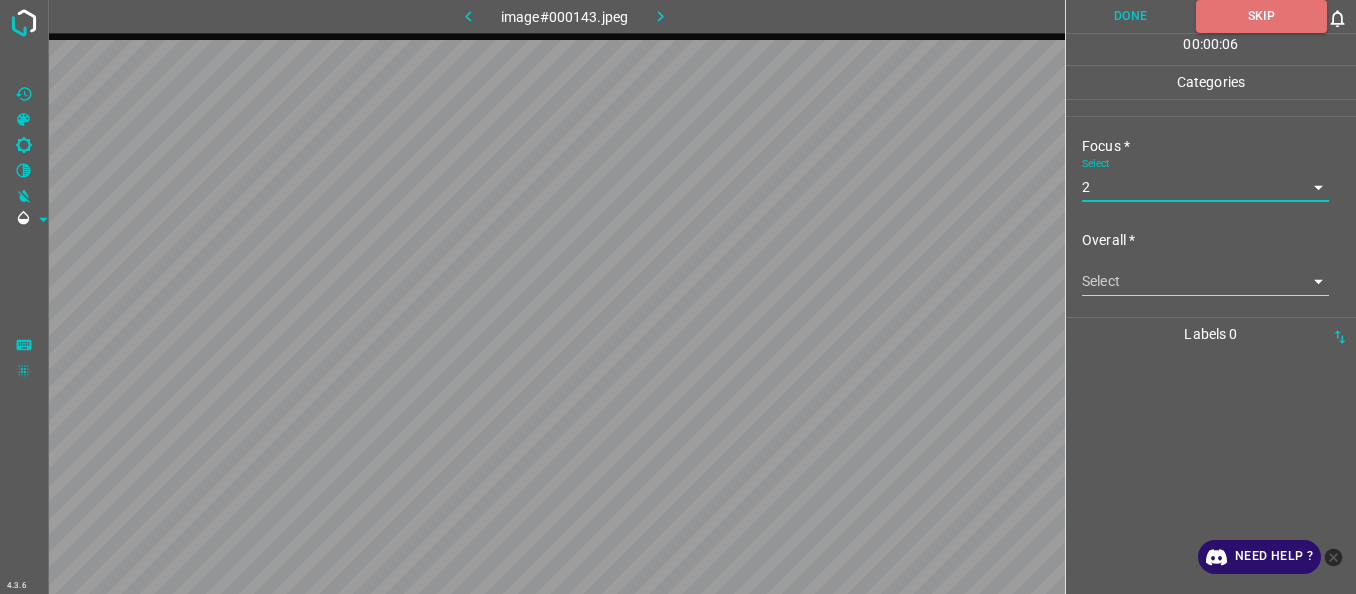 click on "4.3.6  image#000143.jpeg Done Skip 0 00   : 00   : 06   Categories Lighting *  Select 2 2 Focus *  Select 2 2 Overall *  Select ​ Labels   0 Categories 1 Lighting 2 Focus 3 Overall Tools Space Change between modes (Draw & Edit) I Auto labeling R Restore zoom M Zoom in N Zoom out Delete Delete selecte label Filters Z Restore filters X Saturation filter C Brightness filter V Contrast filter B Gray scale filter General O Download Need Help ? - Text - Hide - Delete" at bounding box center (678, 297) 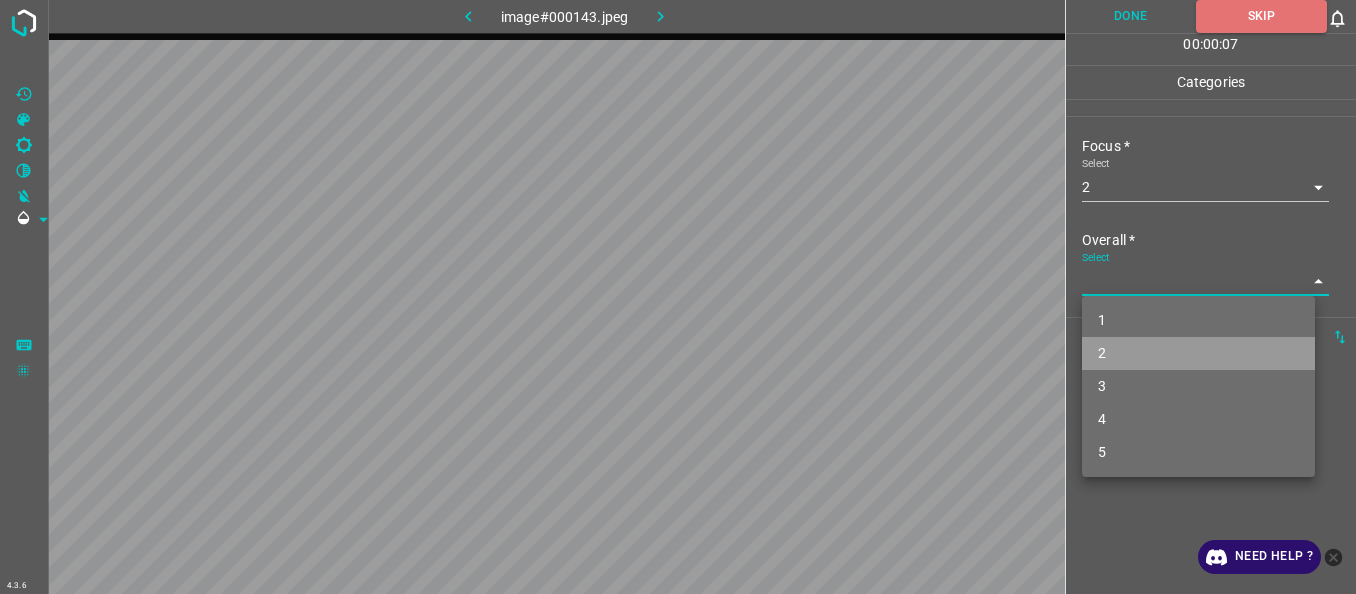 click on "2" at bounding box center [1198, 353] 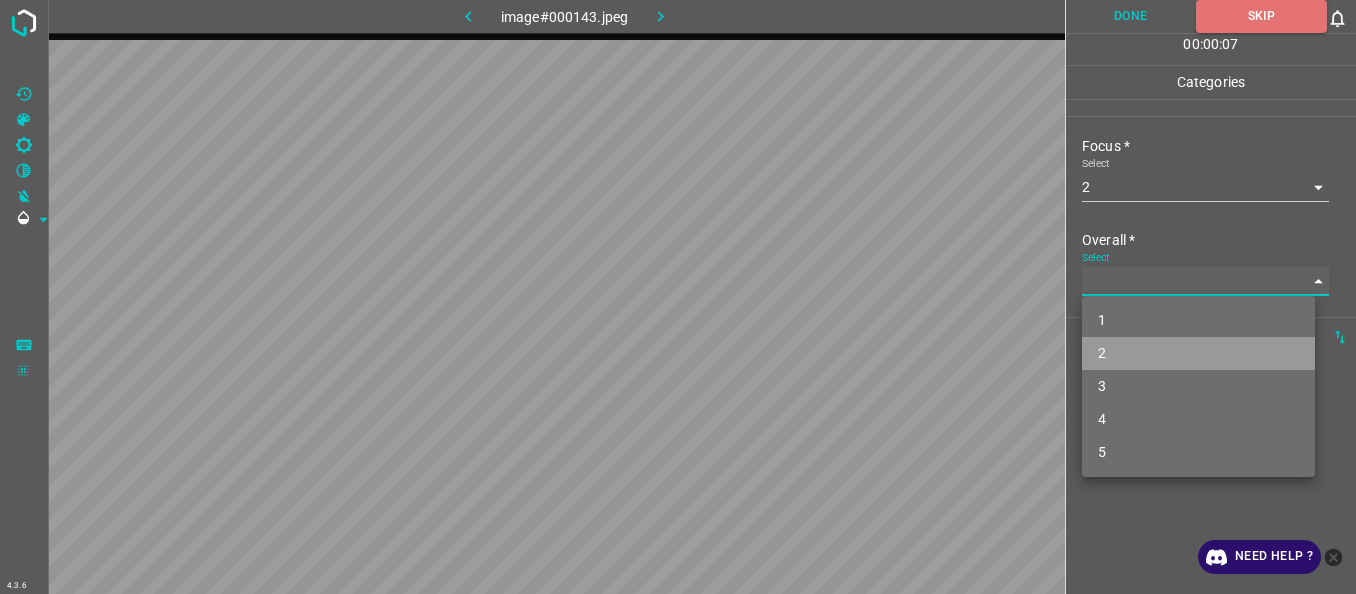 type on "2" 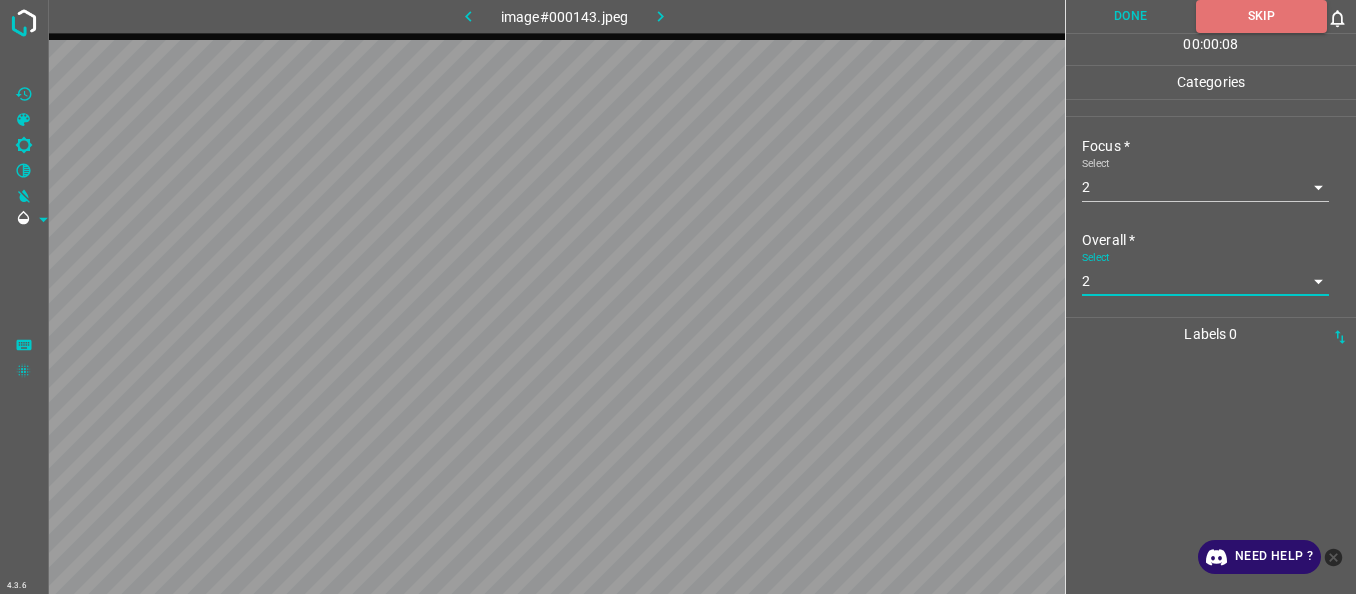 click on "Done" at bounding box center [1131, 16] 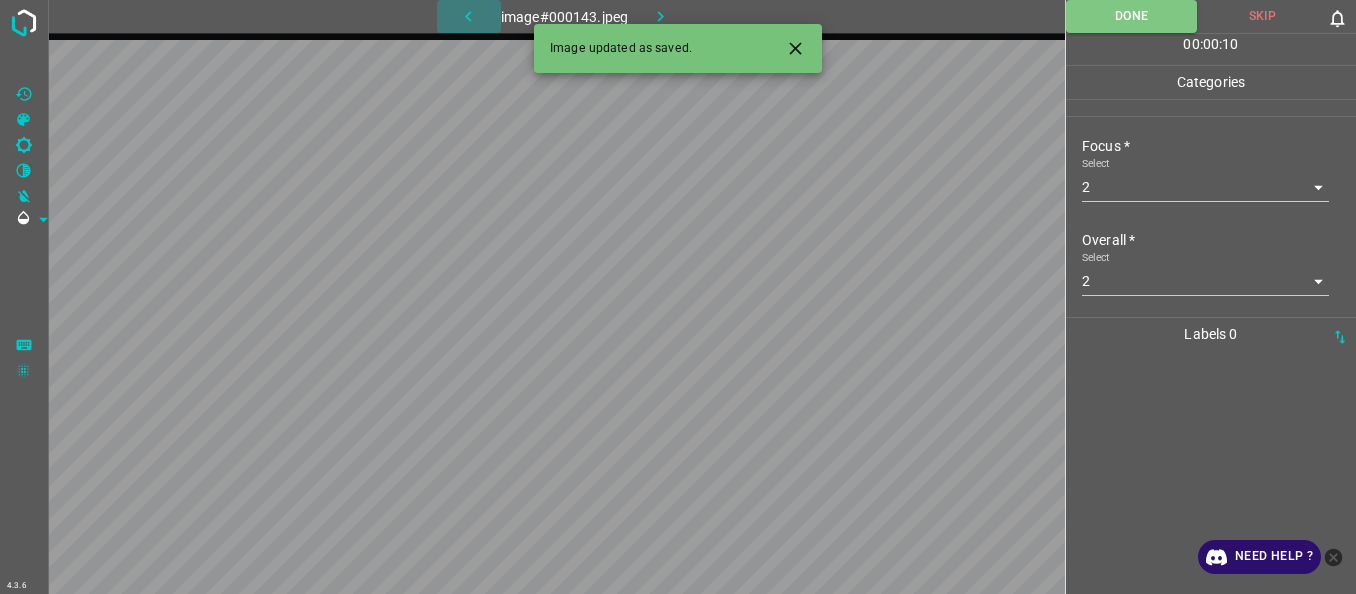 click 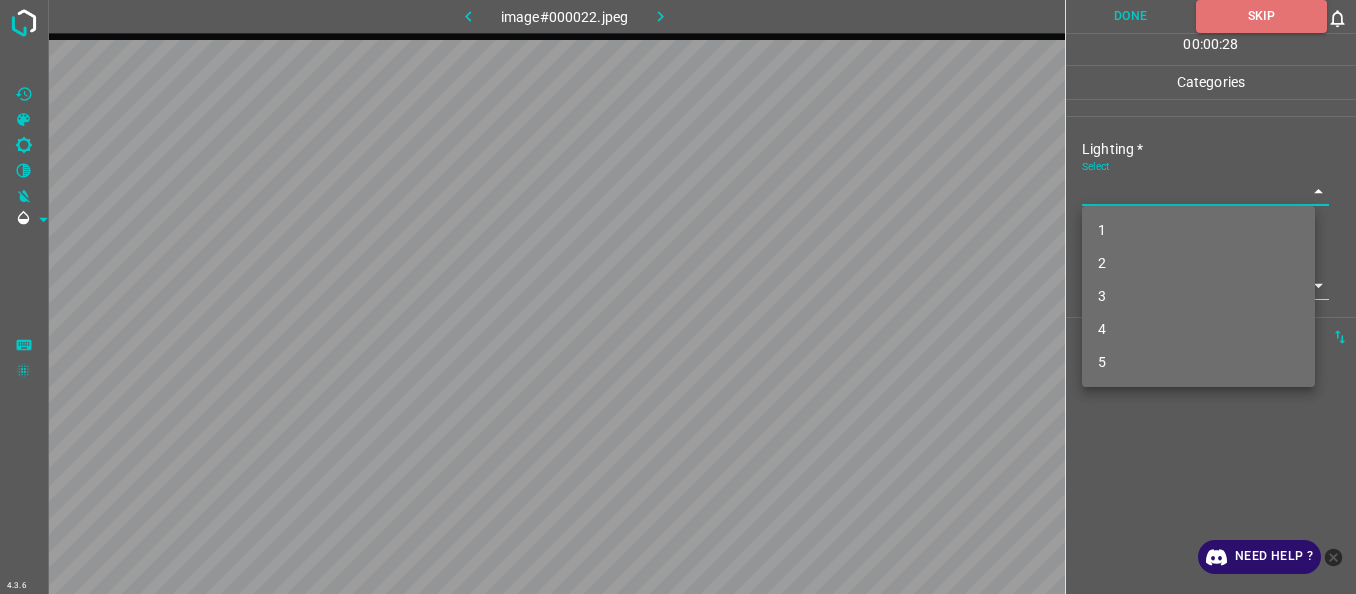 click on "4.3.6  image#000022.jpeg Done Skip 0 00   : 00   : 28   Categories Lighting *  Select ​ Focus *  Select ​ Overall *  Select ​ Labels   0 Categories 1 Lighting 2 Focus 3 Overall Tools Space Change between modes (Draw & Edit) I Auto labeling R Restore zoom M Zoom in N Zoom out Delete Delete selecte label Filters Z Restore filters X Saturation filter C Brightness filter V Contrast filter B Gray scale filter General O Download Need Help ? - Text - Hide - Delete 1 2 3 4 5" at bounding box center [678, 297] 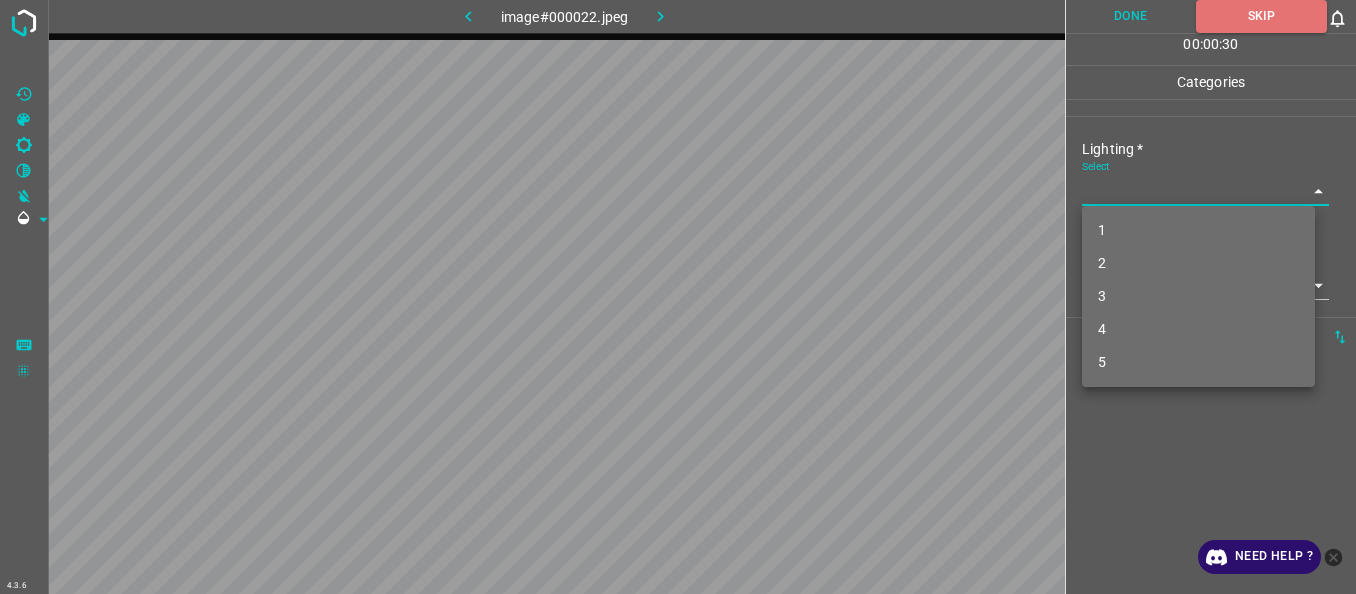 click on "3" at bounding box center [1198, 296] 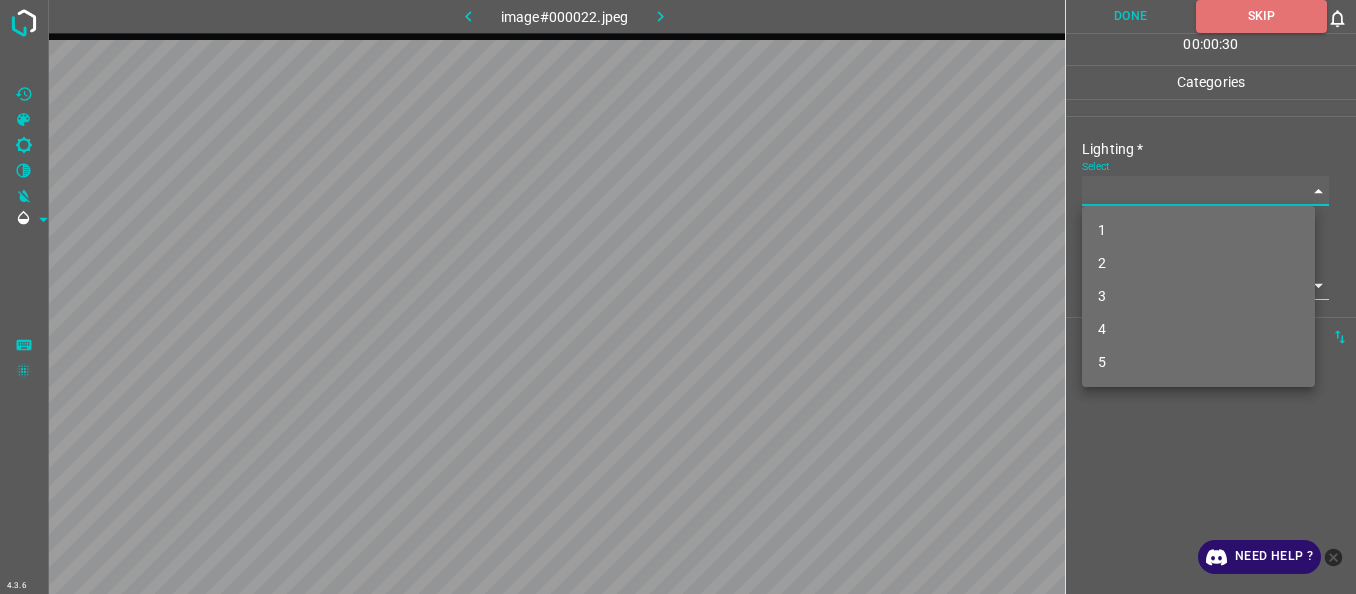 type on "3" 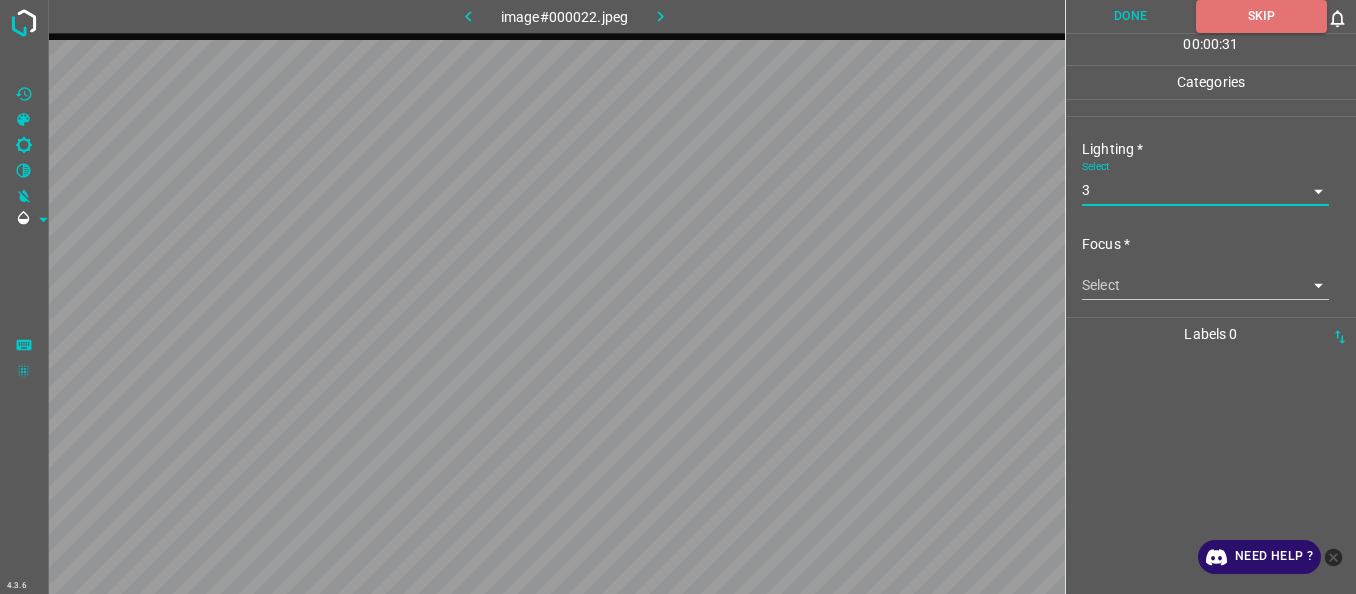 click on "4.3.6  image#000022.jpeg Done Skip 0 00   : 00   : 31   Categories Lighting *  Select 3 3 Focus *  Select ​ Overall *  Select ​ Labels   0 Categories 1 Lighting 2 Focus 3 Overall Tools Space Change between modes (Draw & Edit) I Auto labeling R Restore zoom M Zoom in N Zoom out Delete Delete selecte label Filters Z Restore filters X Saturation filter C Brightness filter V Contrast filter B Gray scale filter General O Download Need Help ? - Text - Hide - Delete" at bounding box center (678, 297) 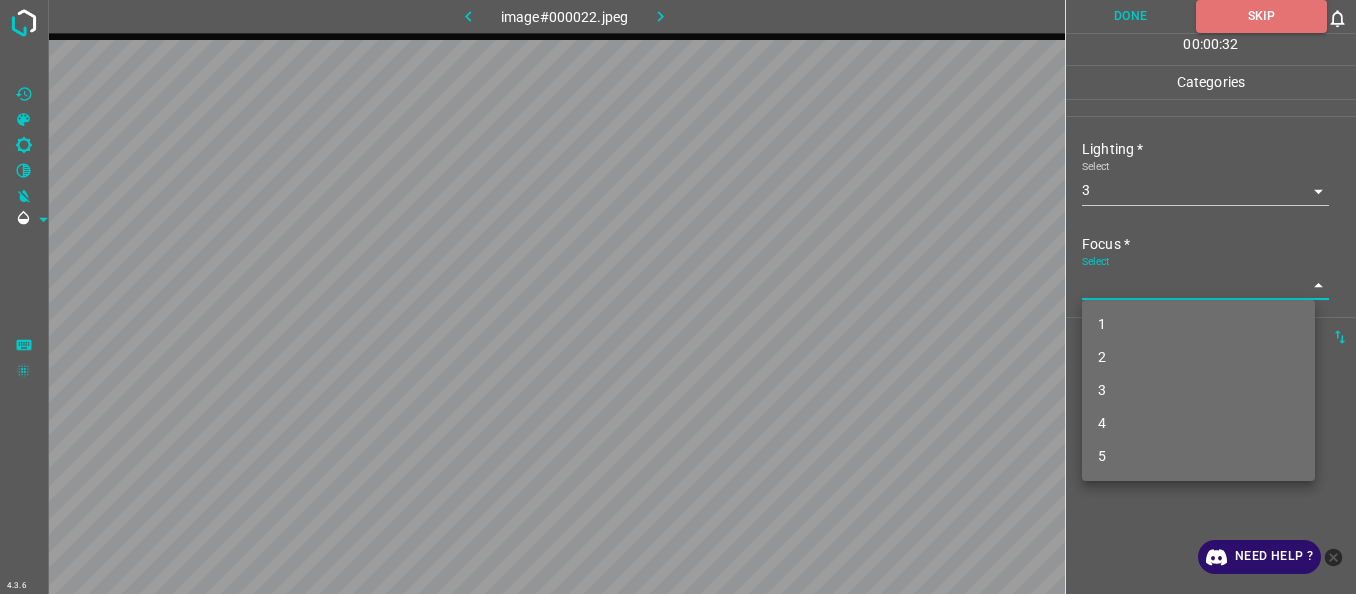 click on "2" at bounding box center [1198, 357] 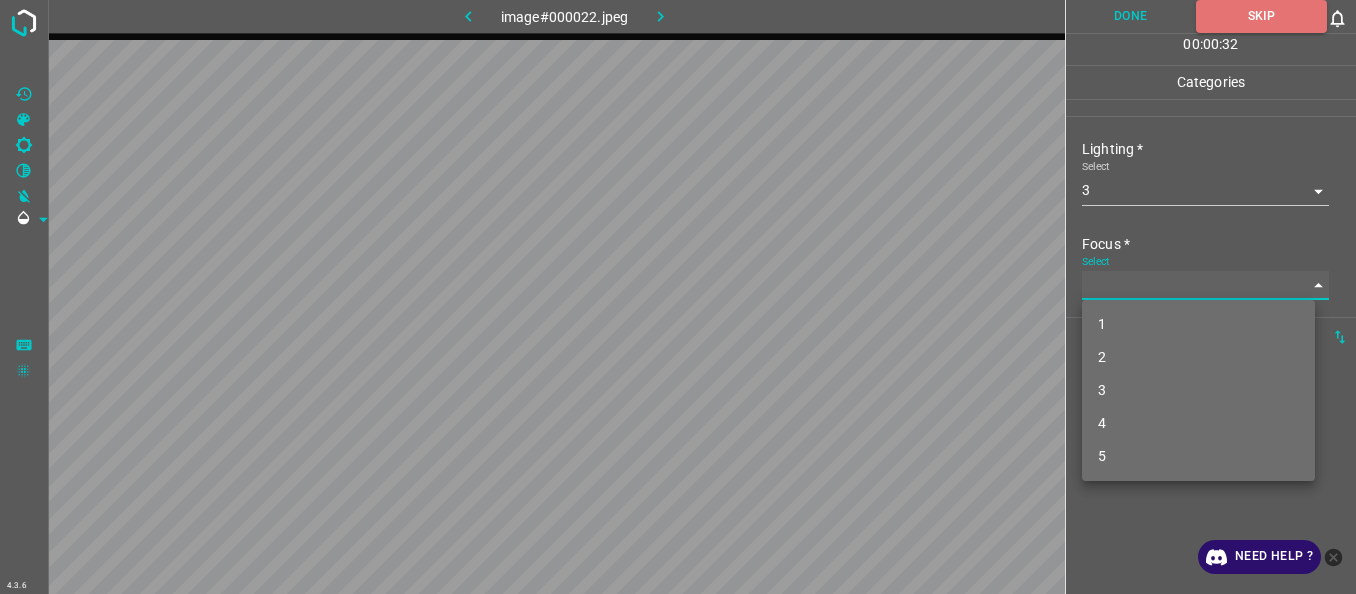 type on "2" 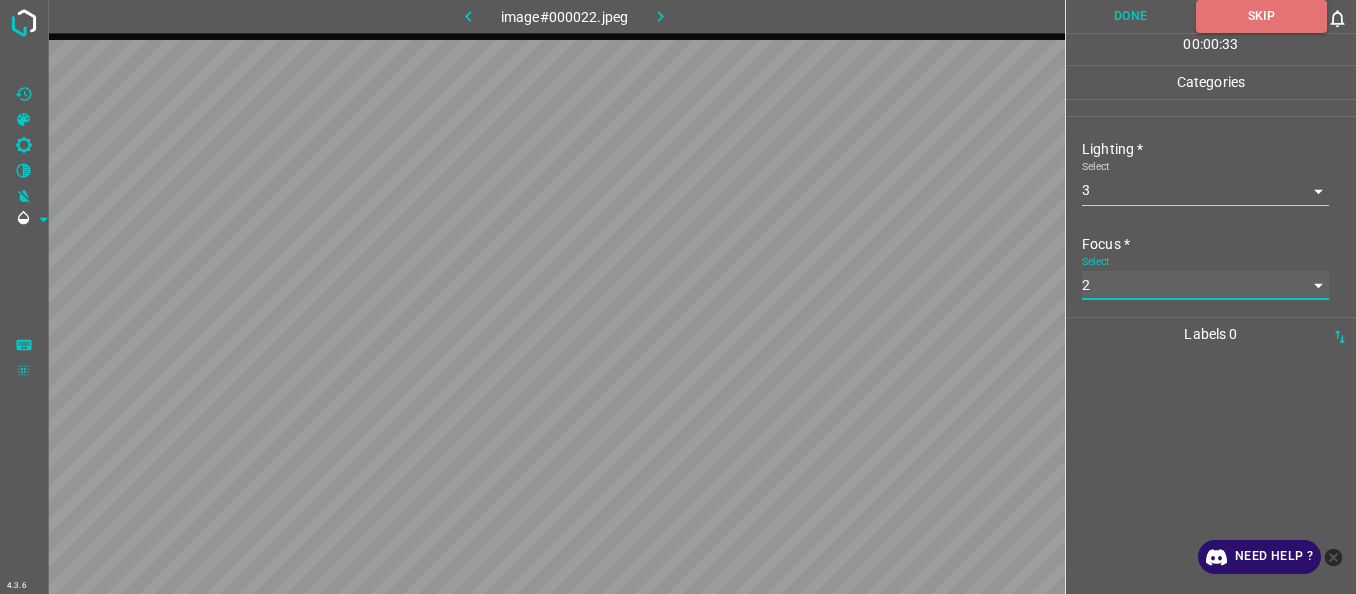 scroll, scrollTop: 98, scrollLeft: 0, axis: vertical 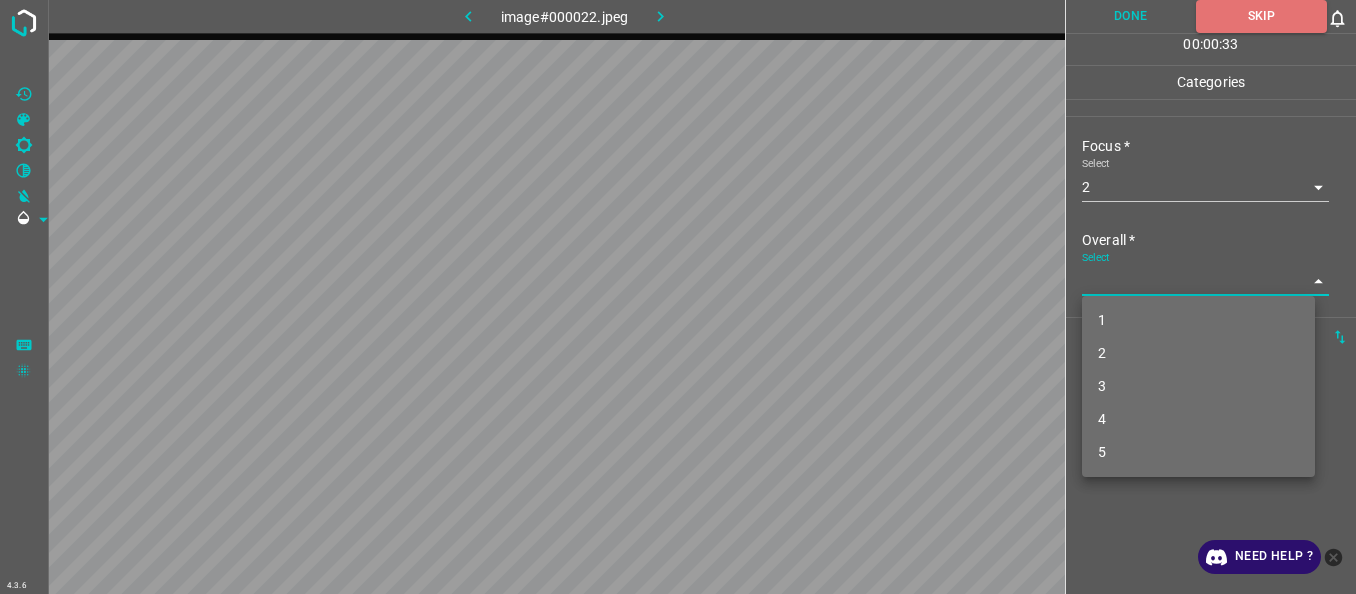 click on "4.3.6  image#000022.jpeg Done Skip 0 00   : 00   : 33   Categories Lighting *  Select 3 3 Focus *  Select 2 2 Overall *  Select ​ Labels   0 Categories 1 Lighting 2 Focus 3 Overall Tools Space Change between modes (Draw & Edit) I Auto labeling R Restore zoom M Zoom in N Zoom out Delete Delete selecte label Filters Z Restore filters X Saturation filter C Brightness filter V Contrast filter B Gray scale filter General O Download Need Help ? - Text - Hide - Delete 1 2 3 4 5" at bounding box center [678, 297] 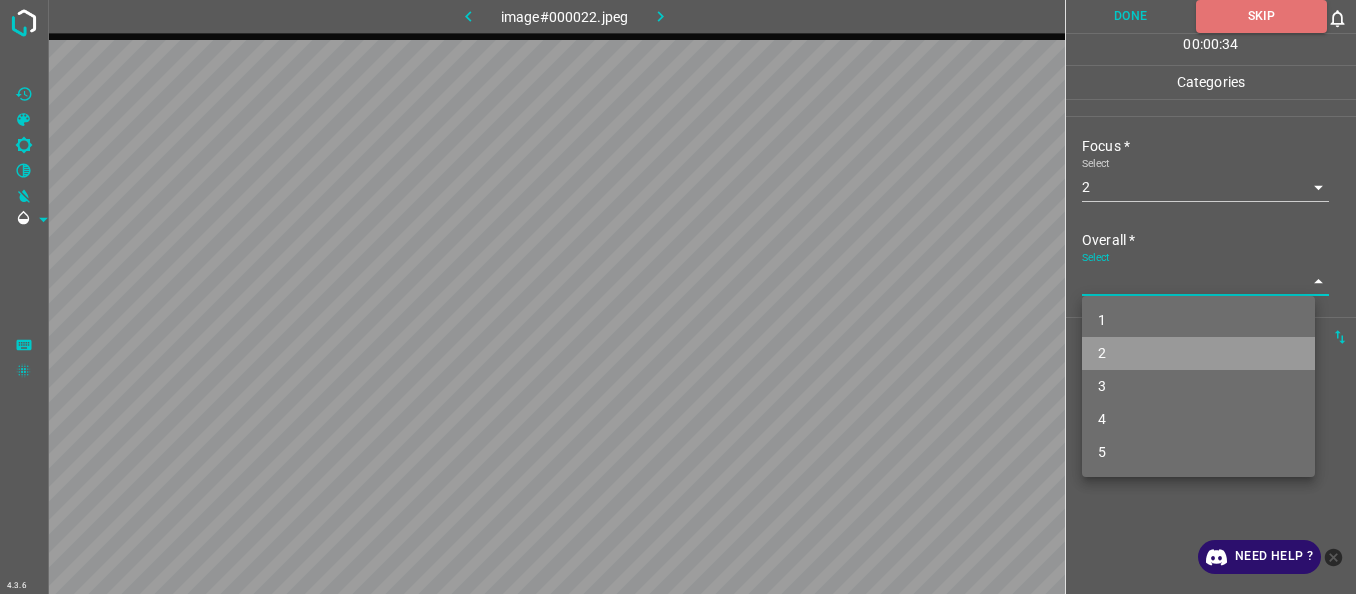 click on "2" at bounding box center [1198, 353] 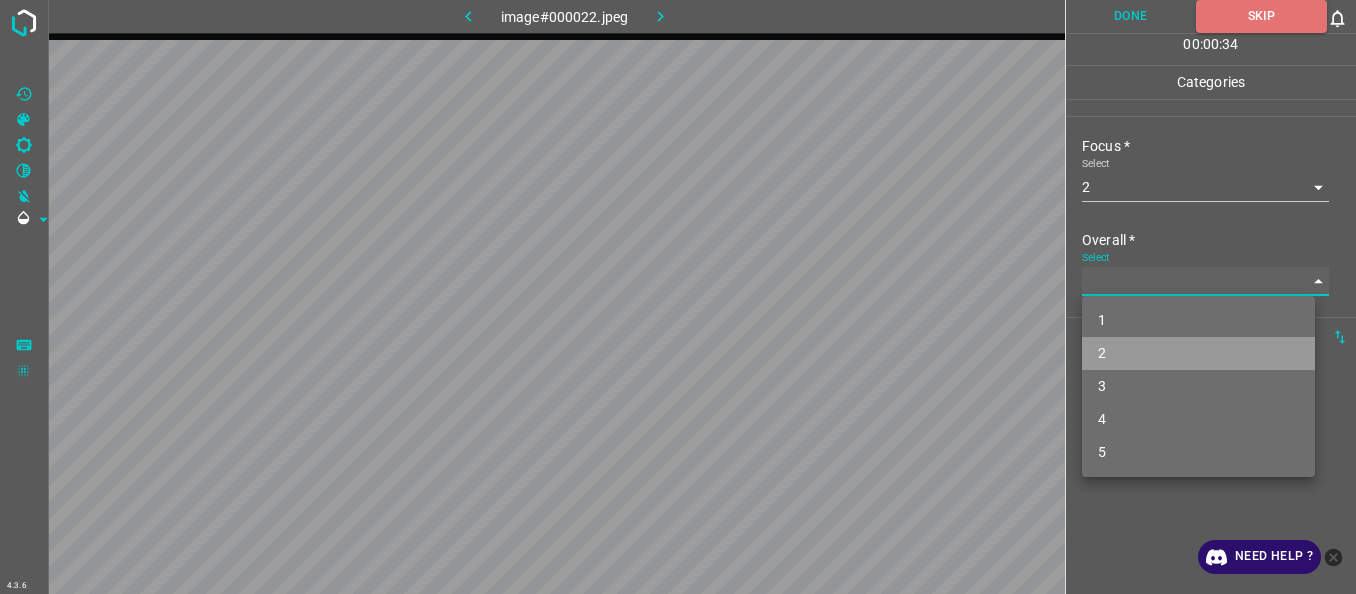 type on "2" 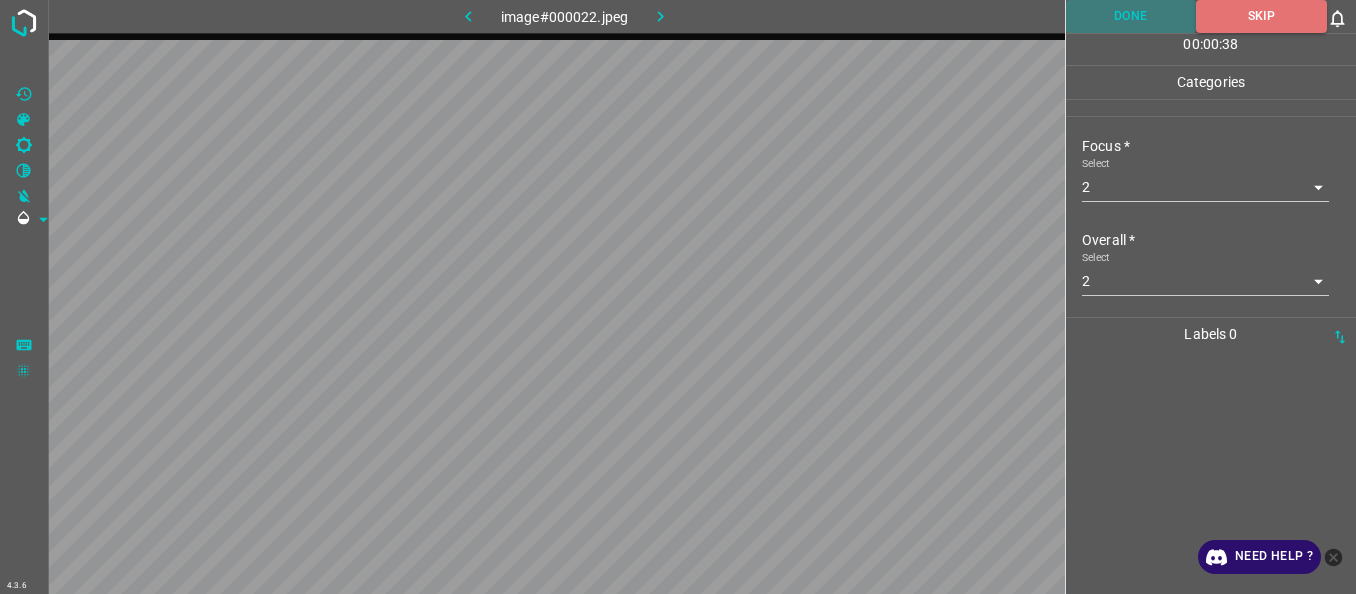 click on "Done" at bounding box center (1131, 16) 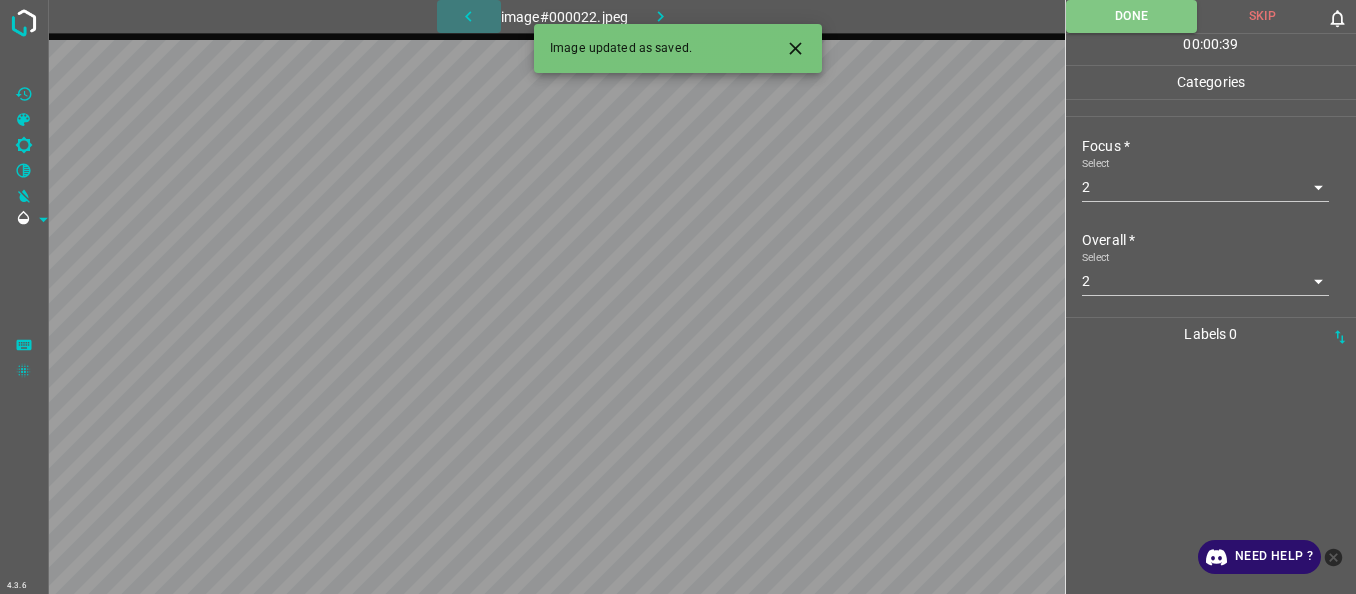 click at bounding box center [469, 16] 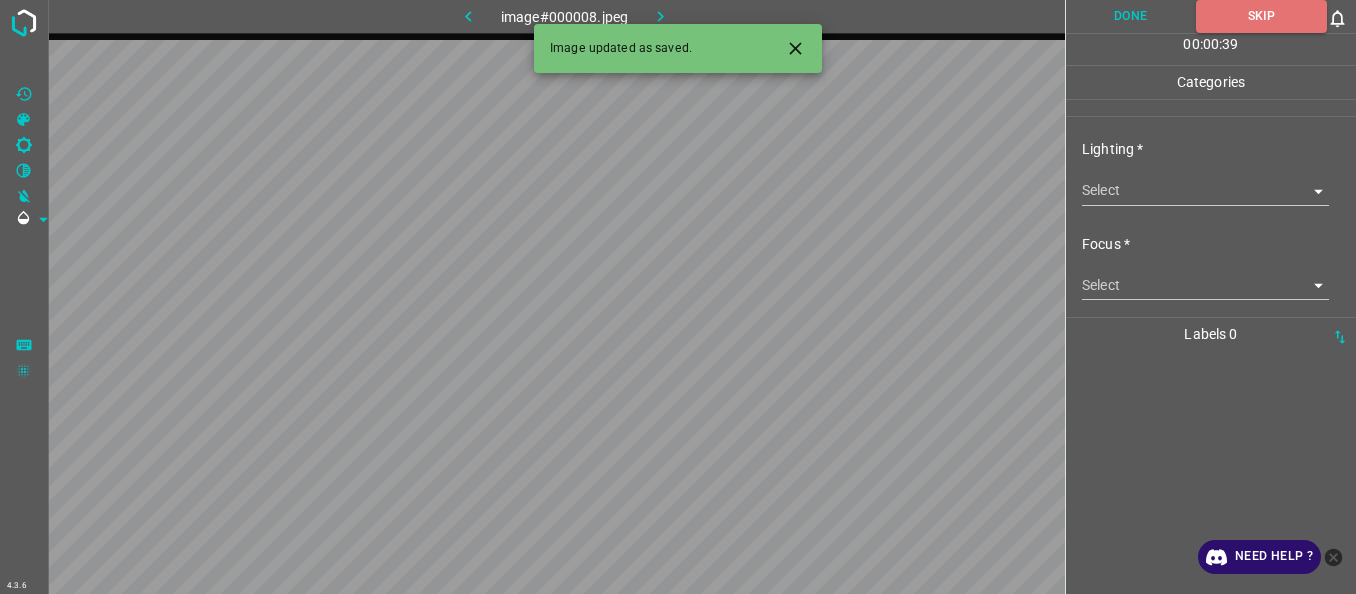 click on "4.3.6  image#000008.jpeg Done Skip 0 00   : 00   : 39   Categories Lighting *  Select ​ Focus *  Select ​ Overall *  Select ​ Labels   0 Categories 1 Lighting 2 Focus 3 Overall Tools Space Change between modes (Draw & Edit) I Auto labeling R Restore zoom M Zoom in N Zoom out Delete Delete selecte label Filters Z Restore filters X Saturation filter C Brightness filter V Contrast filter B Gray scale filter General O Download Image updated as saved. Need Help ? - Text - Hide - Delete" at bounding box center [678, 297] 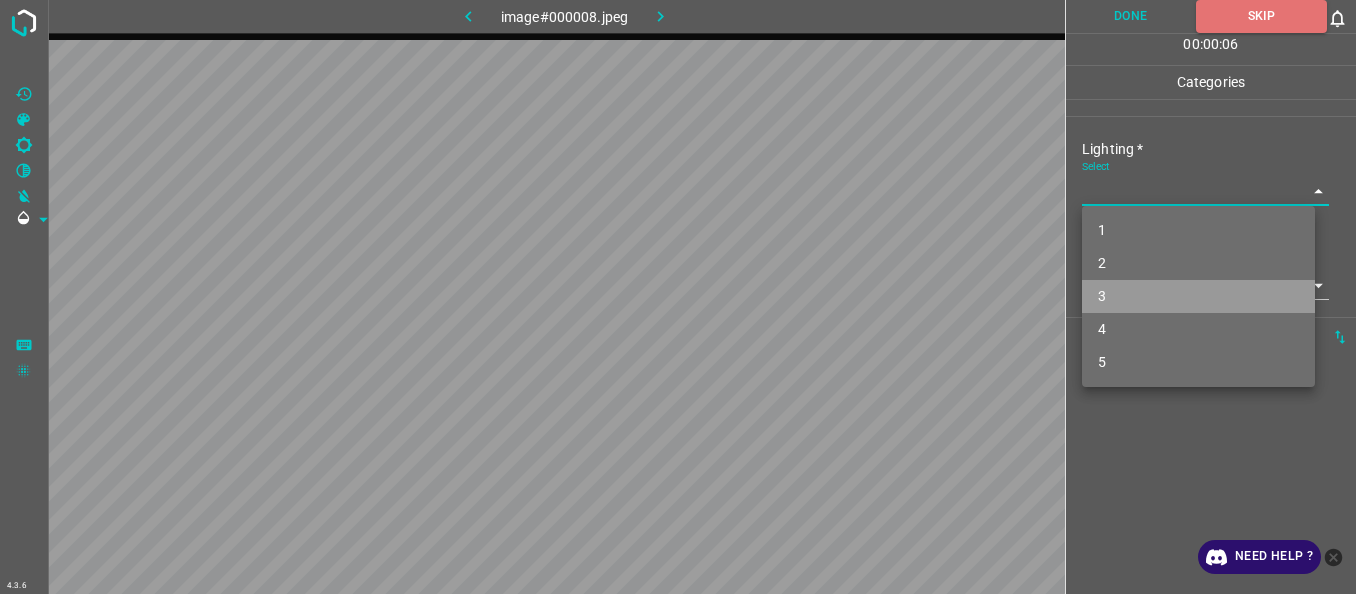 click on "3" at bounding box center [1198, 296] 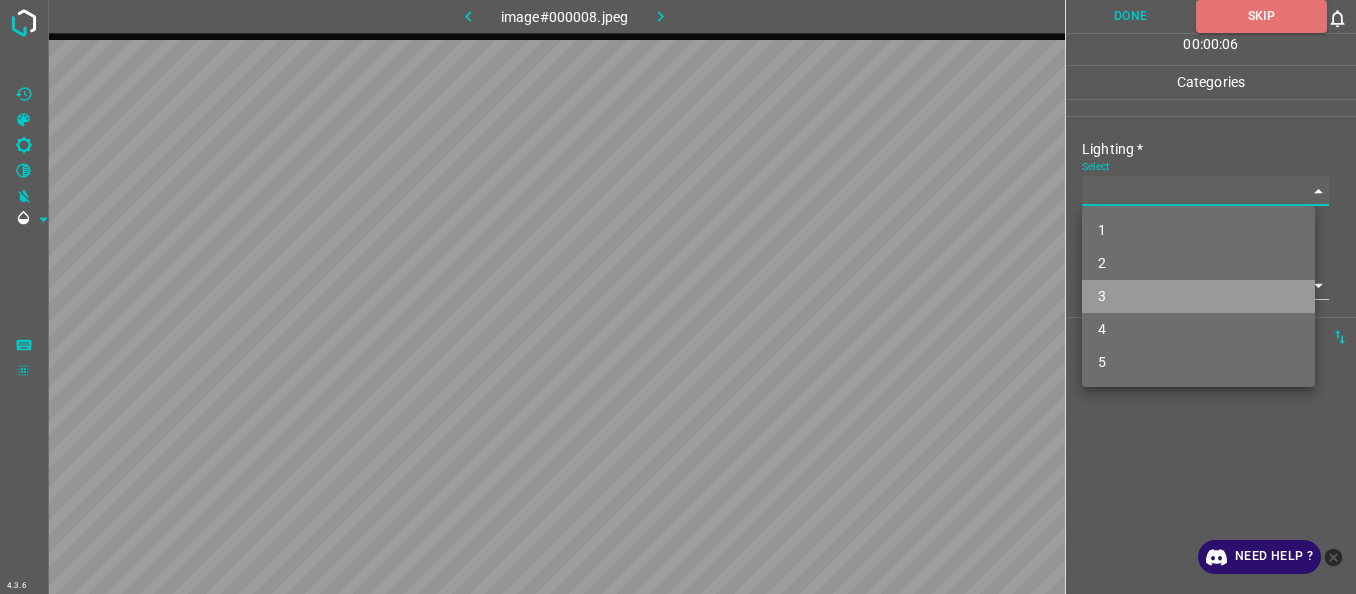 type on "3" 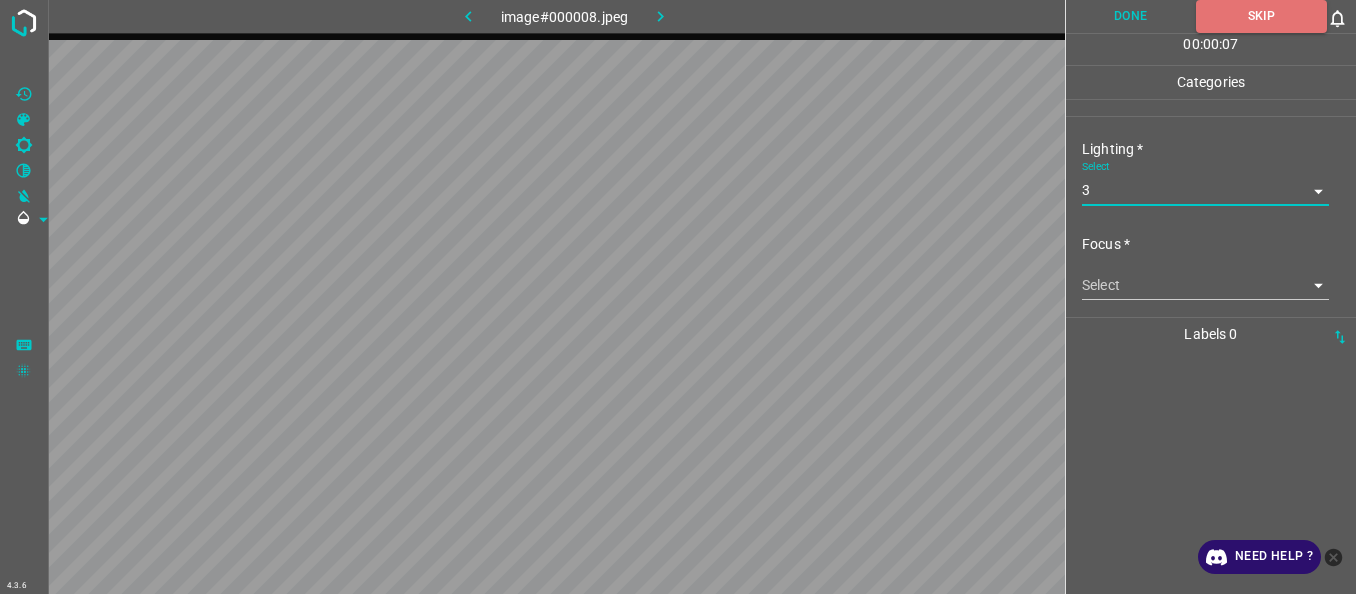 click on "4.3.6  image#000008.jpeg Done Skip 0 00   : 00   : 07   Categories Lighting *  Select 3 3 Focus *  Select ​ Overall *  Select ​ Labels   0 Categories 1 Lighting 2 Focus 3 Overall Tools Space Change between modes (Draw & Edit) I Auto labeling R Restore zoom M Zoom in N Zoom out Delete Delete selecte label Filters Z Restore filters X Saturation filter C Brightness filter V Contrast filter B Gray scale filter General O Download Need Help ? - Text - Hide - Delete" at bounding box center (678, 297) 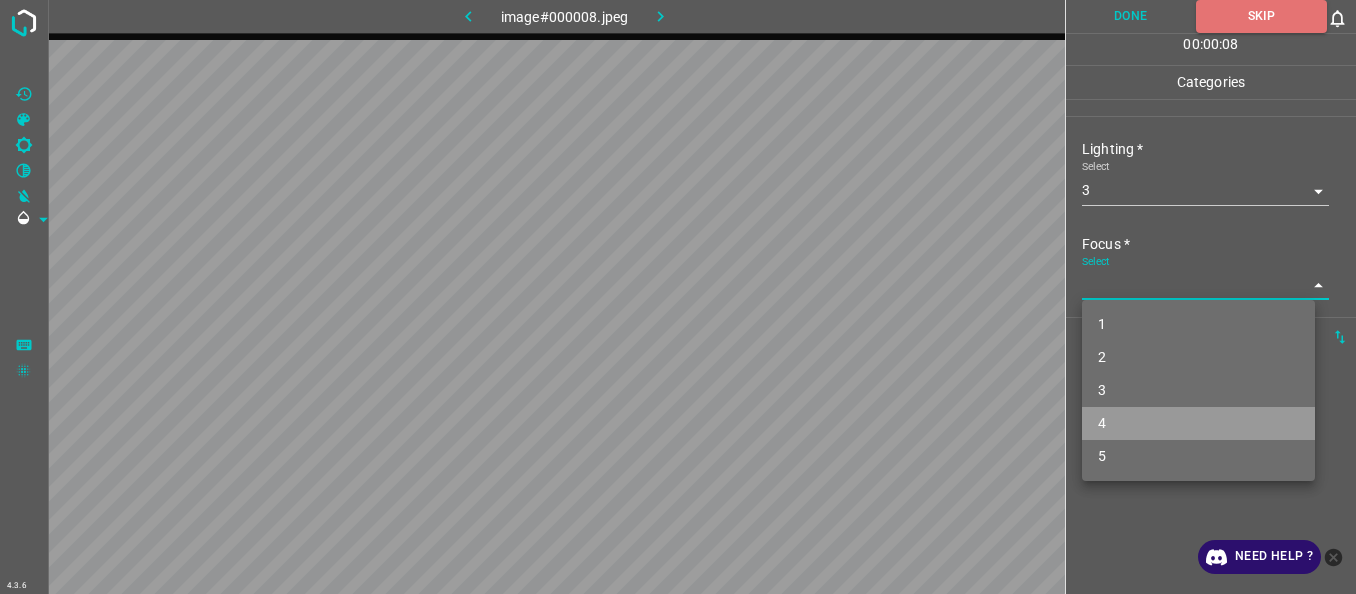 click on "4" at bounding box center (1198, 423) 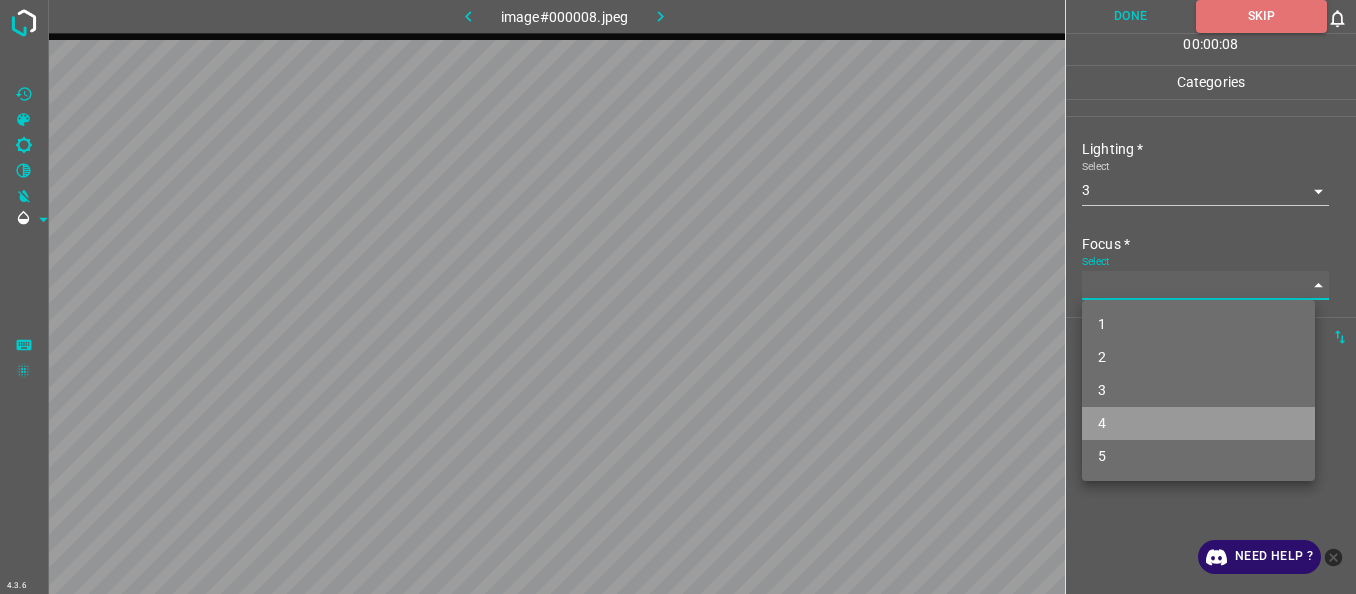 type on "4" 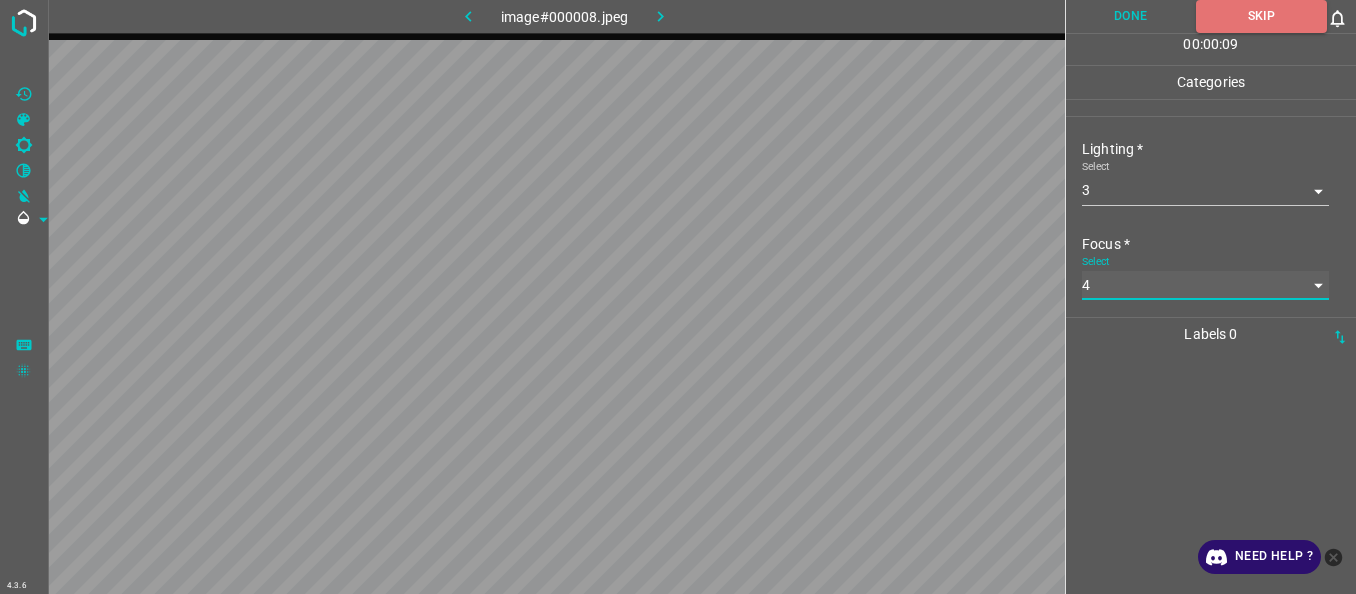scroll, scrollTop: 98, scrollLeft: 0, axis: vertical 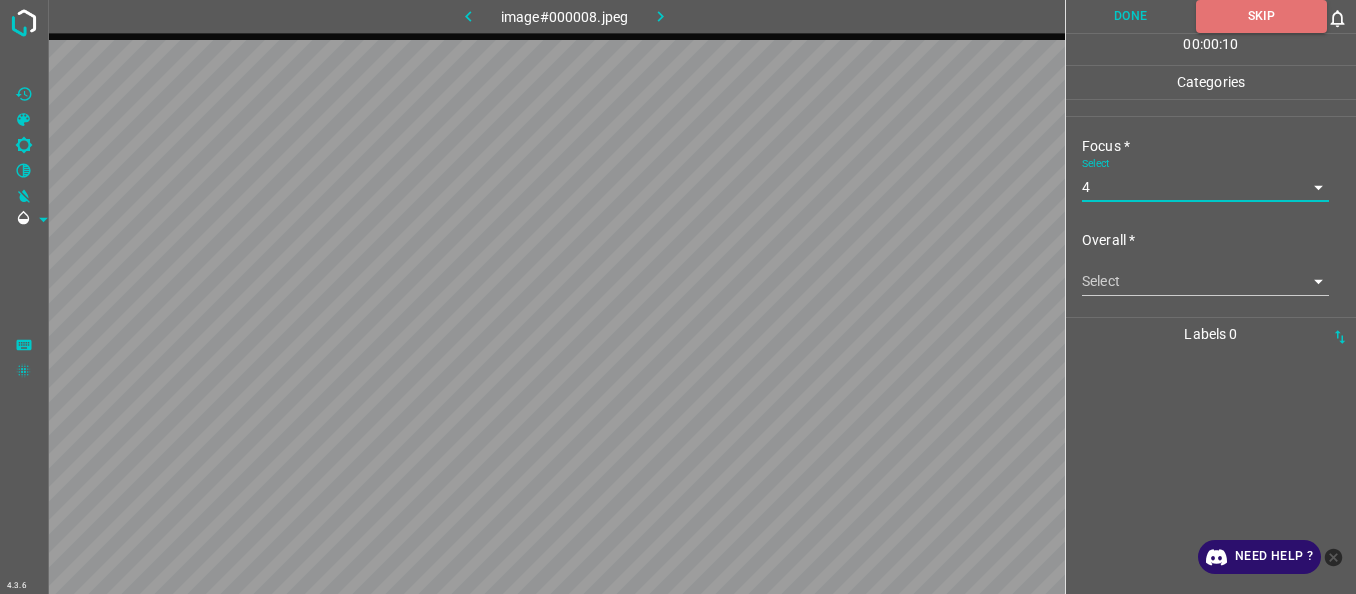 click on "4.3.6  image#000008.jpeg Done Skip 0 00   : 00   : 10   Categories Lighting *  Select 3 3 Focus *  Select 4 4 Overall *  Select ​ Labels   0 Categories 1 Lighting 2 Focus 3 Overall Tools Space Change between modes (Draw & Edit) I Auto labeling R Restore zoom M Zoom in N Zoom out Delete Delete selecte label Filters Z Restore filters X Saturation filter C Brightness filter V Contrast filter B Gray scale filter General O Download Need Help ? - Text - Hide - Delete" at bounding box center [678, 297] 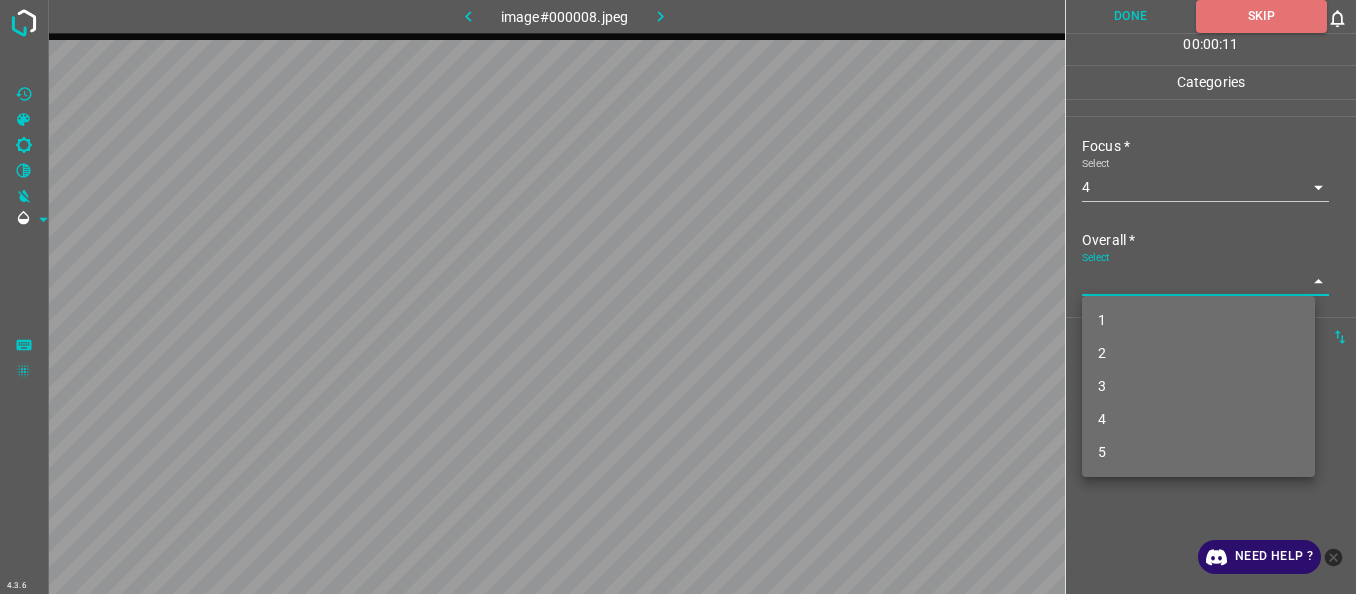 click on "4" at bounding box center [1198, 419] 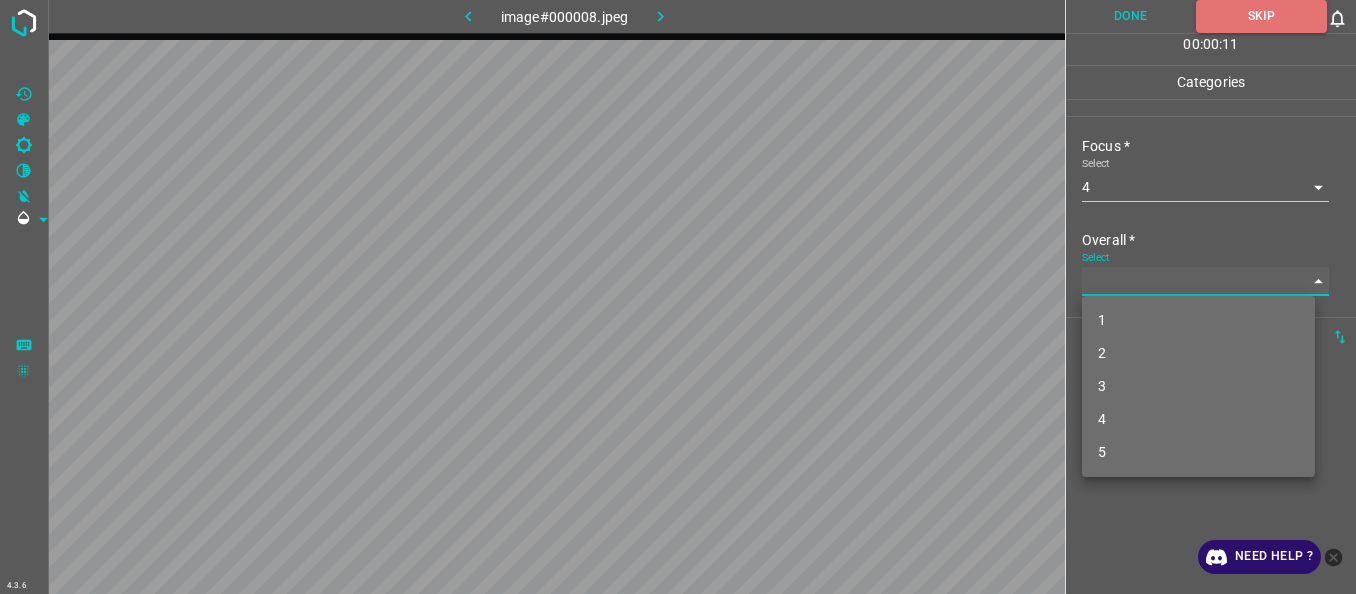 type on "4" 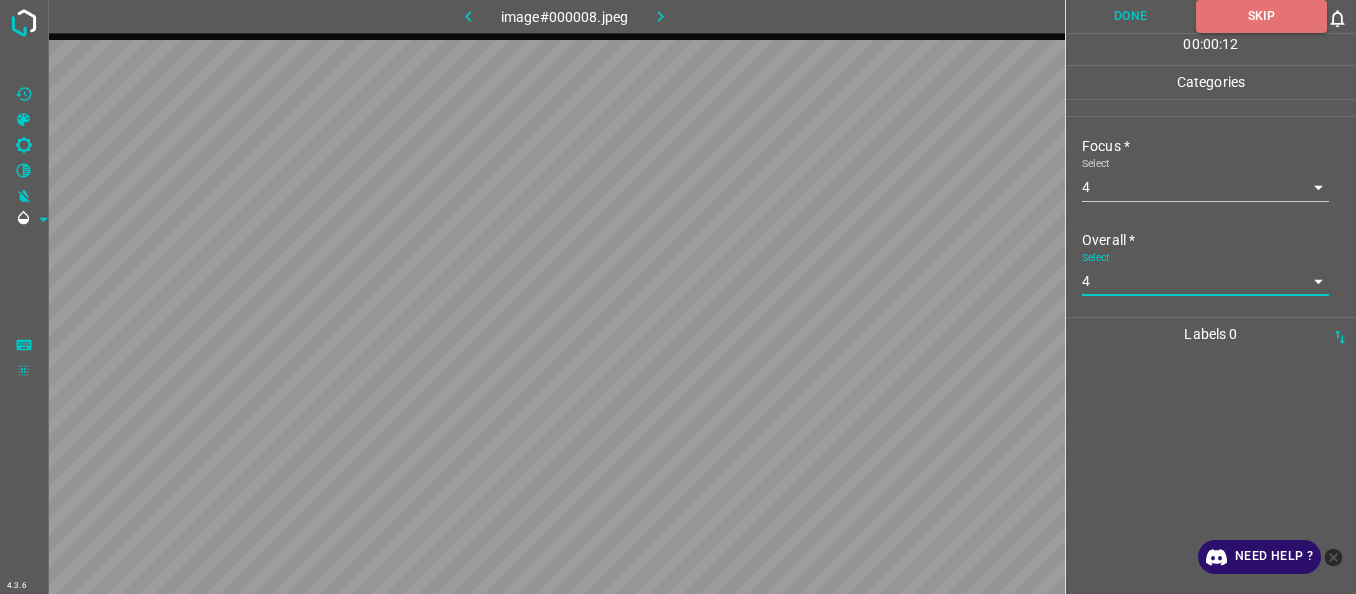 click on "Done" at bounding box center (1131, 16) 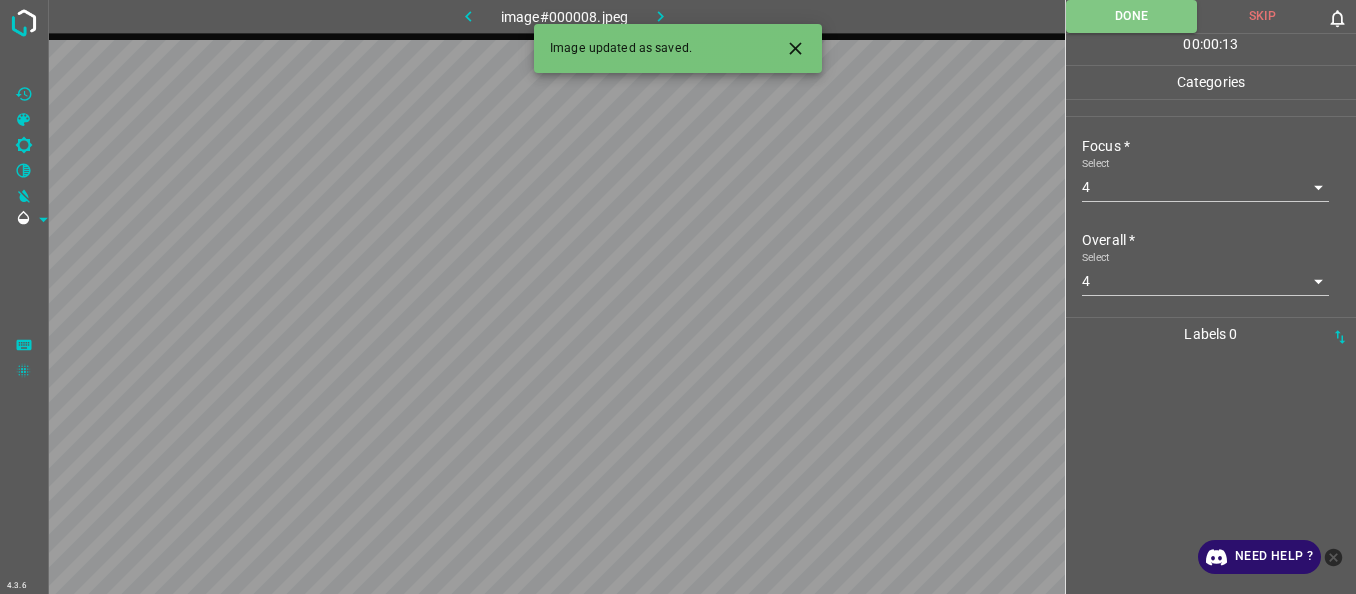 click 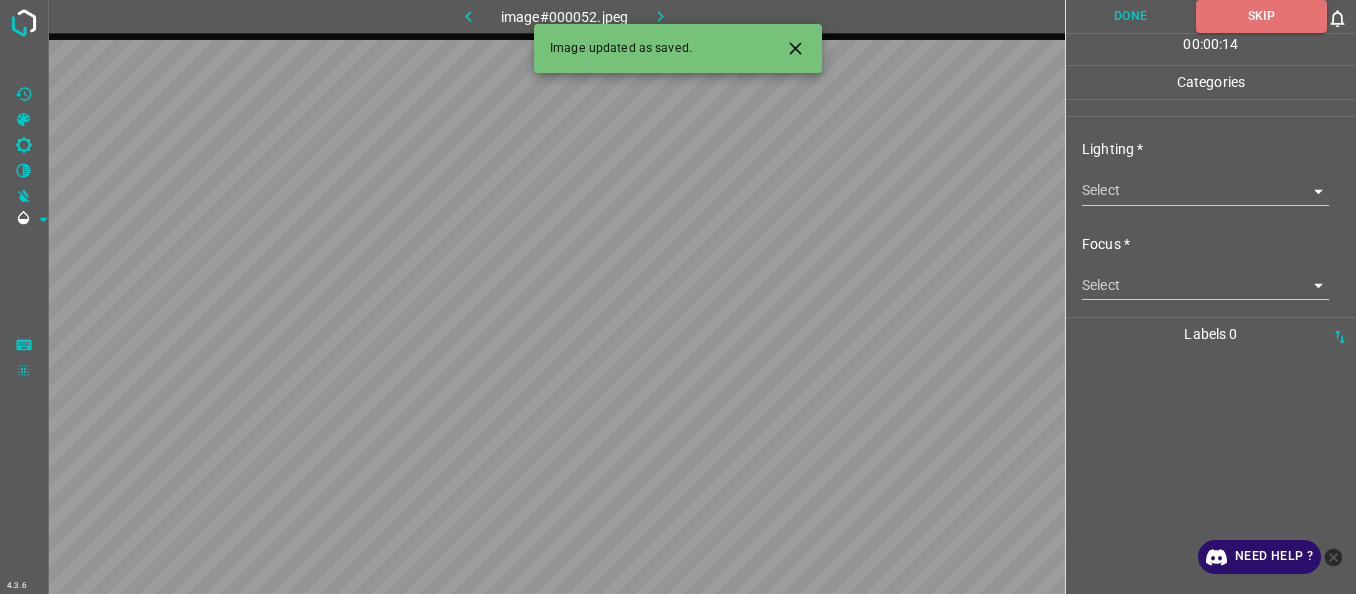 click on "4.3.6  image#000052.jpeg Done Skip 0 00   : 00   : 14   Categories Lighting *  Select ​ Focus *  Select ​ Overall *  Select ​ Labels   0 Categories 1 Lighting 2 Focus 3 Overall Tools Space Change between modes (Draw & Edit) I Auto labeling R Restore zoom M Zoom in N Zoom out Delete Delete selecte label Filters Z Restore filters X Saturation filter C Brightness filter V Contrast filter B Gray scale filter General O Download Image updated as saved. Need Help ? - Text - Hide - Delete" at bounding box center [678, 297] 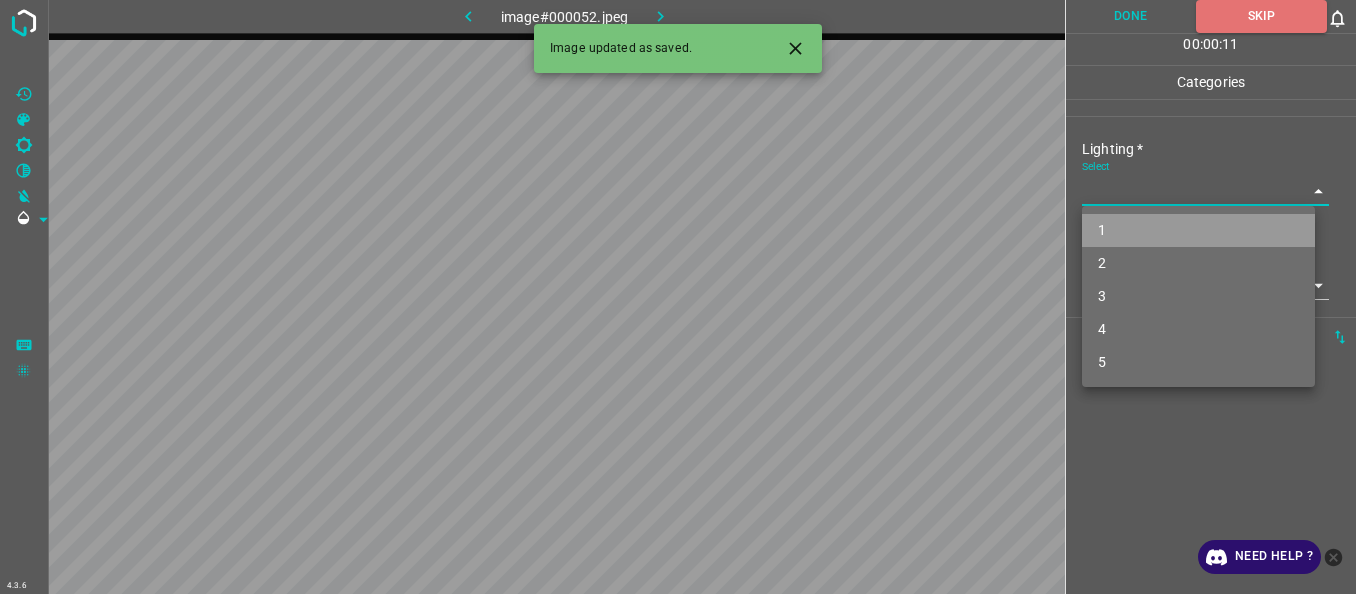 click on "1" at bounding box center (1198, 230) 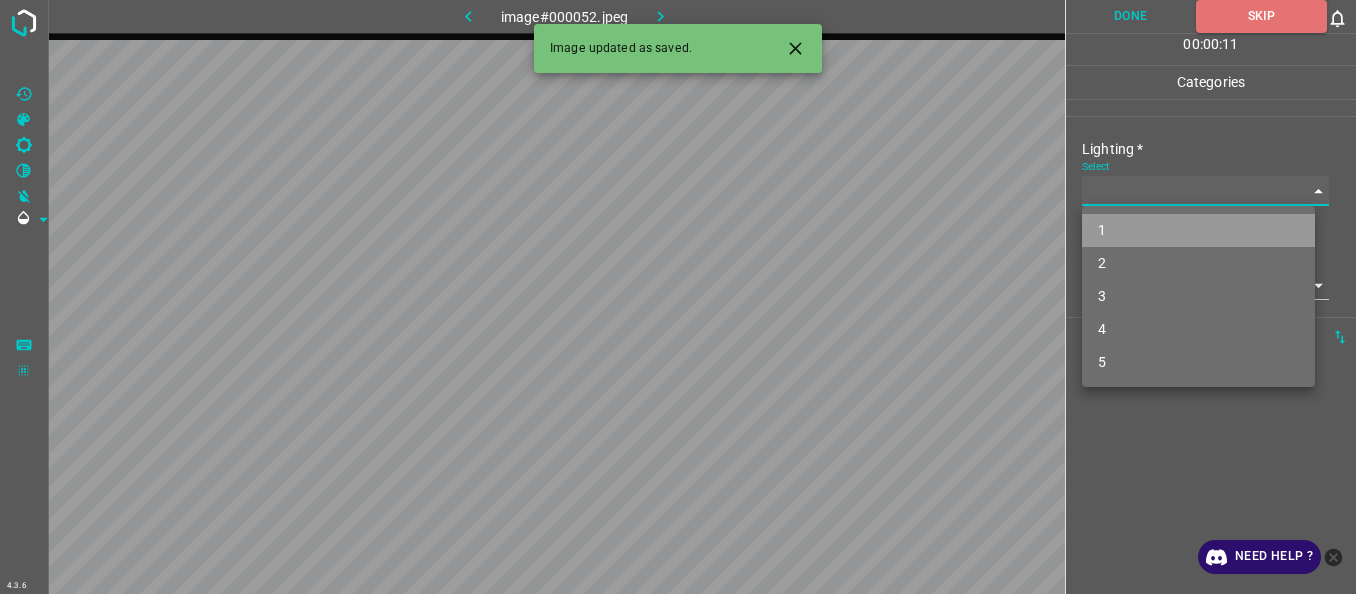 type on "1" 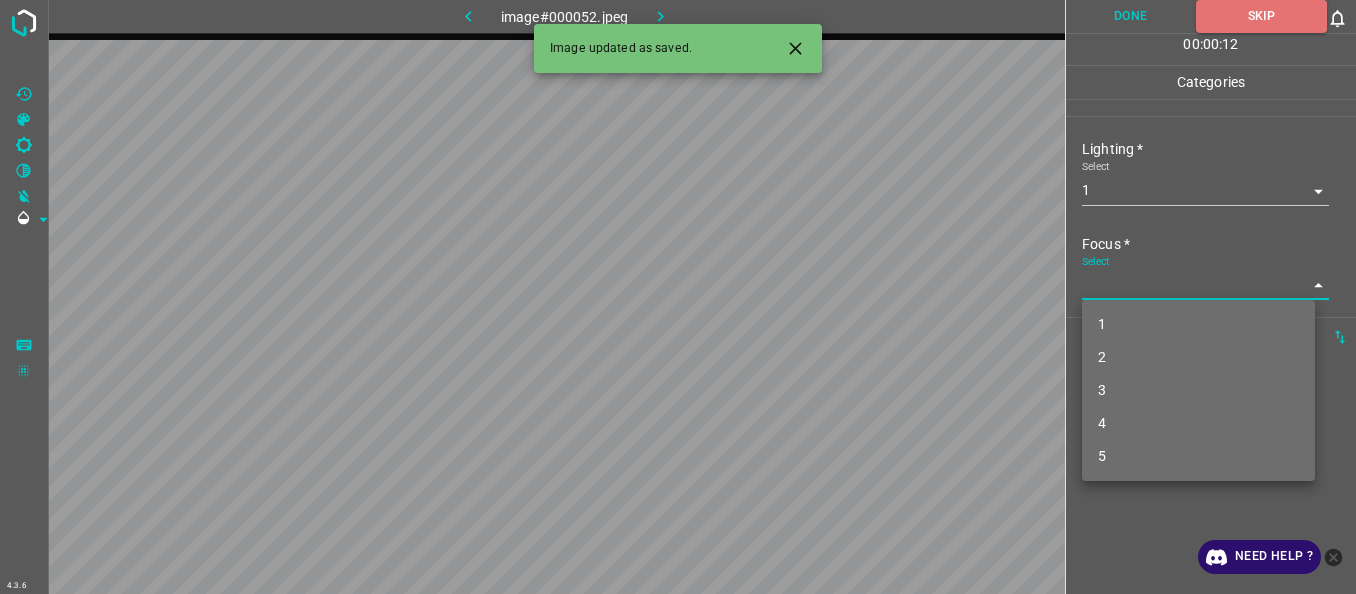 click on "4.3.6  image#000052.jpeg Done Skip 0 00   : 00   : 12   Categories Lighting *  Select 1 1 Focus *  Select ​ Overall *  Select ​ Labels   0 Categories 1 Lighting 2 Focus 3 Overall Tools Space Change between modes (Draw & Edit) I Auto labeling R Restore zoom M Zoom in N Zoom out Delete Delete selecte label Filters Z Restore filters X Saturation filter C Brightness filter V Contrast filter B Gray scale filter General O Download Image updated as saved. Need Help ? - Text - Hide - Delete 1 2 3 4 5" at bounding box center (678, 297) 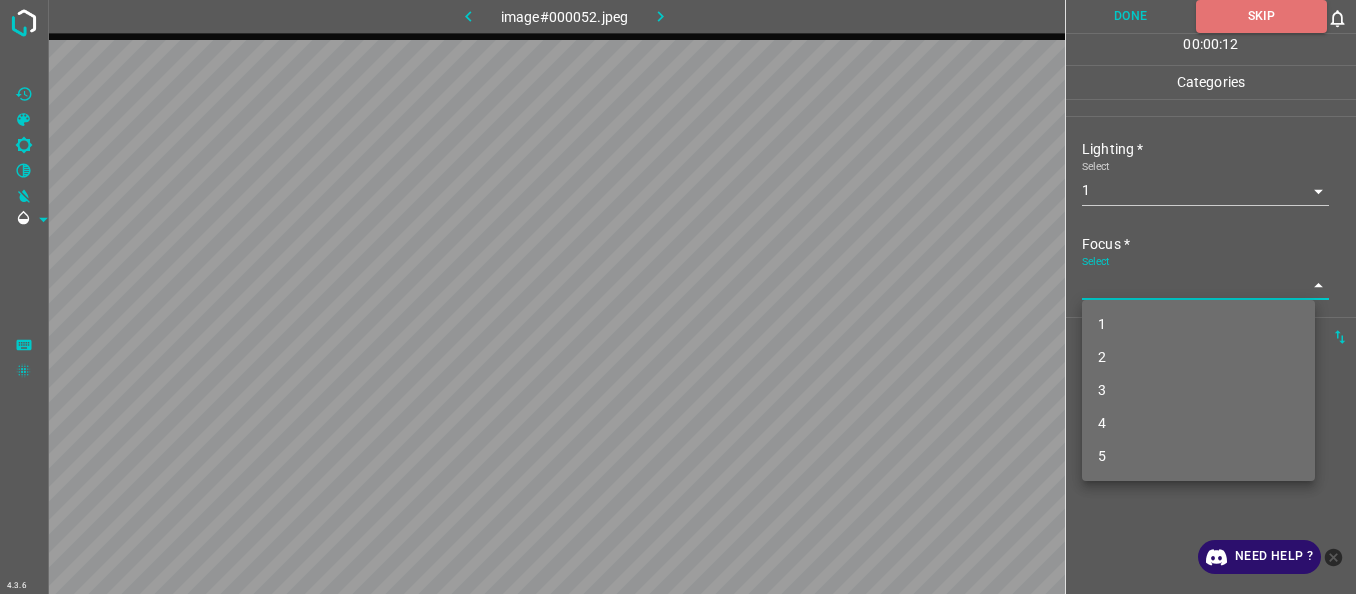 click on "1" at bounding box center (1198, 324) 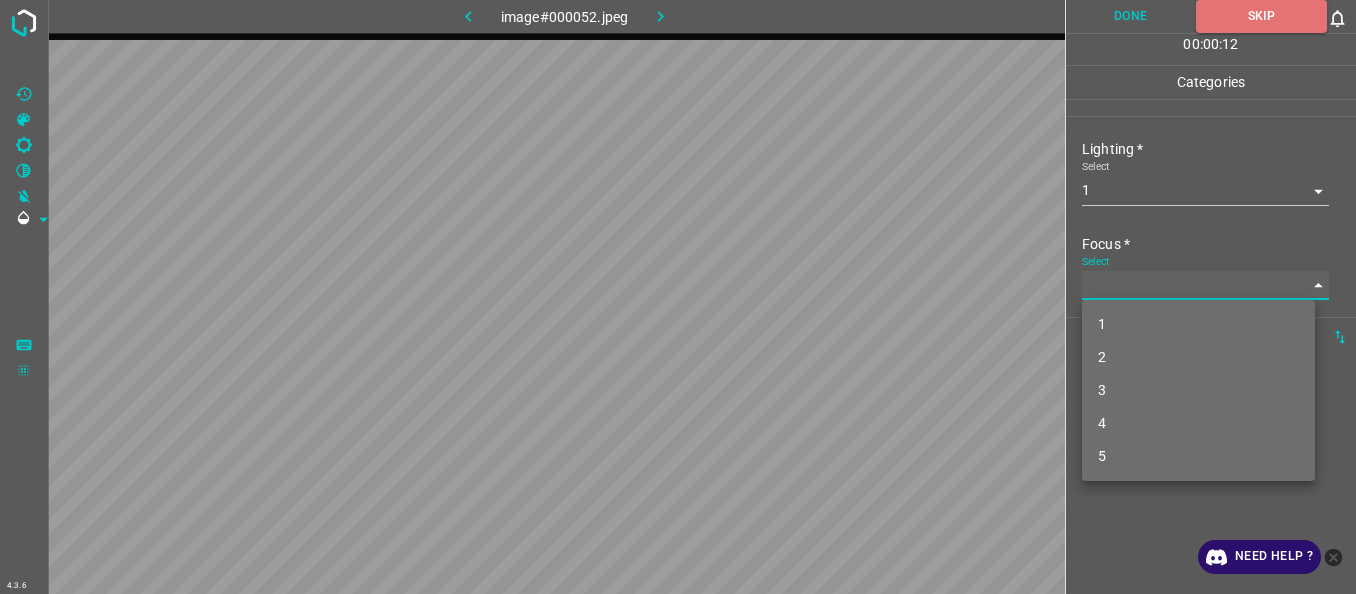 type on "1" 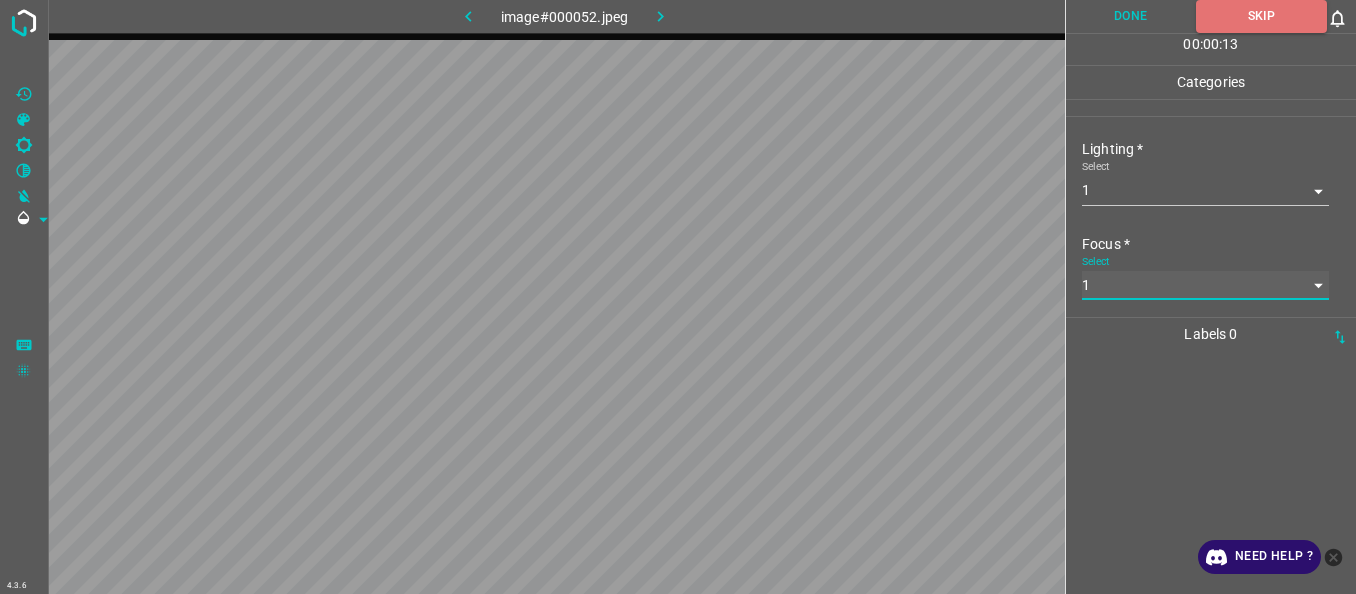 scroll, scrollTop: 98, scrollLeft: 0, axis: vertical 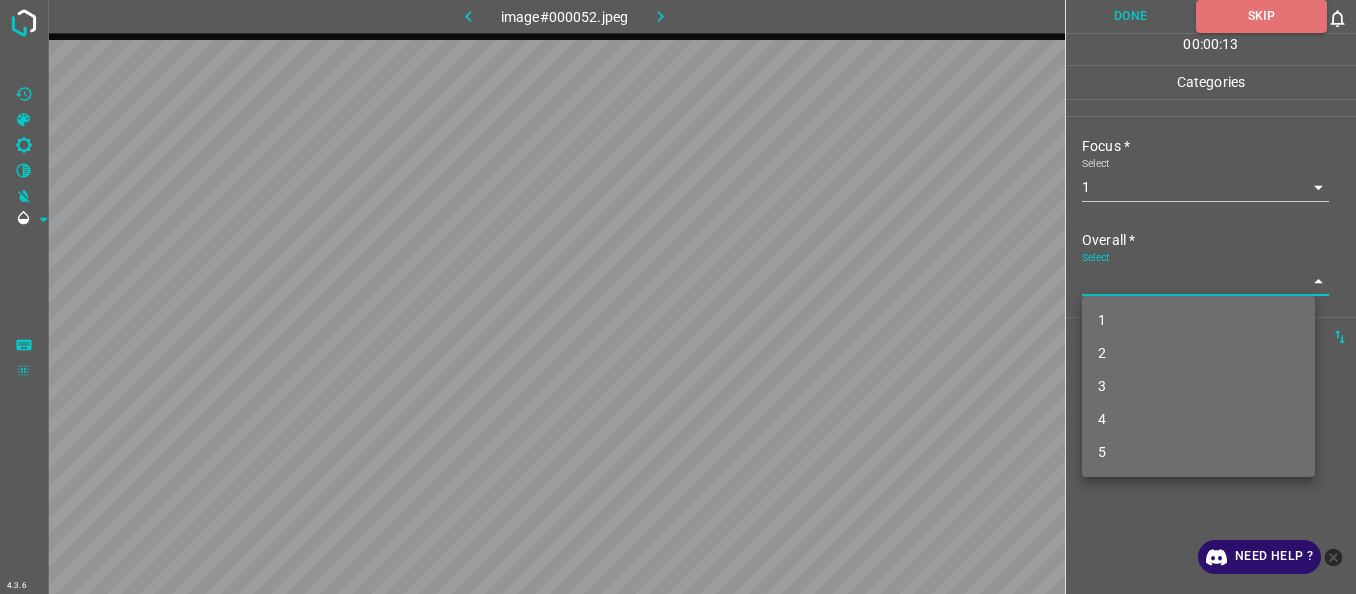 click on "4.3.6  image#000052.jpeg Done Skip 0 00   : 00   : 13   Categories Lighting *  Select 1 1 Focus *  Select 1 1 Overall *  Select ​ Labels   0 Categories 1 Lighting 2 Focus 3 Overall Tools Space Change between modes (Draw & Edit) I Auto labeling R Restore zoom M Zoom in N Zoom out Delete Delete selecte label Filters Z Restore filters X Saturation filter C Brightness filter V Contrast filter B Gray scale filter General O Download Need Help ? - Text - Hide - Delete 1 2 3 4 5" at bounding box center [678, 297] 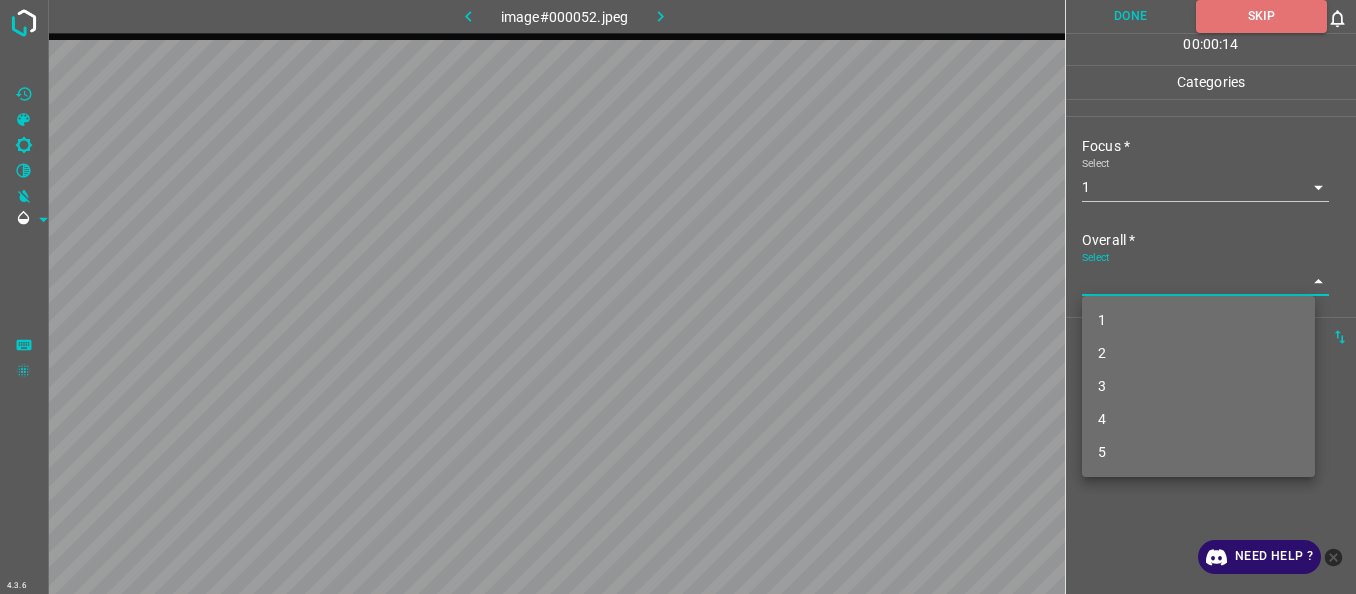 click on "1" at bounding box center (1198, 320) 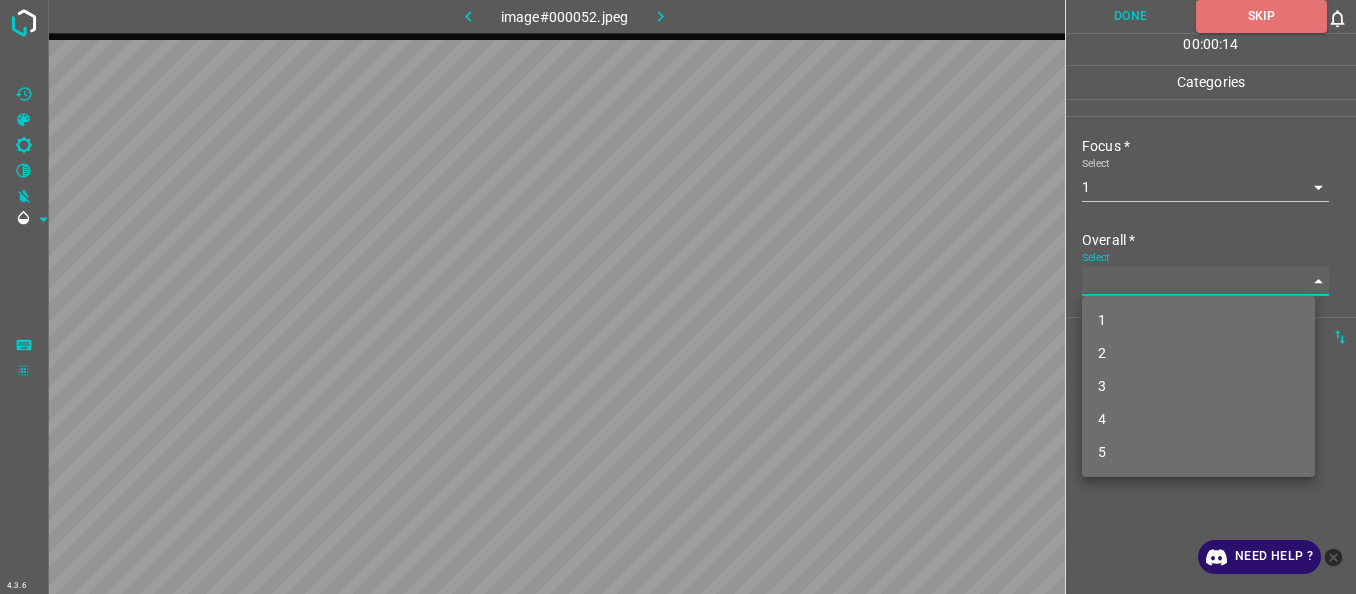type on "1" 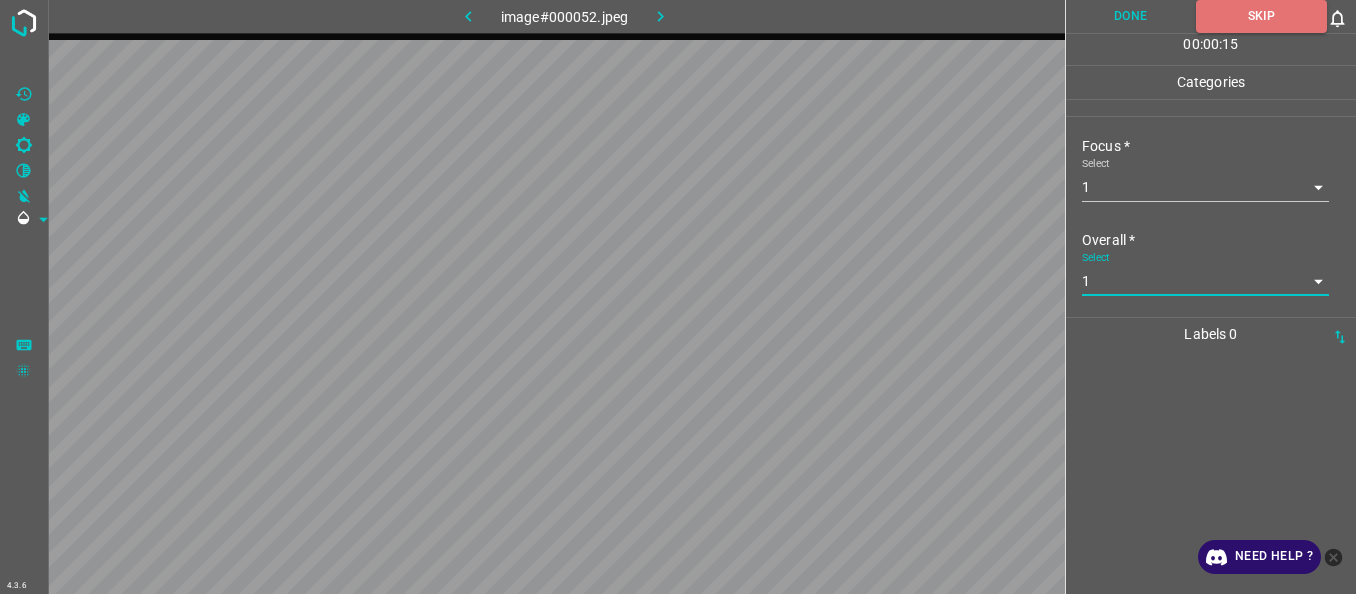 click on "Done" at bounding box center (1131, 16) 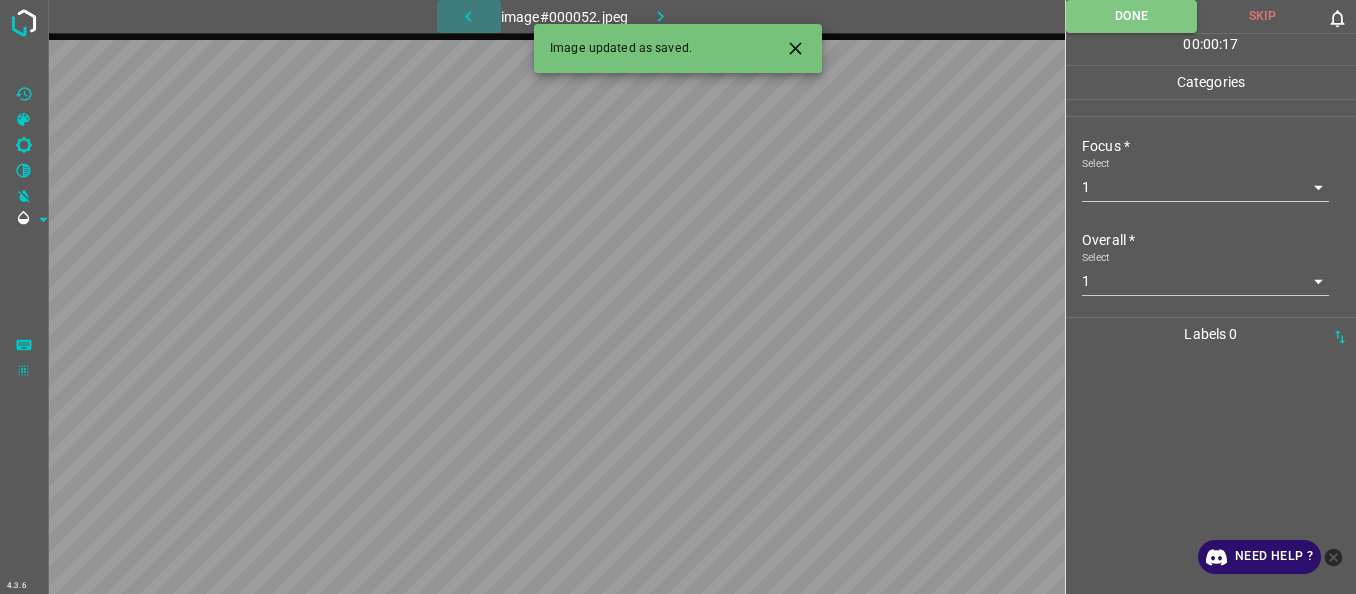 click 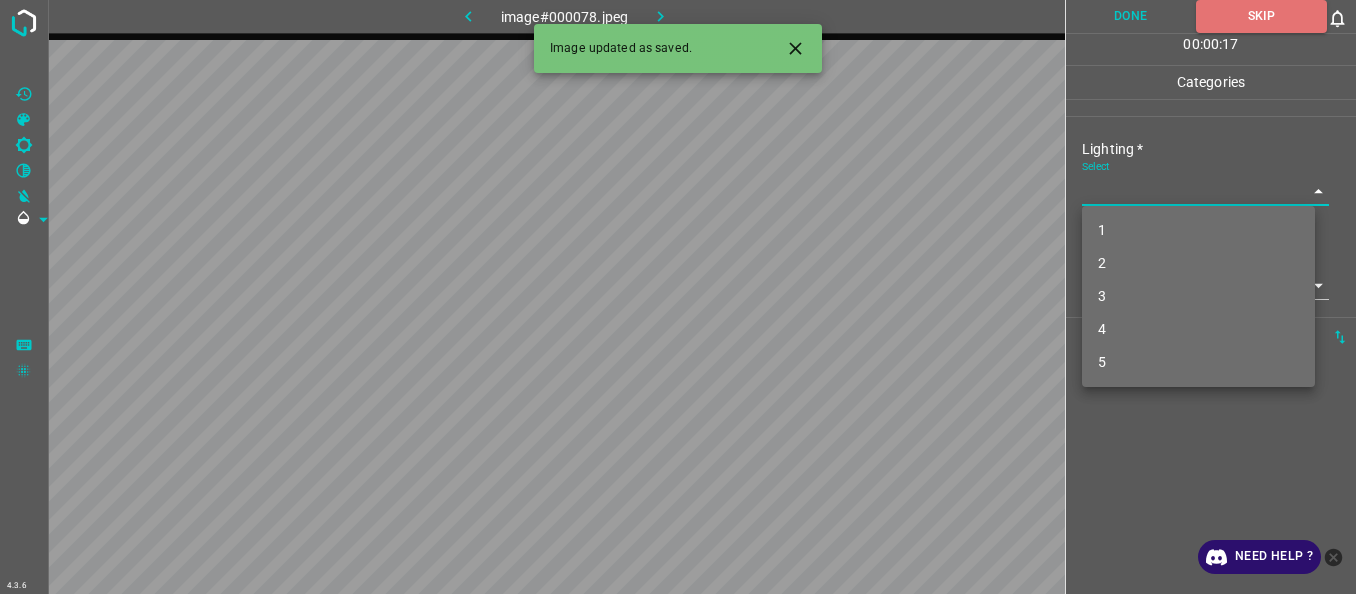 click on "4.3.6  image#000078.jpeg Done Skip 0 00   : 00   : 17   Categories Lighting *  Select ​ Focus *  Select ​ Overall *  Select ​ Labels   0 Categories 1 Lighting 2 Focus 3 Overall Tools Space Change between modes (Draw & Edit) I Auto labeling R Restore zoom M Zoom in N Zoom out Delete Delete selecte label Filters Z Restore filters X Saturation filter C Brightness filter V Contrast filter B Gray scale filter General O Download Image updated as saved. Need Help ? - Text - Hide - Delete 1 2 3 4 5" at bounding box center (678, 297) 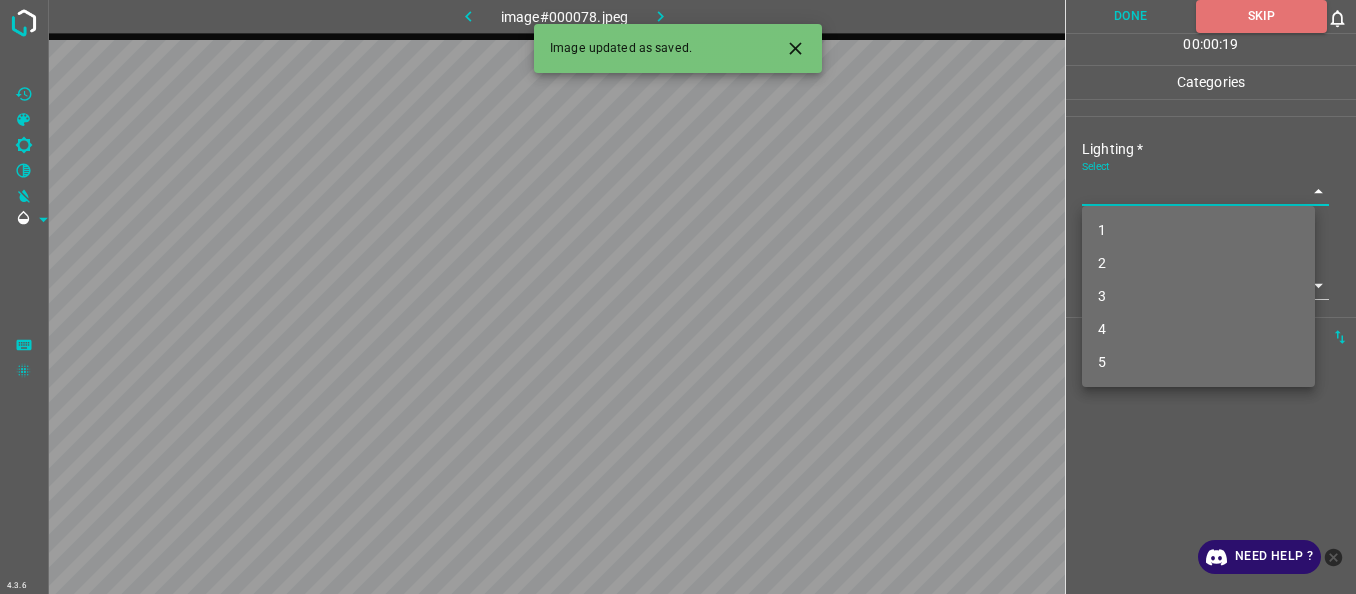 click on "1" at bounding box center (1198, 230) 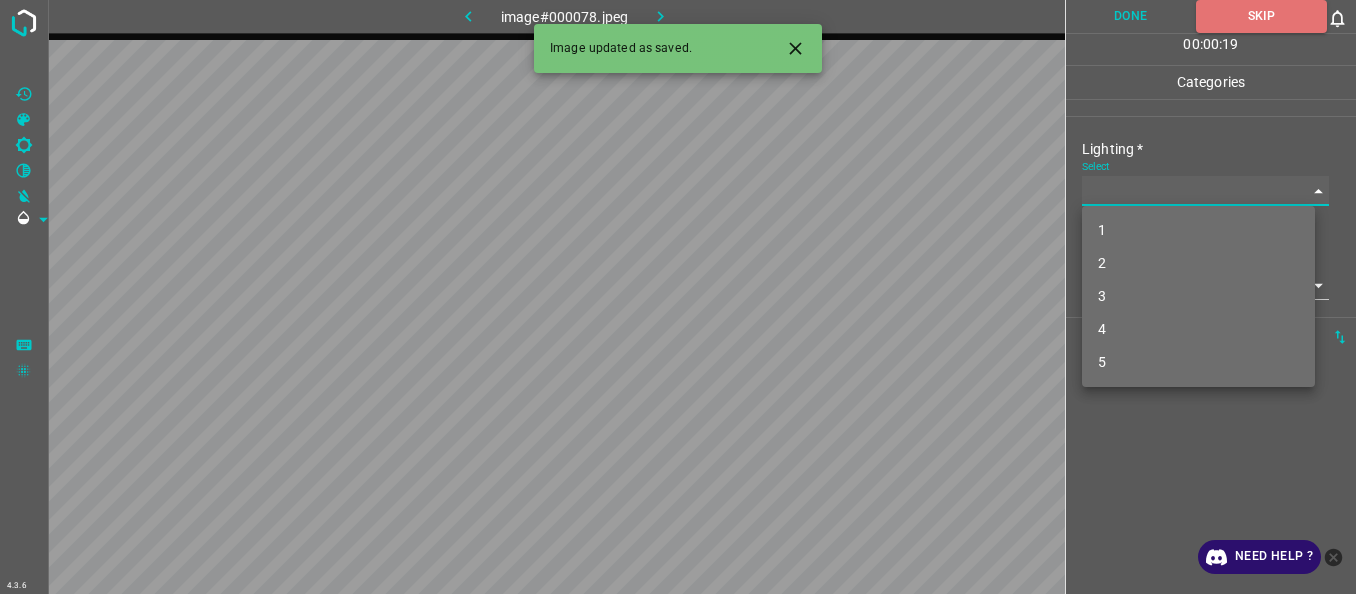 type on "1" 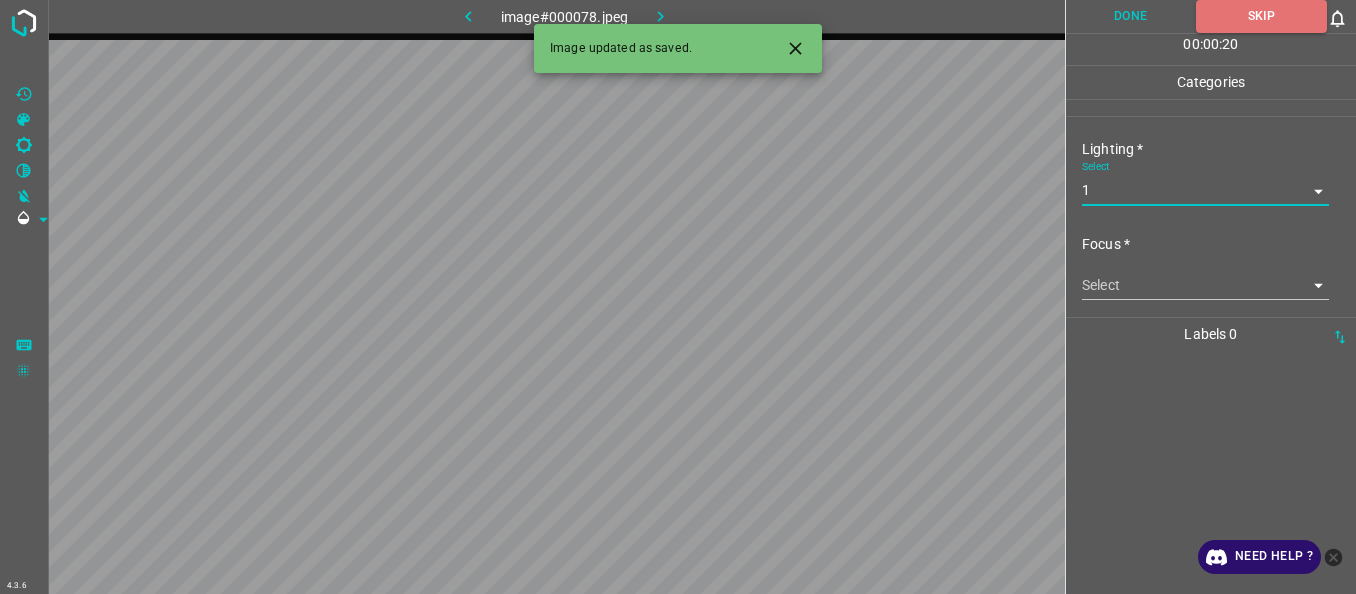 click on "4.3.6  image#000078.jpeg Done Skip 0 00   : 00   : 20   Categories Lighting *  Select 1 1 Focus *  Select ​ Overall *  Select ​ Labels   0 Categories 1 Lighting 2 Focus 3 Overall Tools Space Change between modes (Draw & Edit) I Auto labeling R Restore zoom M Zoom in N Zoom out Delete Delete selecte label Filters Z Restore filters X Saturation filter C Brightness filter V Contrast filter B Gray scale filter General O Download Image updated as saved. Need Help ? - Text - Hide - Delete" at bounding box center [678, 297] 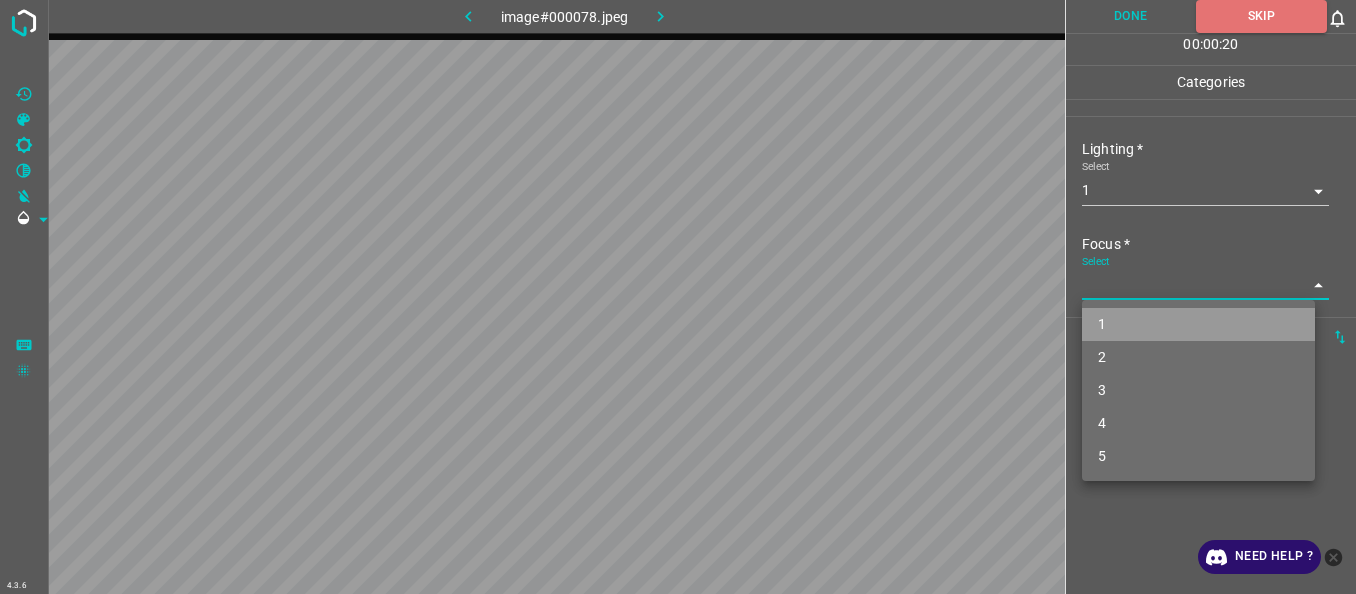 click on "1" at bounding box center (1198, 324) 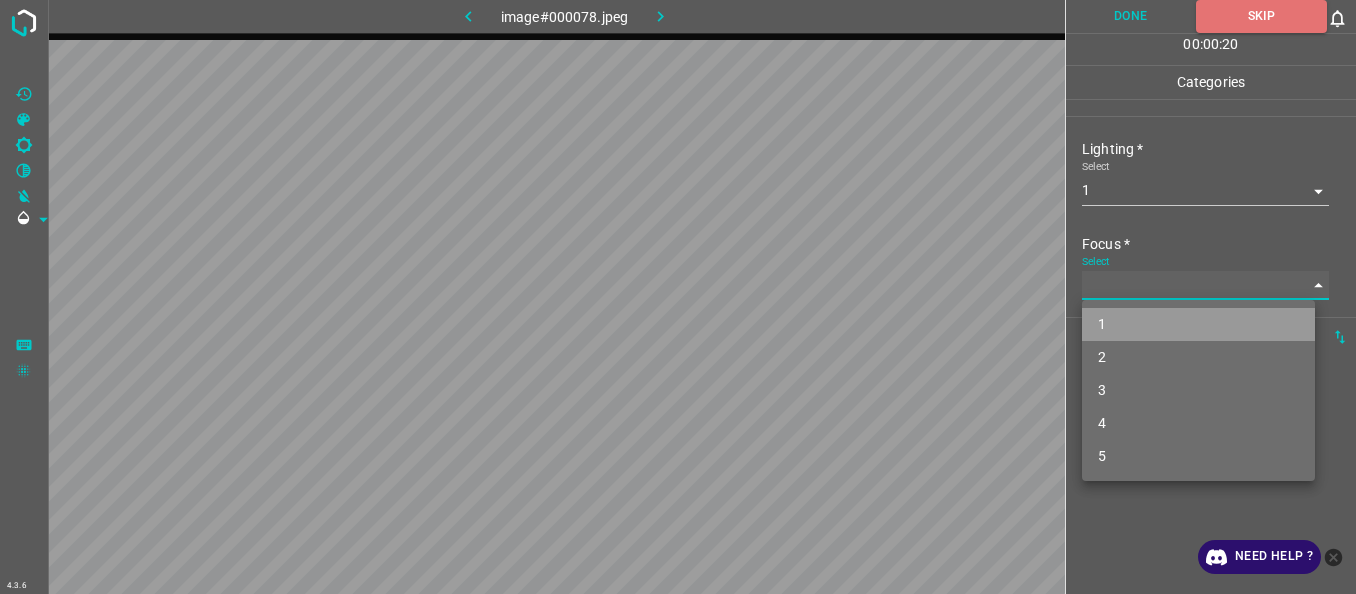 type on "1" 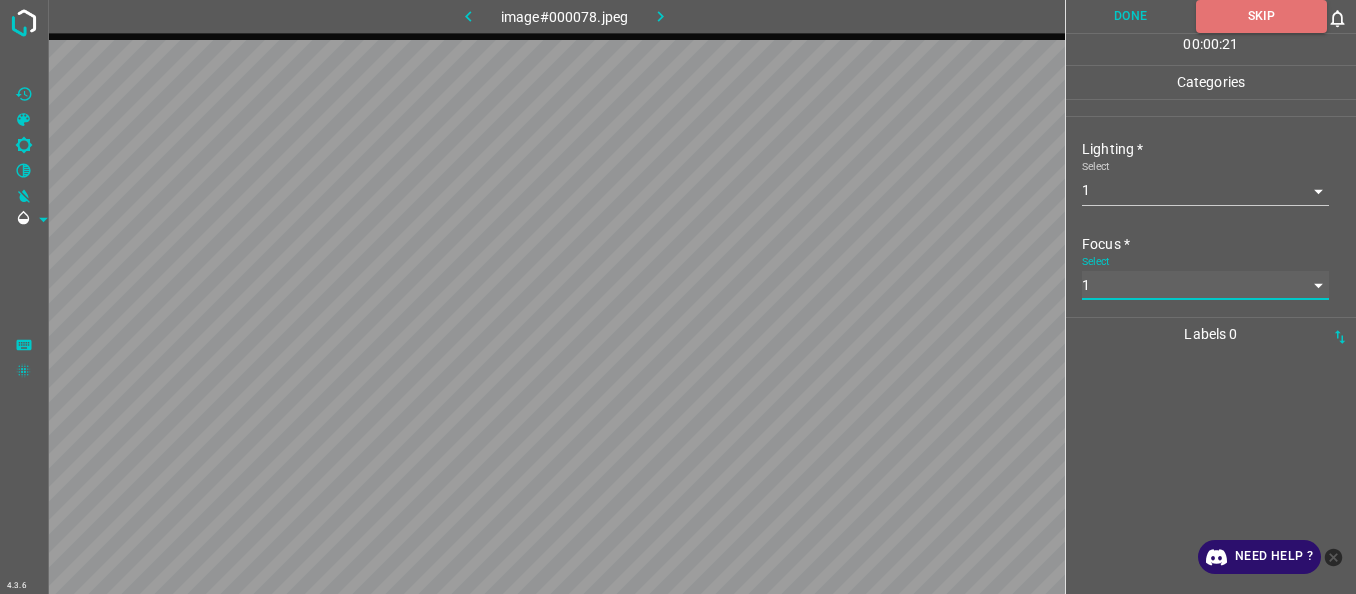 scroll, scrollTop: 98, scrollLeft: 0, axis: vertical 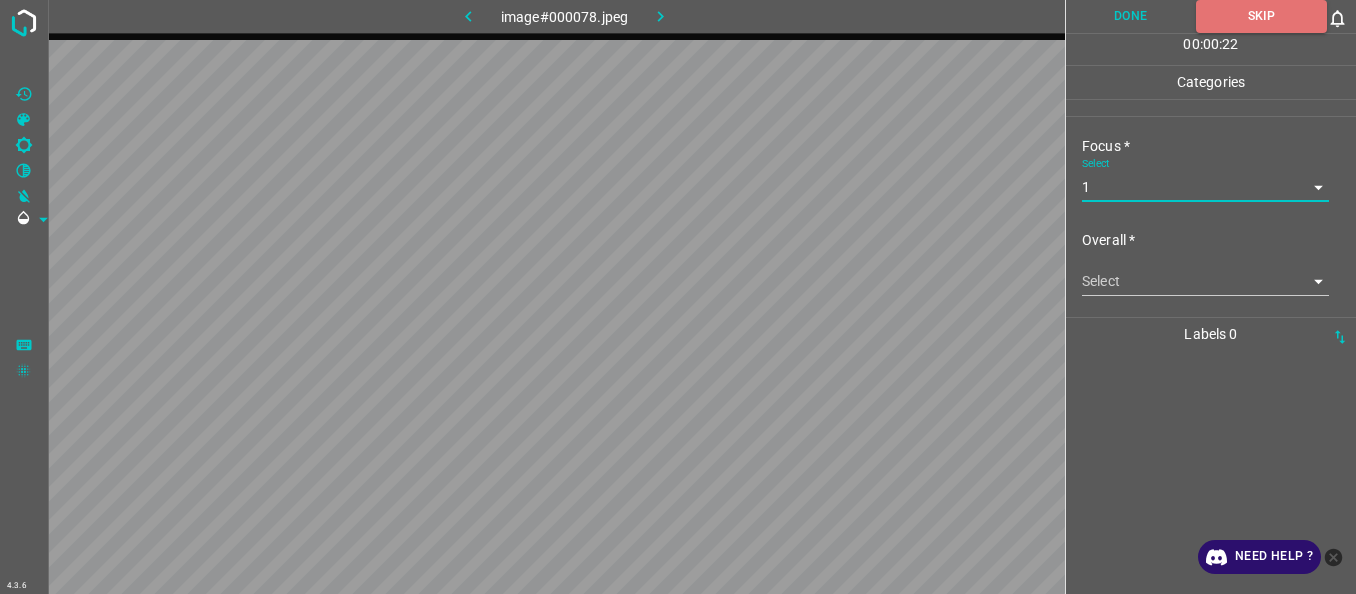 click on "4.3.6  image#000078.jpeg Done Skip 0 00   : 00   : 22   Categories Lighting *  Select 1 1 Focus *  Select 1 1 Overall *  Select ​ Labels   0 Categories 1 Lighting 2 Focus 3 Overall Tools Space Change between modes (Draw & Edit) I Auto labeling R Restore zoom M Zoom in N Zoom out Delete Delete selecte label Filters Z Restore filters X Saturation filter C Brightness filter V Contrast filter B Gray scale filter General O Download Need Help ? - Text - Hide - Delete" at bounding box center [678, 297] 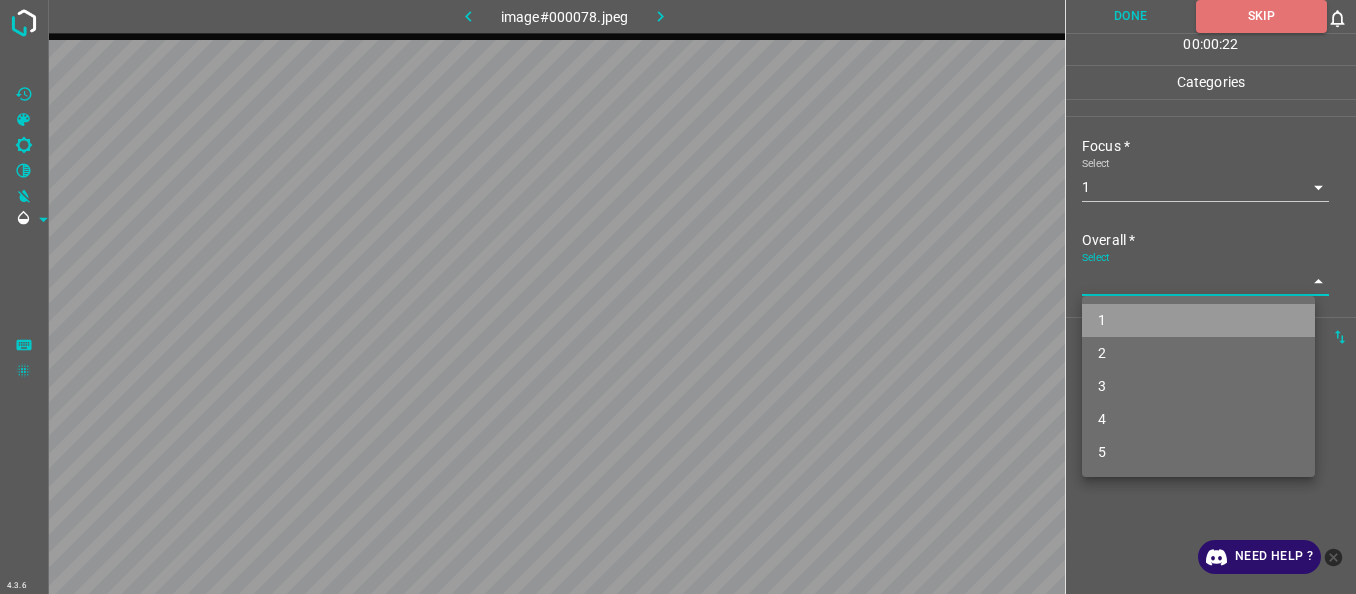 click on "1" at bounding box center (1198, 320) 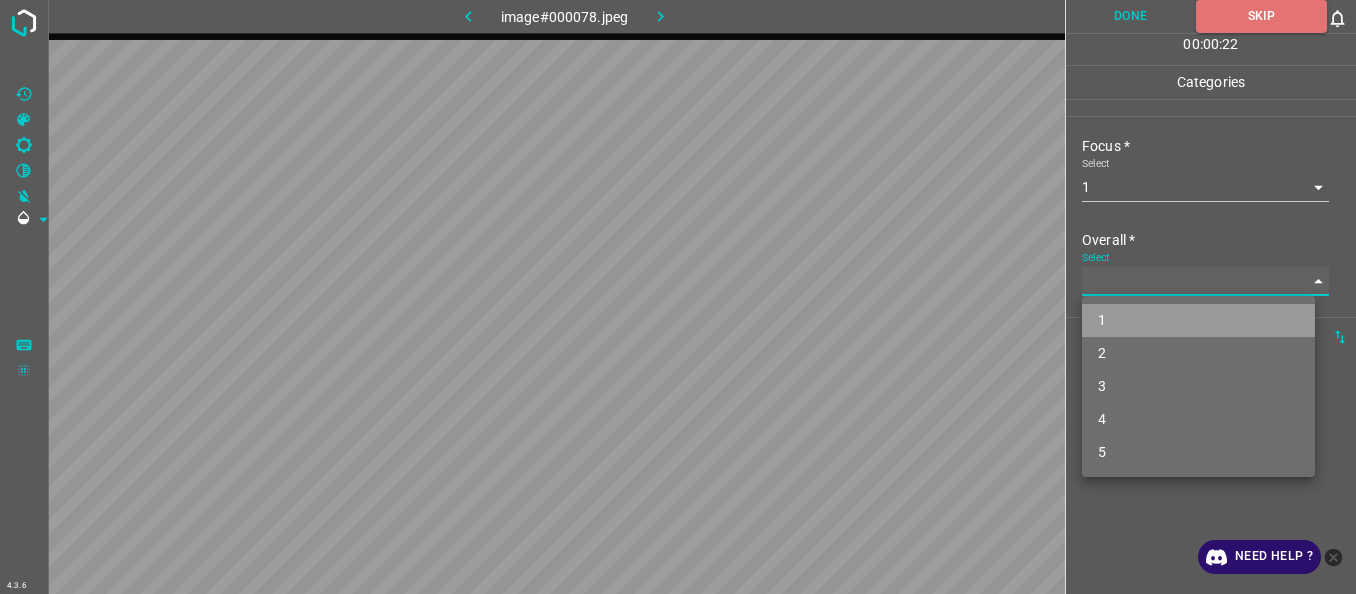 type on "1" 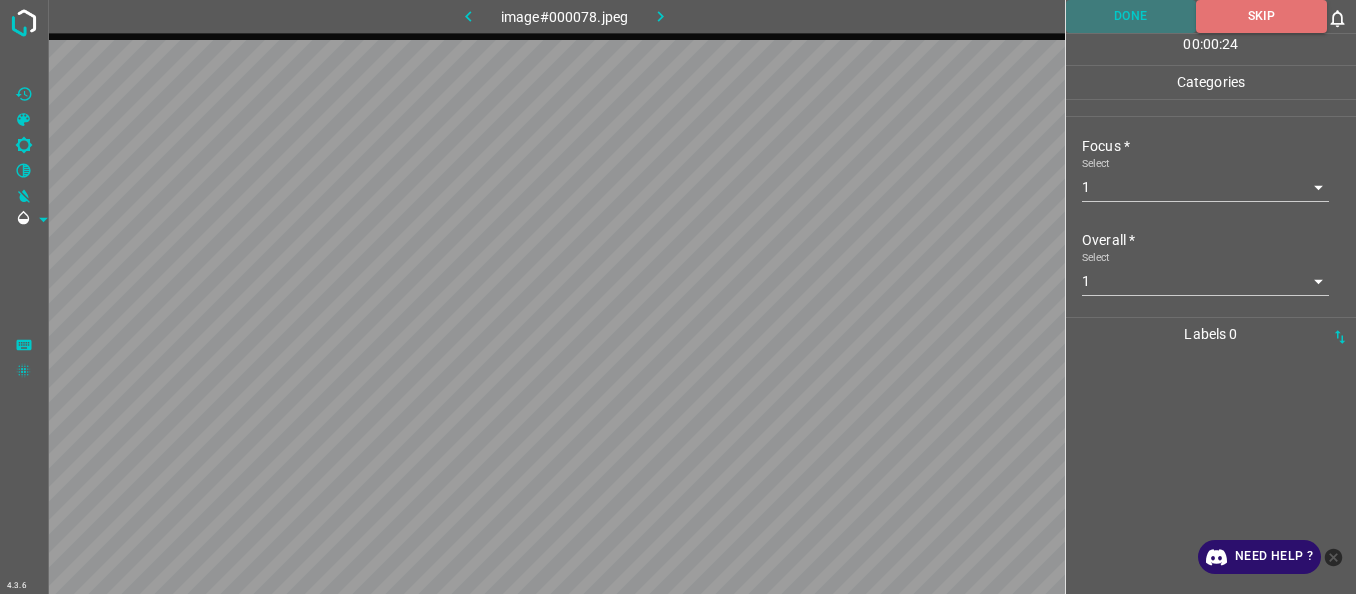 click on "Done" at bounding box center (1131, 16) 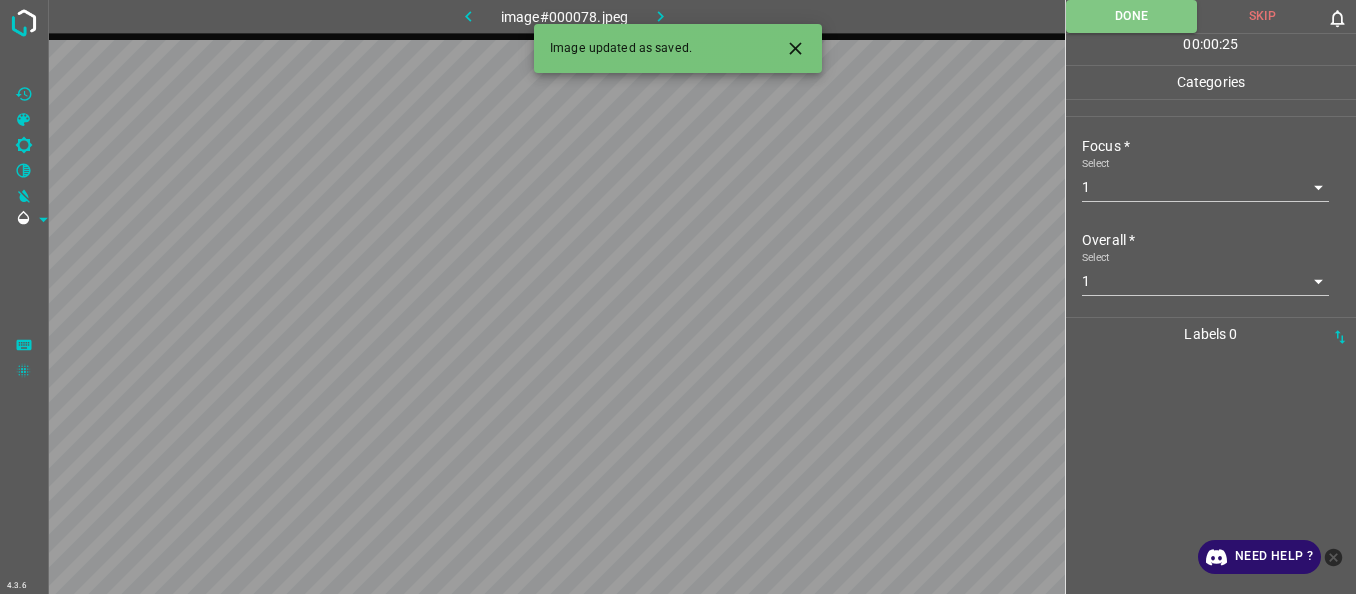 click 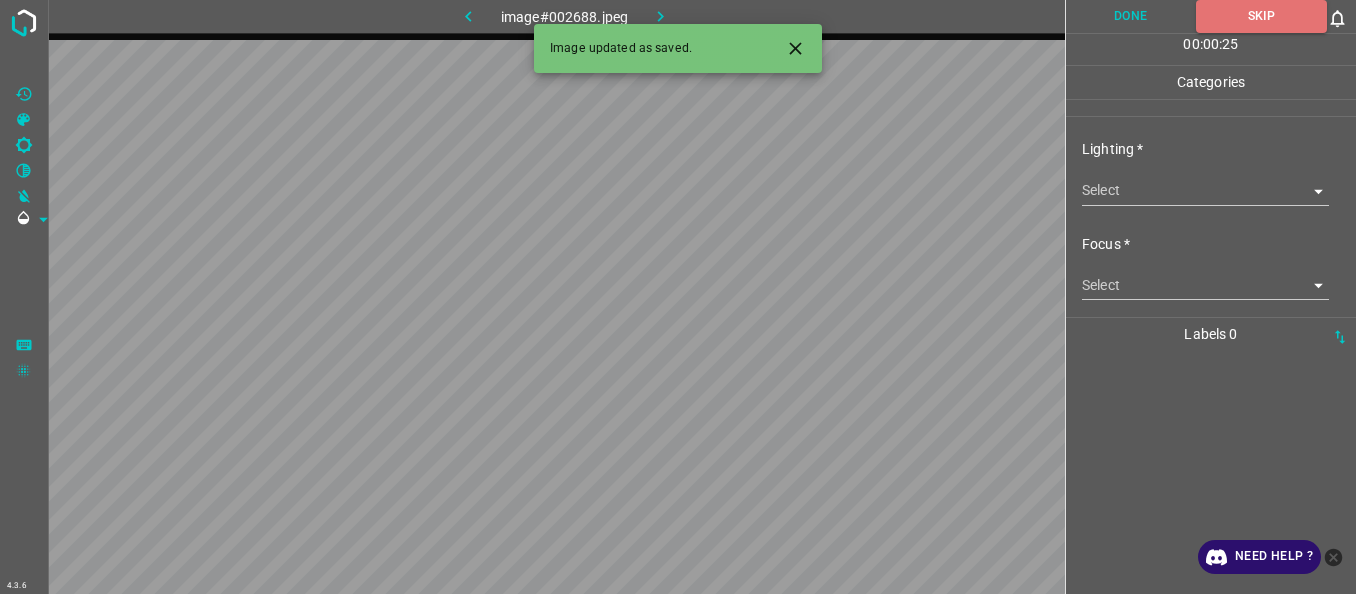 click on "4.3.6  image#002688.jpeg Done Skip 0 00   : 00   : 25   Categories Lighting *  Select ​ Focus *  Select ​ Overall *  Select ​ Labels   0 Categories 1 Lighting 2 Focus 3 Overall Tools Space Change between modes (Draw & Edit) I Auto labeling R Restore zoom M Zoom in N Zoom out Delete Delete selecte label Filters Z Restore filters X Saturation filter C Brightness filter V Contrast filter B Gray scale filter General O Download Image updated as saved. Need Help ? - Text - Hide - Delete" at bounding box center [678, 297] 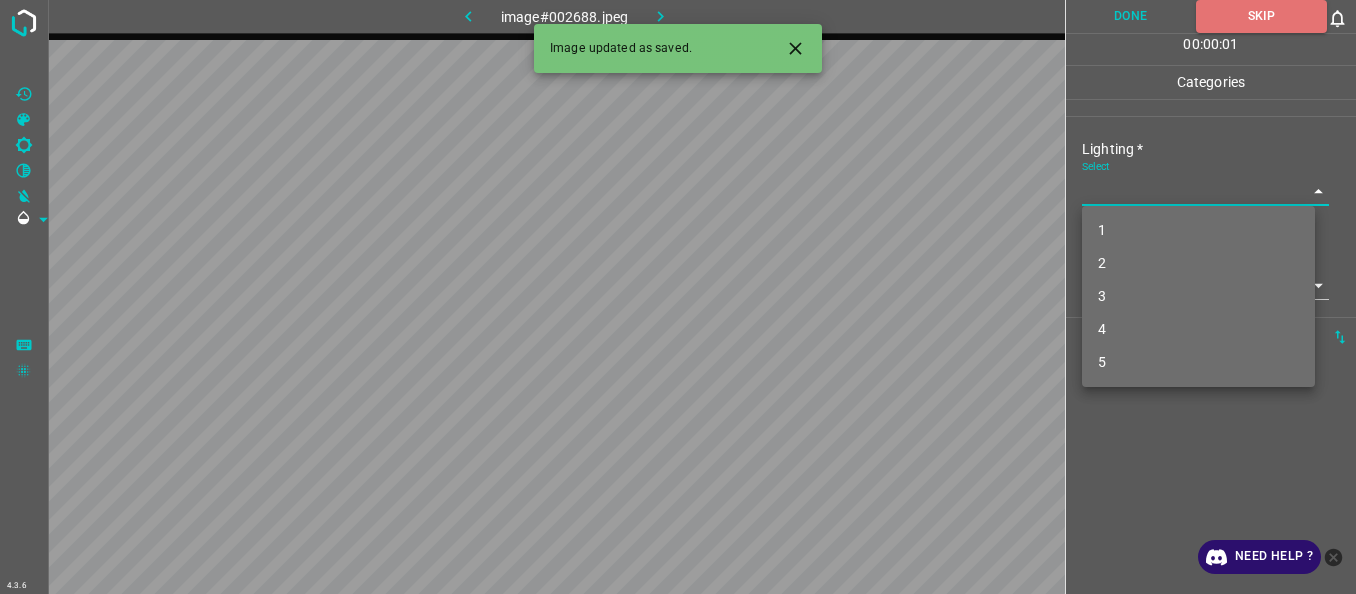 click on "3" at bounding box center (1198, 296) 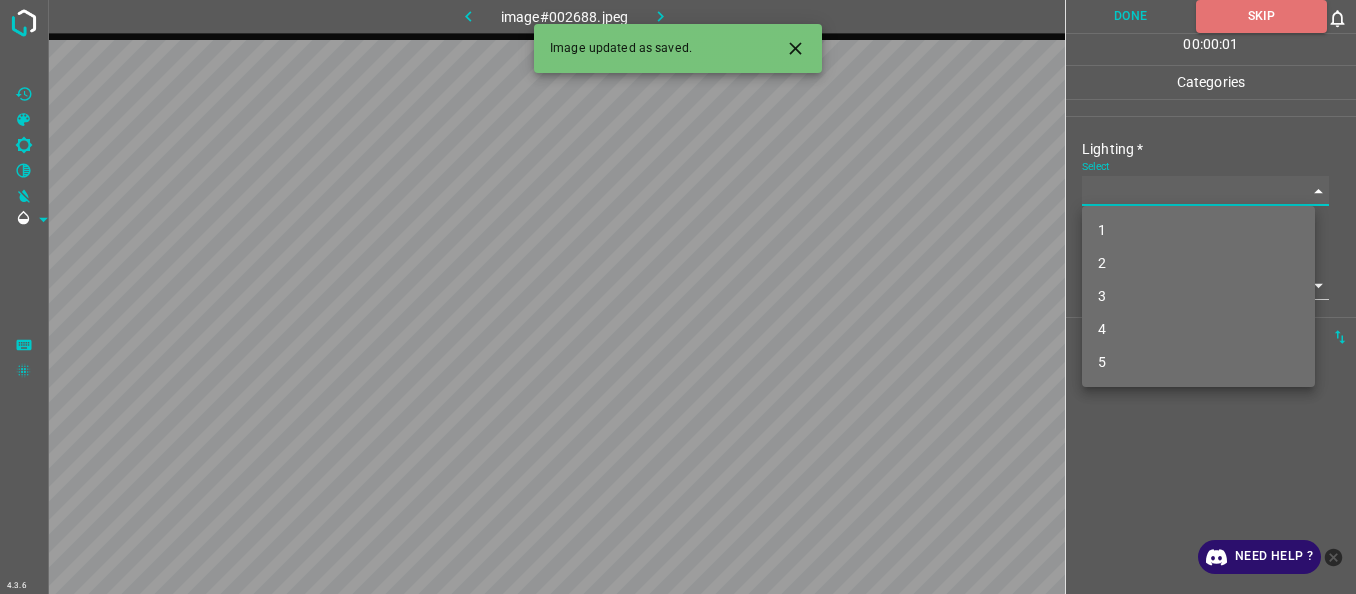 type on "3" 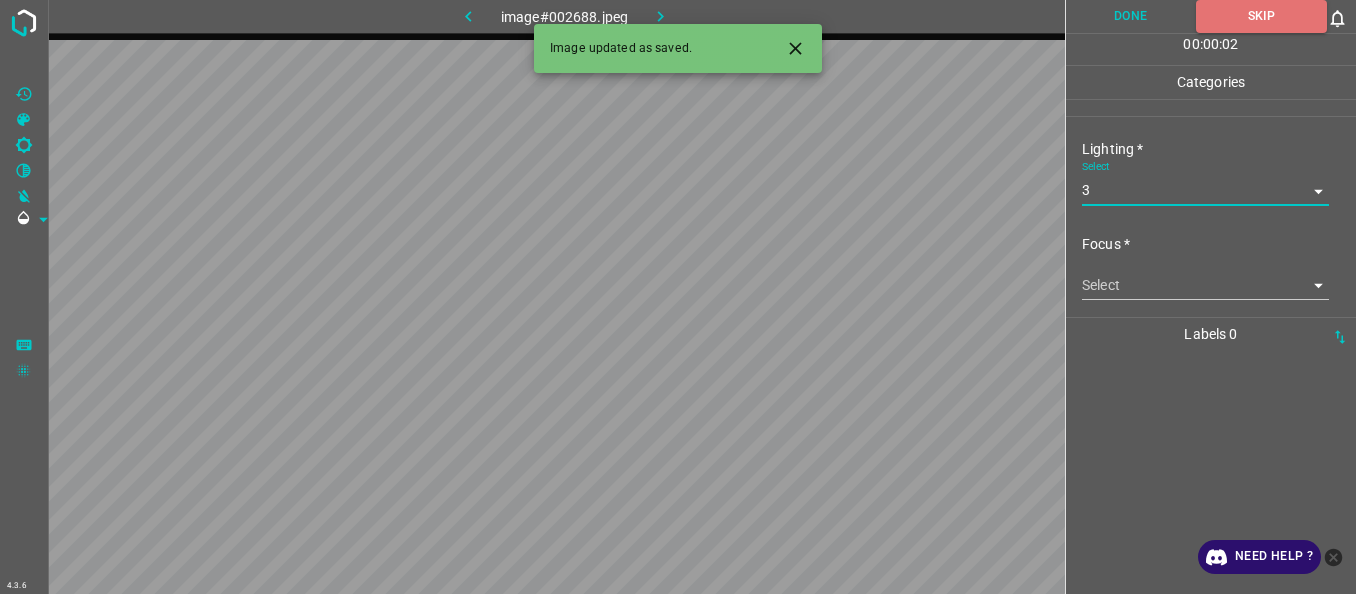 click on "4.3.6  image#002688.jpeg Done Skip 0 00   : 00   : 02   Categories Lighting *  Select 3 3 Focus *  Select ​ Overall *  Select ​ Labels   0 Categories 1 Lighting 2 Focus 3 Overall Tools Space Change between modes (Draw & Edit) I Auto labeling R Restore zoom M Zoom in N Zoom out Delete Delete selecte label Filters Z Restore filters X Saturation filter C Brightness filter V Contrast filter B Gray scale filter General O Download Image updated as saved. Need Help ? - Text - Hide - Delete" at bounding box center (678, 297) 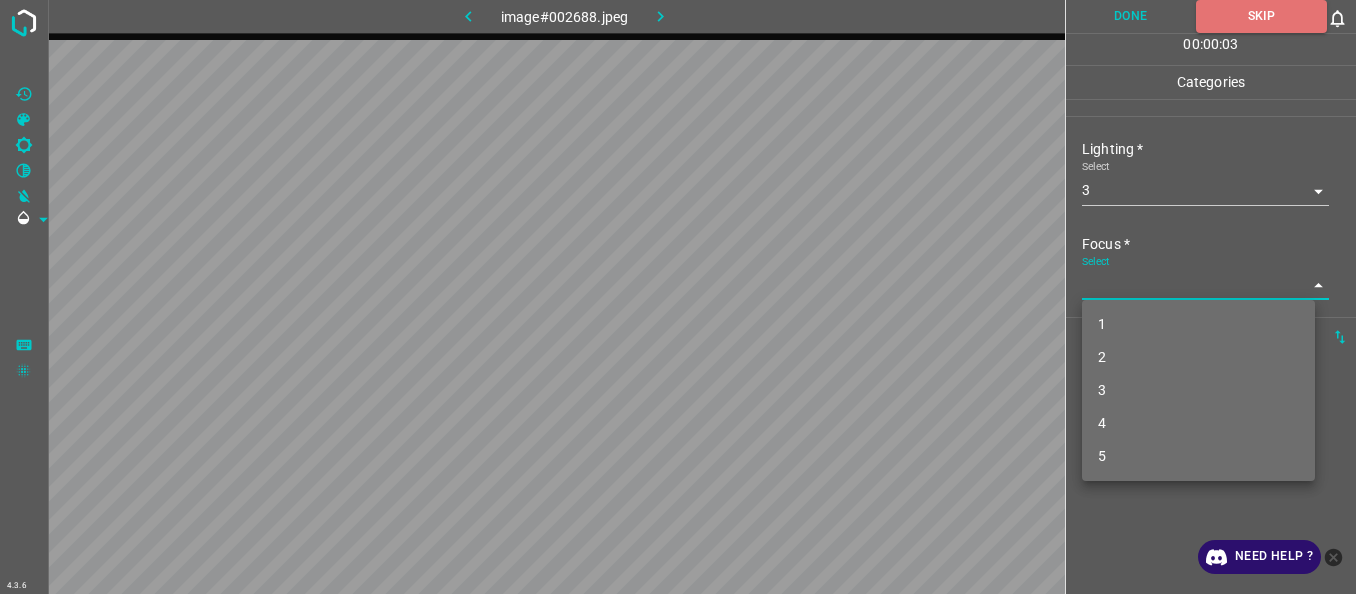 click on "3" at bounding box center (1198, 390) 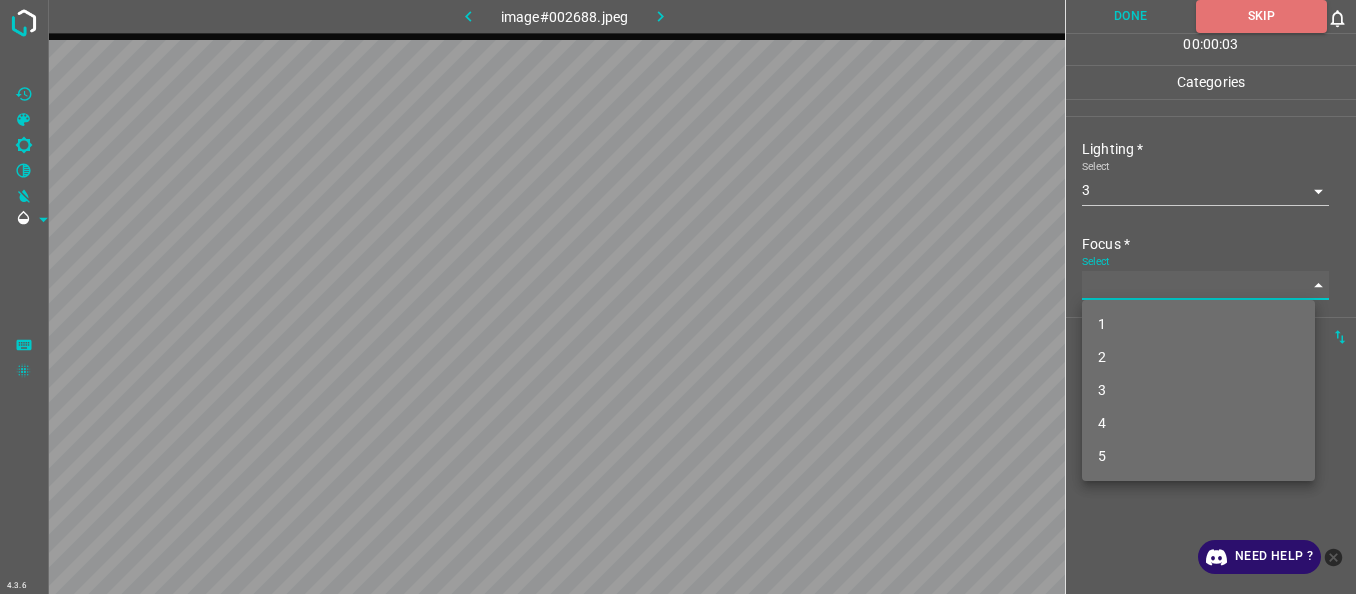 type on "3" 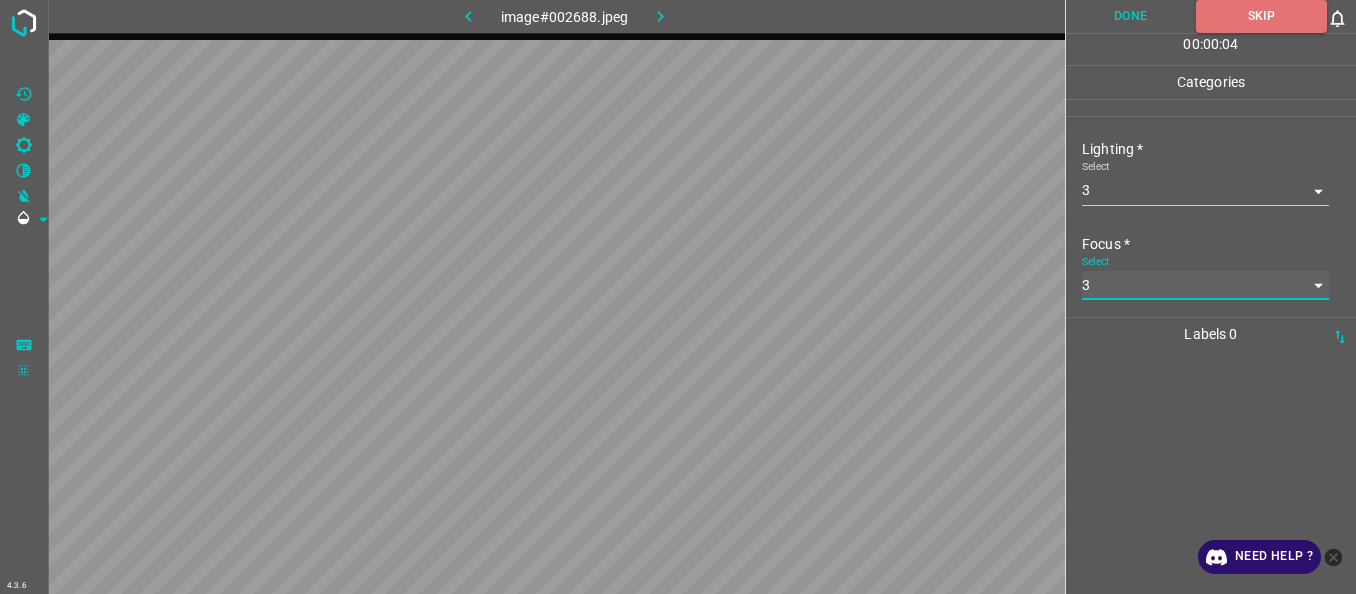 scroll, scrollTop: 98, scrollLeft: 0, axis: vertical 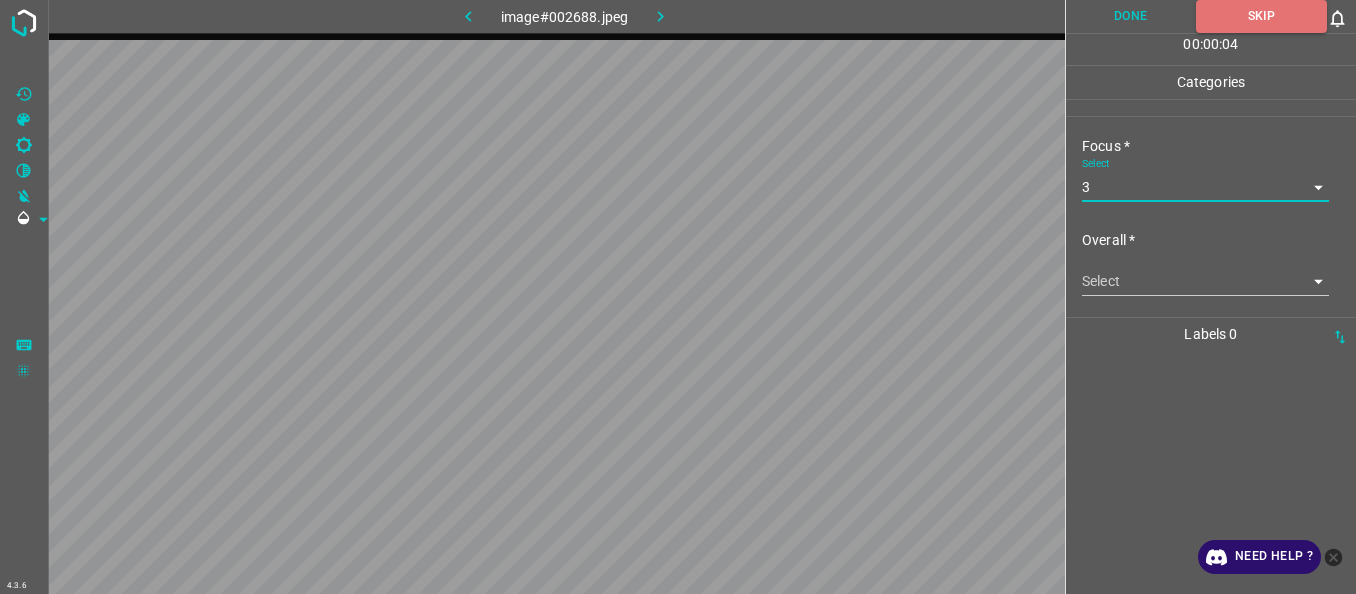 click on "4.3.6  image#002688.jpeg Done Skip 0 00   : 00   : 04   Categories Lighting *  Select 3 3 Focus *  Select 3 3 Overall *  Select ​ Labels   0 Categories 1 Lighting 2 Focus 3 Overall Tools Space Change between modes (Draw & Edit) I Auto labeling R Restore zoom M Zoom in N Zoom out Delete Delete selecte label Filters Z Restore filters X Saturation filter C Brightness filter V Contrast filter B Gray scale filter General O Download Need Help ? - Text - Hide - Delete" at bounding box center [678, 297] 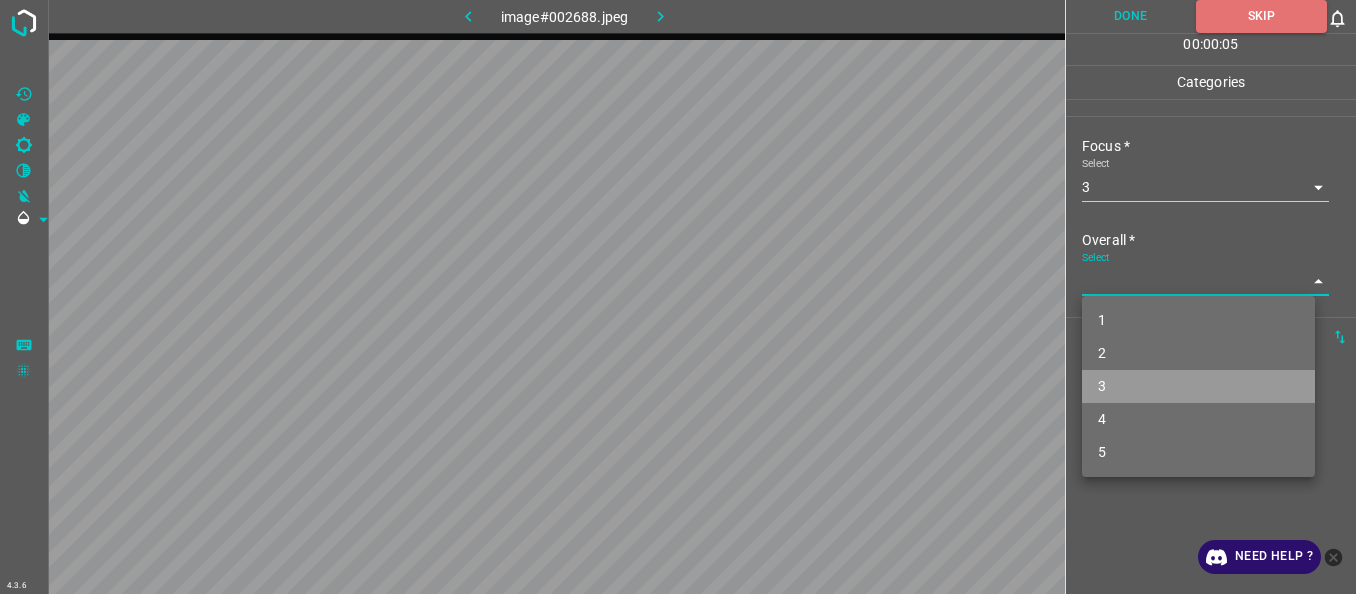 click on "3" at bounding box center (1198, 386) 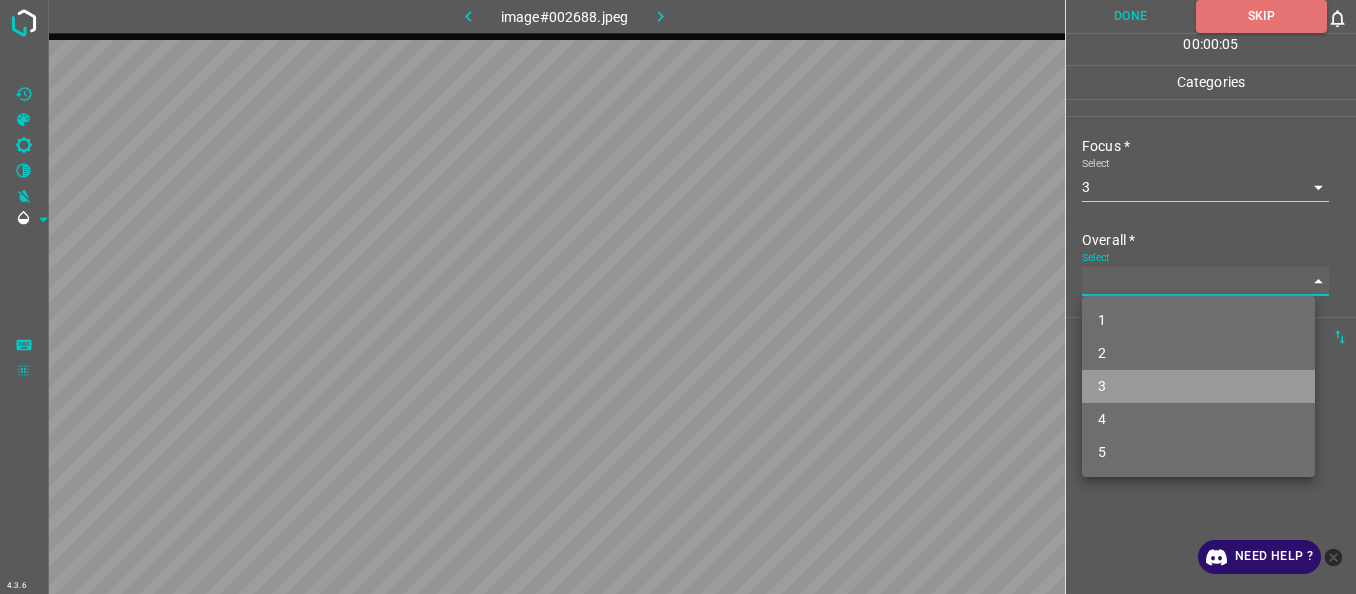 type on "3" 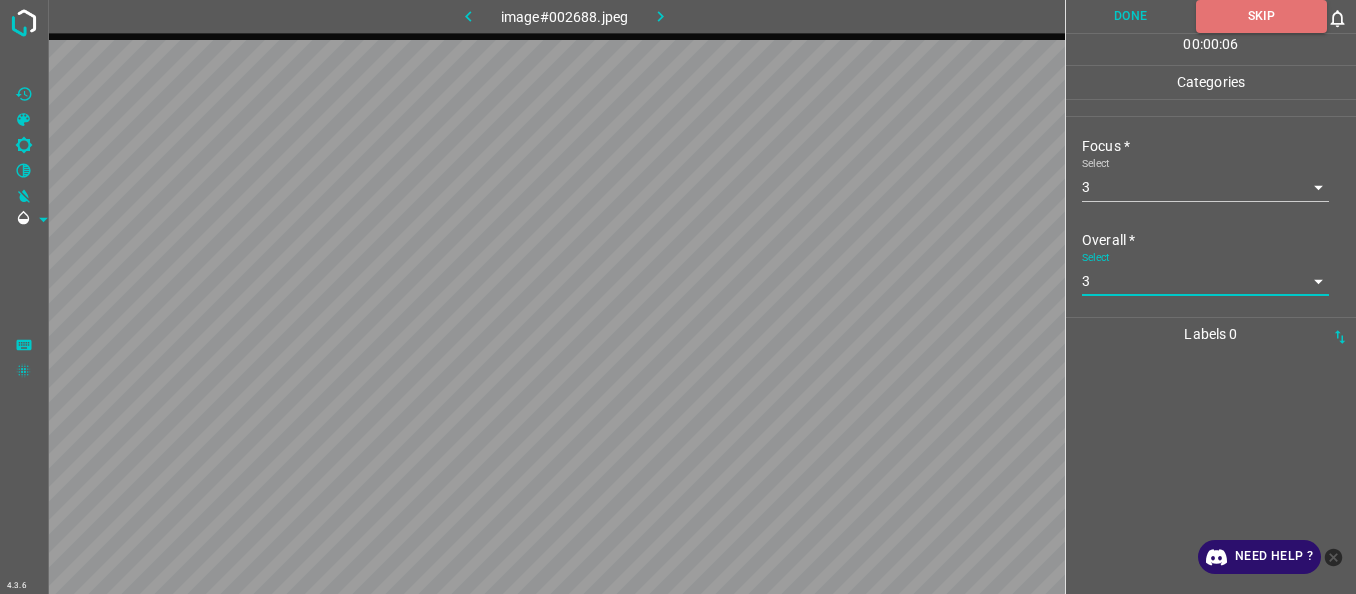 click on "Done" at bounding box center [1131, 16] 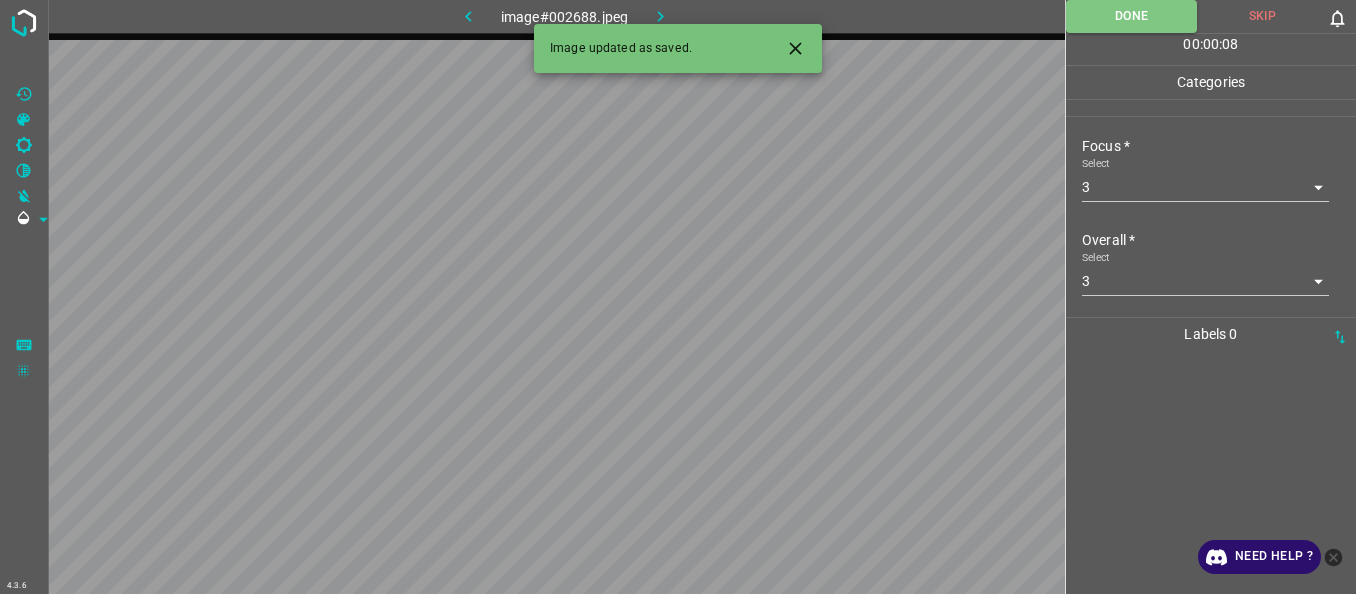 click 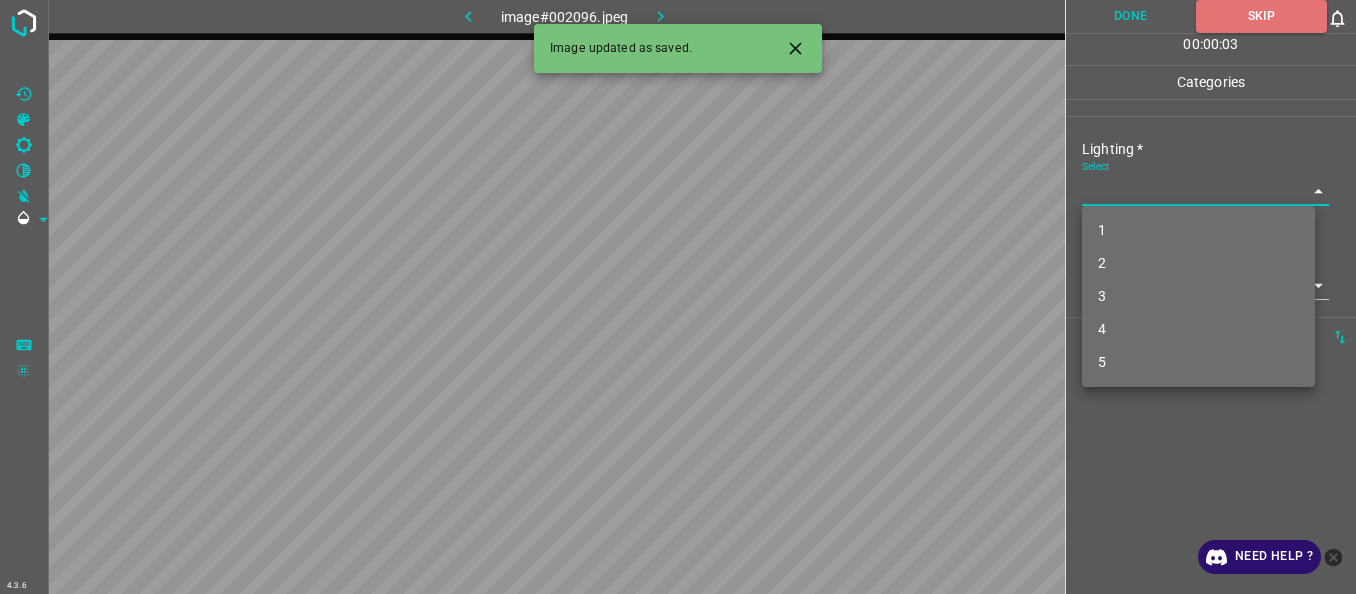 click on "4.3.6  image#002096.jpeg Done Skip 0 00   : 00   : 03   Categories Lighting *  Select ​ Focus *  Select ​ Overall *  Select ​ Labels   0 Categories 1 Lighting 2 Focus 3 Overall Tools Space Change between modes (Draw & Edit) I Auto labeling R Restore zoom M Zoom in N Zoom out Delete Delete selecte label Filters Z Restore filters X Saturation filter C Brightness filter V Contrast filter B Gray scale filter General O Download Image updated as saved. Need Help ? - Text - Hide - Delete 1 2 3 4 5" at bounding box center (678, 297) 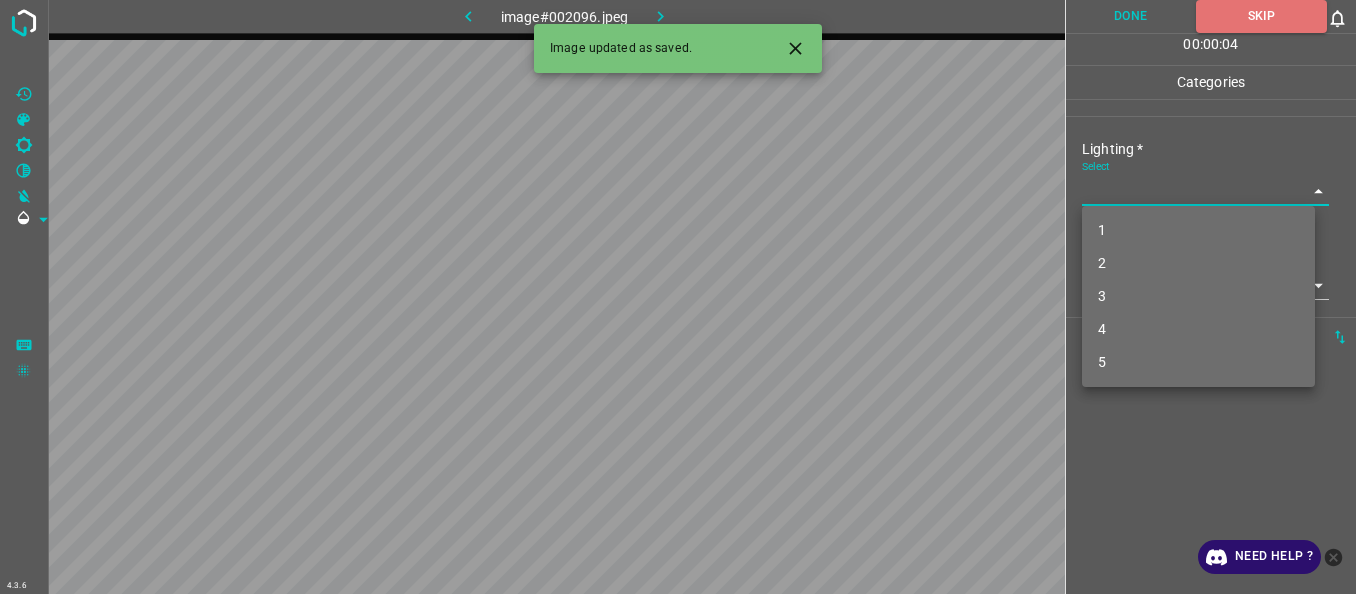 click on "2" at bounding box center (1198, 263) 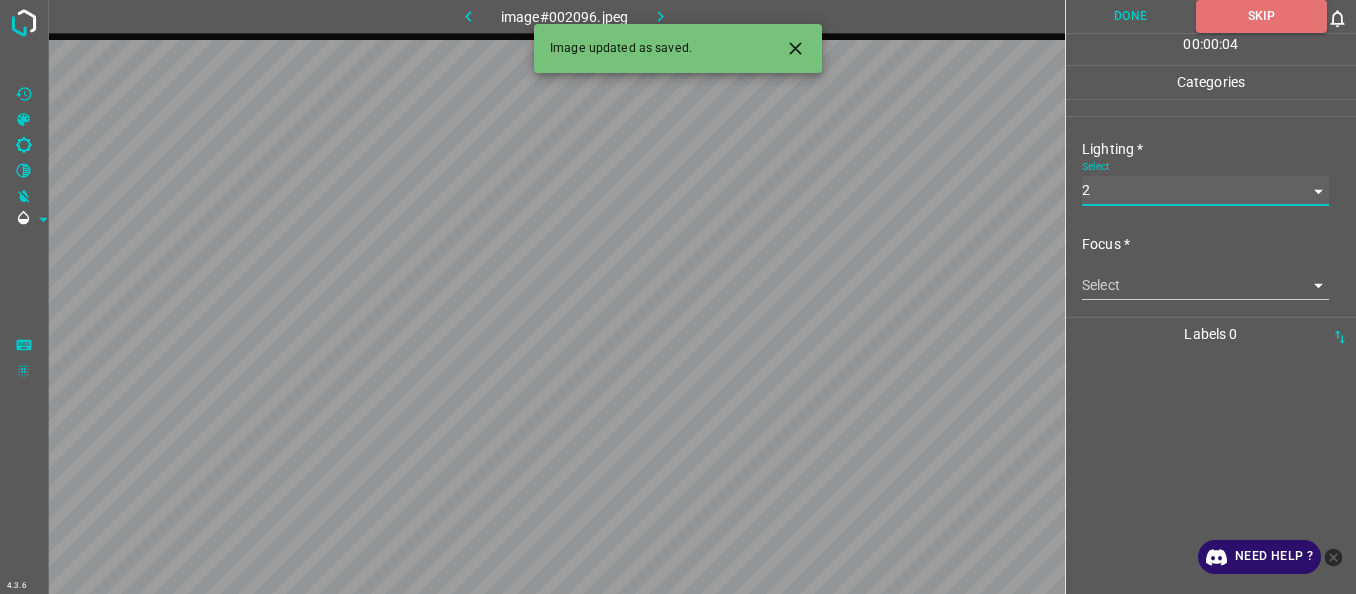 type on "2" 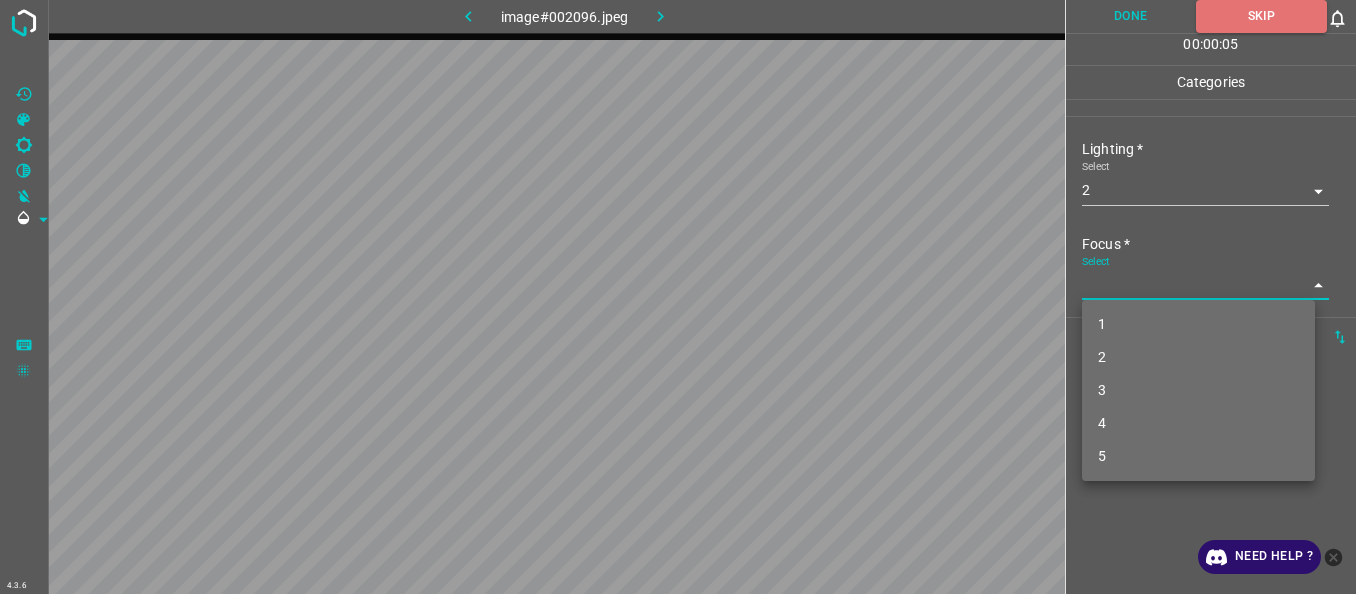 click on "4.3.6  image#002096.jpeg Done Skip 0 00   : 00   : 05   Categories Lighting *  Select 2 2 Focus *  Select ​ Overall *  Select ​ Labels   0 Categories 1 Lighting 2 Focus 3 Overall Tools Space Change between modes (Draw & Edit) I Auto labeling R Restore zoom M Zoom in N Zoom out Delete Delete selecte label Filters Z Restore filters X Saturation filter C Brightness filter V Contrast filter B Gray scale filter General O Download Need Help ? - Text - Hide - Delete 1 2 3 4 5" at bounding box center (678, 297) 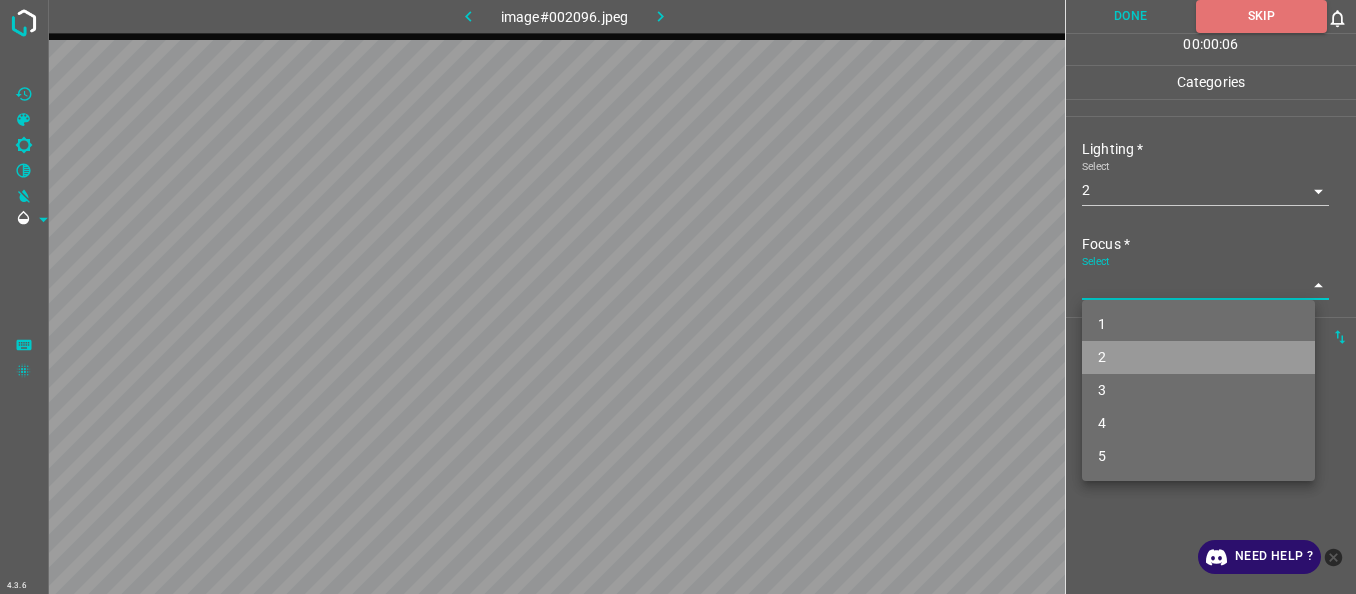 click on "2" at bounding box center (1198, 357) 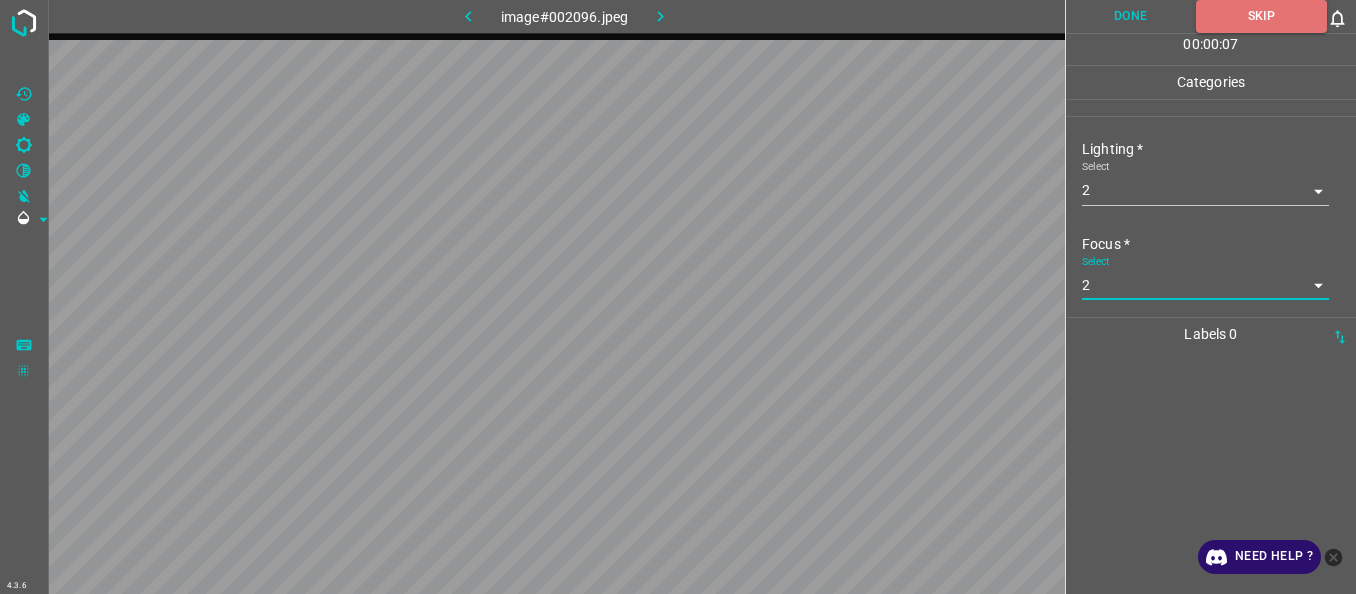 click on "4.3.6  image#002096.jpeg Done Skip 0 00   : 00   : 07   Categories Lighting *  Select 2 2 Focus *  Select 2 2 Overall *  Select ​ Labels   0 Categories 1 Lighting 2 Focus 3 Overall Tools Space Change between modes (Draw & Edit) I Auto labeling R Restore zoom M Zoom in N Zoom out Delete Delete selecte label Filters Z Restore filters X Saturation filter C Brightness filter V Contrast filter B Gray scale filter General O Download Need Help ? - Text - Hide - Delete" at bounding box center [678, 297] 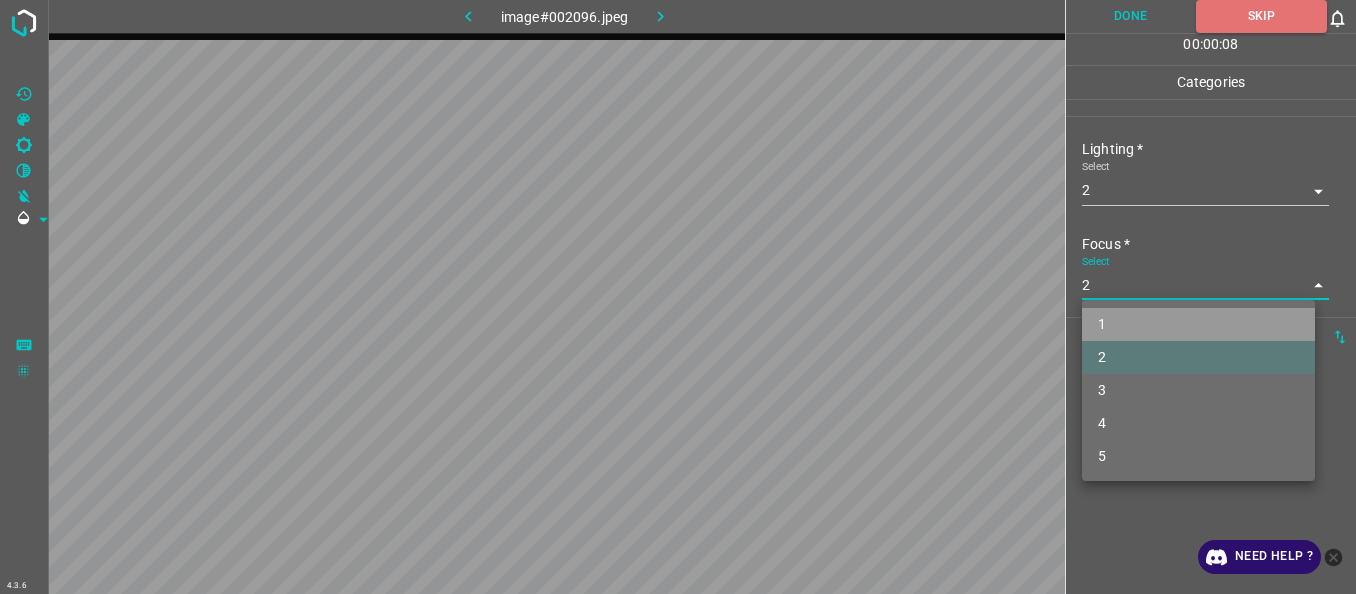 click on "1" at bounding box center (1198, 324) 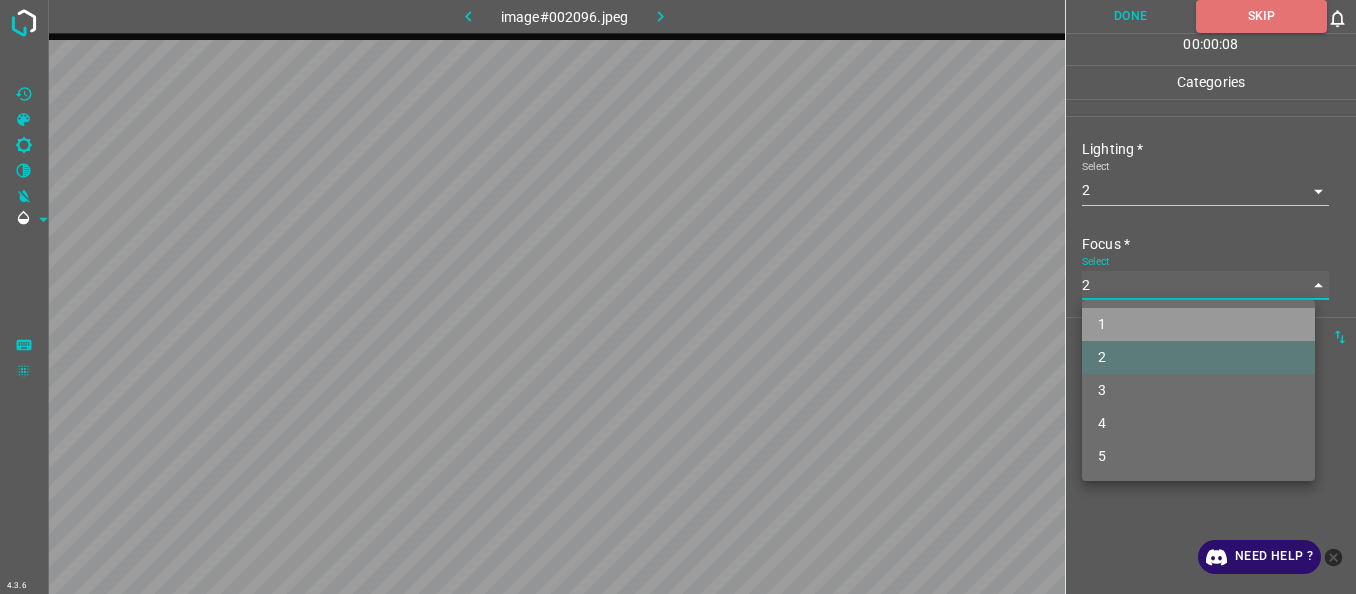 type on "1" 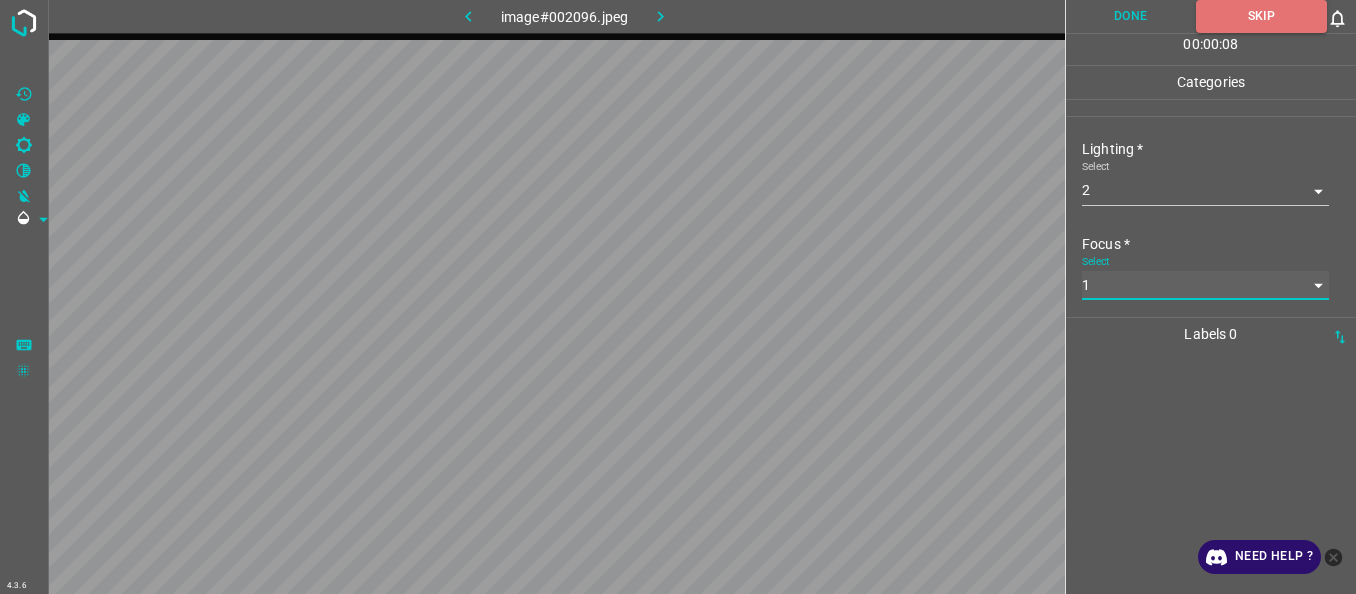 scroll, scrollTop: 98, scrollLeft: 0, axis: vertical 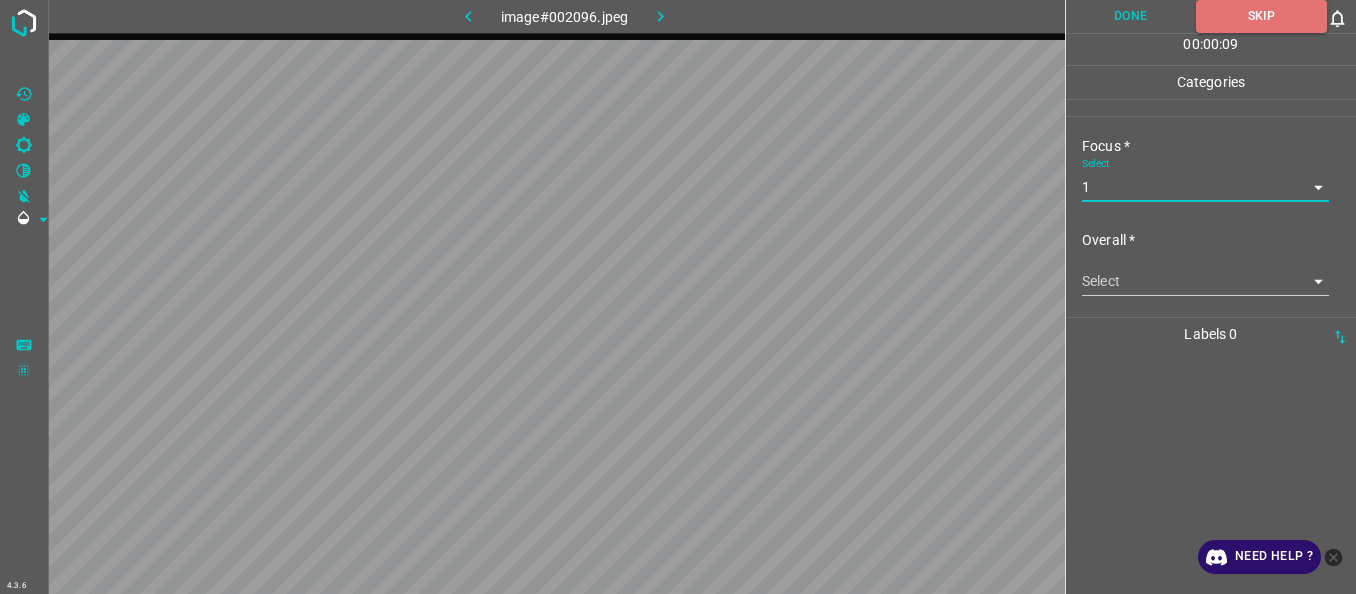 click on "4.3.6  image#002096.jpeg Done Skip 0 00   : 00   : 09   Categories Lighting *  Select 2 2 Focus *  Select 1 1 Overall *  Select ​ Labels   0 Categories 1 Lighting 2 Focus 3 Overall Tools Space Change between modes (Draw & Edit) I Auto labeling R Restore zoom M Zoom in N Zoom out Delete Delete selecte label Filters Z Restore filters X Saturation filter C Brightness filter V Contrast filter B Gray scale filter General O Download Need Help ? - Text - Hide - Delete" at bounding box center [678, 297] 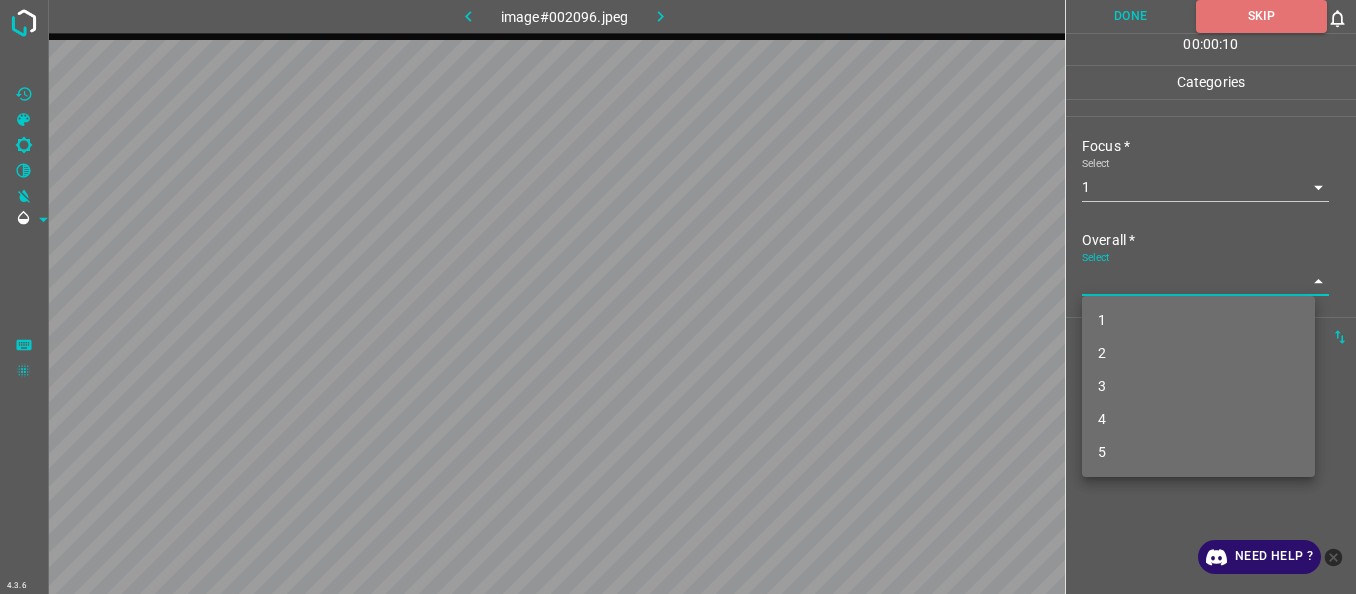 click on "2" at bounding box center (1198, 353) 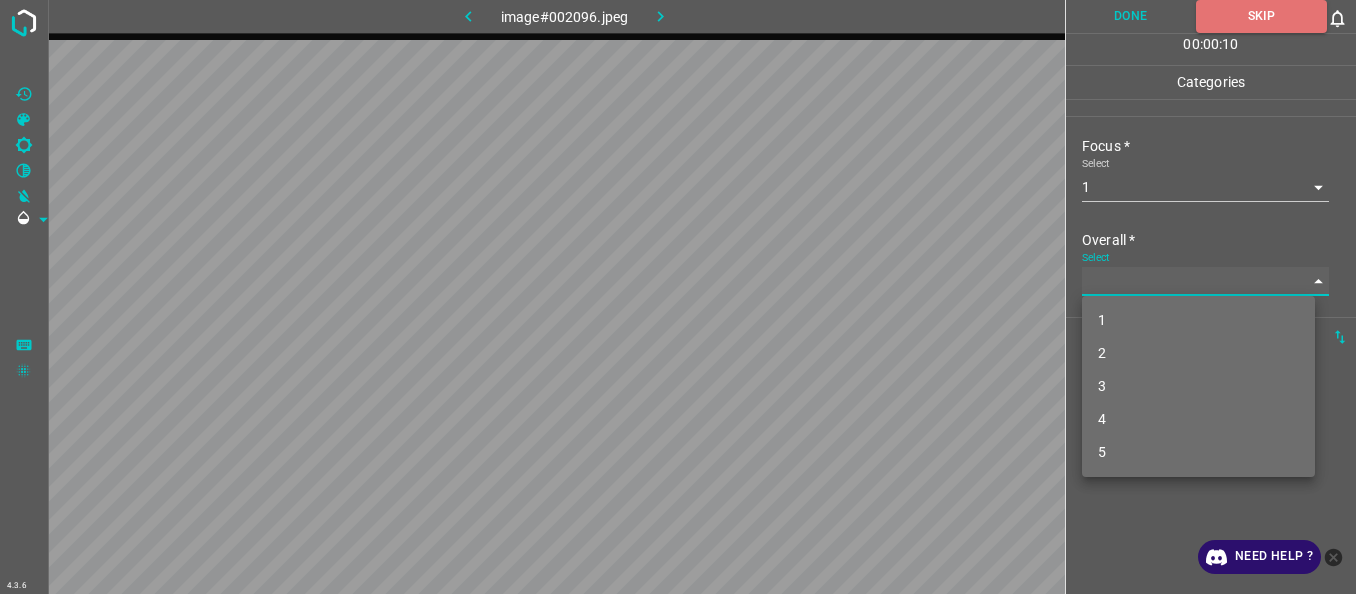 type on "2" 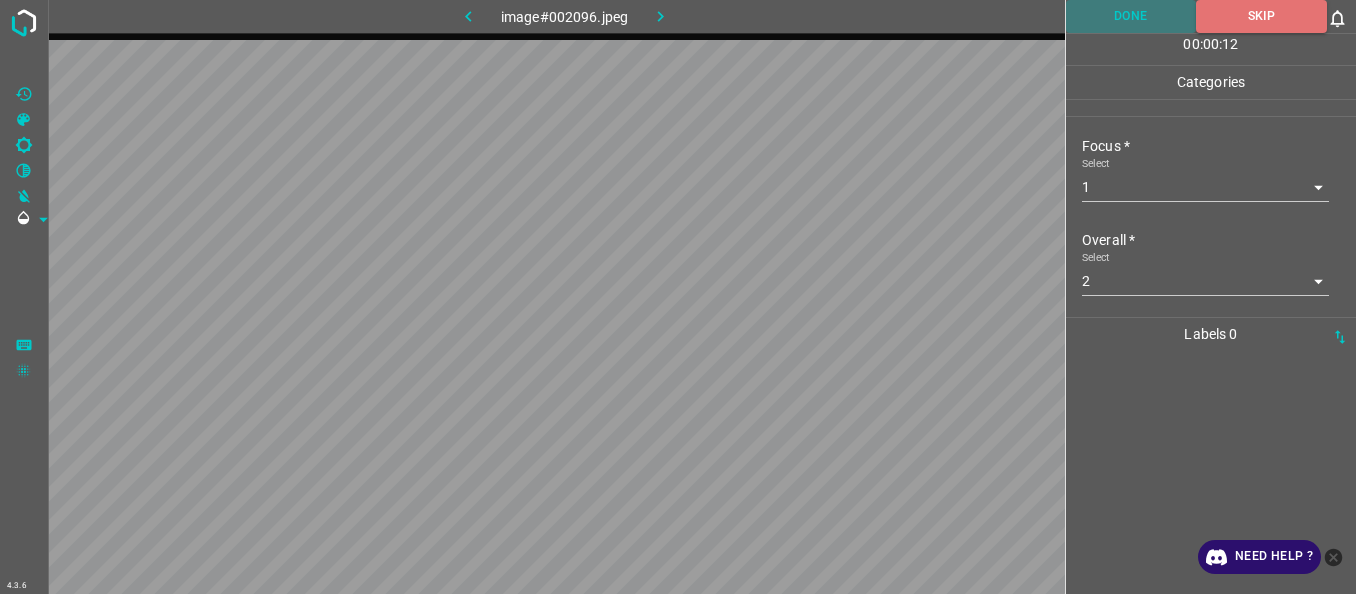 click on "Done" at bounding box center (1131, 16) 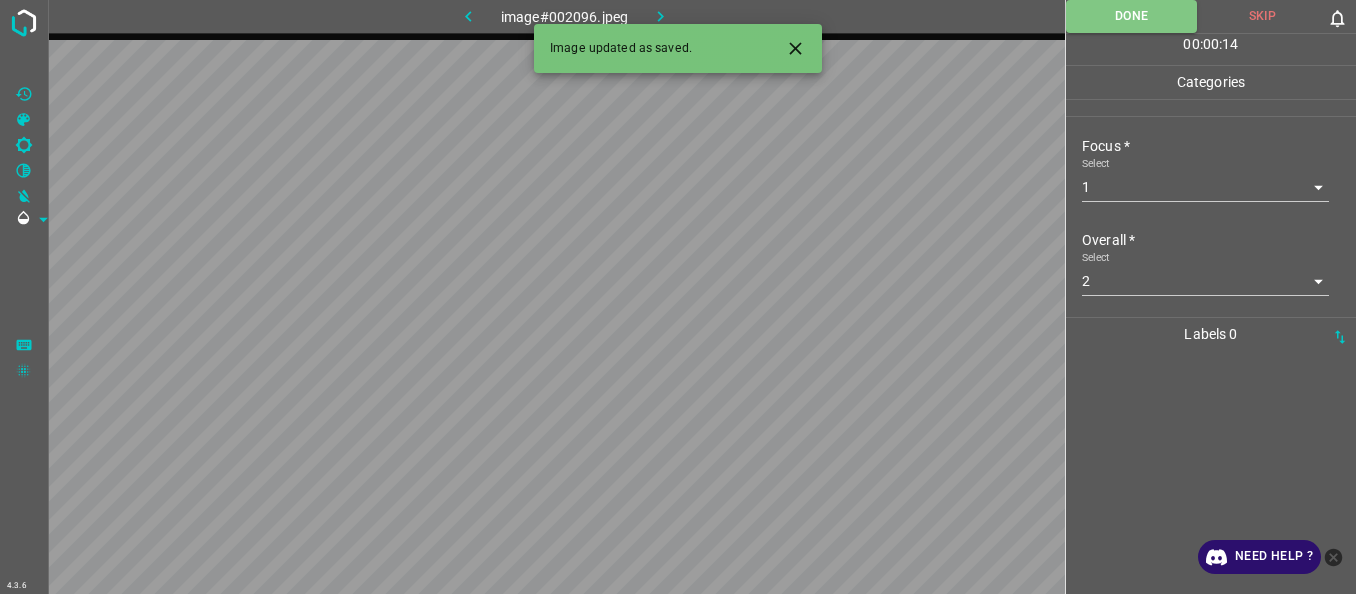 click 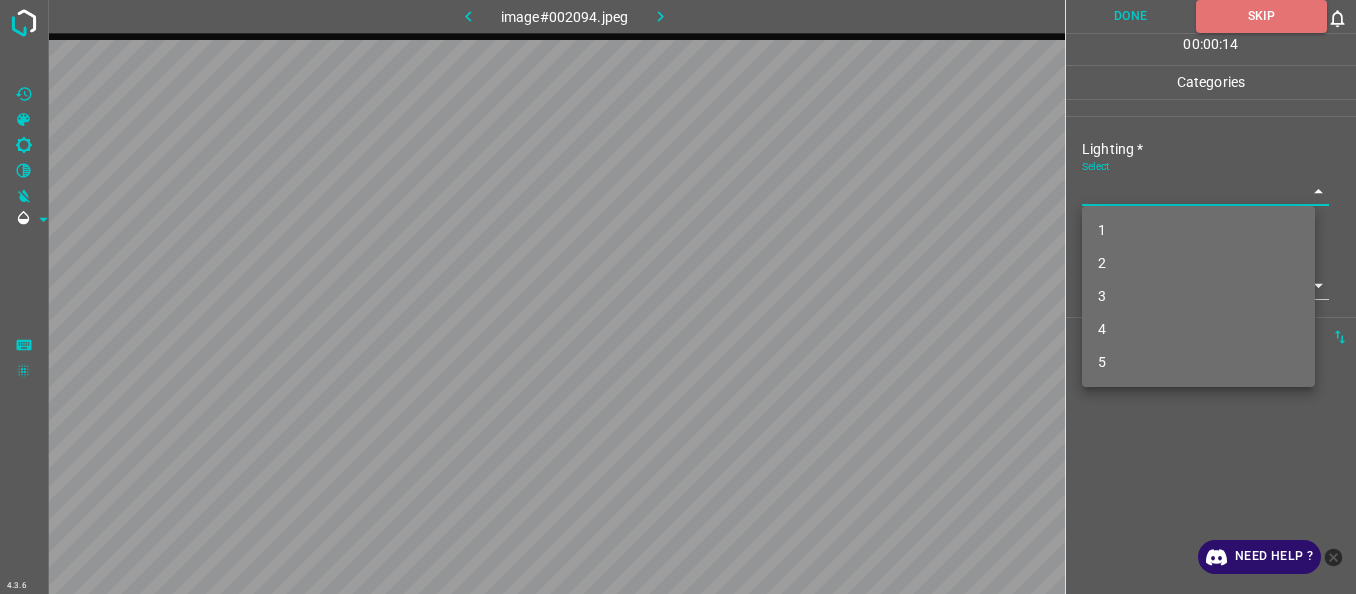 click on "4.3.6  image#002094.jpeg Done Skip 0 00   : 00   : 14   Categories Lighting *  Select ​ Focus *  Select ​ Overall *  Select ​ Labels   0 Categories 1 Lighting 2 Focus 3 Overall Tools Space Change between modes (Draw & Edit) I Auto labeling R Restore zoom M Zoom in N Zoom out Delete Delete selecte label Filters Z Restore filters X Saturation filter C Brightness filter V Contrast filter B Gray scale filter General O Download Need Help ? - Text - Hide - Delete 1 2 3 4 5" at bounding box center (678, 297) 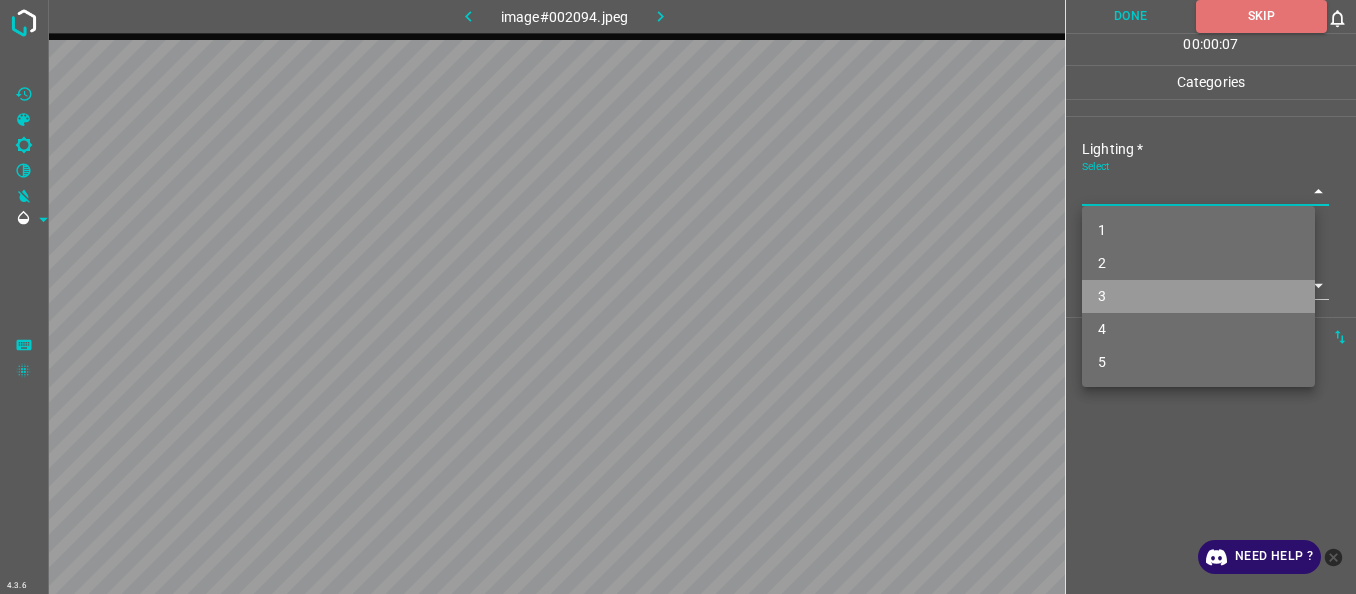 click on "3" at bounding box center (1198, 296) 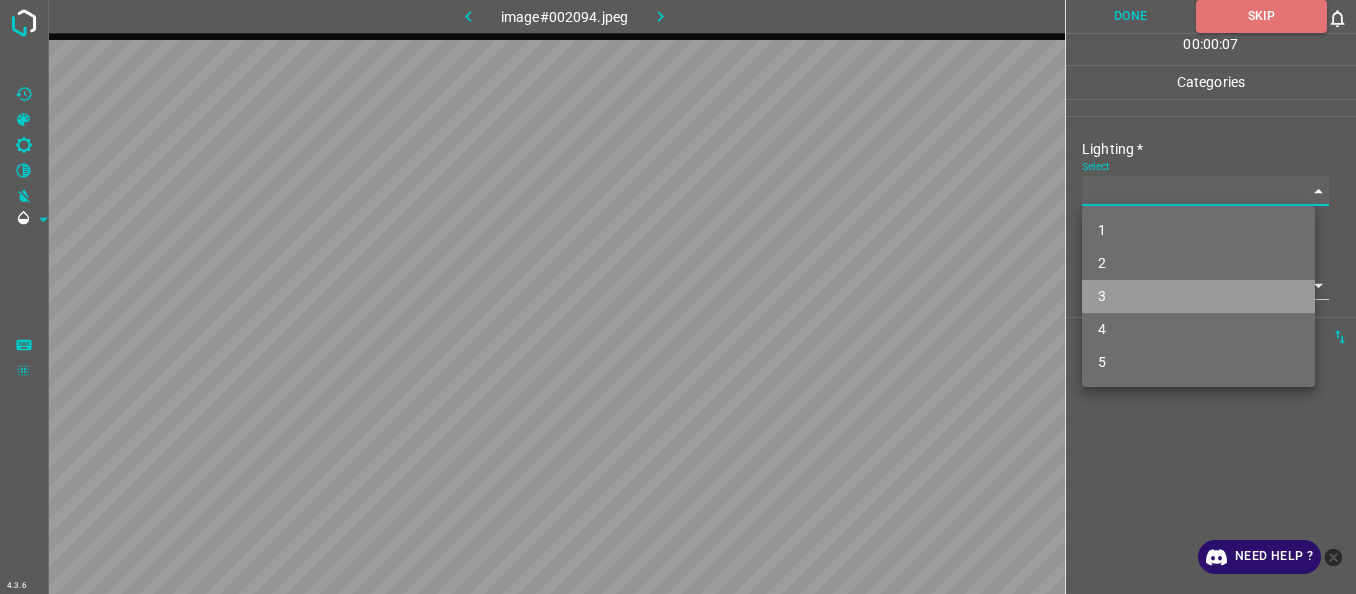 type on "3" 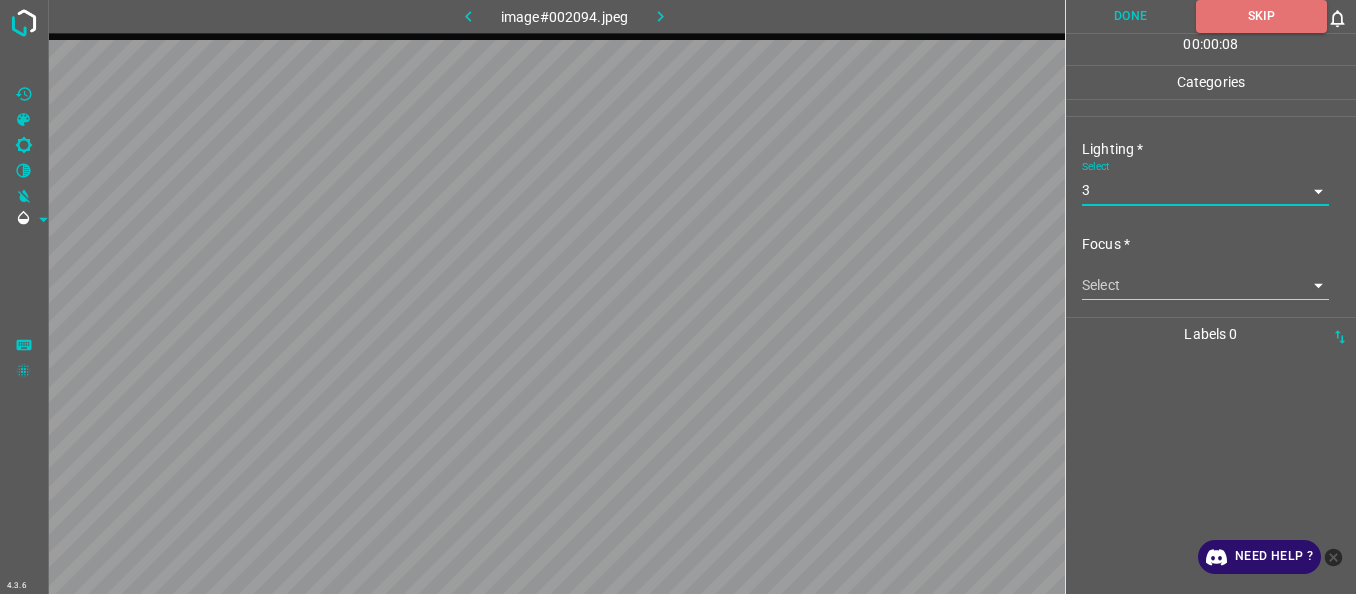 click on "Focus *  Select ​" at bounding box center (1211, 267) 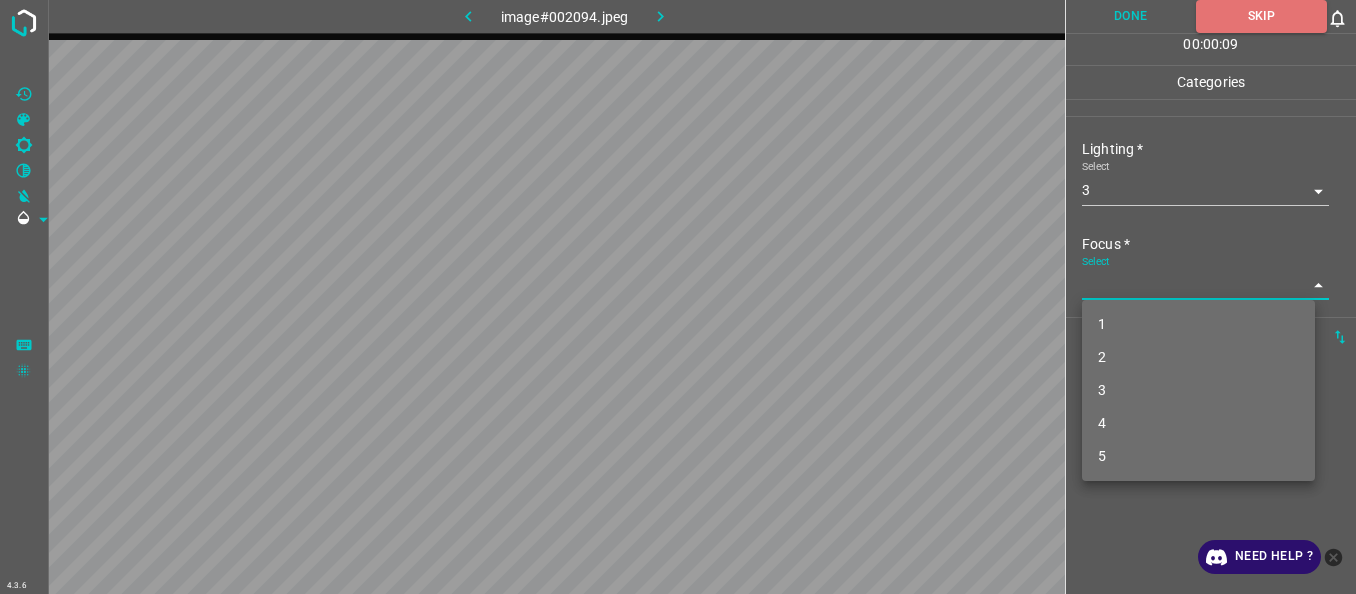 click on "4.3.6  image#002094.jpeg Done Skip 0 00   : 00   : 09   Categories Lighting *  Select 3 3 Focus *  Select ​ Overall *  Select ​ Labels   0 Categories 1 Lighting 2 Focus 3 Overall Tools Space Change between modes (Draw & Edit) I Auto labeling R Restore zoom M Zoom in N Zoom out Delete Delete selecte label Filters Z Restore filters X Saturation filter C Brightness filter V Contrast filter B Gray scale filter General O Download Need Help ? - Text - Hide - Delete 1 2 3 4 5" at bounding box center [678, 297] 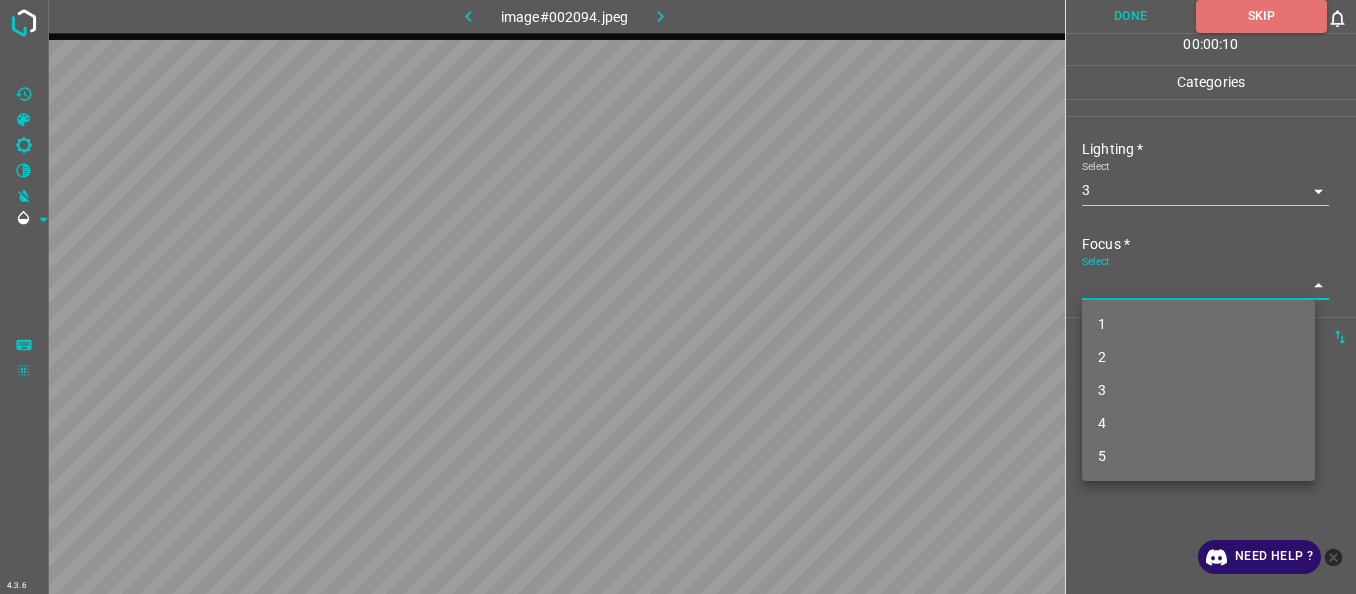 click on "1" at bounding box center [1198, 324] 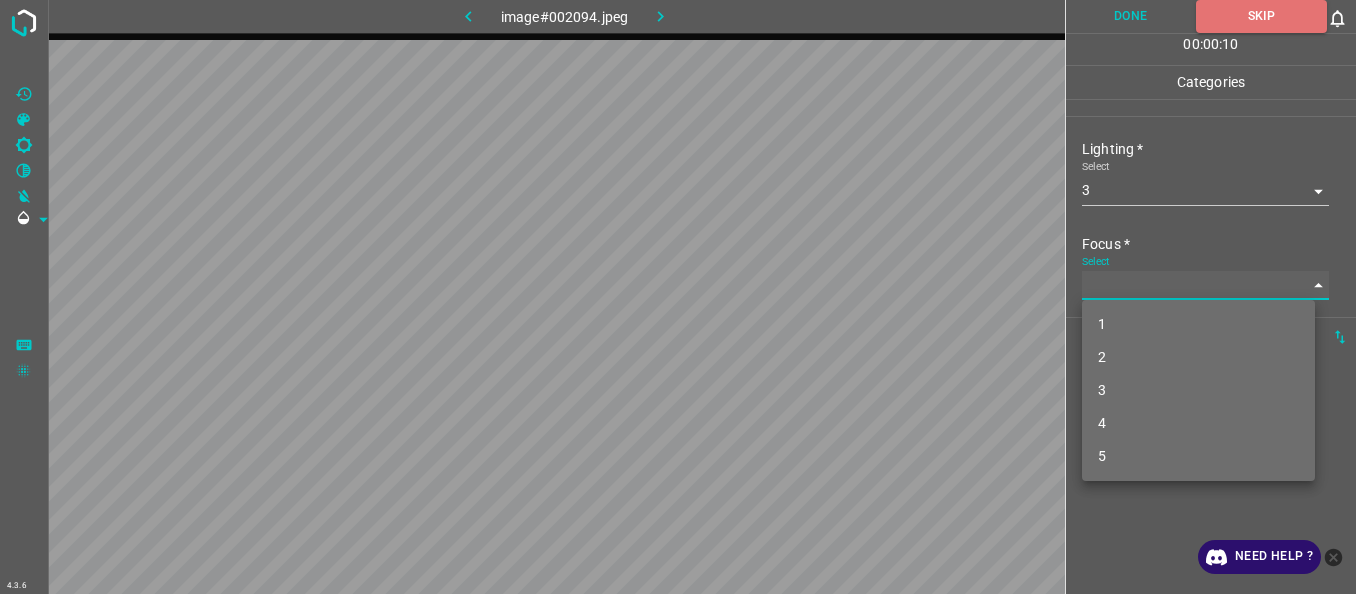 type on "1" 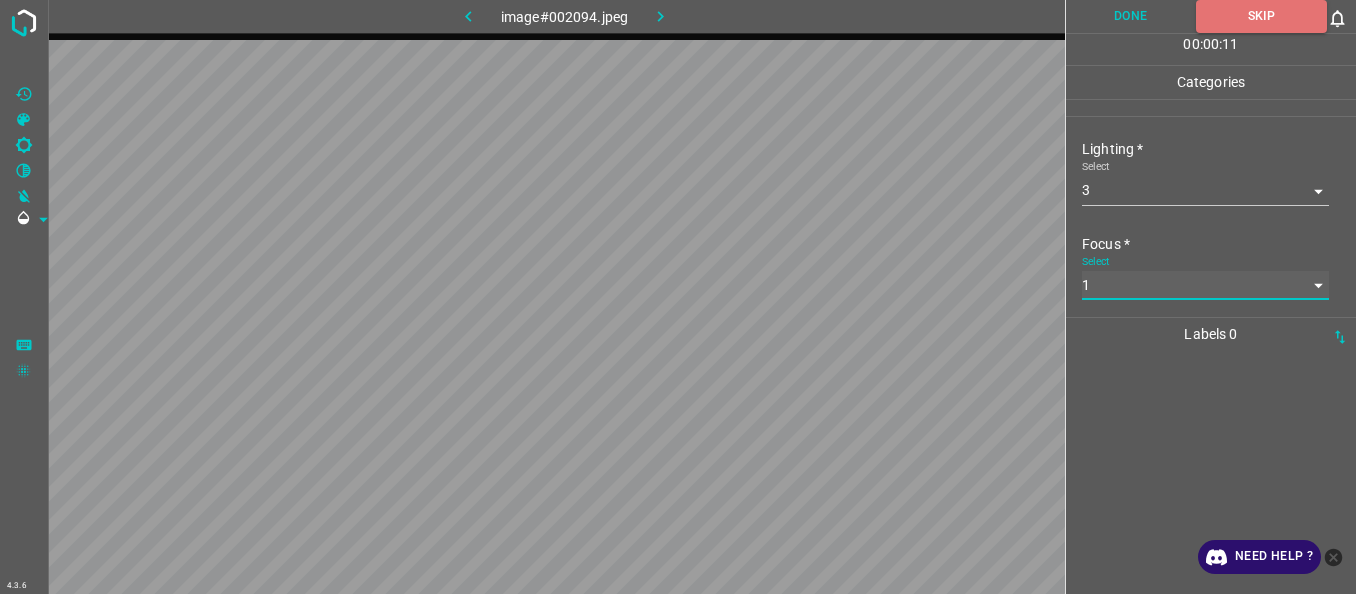 scroll, scrollTop: 98, scrollLeft: 0, axis: vertical 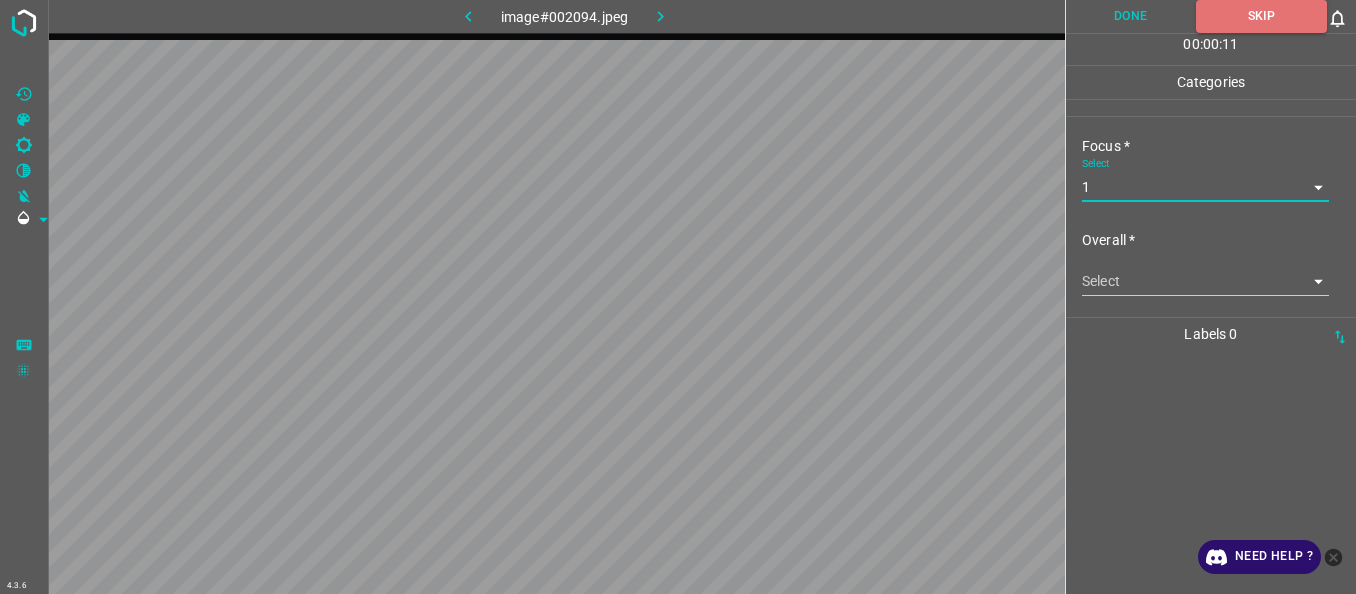 click on "4.3.6  image#002094.jpeg Done Skip 0 00   : 00   : 11   Categories Lighting *  Select 3 3 Focus *  Select 1 1 Overall *  Select ​ Labels   0 Categories 1 Lighting 2 Focus 3 Overall Tools Space Change between modes (Draw & Edit) I Auto labeling R Restore zoom M Zoom in N Zoom out Delete Delete selecte label Filters Z Restore filters X Saturation filter C Brightness filter V Contrast filter B Gray scale filter General O Download Need Help ? - Text - Hide - Delete" at bounding box center (678, 297) 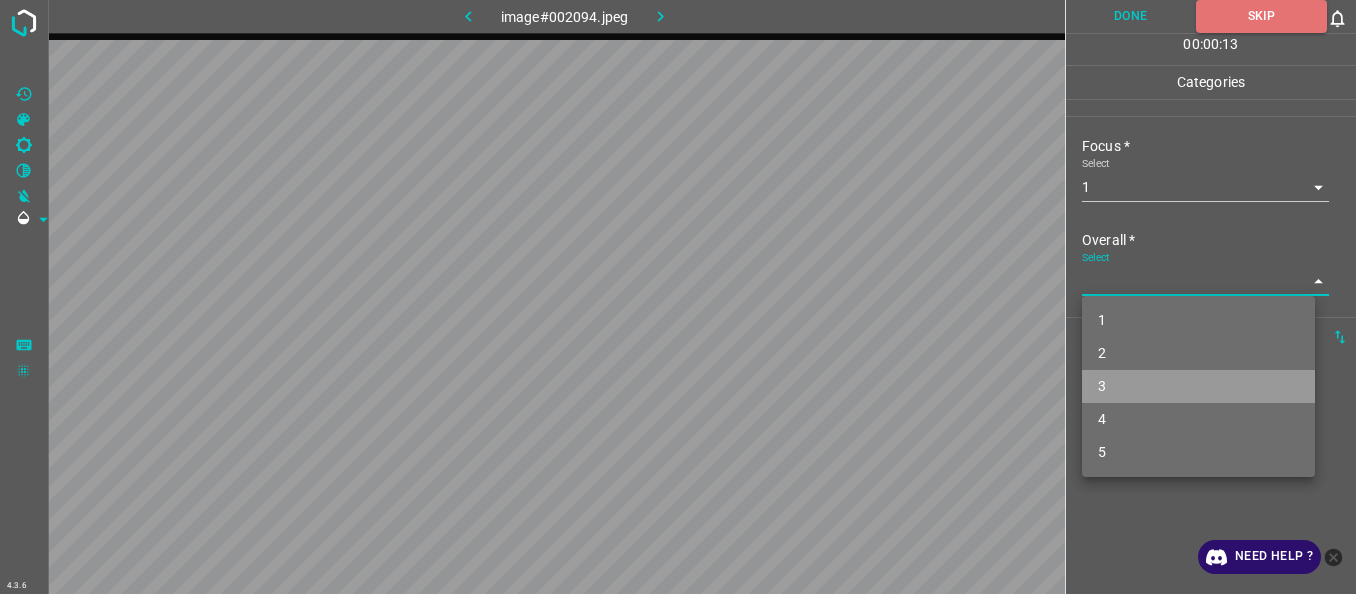 click on "3" at bounding box center (1198, 386) 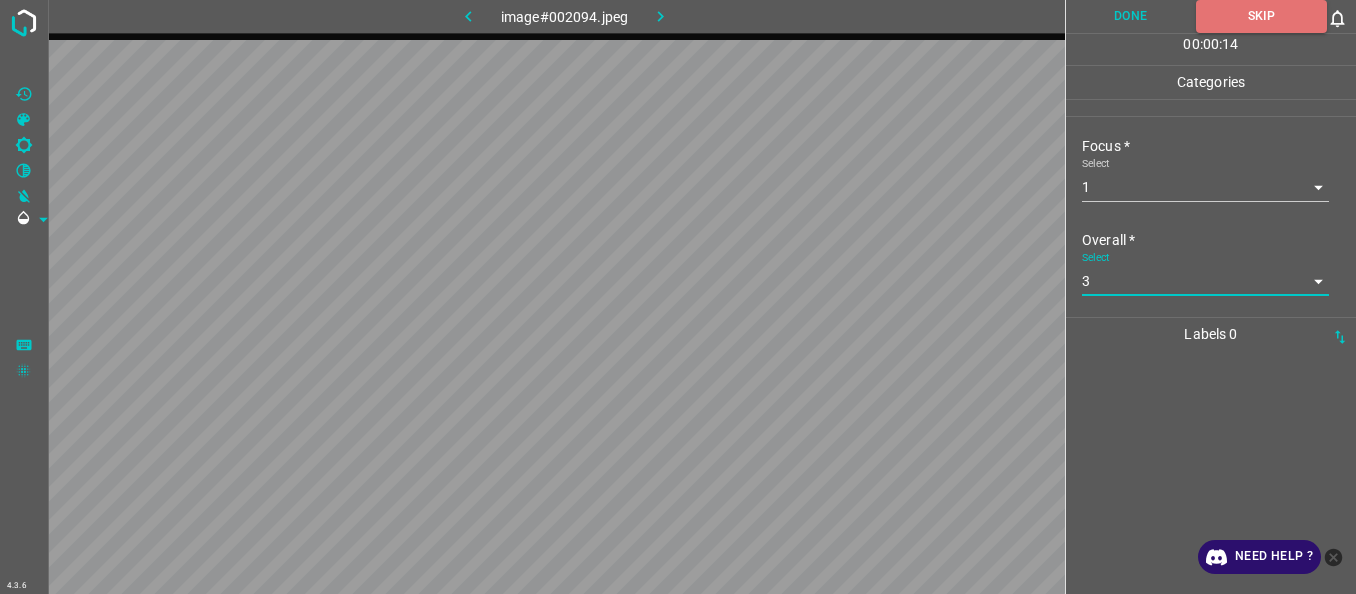 click on "4.3.6  image#002094.jpeg Done Skip 0 00   : 00   : 14   Categories Lighting *  Select 3 3 Focus *  Select 1 1 Overall *  Select 3 3 Labels   0 Categories 1 Lighting 2 Focus 3 Overall Tools Space Change between modes (Draw & Edit) I Auto labeling R Restore zoom M Zoom in N Zoom out Delete Delete selecte label Filters Z Restore filters X Saturation filter C Brightness filter V Contrast filter B Gray scale filter General O Download Need Help ? - Text - Hide - Delete" at bounding box center (678, 297) 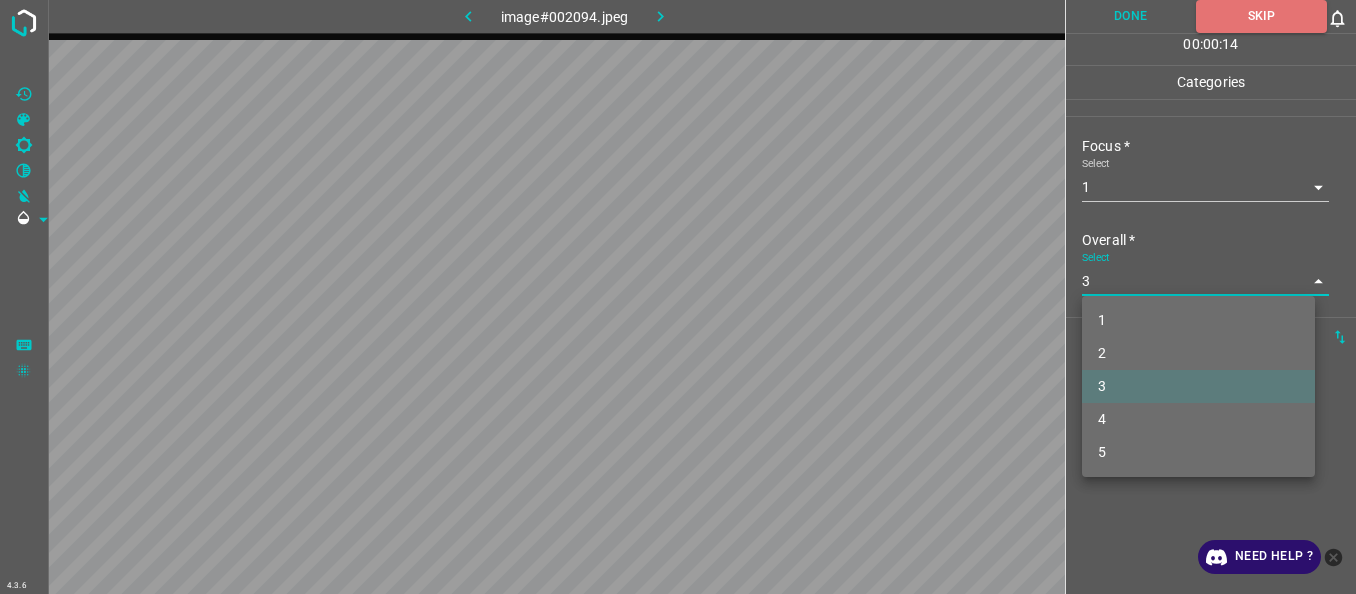 click on "2" at bounding box center [1198, 353] 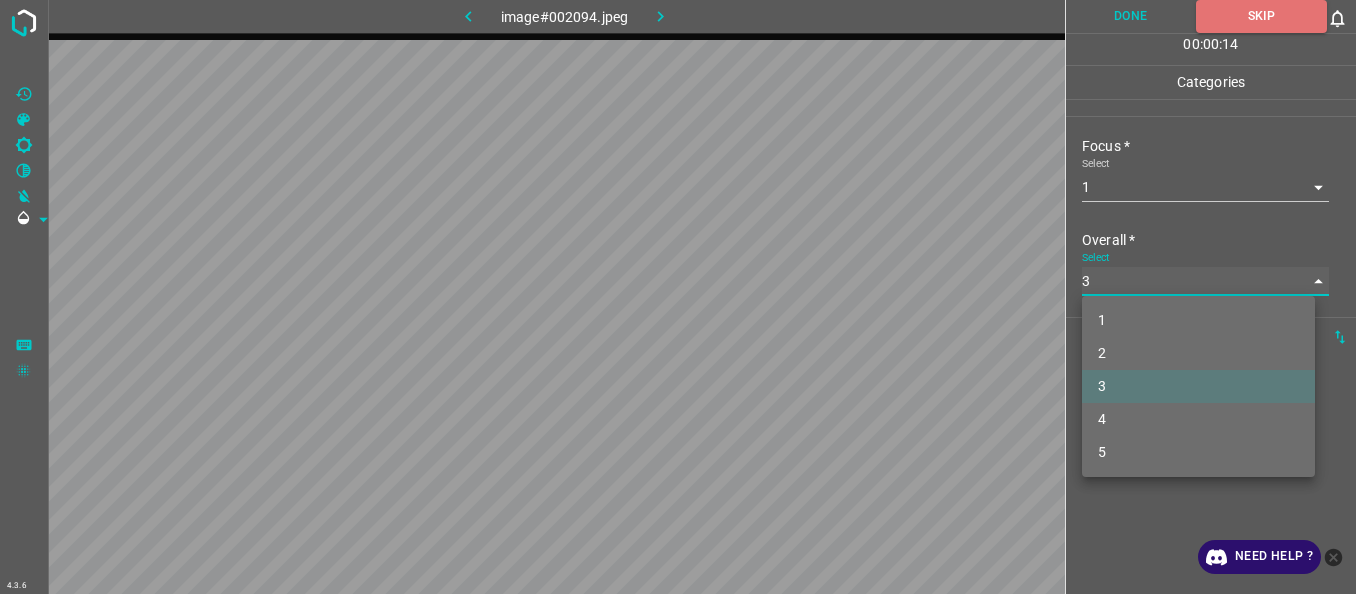 type on "2" 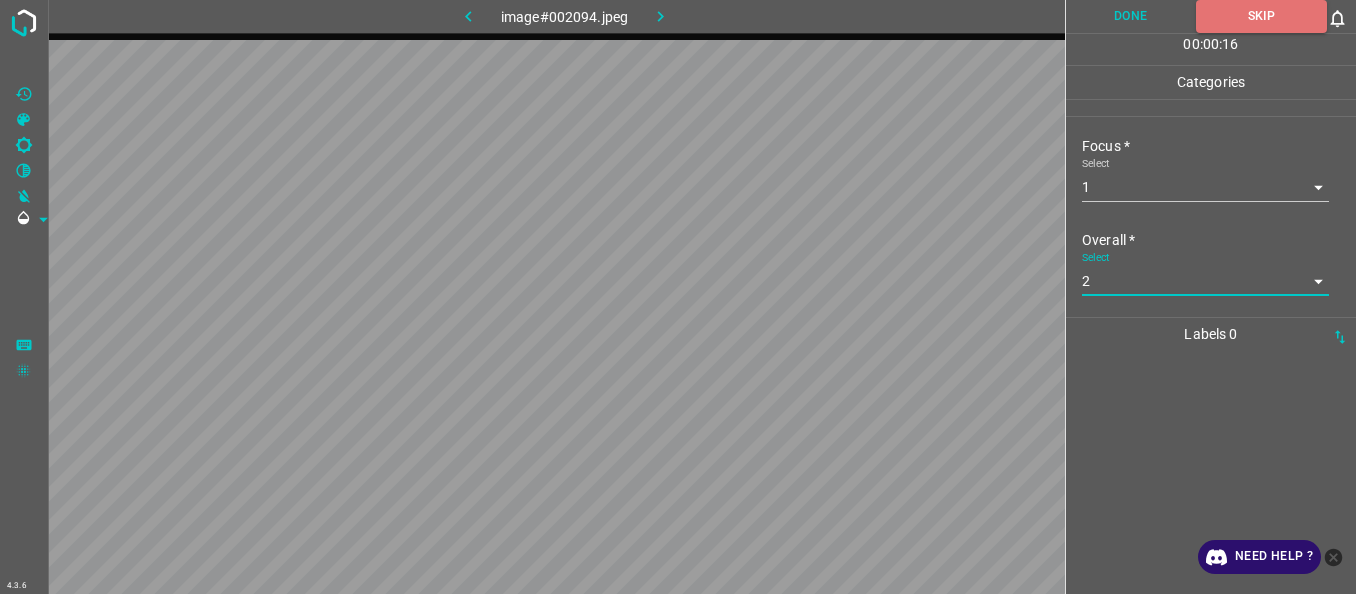 click on "Done" at bounding box center [1131, 16] 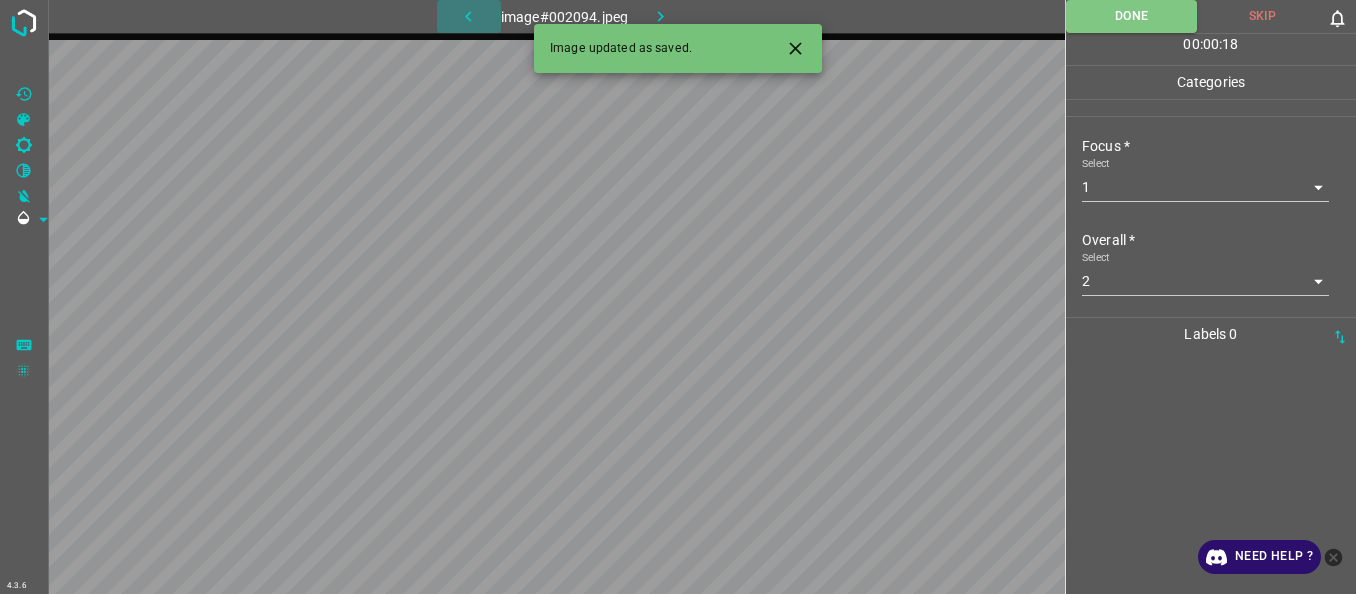 click 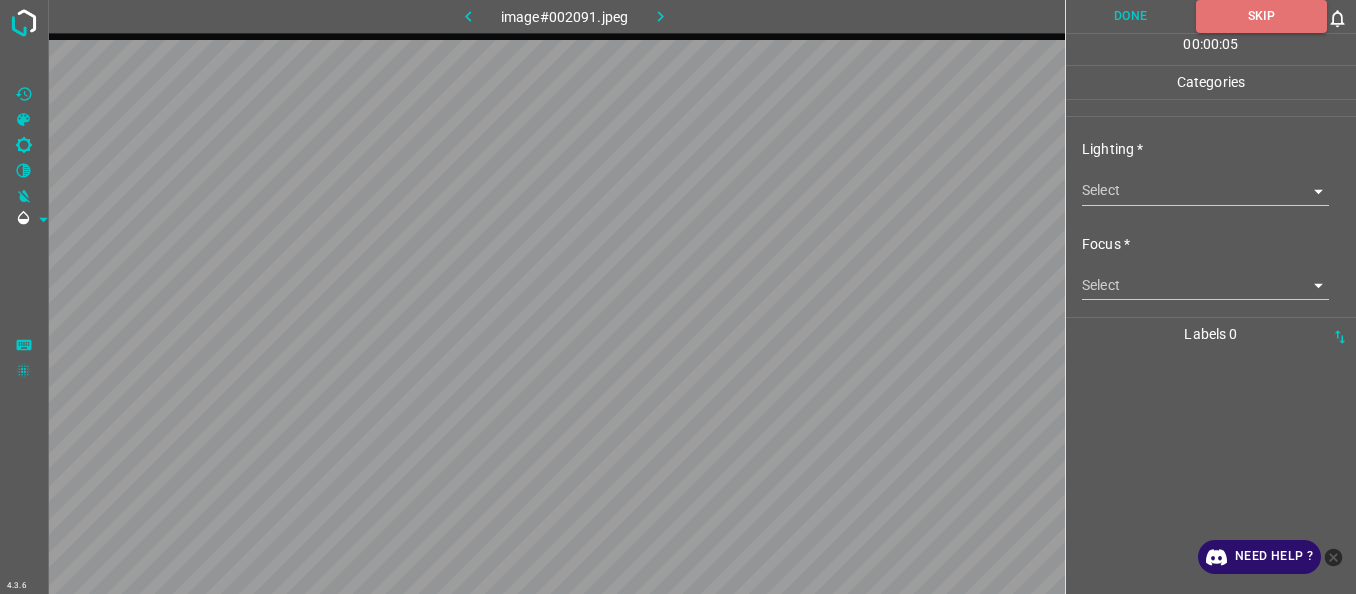 click on "4.3.6  image#002091.jpeg Done Skip 0 00   : 00   : 05   Categories Lighting *  Select ​ Focus *  Select ​ Overall *  Select ​ Labels   0 Categories 1 Lighting 2 Focus 3 Overall Tools Space Change between modes (Draw & Edit) I Auto labeling R Restore zoom M Zoom in N Zoom out Delete Delete selecte label Filters Z Restore filters X Saturation filter C Brightness filter V Contrast filter B Gray scale filter General O Download Need Help ? - Text - Hide - Delete" at bounding box center (678, 297) 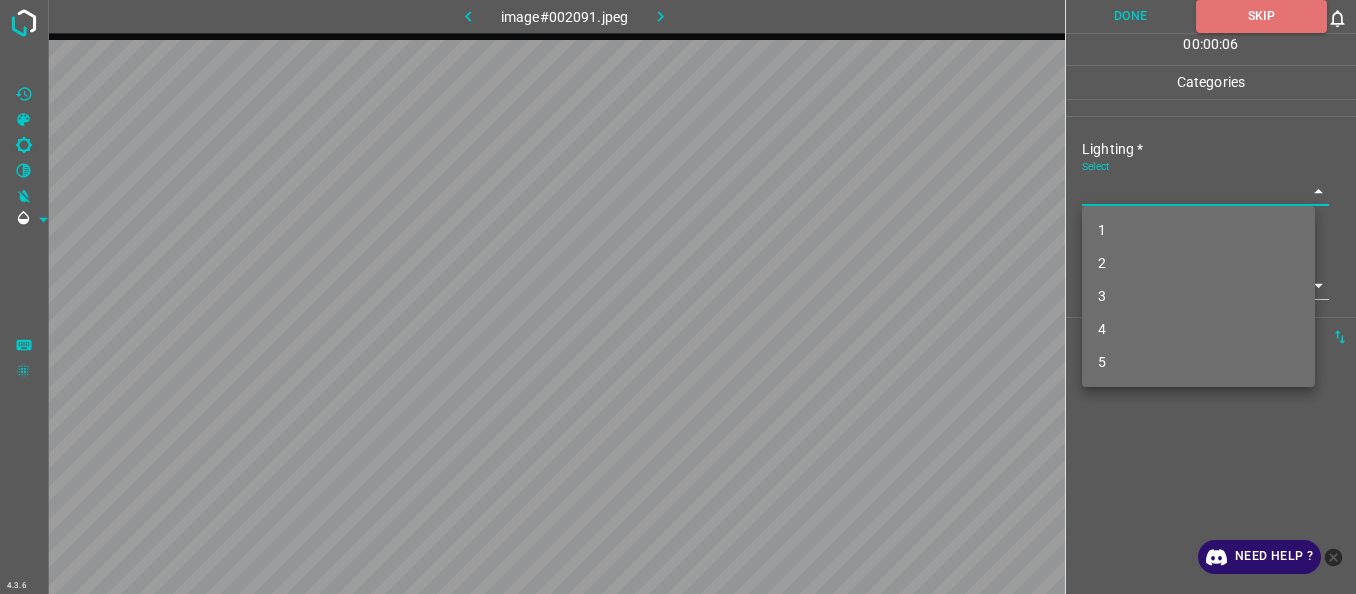 click on "4" at bounding box center (1198, 329) 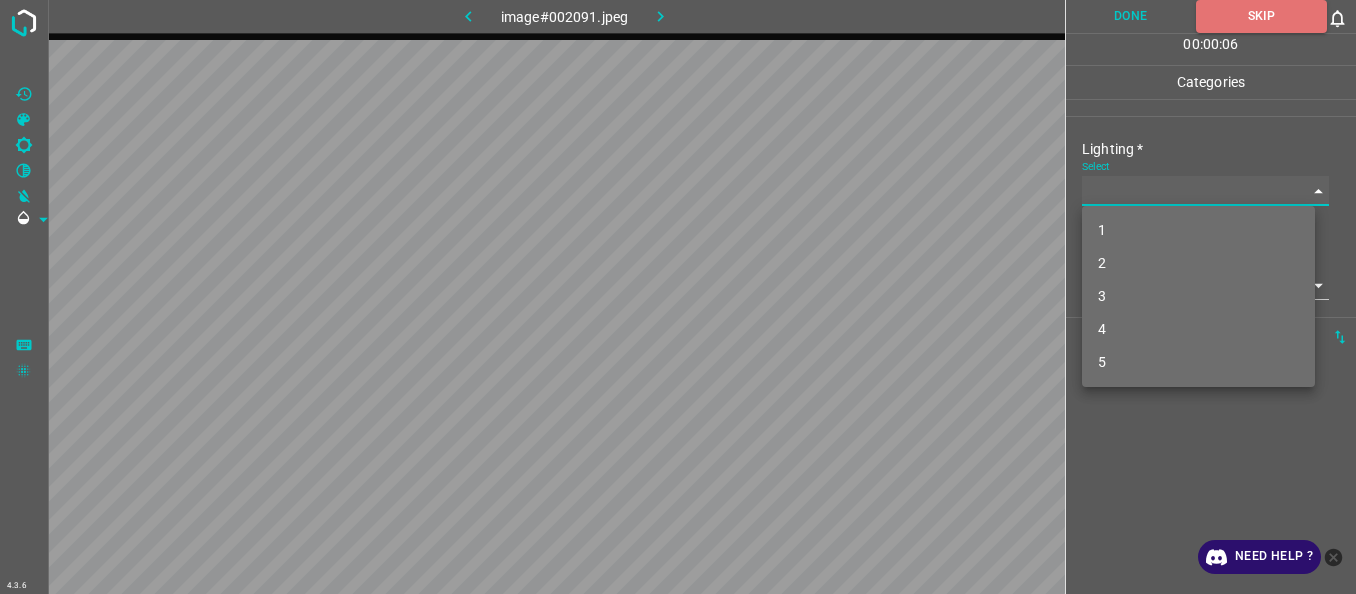 type on "4" 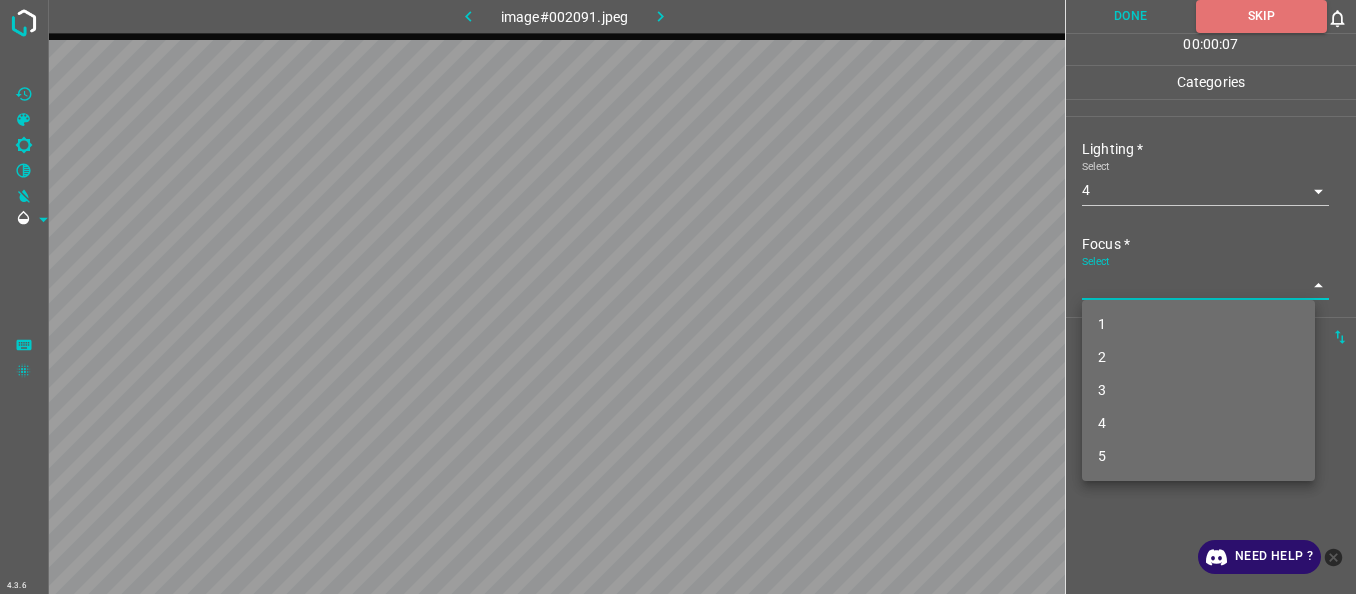 click on "4.3.6  image#002091.jpeg Done Skip 0 00   : 00   : 07   Categories Lighting *  Select 4 4 Focus *  Select ​ Overall *  Select ​ Labels   0 Categories 1 Lighting 2 Focus 3 Overall Tools Space Change between modes (Draw & Edit) I Auto labeling R Restore zoom M Zoom in N Zoom out Delete Delete selecte label Filters Z Restore filters X Saturation filter C Brightness filter V Contrast filter B Gray scale filter General O Download Need Help ? - Text - Hide - Delete 1 2 3 4 5" at bounding box center (678, 297) 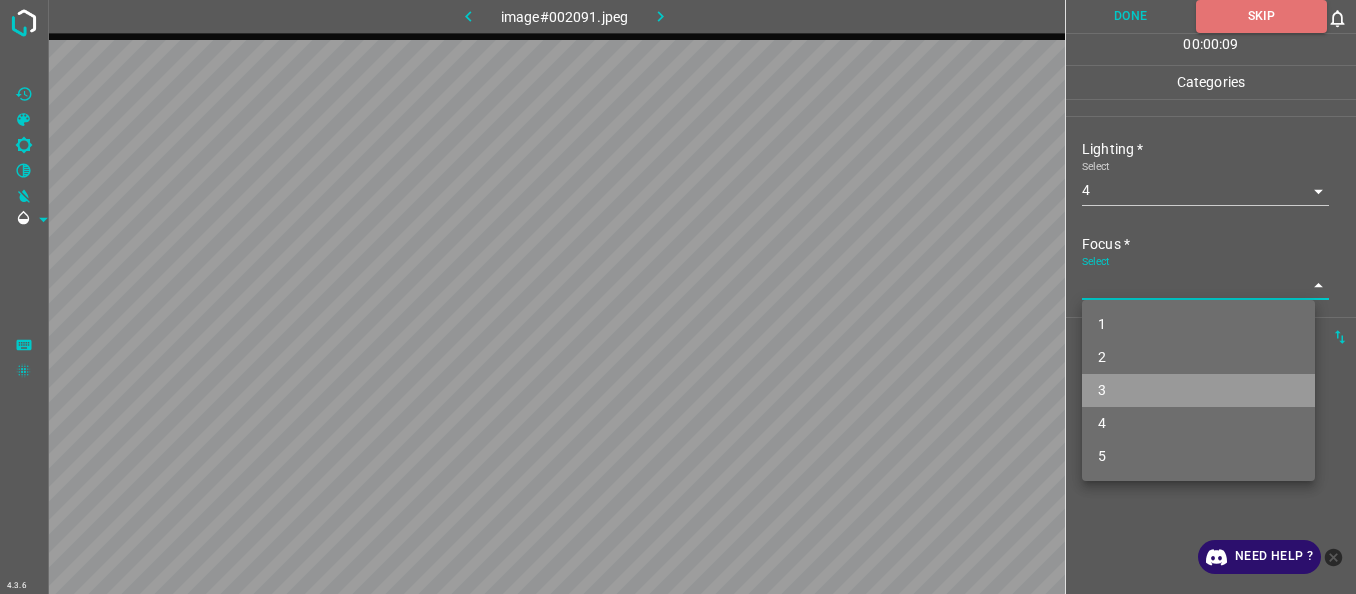 click on "3" at bounding box center [1198, 390] 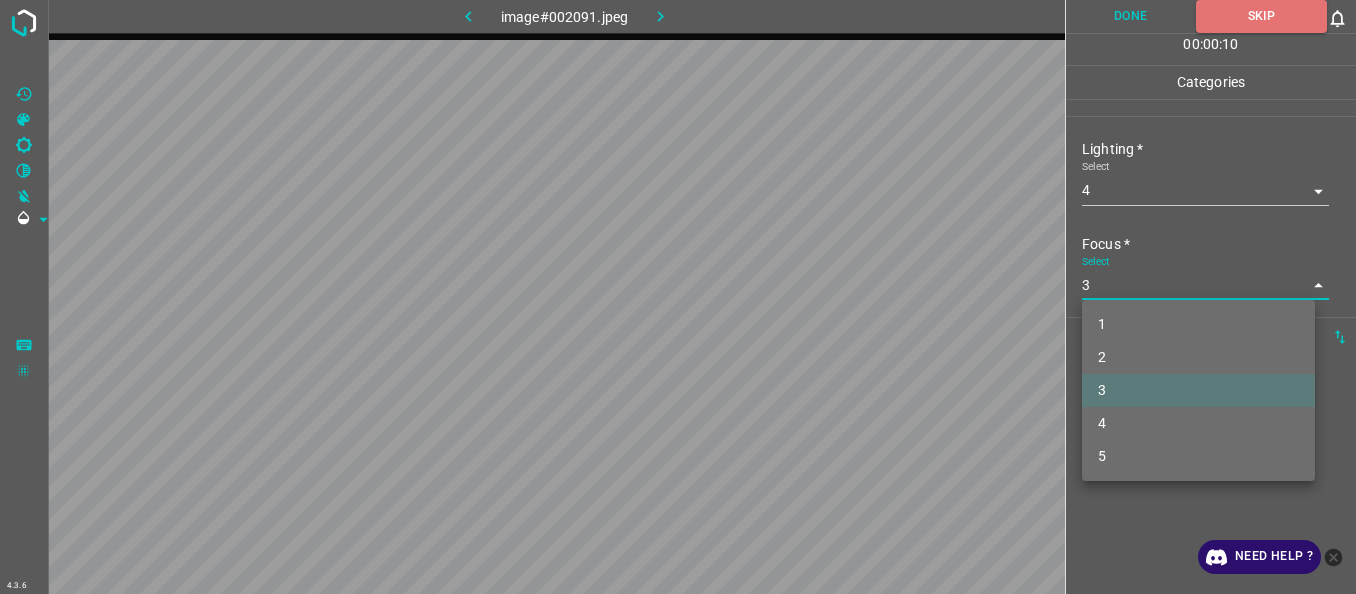 click on "4.3.6  image#002091.jpeg Done Skip 0 00   : 00   : 10   Categories Lighting *  Select 4 4 Focus *  Select 3 3 Overall *  Select ​ Labels   0 Categories 1 Lighting 2 Focus 3 Overall Tools Space Change between modes (Draw & Edit) I Auto labeling R Restore zoom M Zoom in N Zoom out Delete Delete selecte label Filters Z Restore filters X Saturation filter C Brightness filter V Contrast filter B Gray scale filter General O Download Need Help ? - Text - Hide - Delete 1 2 3 4 5" at bounding box center [678, 297] 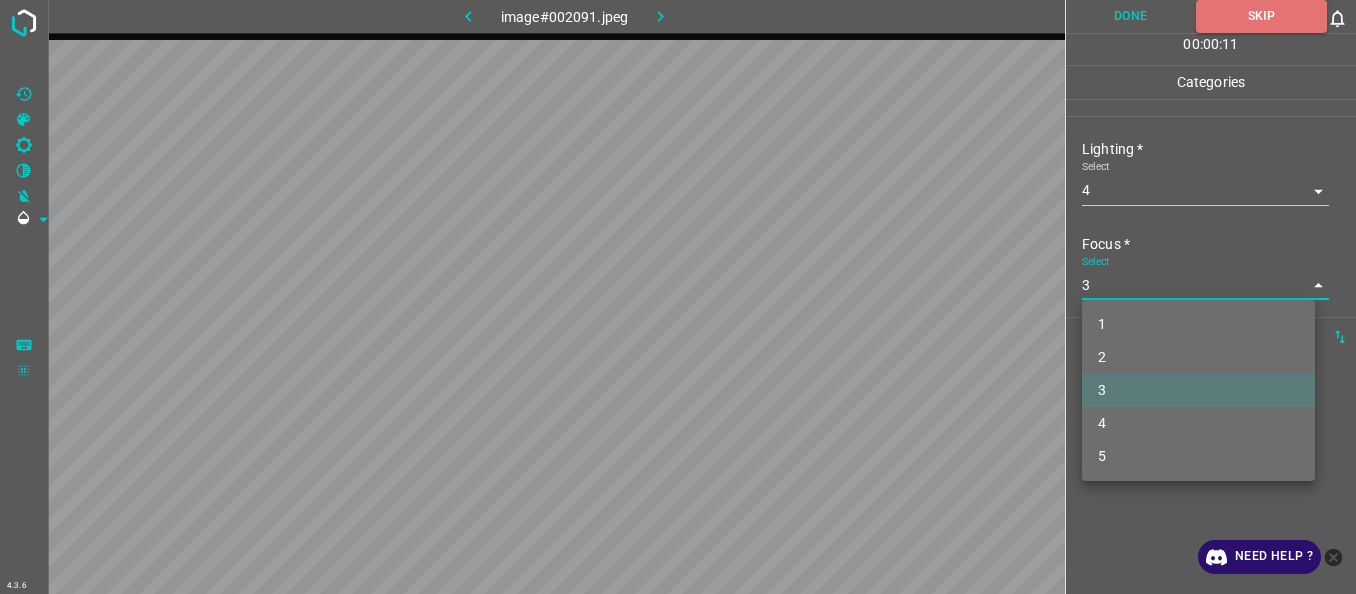click on "4" at bounding box center (1198, 423) 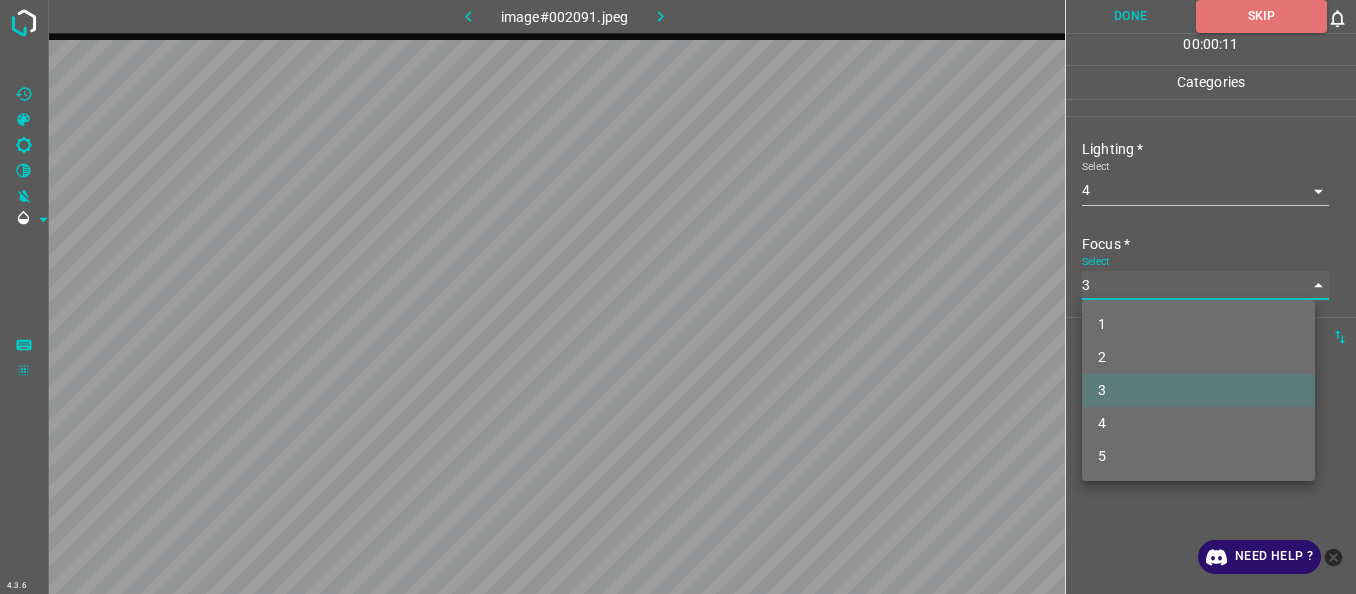 type on "4" 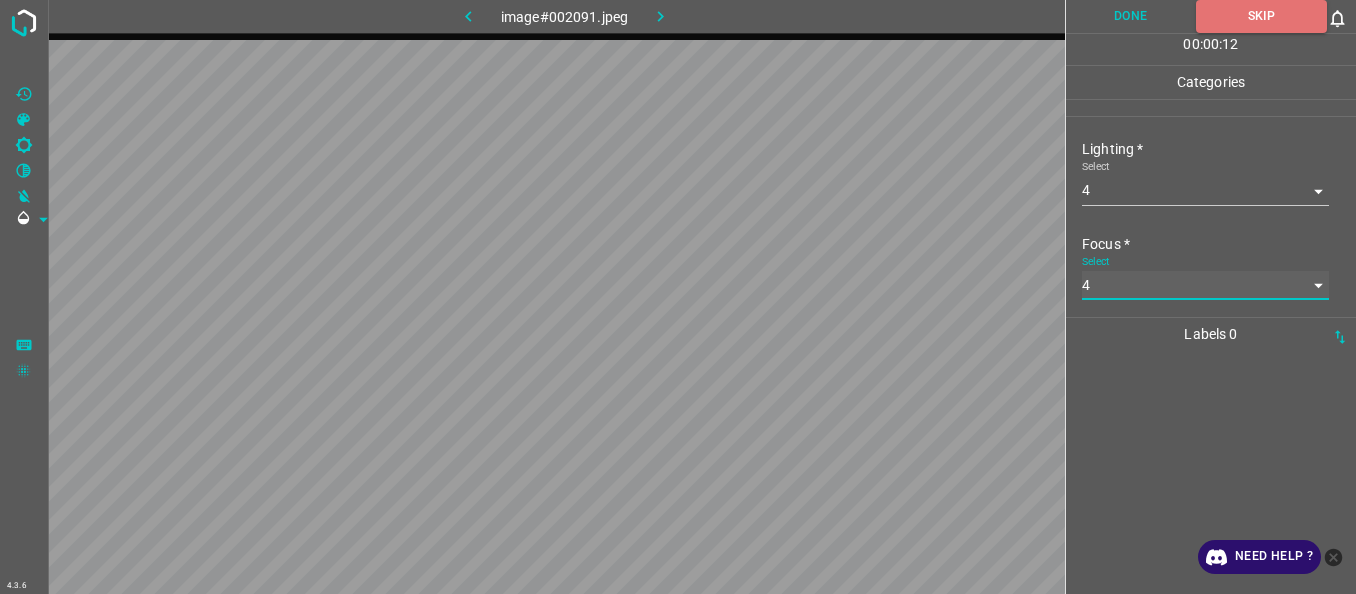 scroll, scrollTop: 98, scrollLeft: 0, axis: vertical 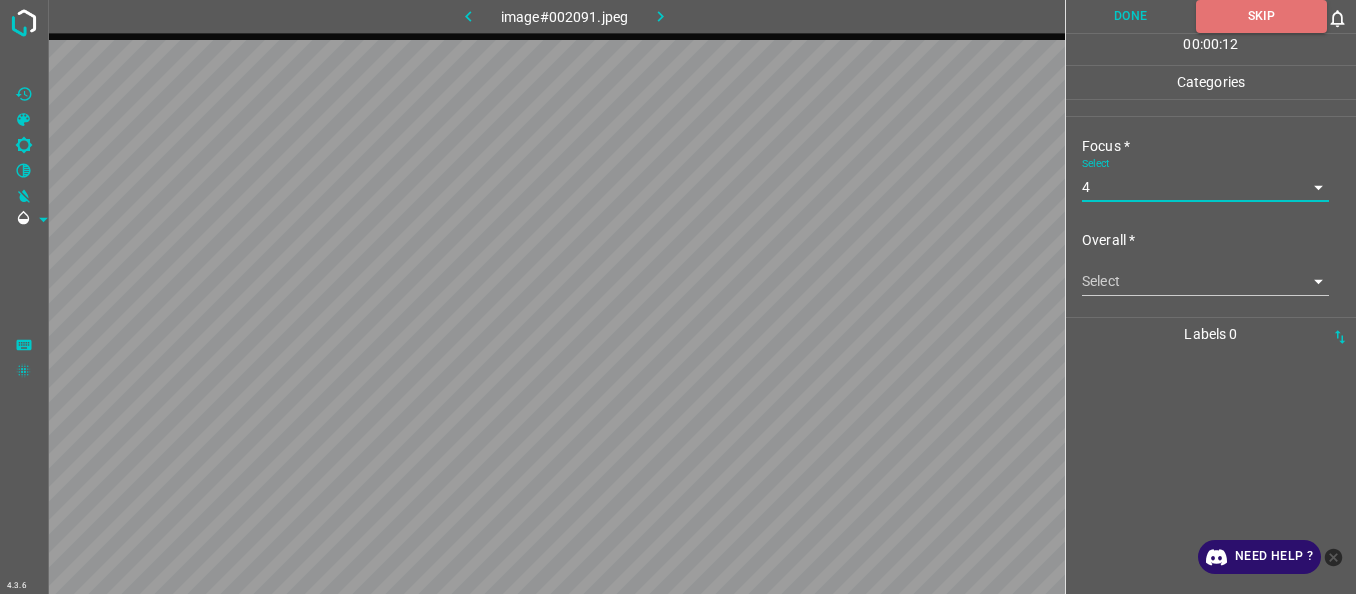 click on "4.3.6  image#002091.jpeg Done Skip 0 00   : 00   : 12   Categories Lighting *  Select 4 4 Focus *  Select 4 4 Overall *  Select ​ Labels   0 Categories 1 Lighting 2 Focus 3 Overall Tools Space Change between modes (Draw & Edit) I Auto labeling R Restore zoom M Zoom in N Zoom out Delete Delete selecte label Filters Z Restore filters X Saturation filter C Brightness filter V Contrast filter B Gray scale filter General O Download Need Help ? - Text - Hide - Delete" at bounding box center (678, 297) 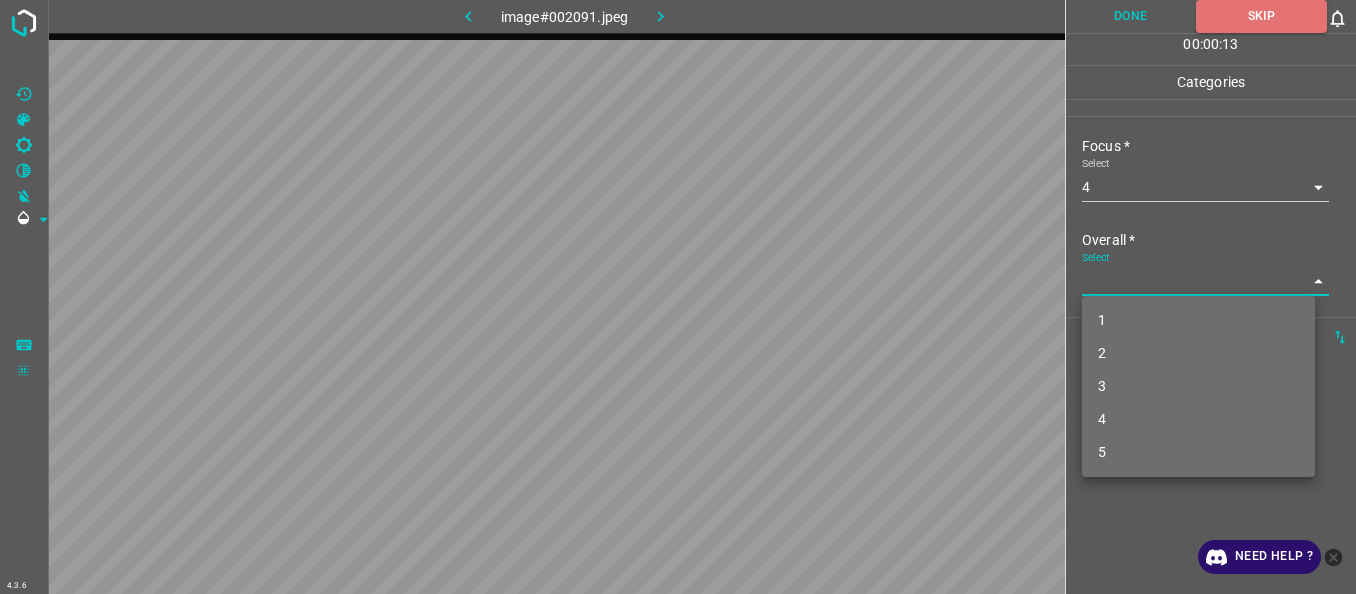 click on "4" at bounding box center [1198, 419] 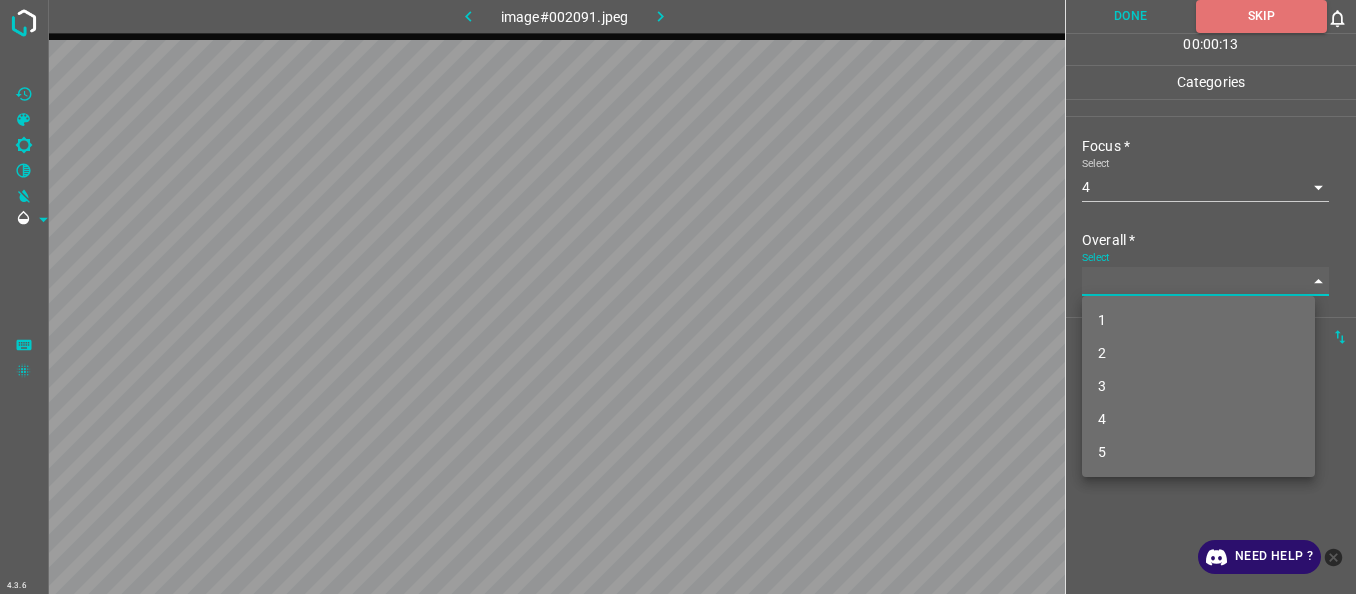 type on "4" 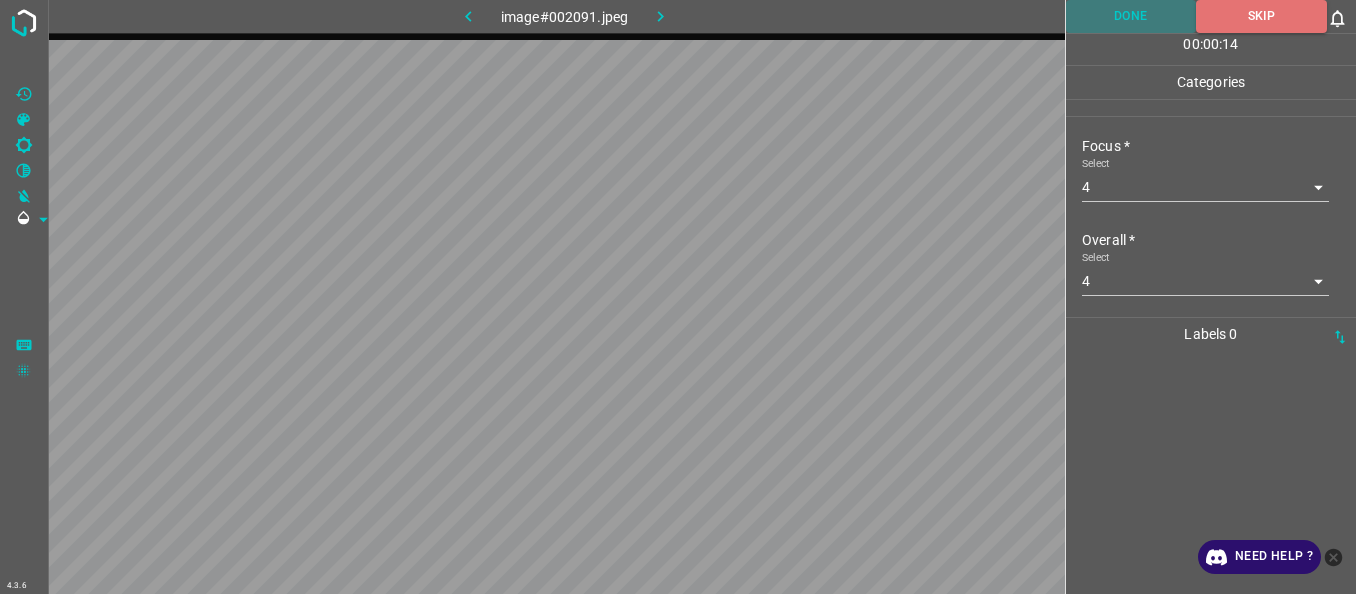 click on "Done" at bounding box center [1131, 16] 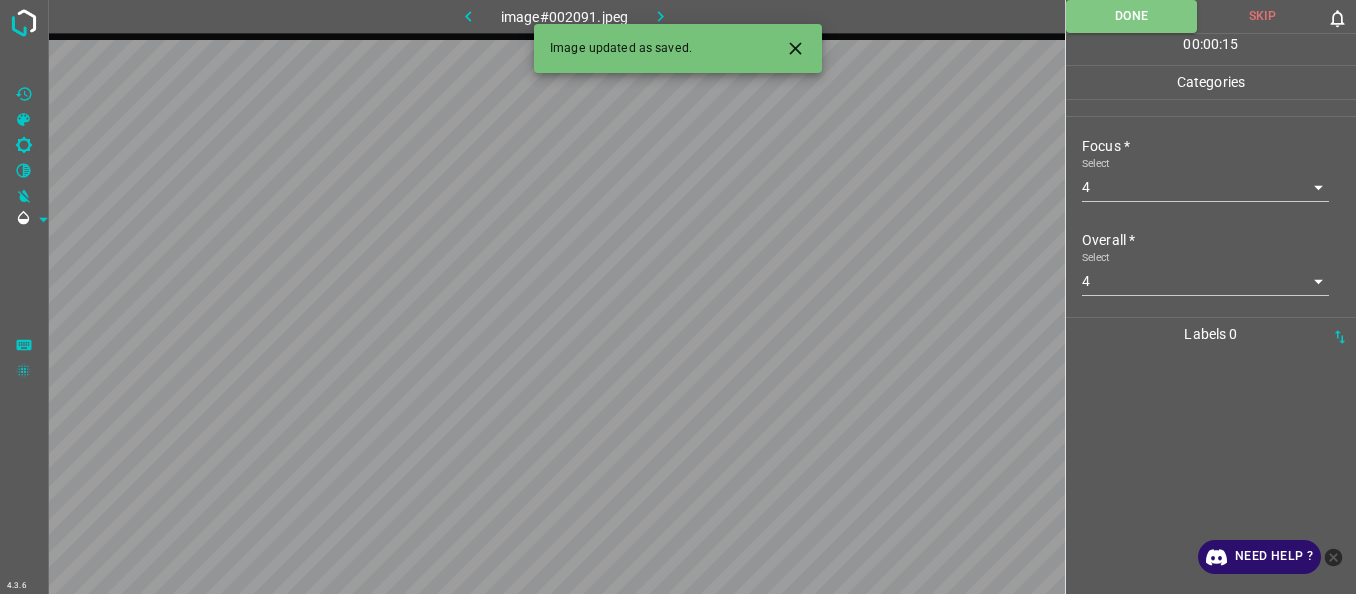 click 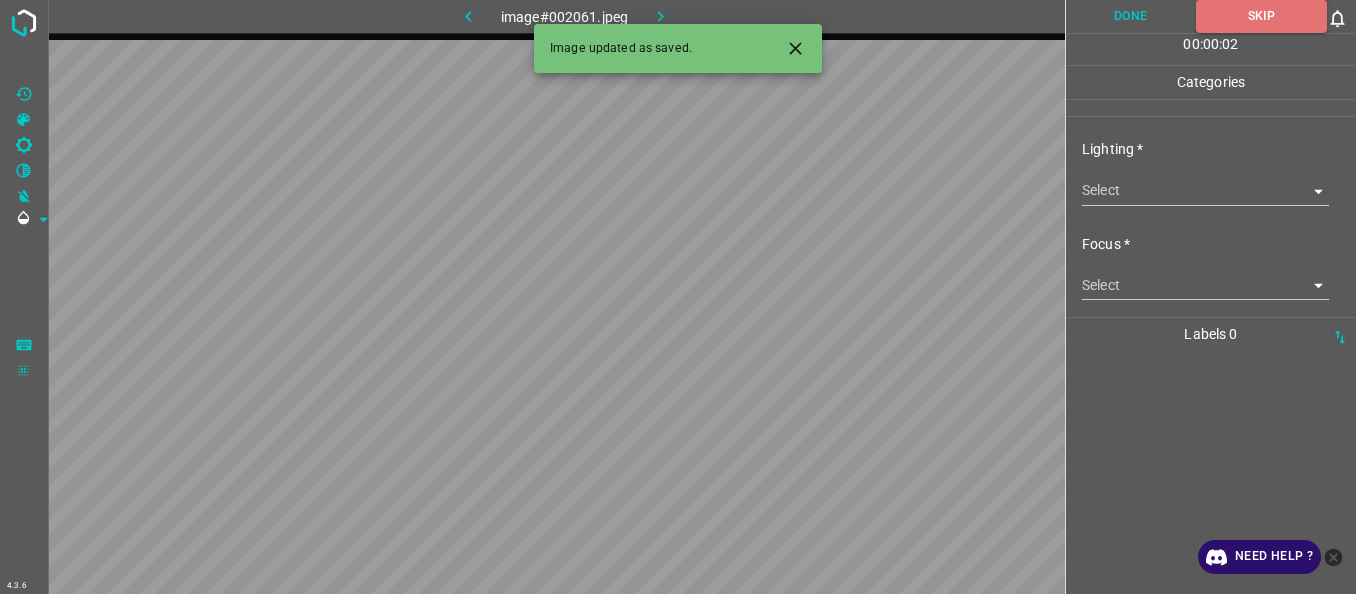 click on "4.3.6  image#002061.jpeg Done Skip 0 00   : 00   : 02   Categories Lighting *  Select ​ Focus *  Select ​ Overall *  Select ​ Labels   0 Categories 1 Lighting 2 Focus 3 Overall Tools Space Change between modes (Draw & Edit) I Auto labeling R Restore zoom M Zoom in N Zoom out Delete Delete selecte label Filters Z Restore filters X Saturation filter C Brightness filter V Contrast filter B Gray scale filter General O Download Image updated as saved. Need Help ? - Text - Hide - Delete" at bounding box center (678, 297) 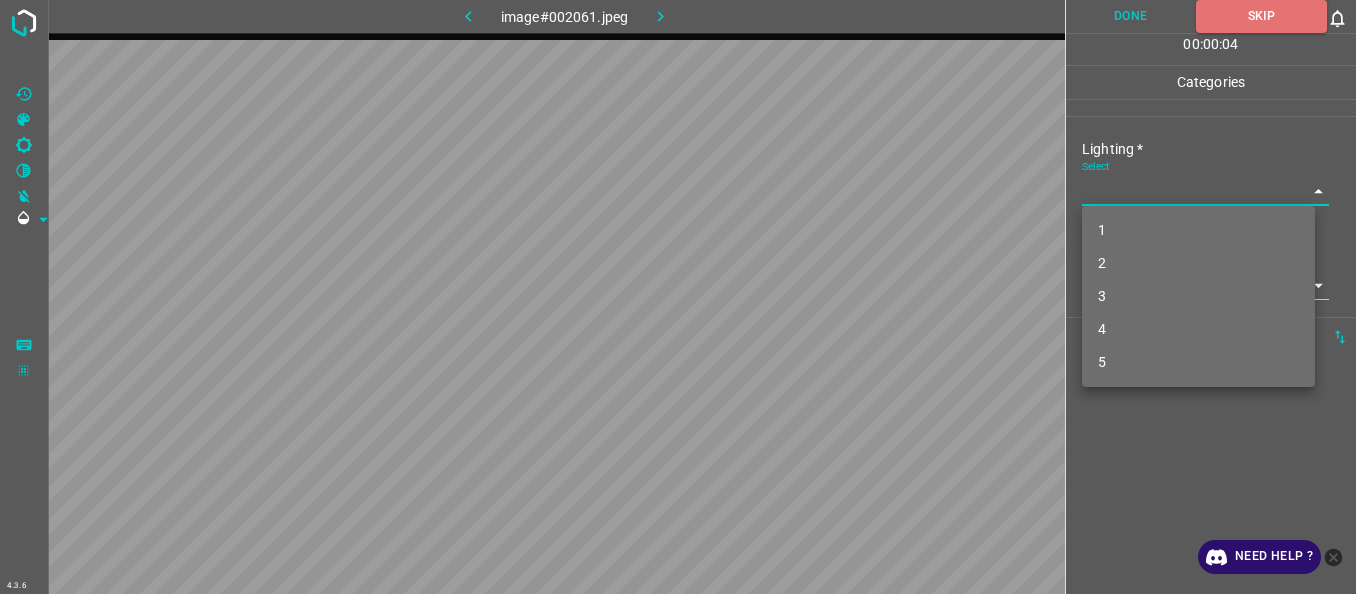click on "2" at bounding box center (1198, 263) 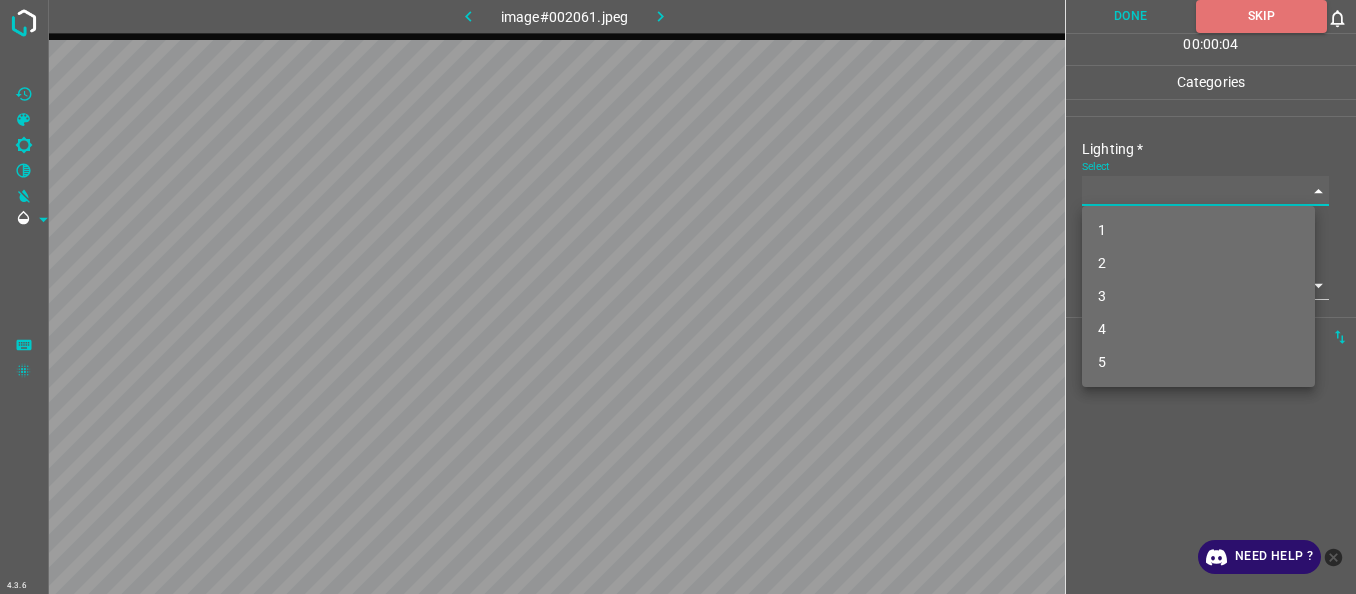 type on "2" 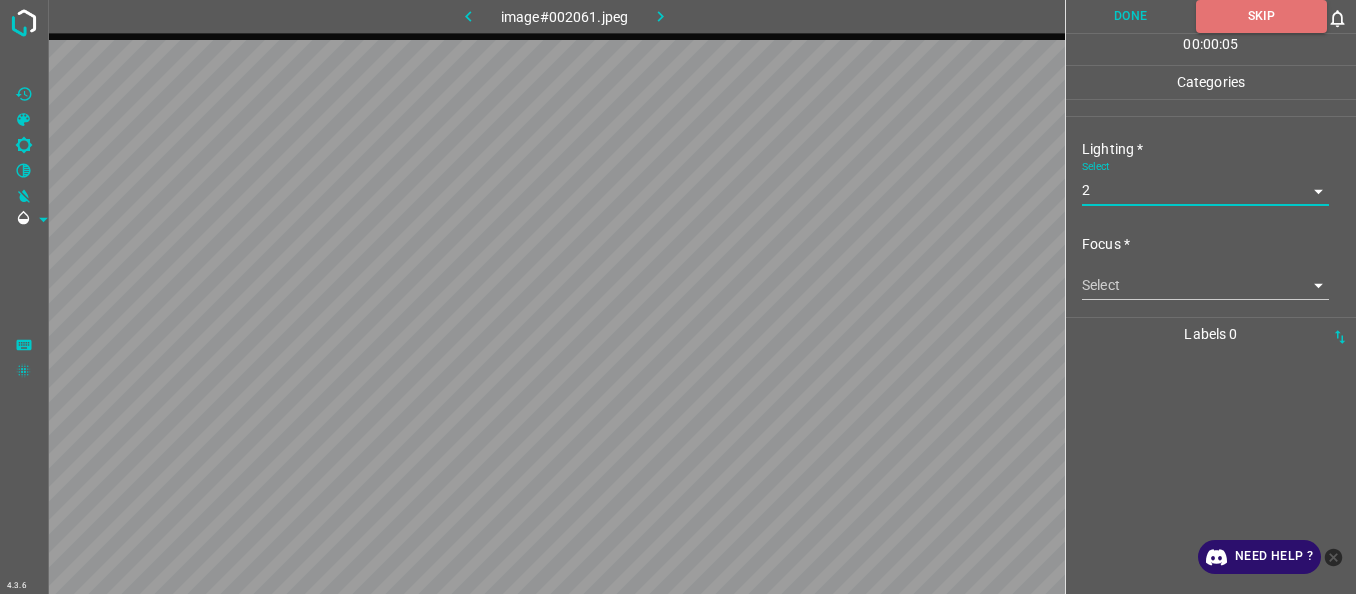 click on "4.3.6  image#002061.jpeg Done Skip 0 00   : 00   : 05   Categories Lighting *  Select 2 2 Focus *  Select ​ Overall *  Select ​ Labels   0 Categories 1 Lighting 2 Focus 3 Overall Tools Space Change between modes (Draw & Edit) I Auto labeling R Restore zoom M Zoom in N Zoom out Delete Delete selecte label Filters Z Restore filters X Saturation filter C Brightness filter V Contrast filter B Gray scale filter General O Download Need Help ? - Text - Hide - Delete" at bounding box center [678, 297] 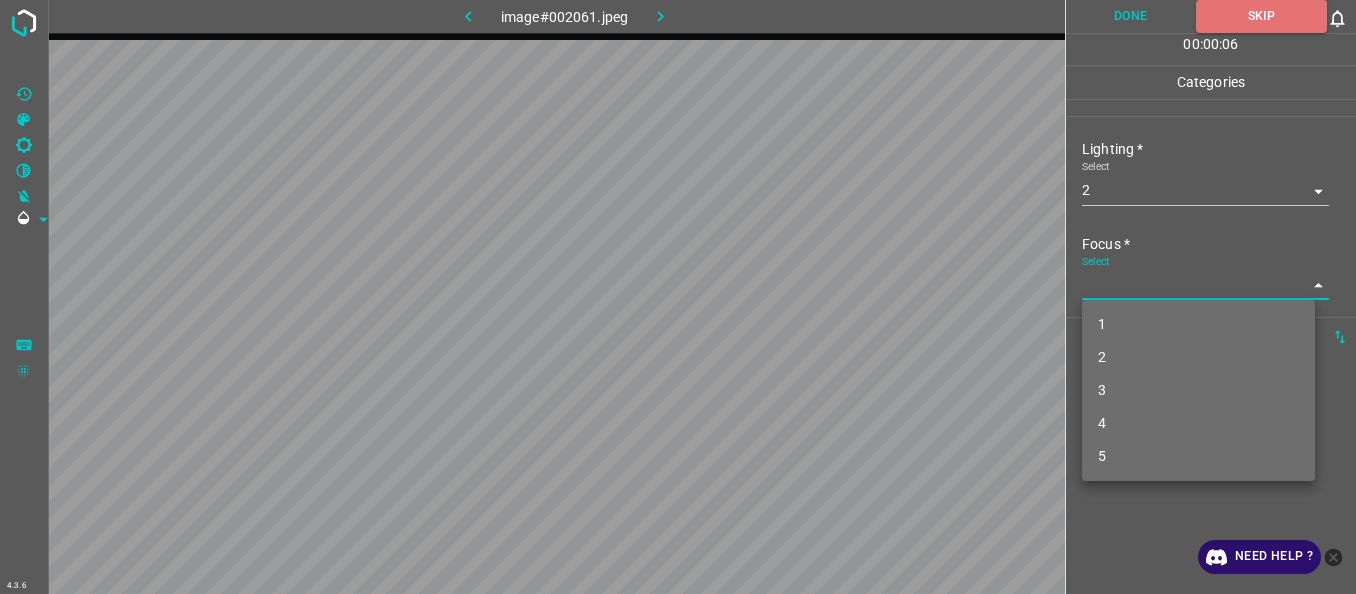 click on "2" at bounding box center [1198, 357] 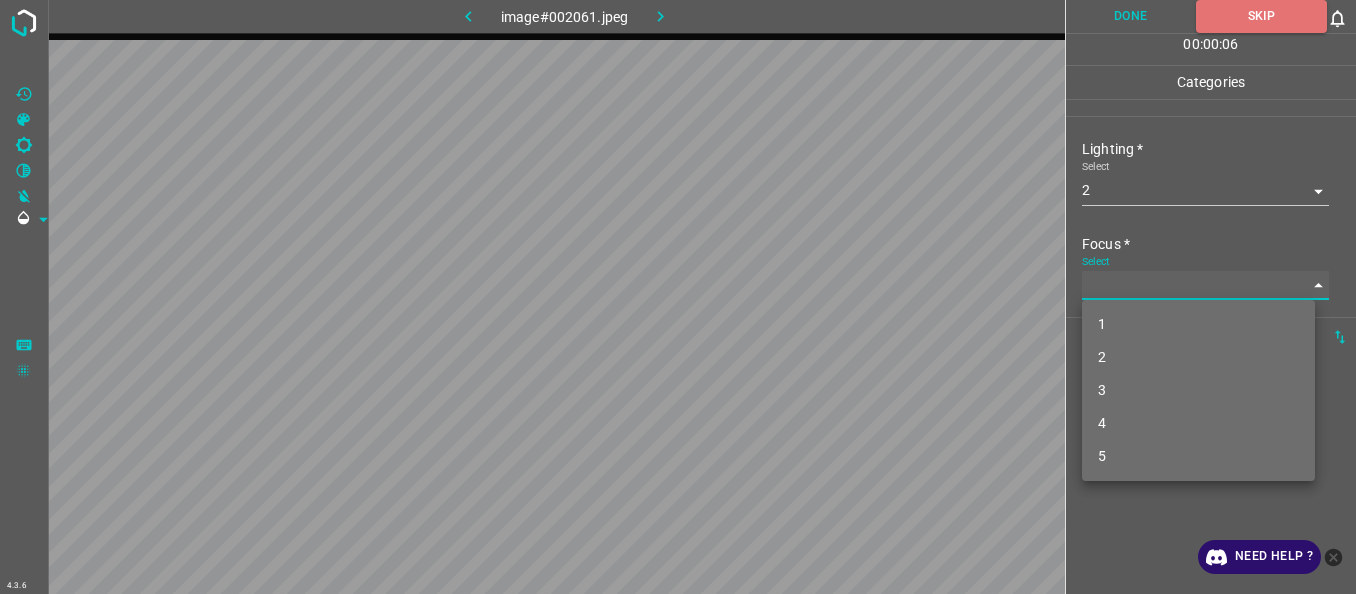 type on "2" 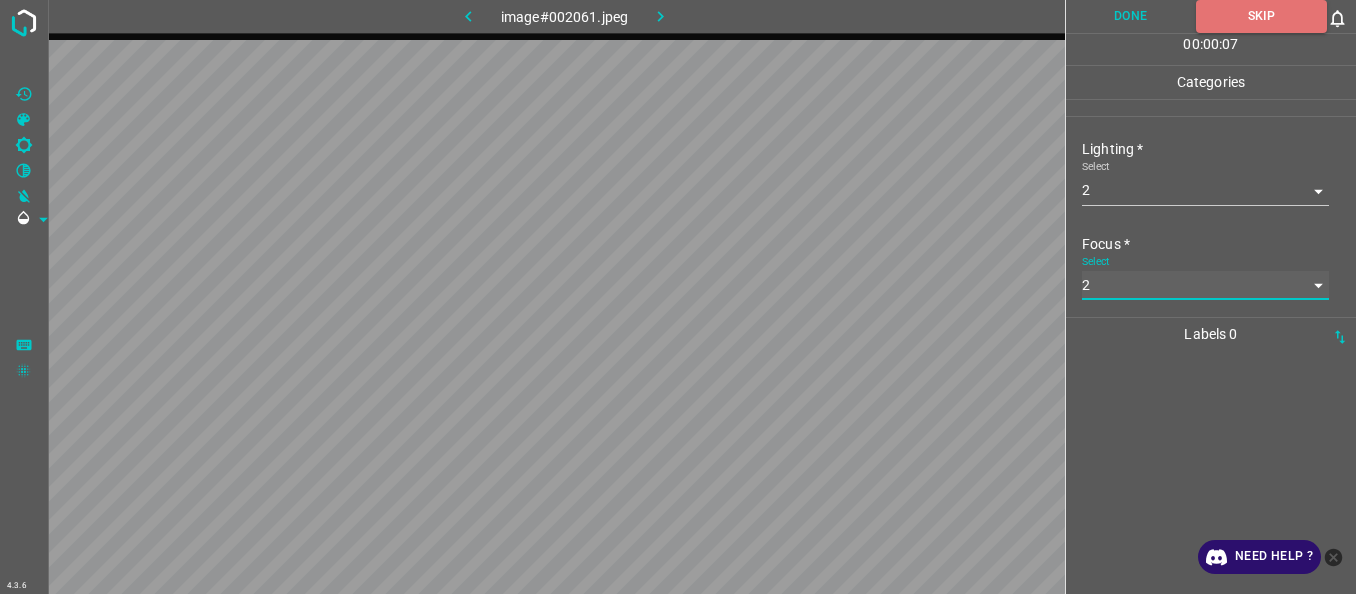scroll, scrollTop: 98, scrollLeft: 0, axis: vertical 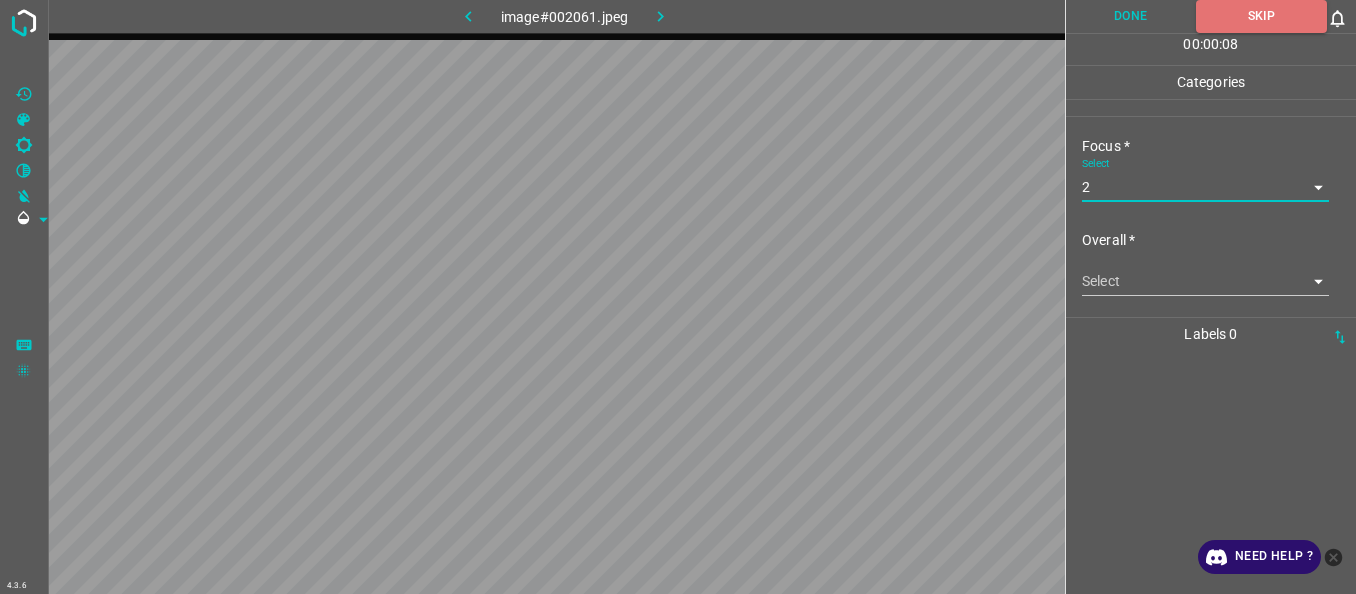 click on "4.3.6  image#002061.jpeg Done Skip 0 00   : 00   : 08   Categories Lighting *  Select 2 2 Focus *  Select 2 2 Overall *  Select ​ Labels   0 Categories 1 Lighting 2 Focus 3 Overall Tools Space Change between modes (Draw & Edit) I Auto labeling R Restore zoom M Zoom in N Zoom out Delete Delete selecte label Filters Z Restore filters X Saturation filter C Brightness filter V Contrast filter B Gray scale filter General O Download Need Help ? - Text - Hide - Delete" at bounding box center (678, 297) 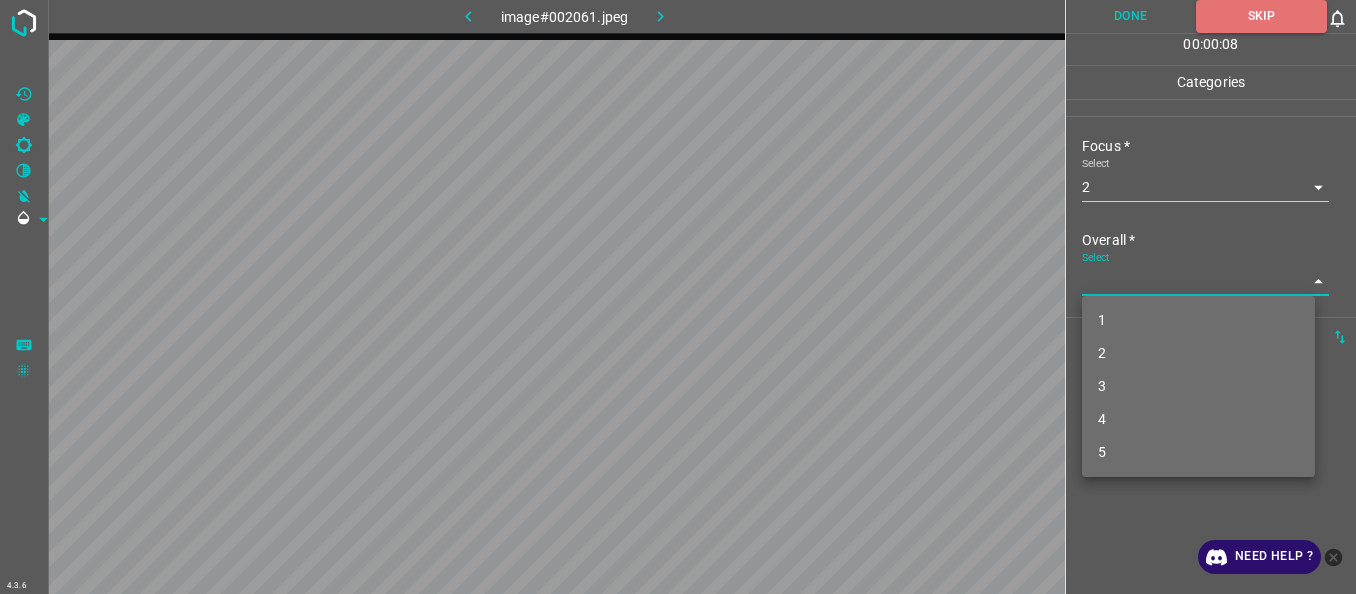 click on "2" at bounding box center (1198, 353) 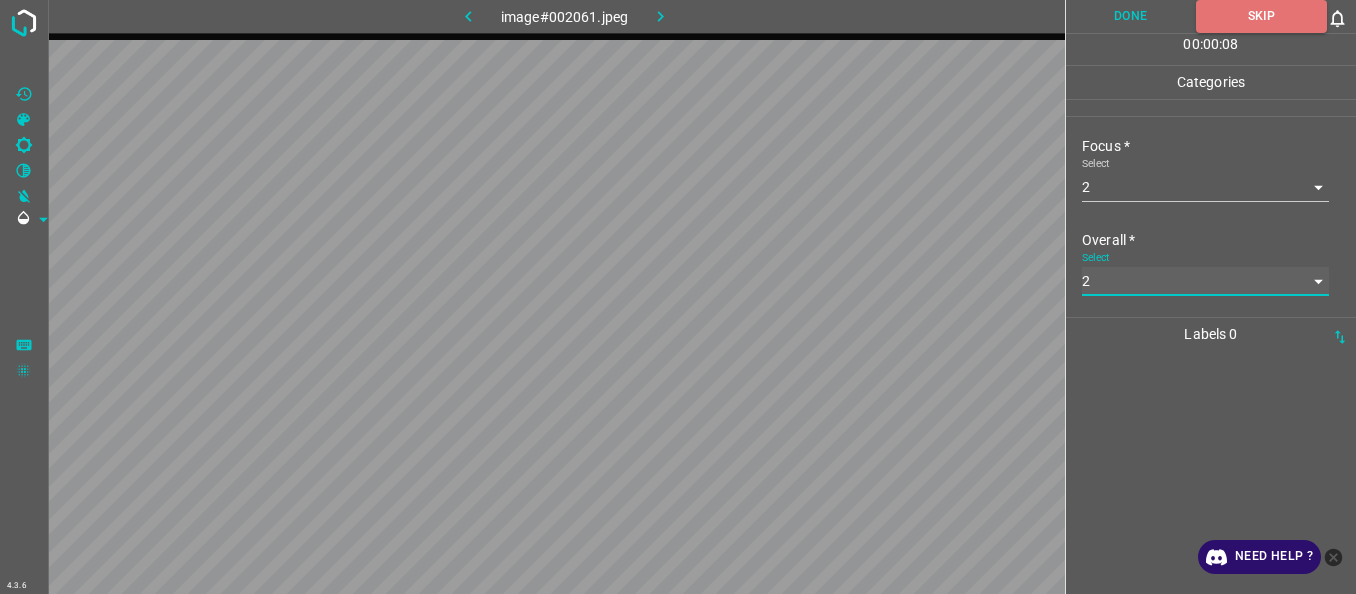 type on "2" 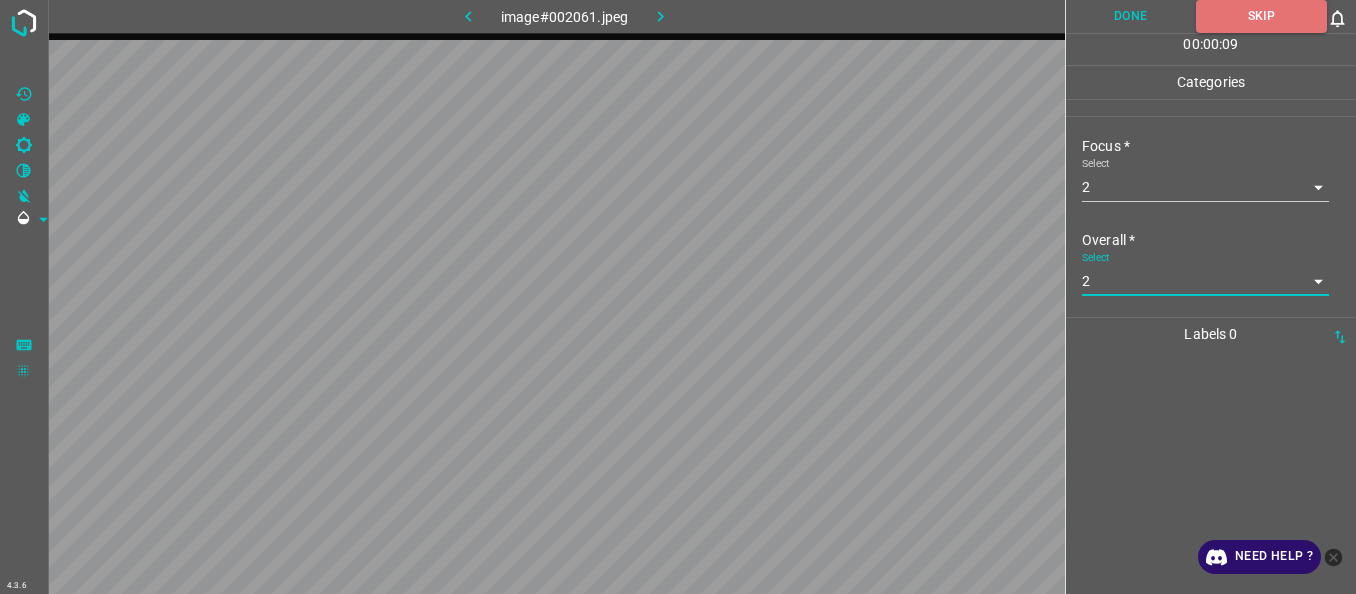 click on "Done" at bounding box center (1131, 16) 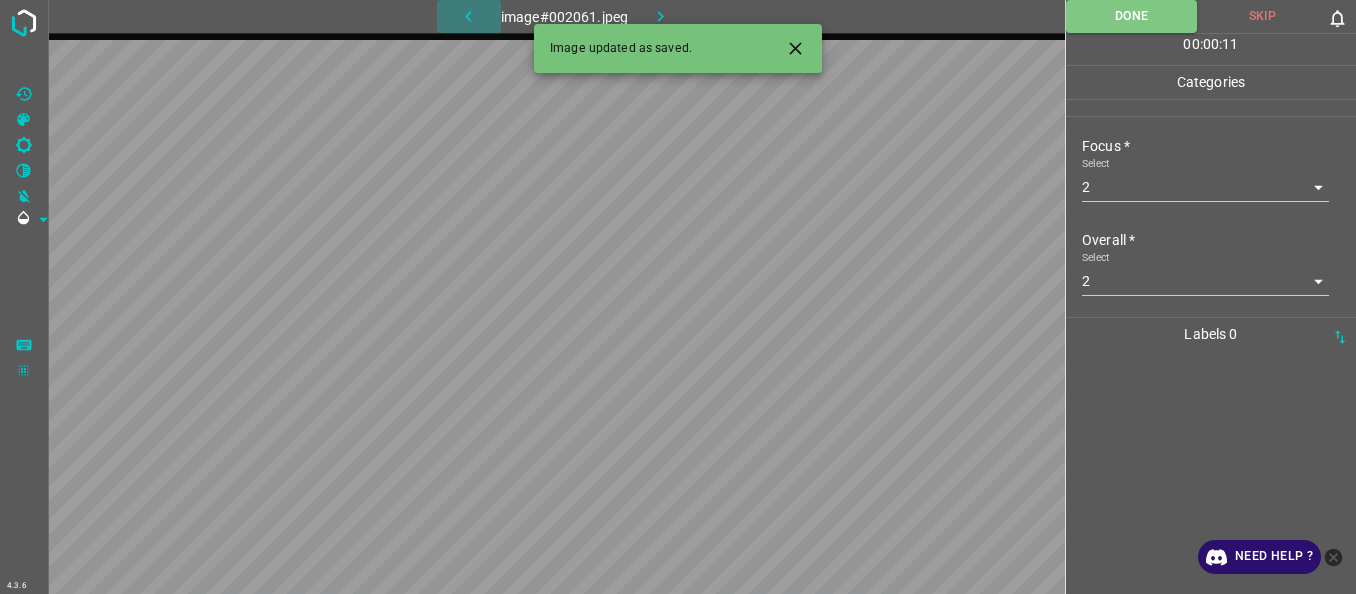 click 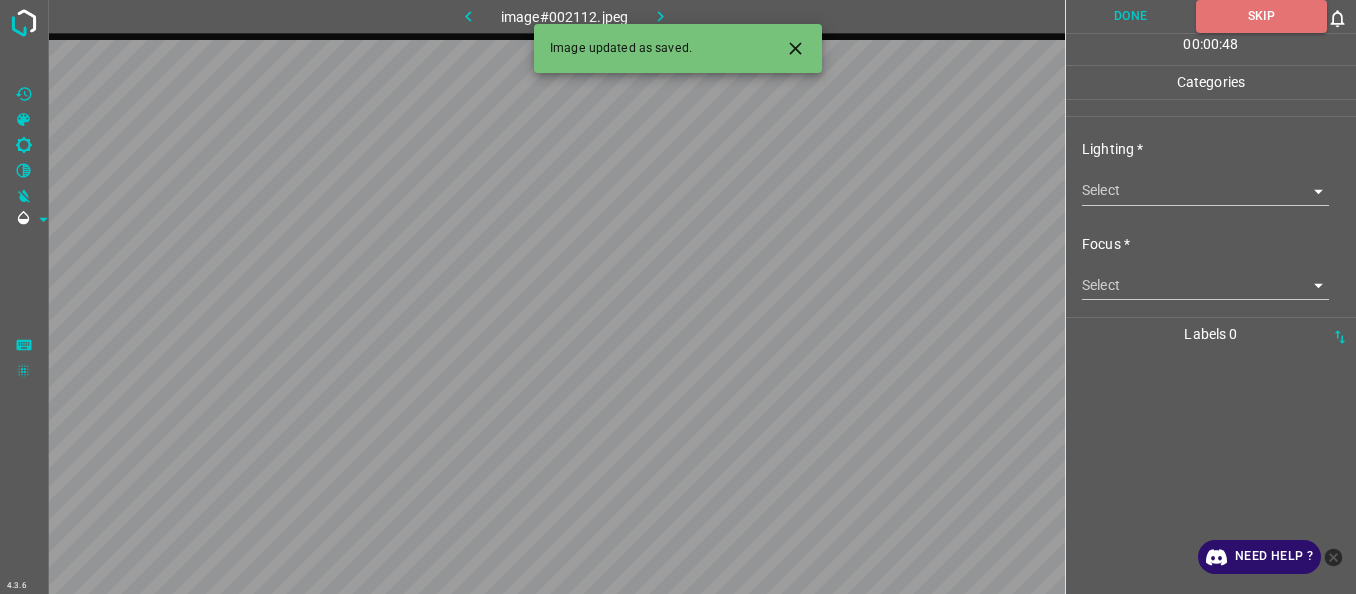 click on "4.3.6  image#002112.jpeg Done Skip 0 00   : 00   : 48   Categories Lighting *  Select ​ Focus *  Select ​ Overall *  Select ​ Labels   0 Categories 1 Lighting 2 Focus 3 Overall Tools Space Change between modes (Draw & Edit) I Auto labeling R Restore zoom M Zoom in N Zoom out Delete Delete selecte label Filters Z Restore filters X Saturation filter C Brightness filter V Contrast filter B Gray scale filter General O Download Image updated as saved. Need Help ? - Text - Hide - Delete" at bounding box center (678, 297) 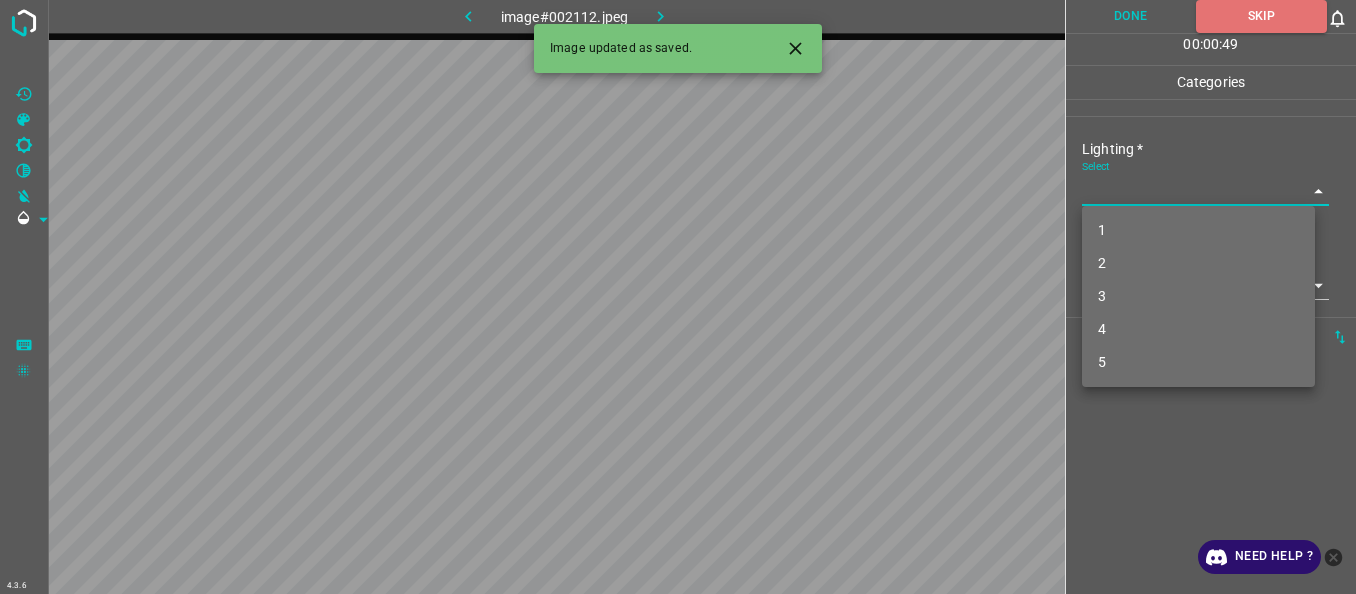 click on "3" at bounding box center (1198, 296) 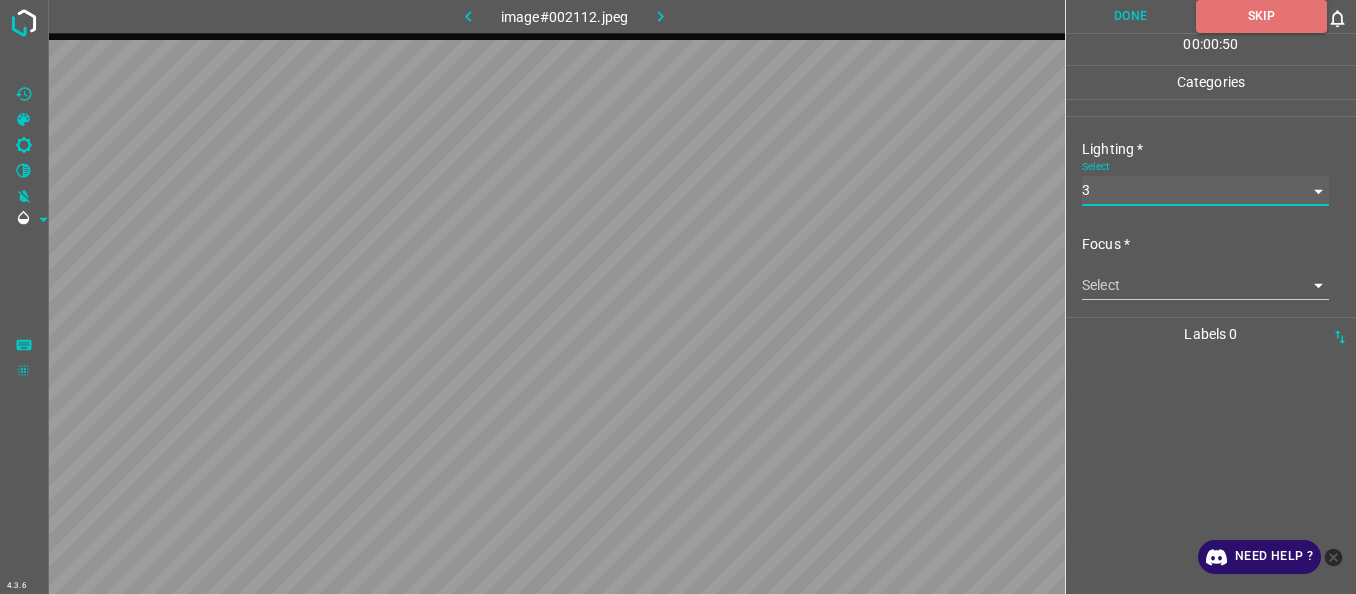 type on "3" 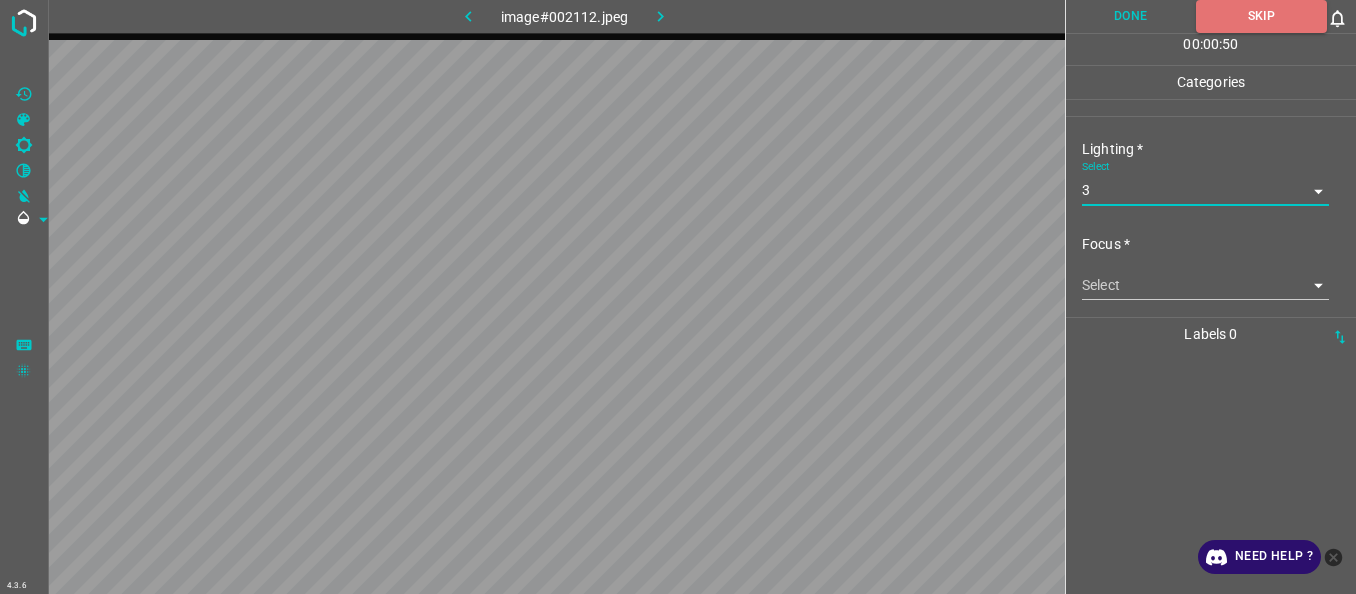click on "4.3.6  image#002112.jpeg Done Skip 0 00   : 00   : 50   Categories Lighting *  Select 3 3 Focus *  Select ​ Overall *  Select ​ Labels   0 Categories 1 Lighting 2 Focus 3 Overall Tools Space Change between modes (Draw & Edit) I Auto labeling R Restore zoom M Zoom in N Zoom out Delete Delete selecte label Filters Z Restore filters X Saturation filter C Brightness filter V Contrast filter B Gray scale filter General O Download Need Help ? - Text - Hide - Delete" at bounding box center (678, 297) 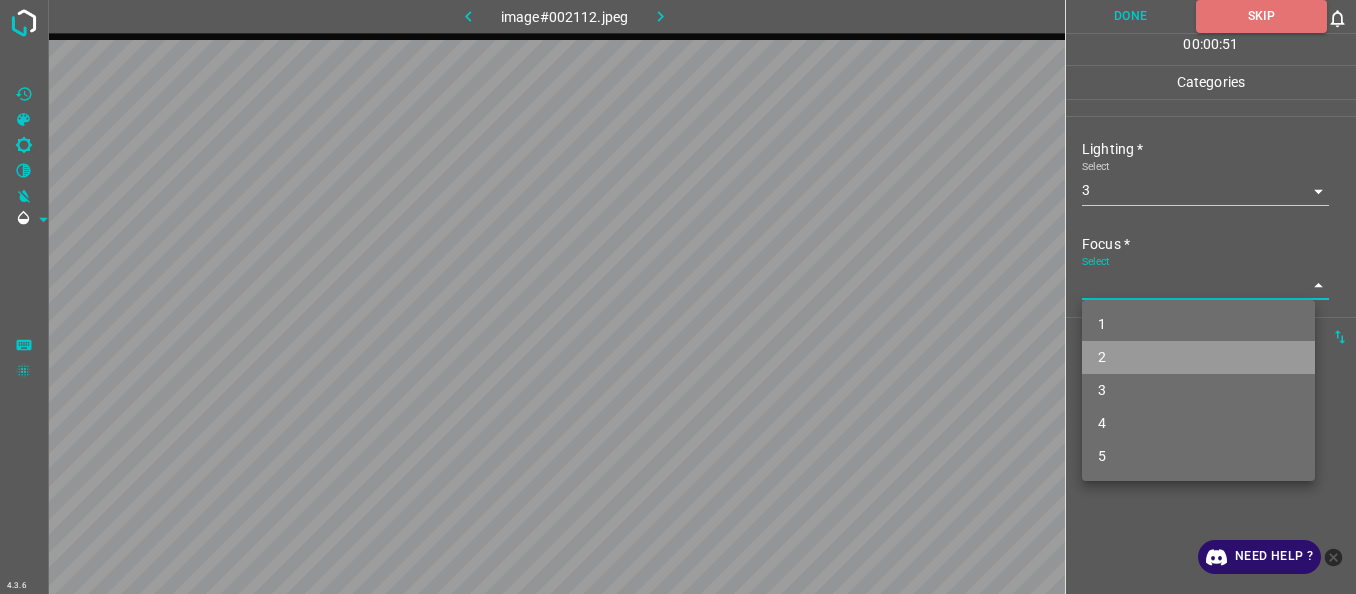 click on "2" at bounding box center [1198, 357] 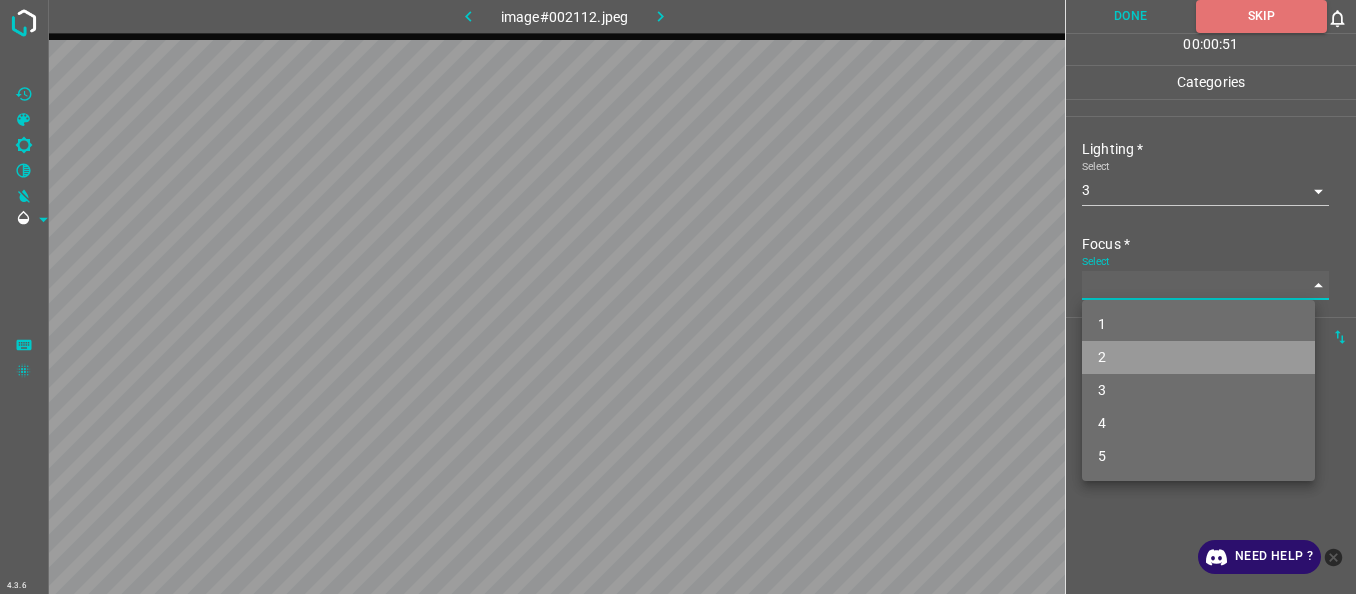 type on "2" 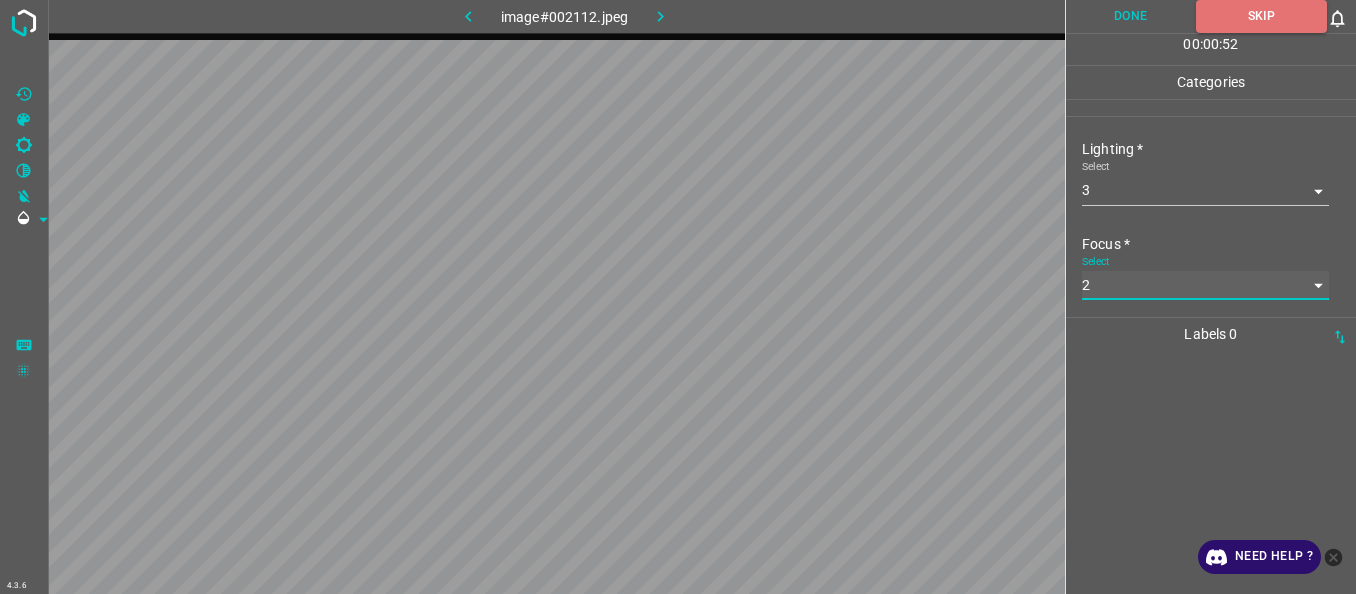 scroll, scrollTop: 98, scrollLeft: 0, axis: vertical 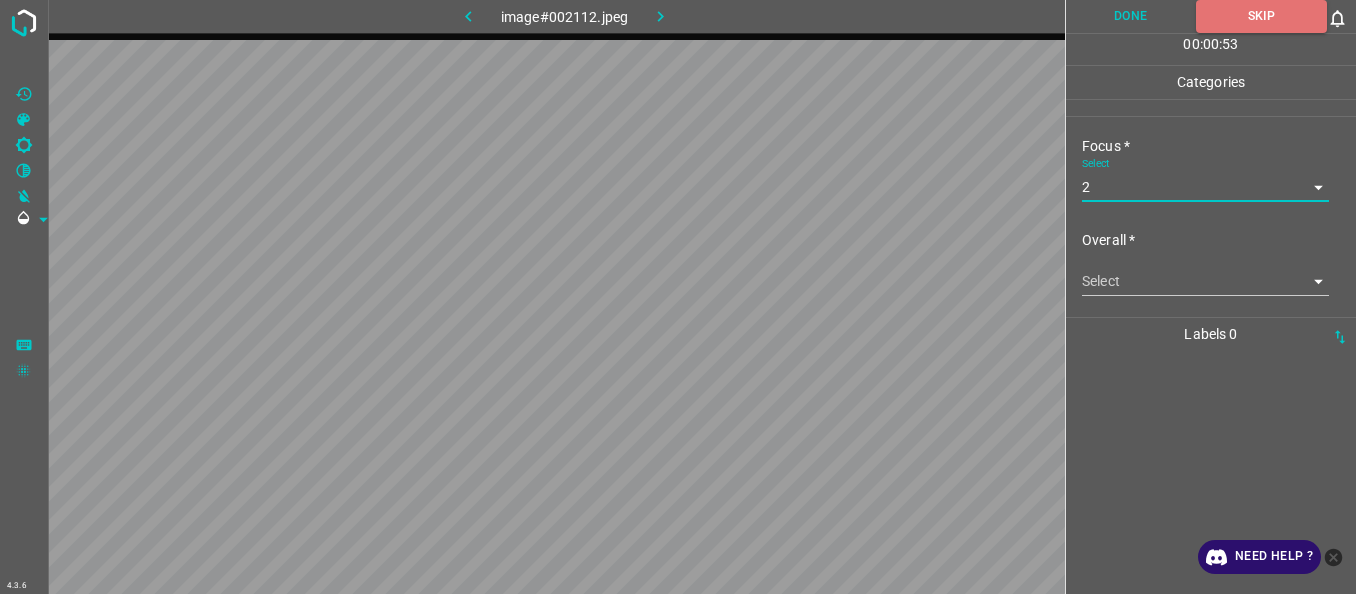 click on "4.3.6  image#002112.jpeg Done Skip 0 00   : 00   : 53   Categories Lighting *  Select 3 3 Focus *  Select 2 2 Overall *  Select ​ Labels   0 Categories 1 Lighting 2 Focus 3 Overall Tools Space Change between modes (Draw & Edit) I Auto labeling R Restore zoom M Zoom in N Zoom out Delete Delete selecte label Filters Z Restore filters X Saturation filter C Brightness filter V Contrast filter B Gray scale filter General O Download Need Help ? - Text - Hide - Delete" at bounding box center (678, 297) 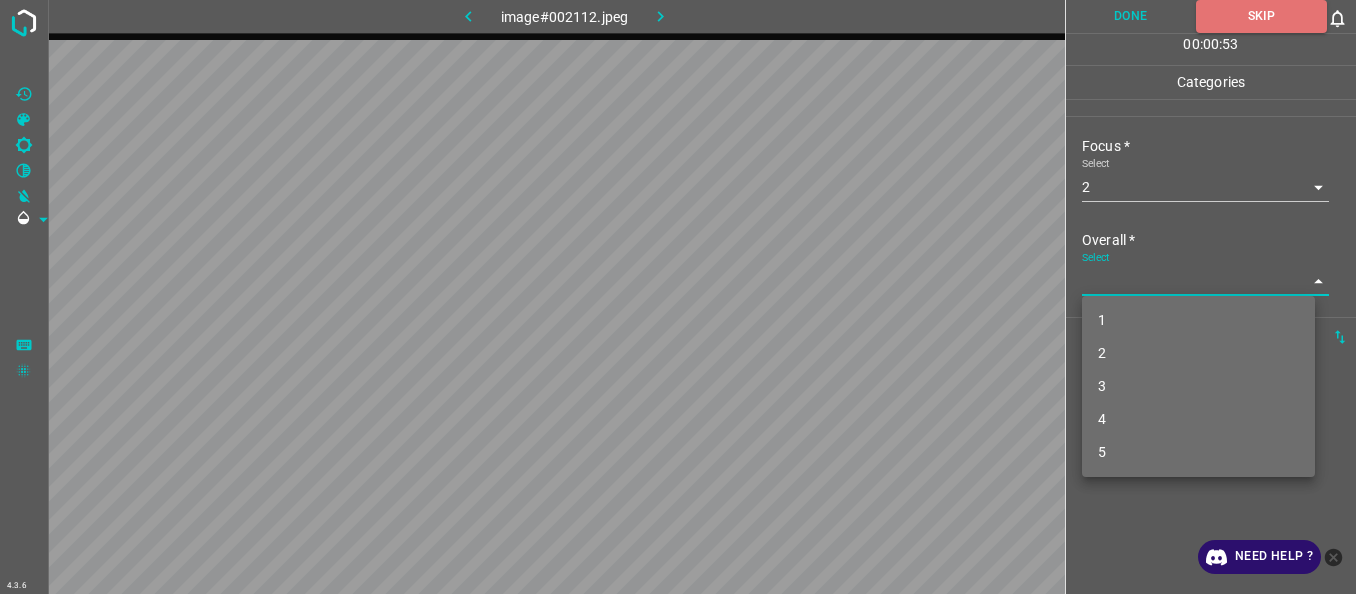 click on "2" at bounding box center [1198, 353] 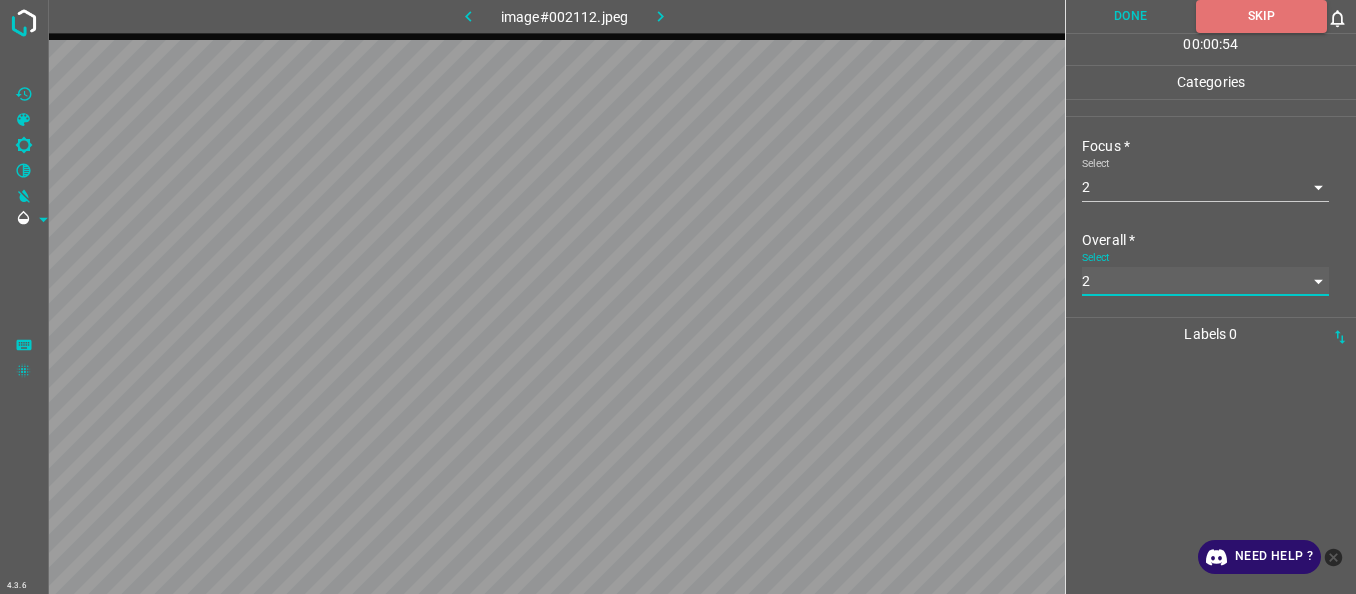 type on "2" 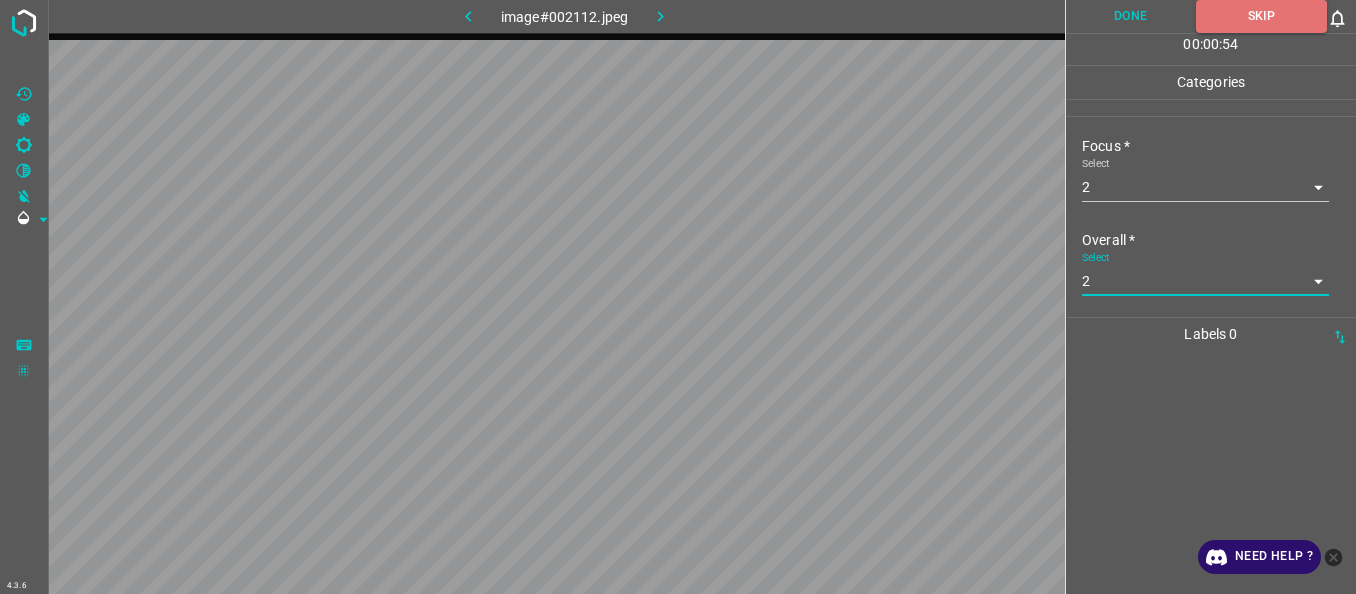 click on "Done" at bounding box center (1131, 16) 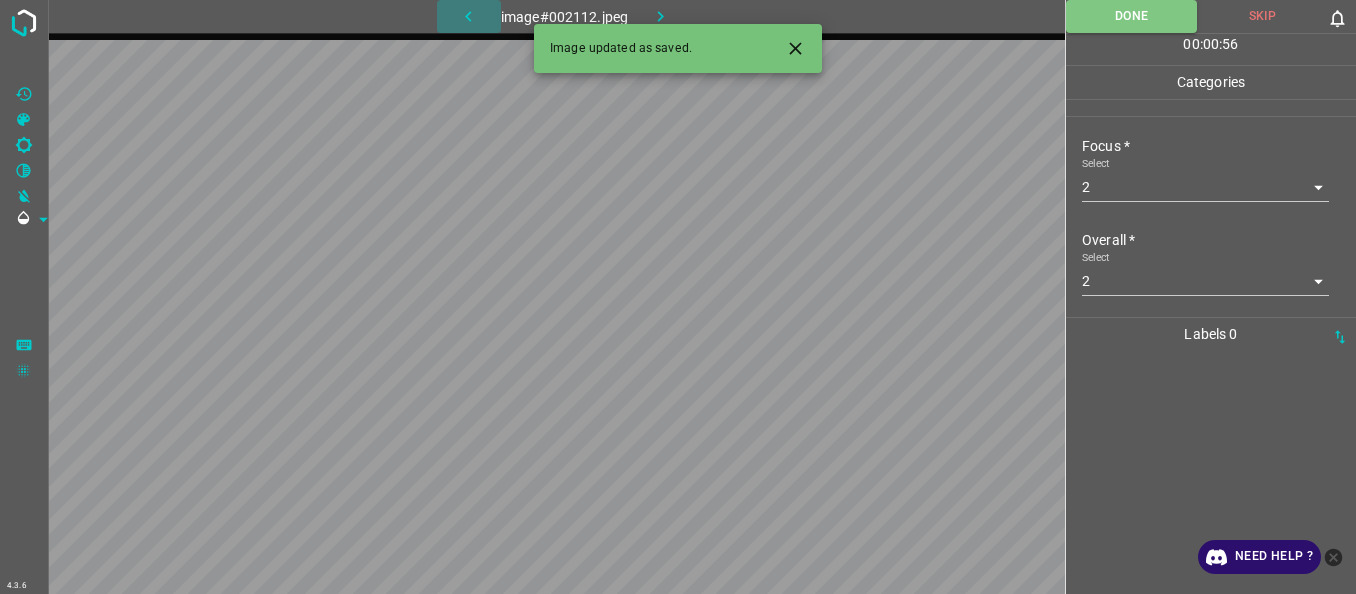 click 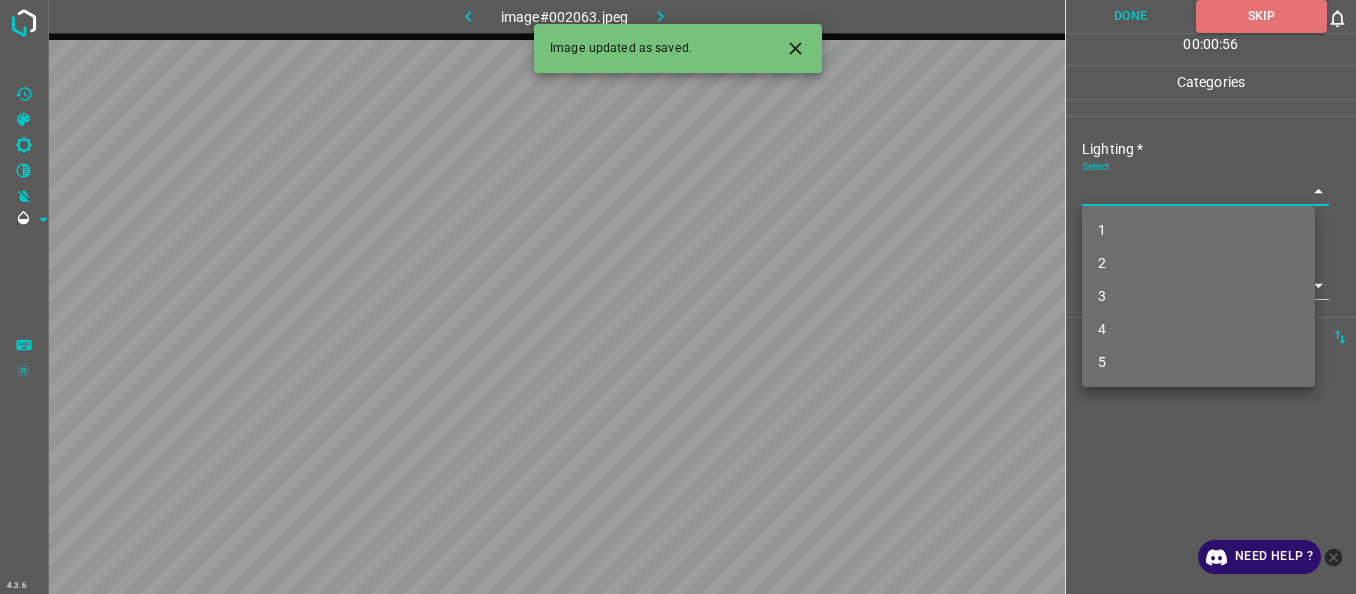 click on "4.3.6  image#002063.jpeg Done Skip 0 00   : 00   : 56   Categories Lighting *  Select ​ Focus *  Select ​ Overall *  Select ​ Labels   0 Categories 1 Lighting 2 Focus 3 Overall Tools Space Change between modes (Draw & Edit) I Auto labeling R Restore zoom M Zoom in N Zoom out Delete Delete selecte label Filters Z Restore filters X Saturation filter C Brightness filter V Contrast filter B Gray scale filter General O Download Image updated as saved. Need Help ? - Text - Hide - Delete 1 2 3 4 5" at bounding box center (678, 297) 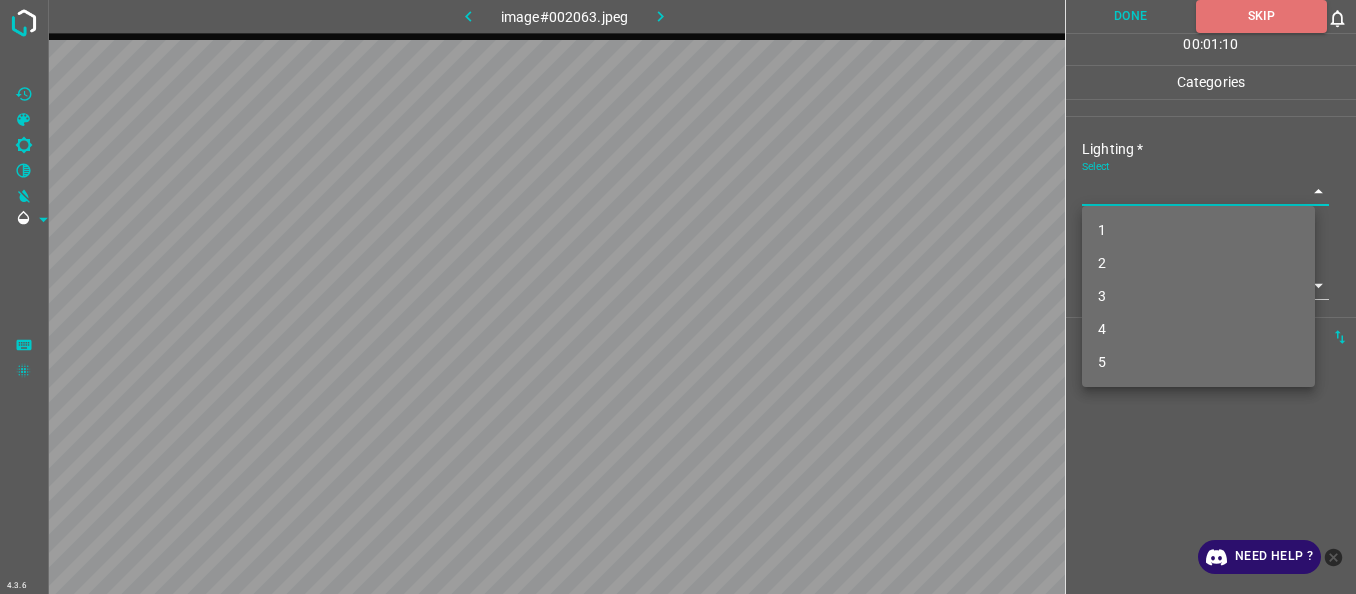 click on "3" at bounding box center (1198, 296) 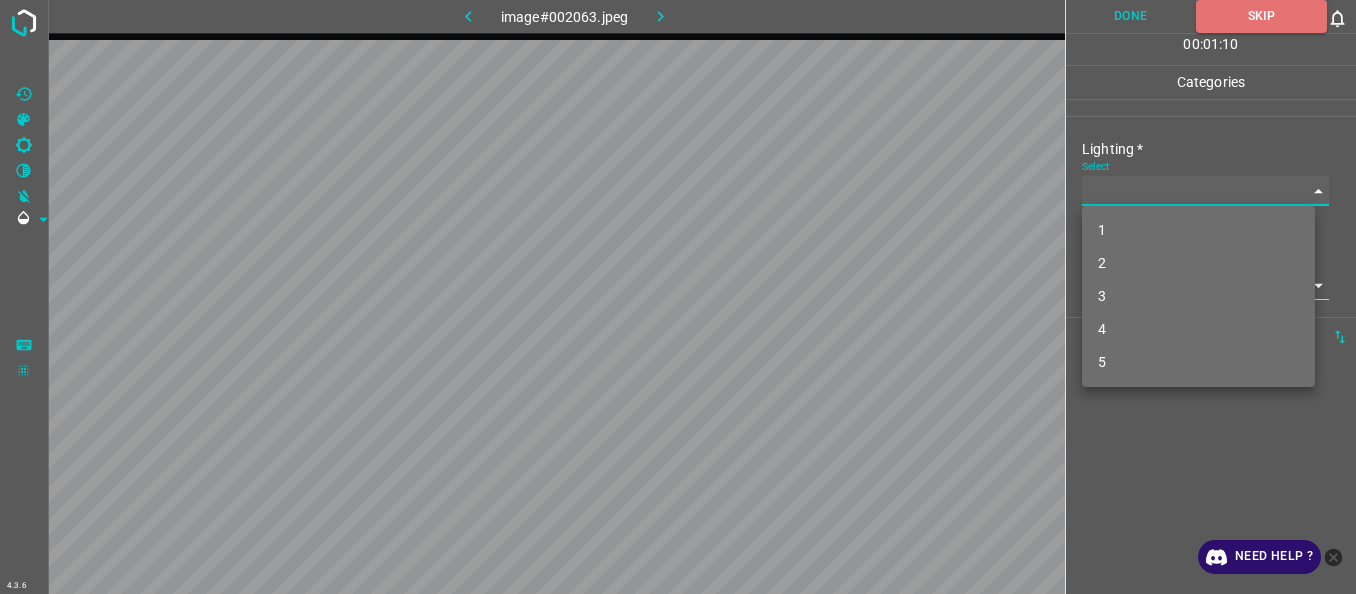 type on "3" 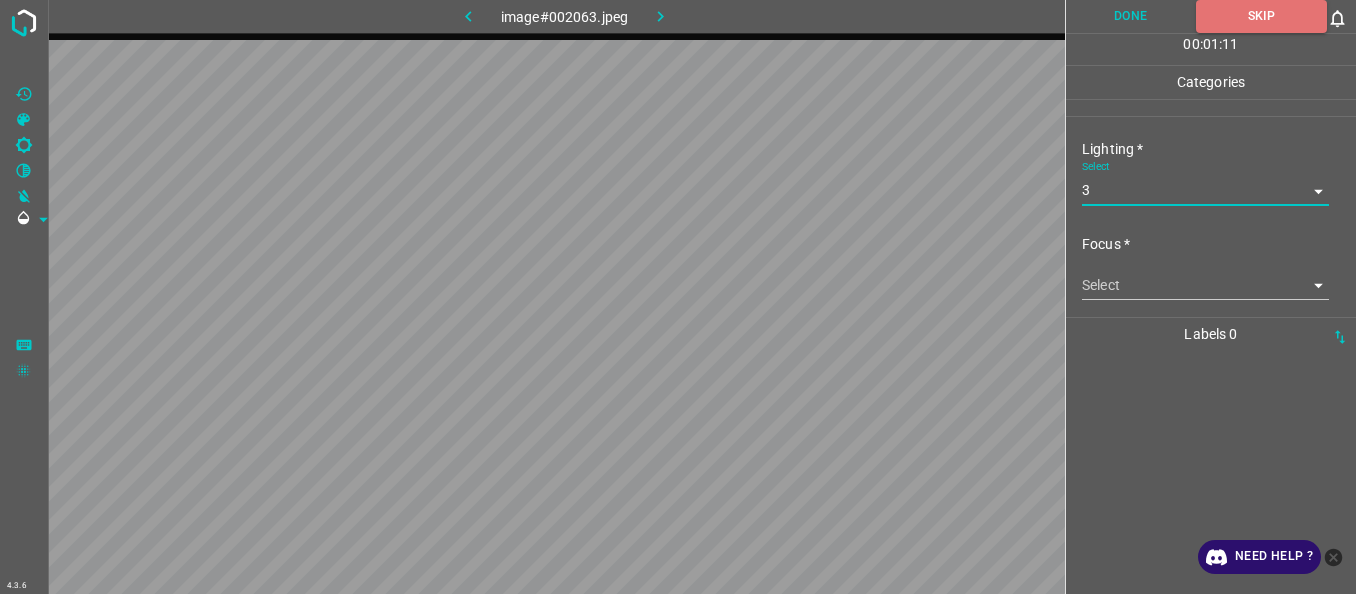 click on "4.3.6  image#002063.jpeg Done Skip 0 00   : 01   : 11   Categories Lighting *  Select 3 3 Focus *  Select ​ Overall *  Select ​ Labels   0 Categories 1 Lighting 2 Focus 3 Overall Tools Space Change between modes (Draw & Edit) I Auto labeling R Restore zoom M Zoom in N Zoom out Delete Delete selecte label Filters Z Restore filters X Saturation filter C Brightness filter V Contrast filter B Gray scale filter General O Download Need Help ? - Text - Hide - Delete" at bounding box center (678, 297) 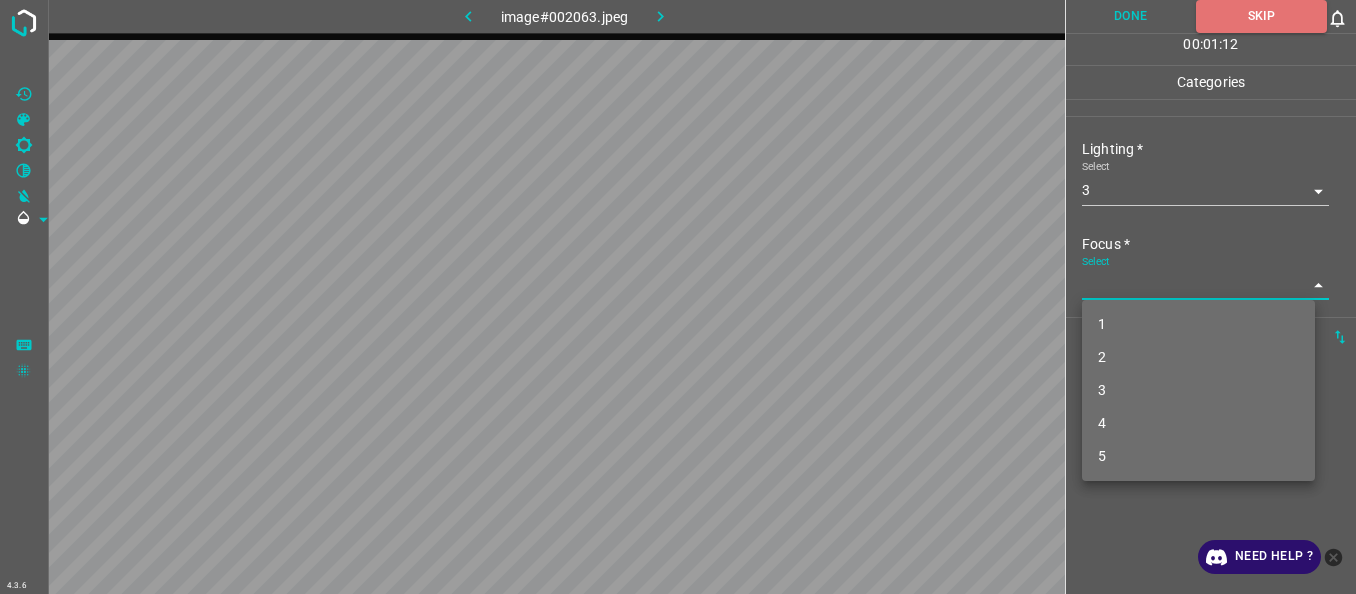 click on "2" at bounding box center [1198, 357] 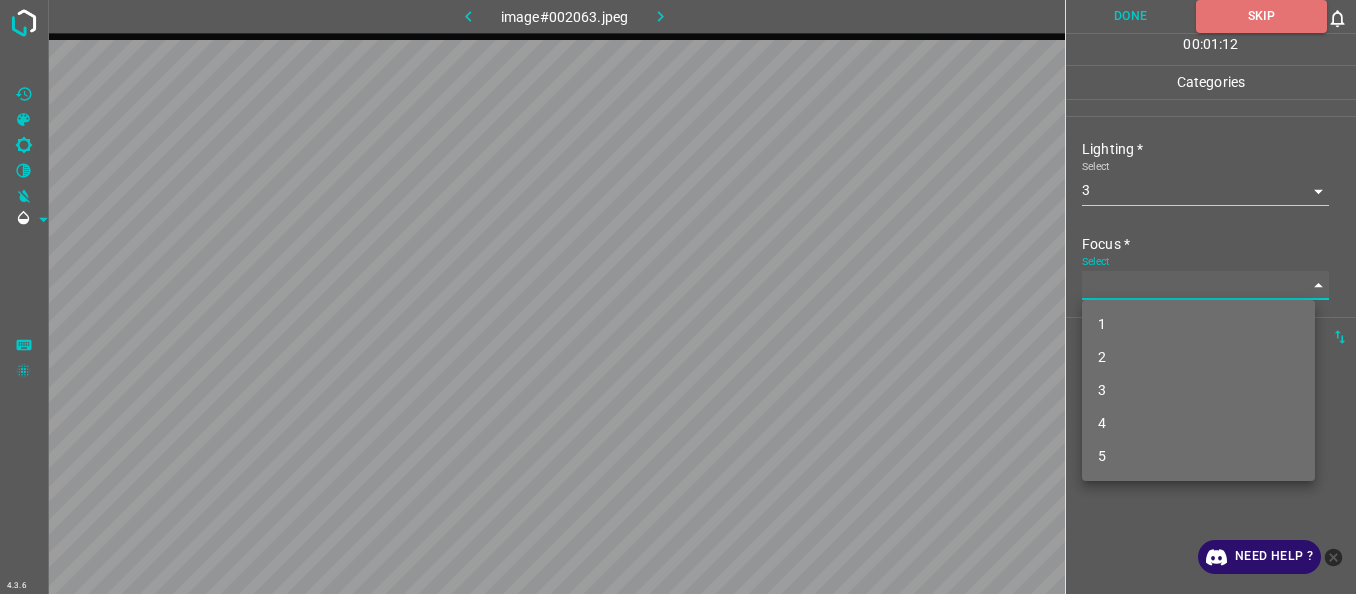 type on "2" 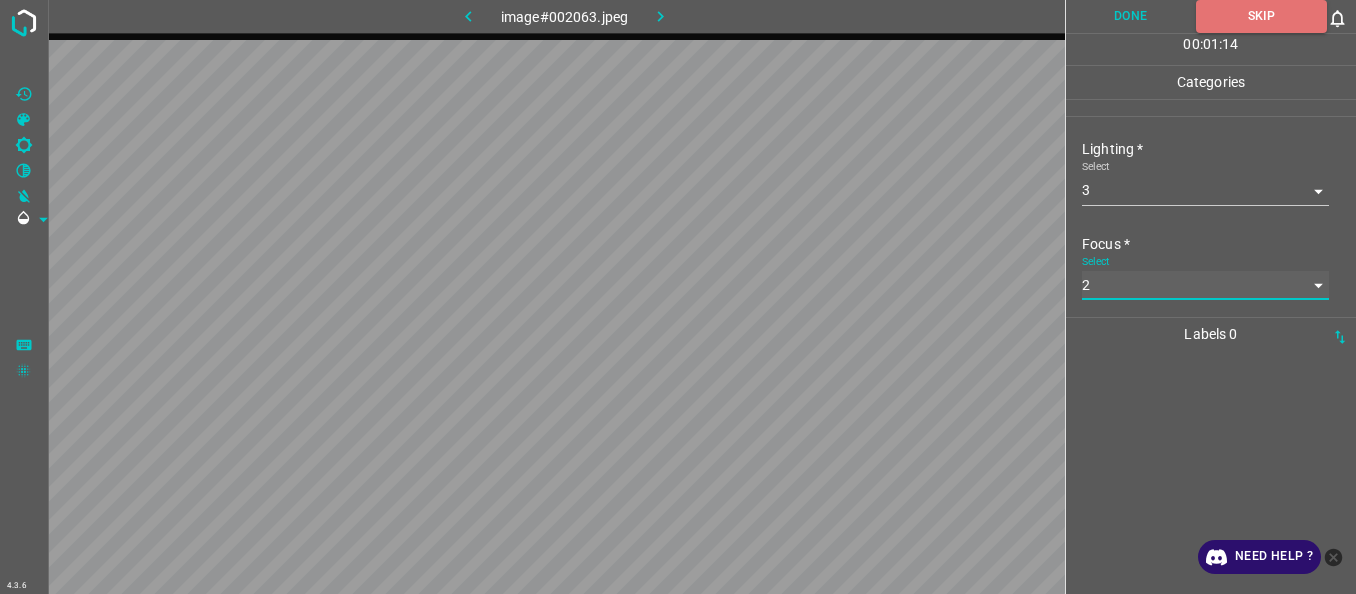 scroll, scrollTop: 98, scrollLeft: 0, axis: vertical 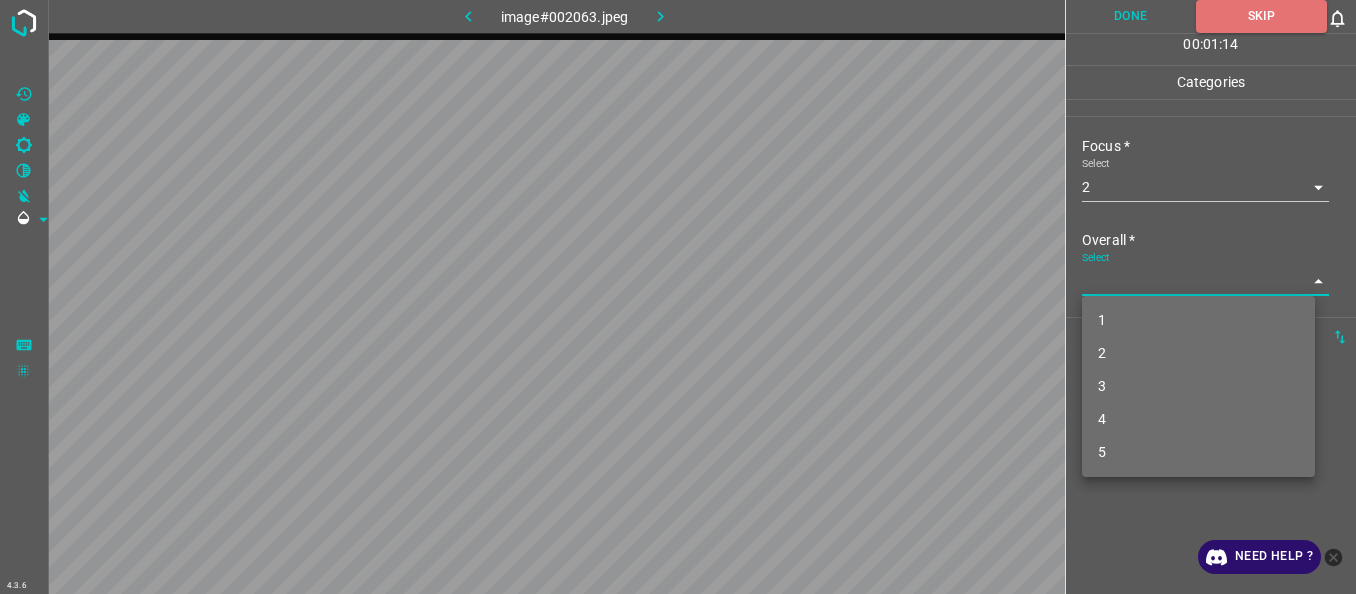 click on "4.3.6  image#002063.jpeg Done Skip 0 00   : 01   : 14   Categories Lighting *  Select 3 3 Focus *  Select 2 2 Overall *  Select ​ Labels   0 Categories 1 Lighting 2 Focus 3 Overall Tools Space Change between modes (Draw & Edit) I Auto labeling R Restore zoom M Zoom in N Zoom out Delete Delete selecte label Filters Z Restore filters X Saturation filter C Brightness filter V Contrast filter B Gray scale filter General O Download Need Help ? - Text - Hide - Delete 1 2 3 4 5" at bounding box center (678, 297) 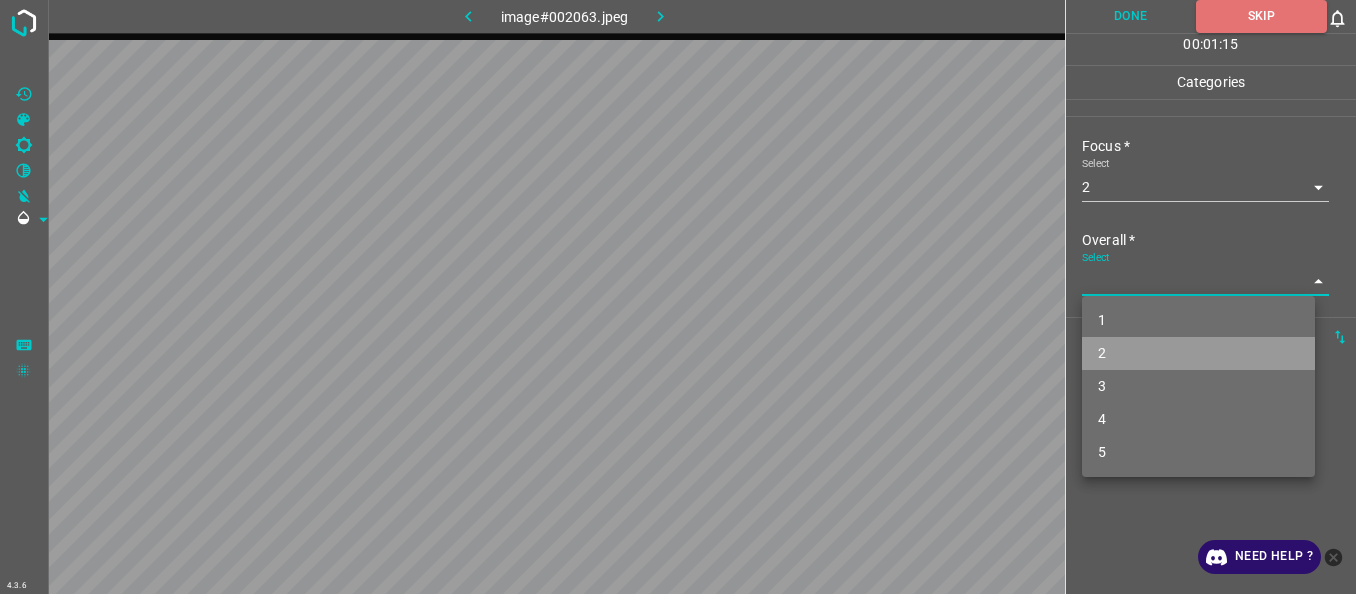 click on "2" at bounding box center [1198, 353] 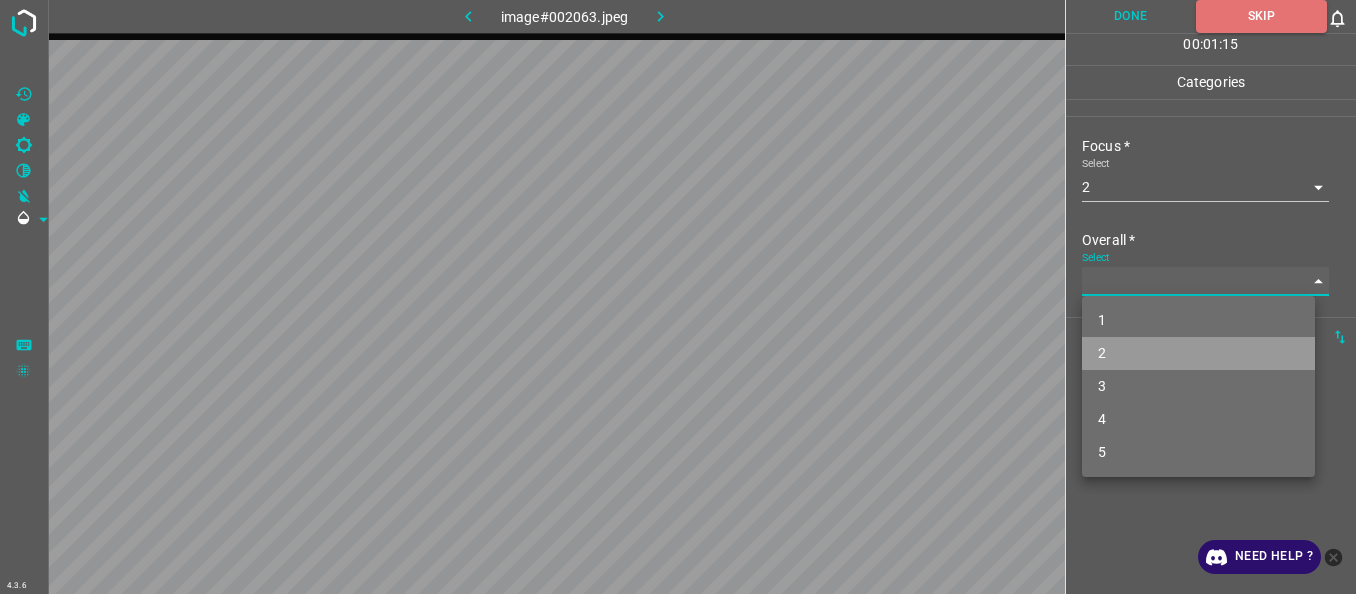 type on "2" 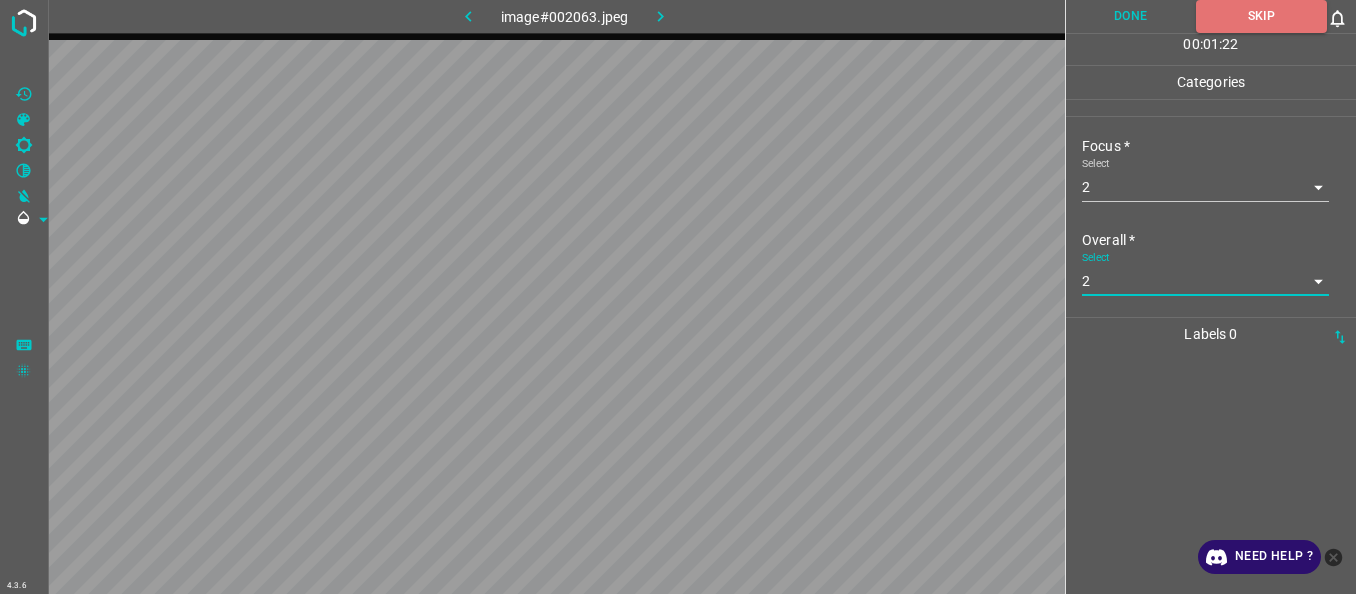 click on "Done" at bounding box center [1131, 16] 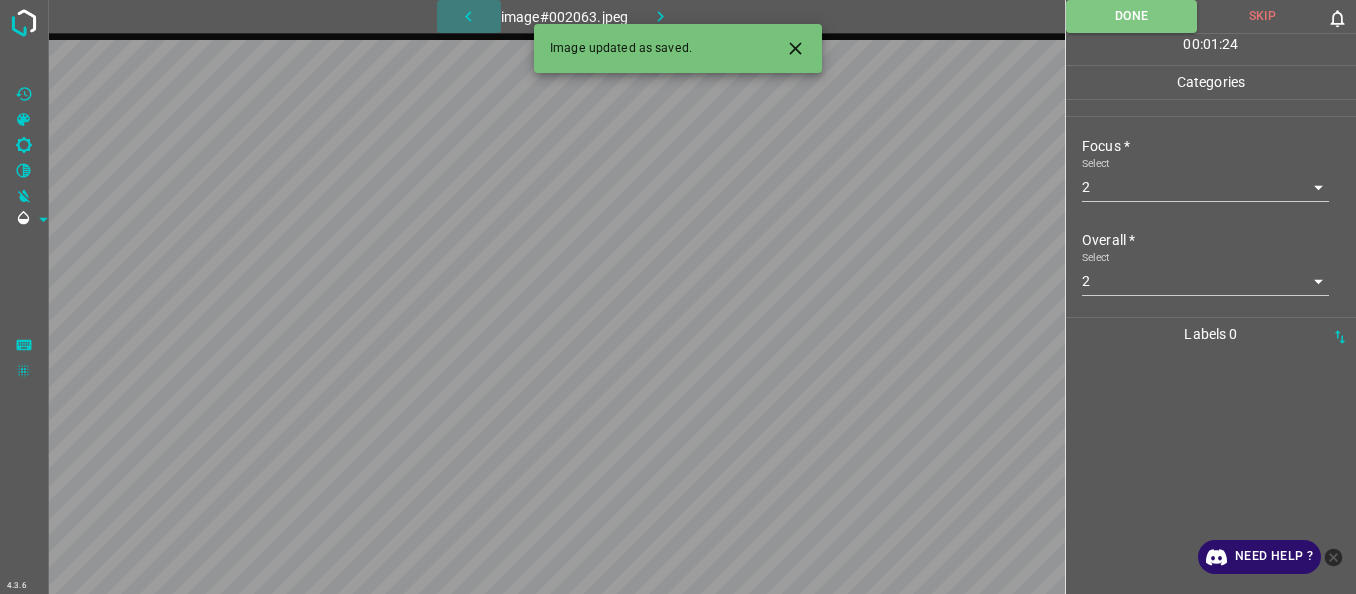 click 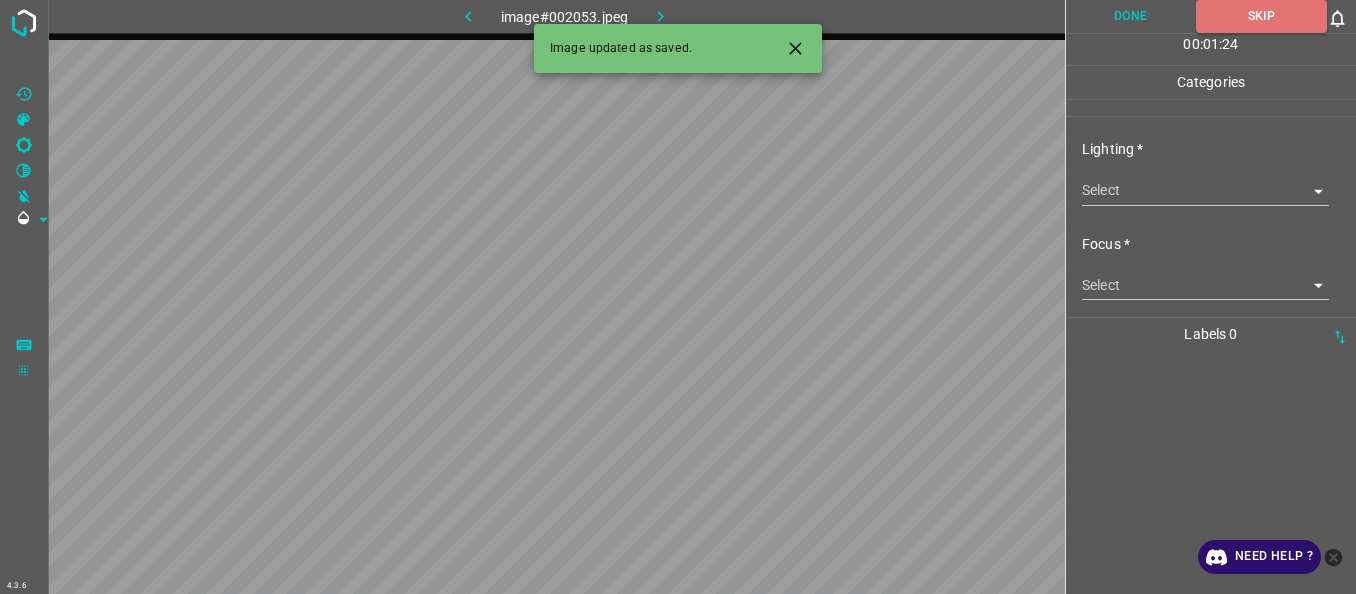 click on "4.3.6  image#002053.jpeg Done Skip 0 00   : 01   : 24   Categories Lighting *  Select ​ Focus *  Select ​ Overall *  Select ​ Labels   0 Categories 1 Lighting 2 Focus 3 Overall Tools Space Change between modes (Draw & Edit) I Auto labeling R Restore zoom M Zoom in N Zoom out Delete Delete selecte label Filters Z Restore filters X Saturation filter C Brightness filter V Contrast filter B Gray scale filter General O Download Image updated as saved. Need Help ? - Text - Hide - Delete" at bounding box center [678, 297] 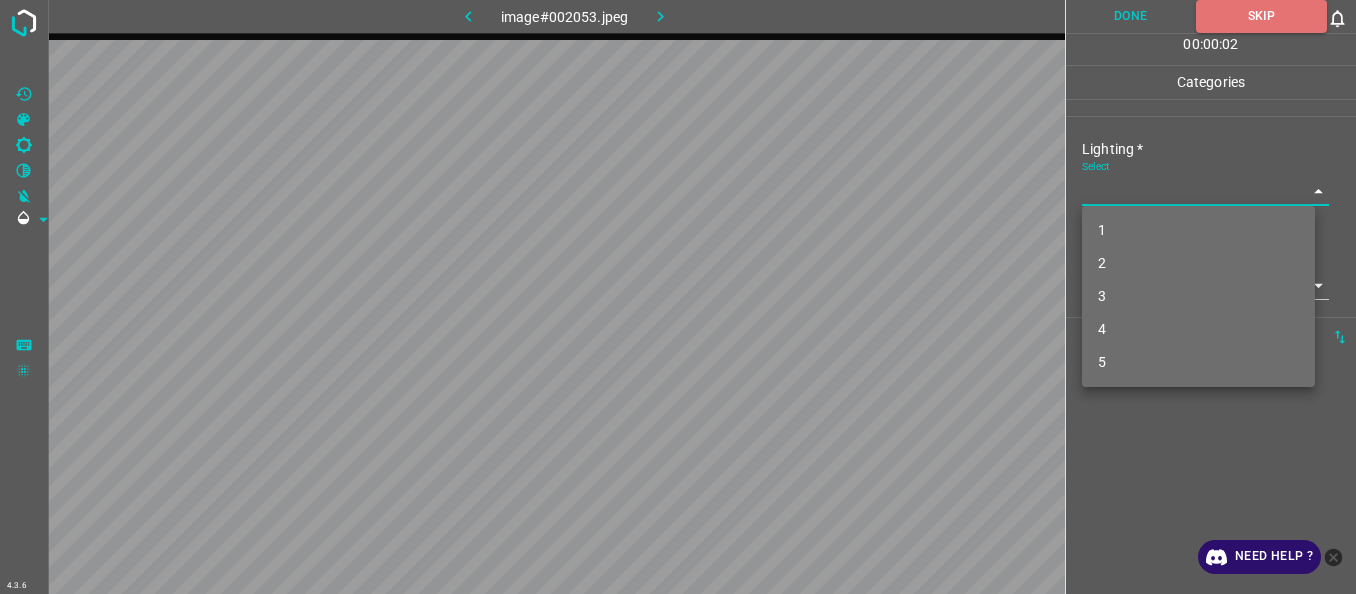 click on "3" at bounding box center [1198, 296] 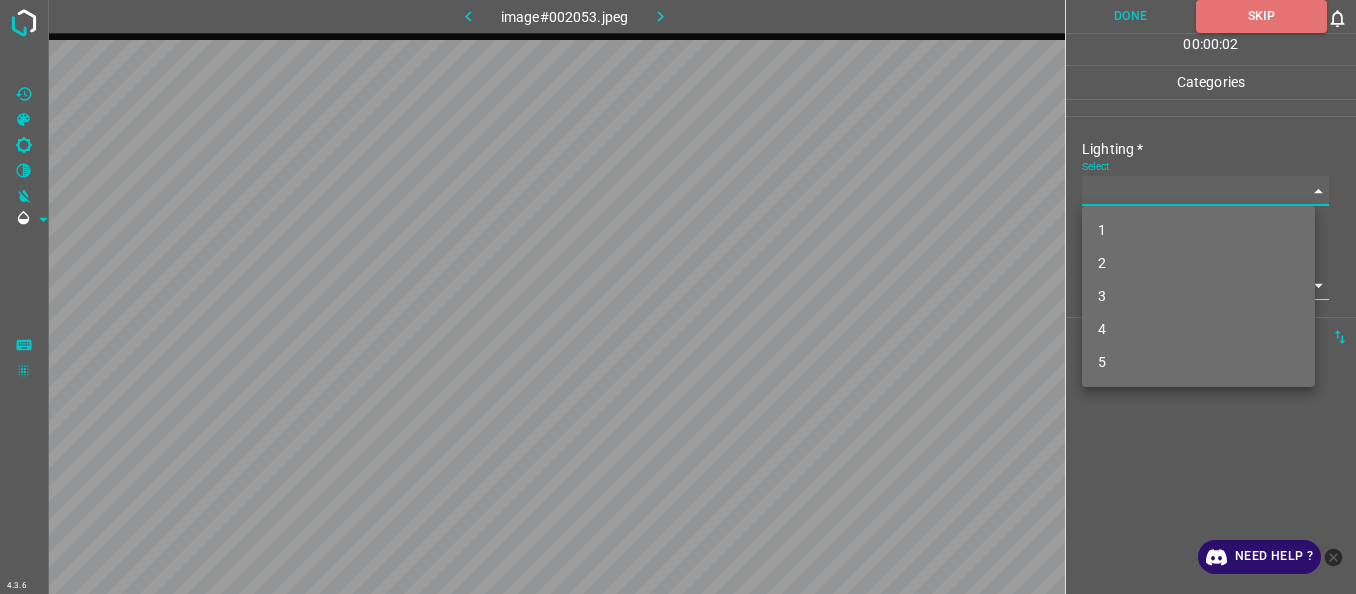 type on "3" 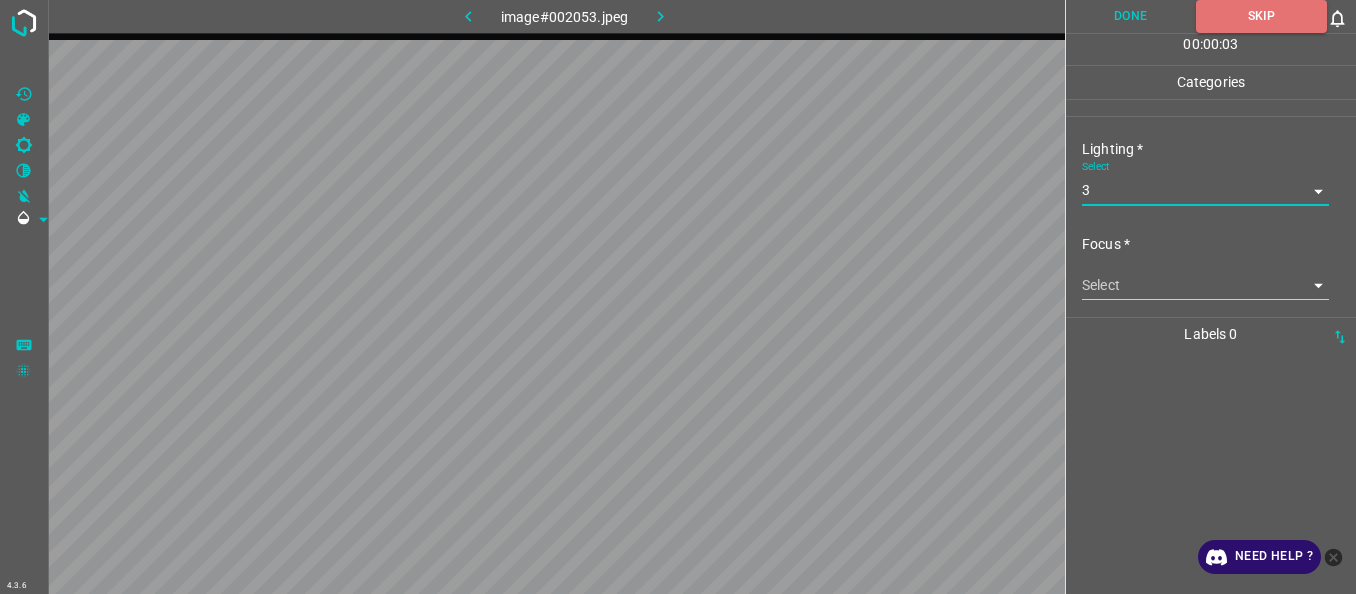 click on "4.3.6  image#002053.jpeg Done Skip 0 00   : 00   : 03   Categories Lighting *  Select 3 3 Focus *  Select ​ Overall *  Select ​ Labels   0 Categories 1 Lighting 2 Focus 3 Overall Tools Space Change between modes (Draw & Edit) I Auto labeling R Restore zoom M Zoom in N Zoom out Delete Delete selecte label Filters Z Restore filters X Saturation filter C Brightness filter V Contrast filter B Gray scale filter General O Download Need Help ? - Text - Hide - Delete" at bounding box center (678, 297) 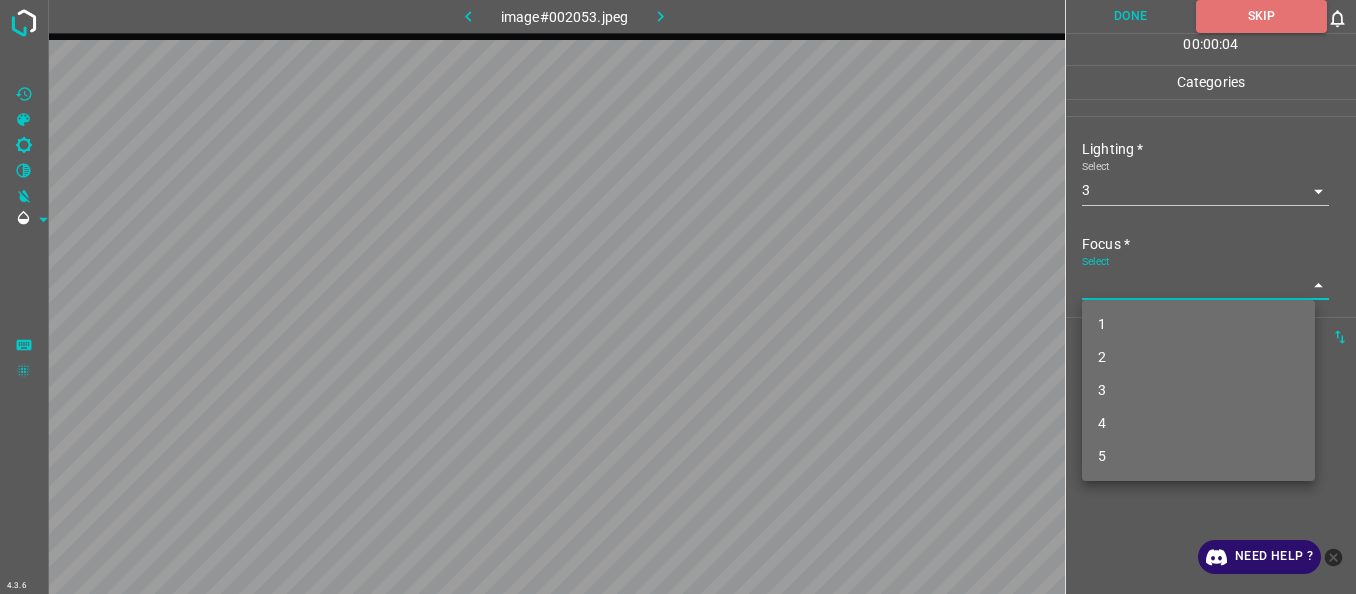 click on "2" at bounding box center (1198, 357) 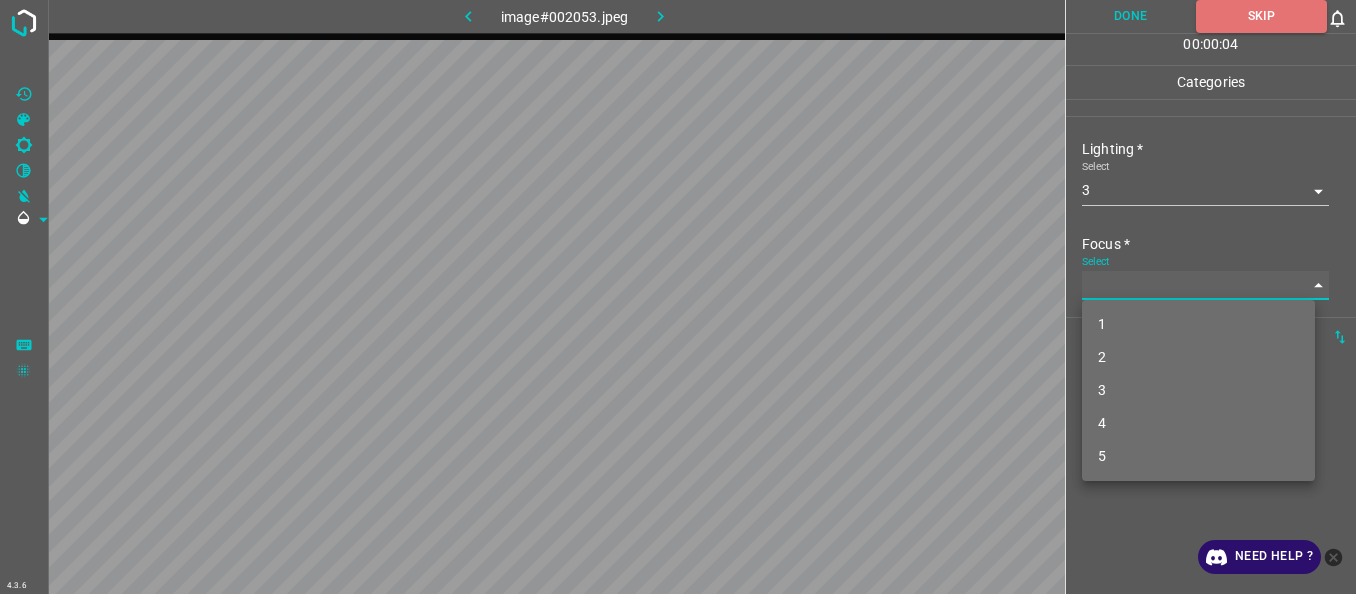 type on "2" 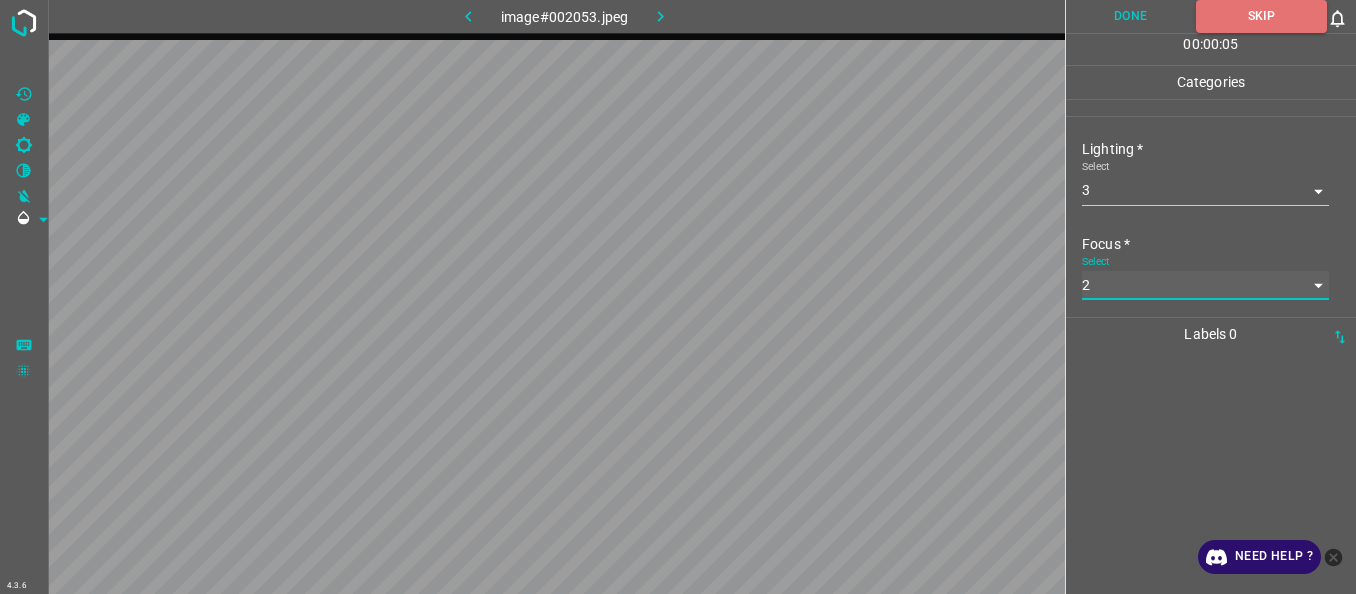 scroll, scrollTop: 98, scrollLeft: 0, axis: vertical 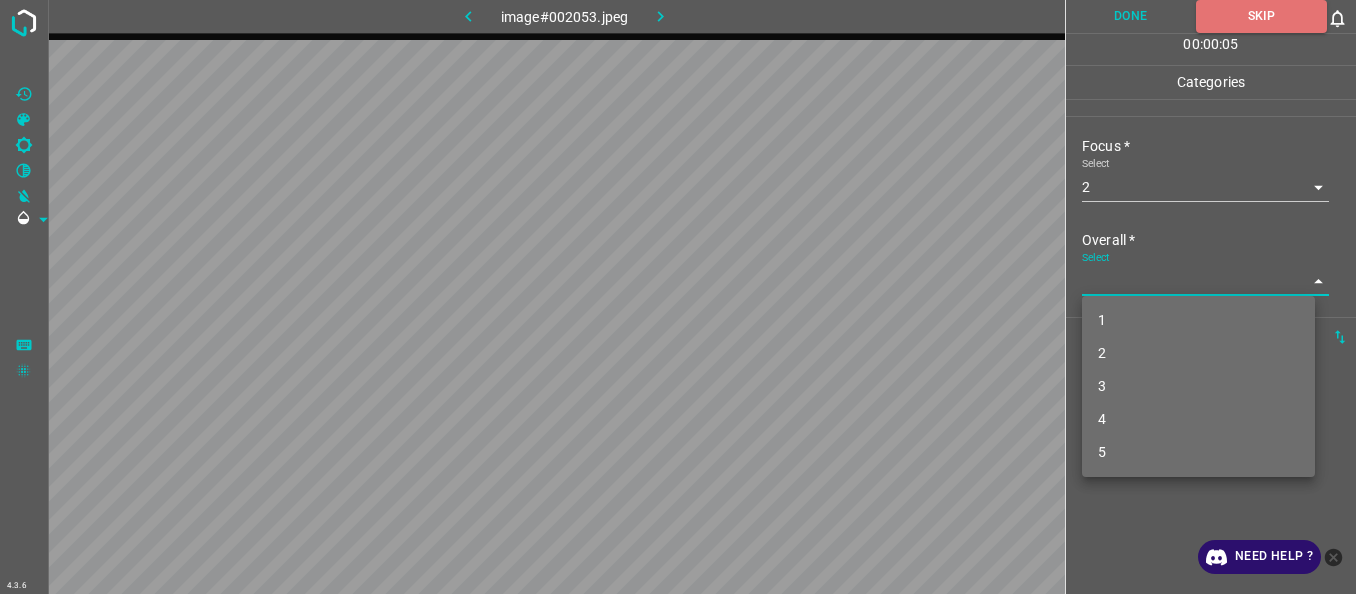 click on "4.3.6  image#002053.jpeg Done Skip 0 00   : 00   : 05   Categories Lighting *  Select 3 3 Focus *  Select 2 2 Overall *  Select ​ Labels   0 Categories 1 Lighting 2 Focus 3 Overall Tools Space Change between modes (Draw & Edit) I Auto labeling R Restore zoom M Zoom in N Zoom out Delete Delete selecte label Filters Z Restore filters X Saturation filter C Brightness filter V Contrast filter B Gray scale filter General O Download Need Help ? - Text - Hide - Delete 1 2 3 4 5" at bounding box center (678, 297) 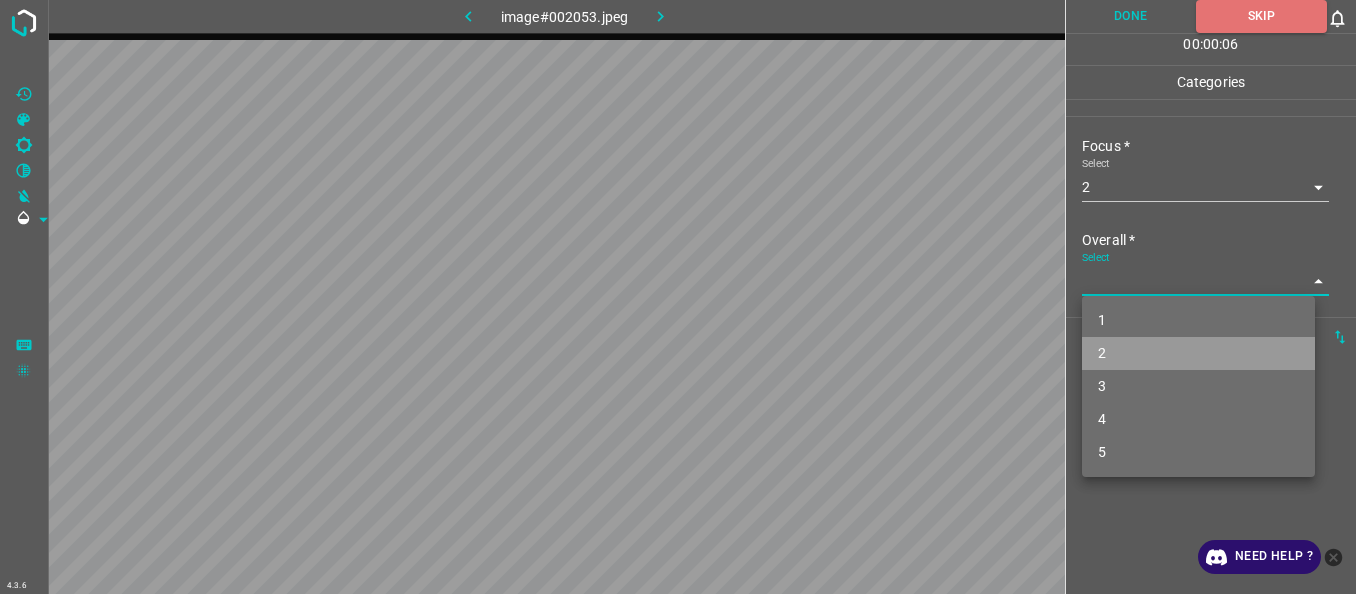 click on "2" at bounding box center (1198, 353) 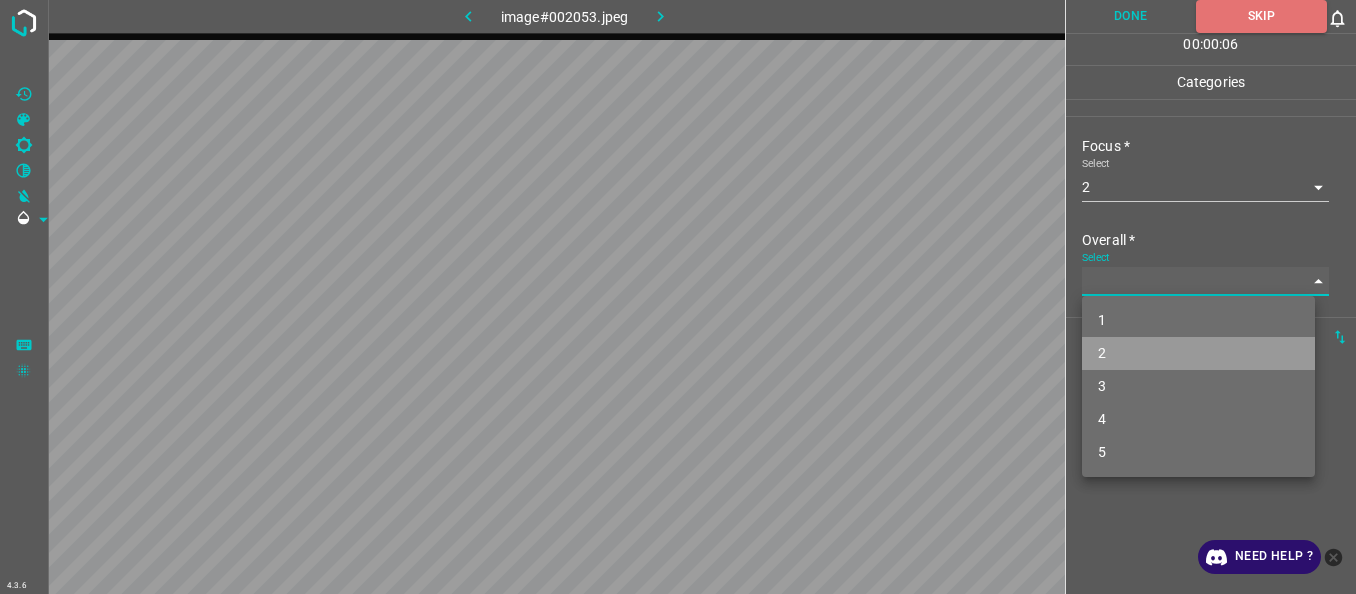 type on "2" 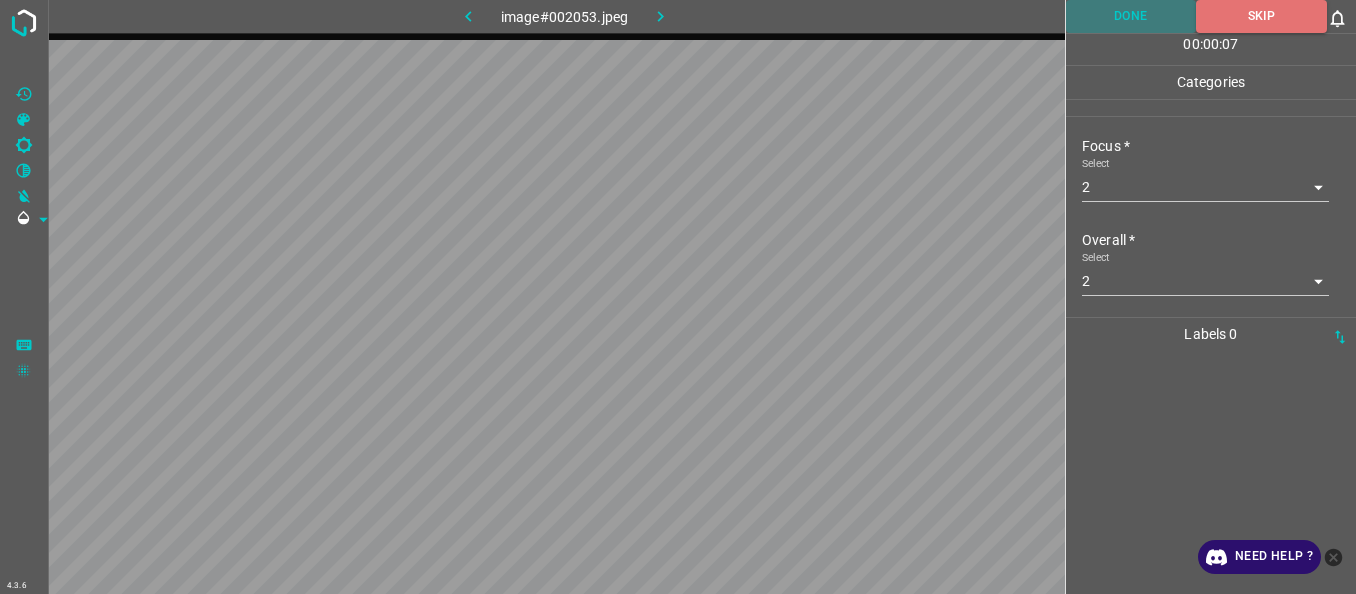 click on "Done" at bounding box center [1131, 16] 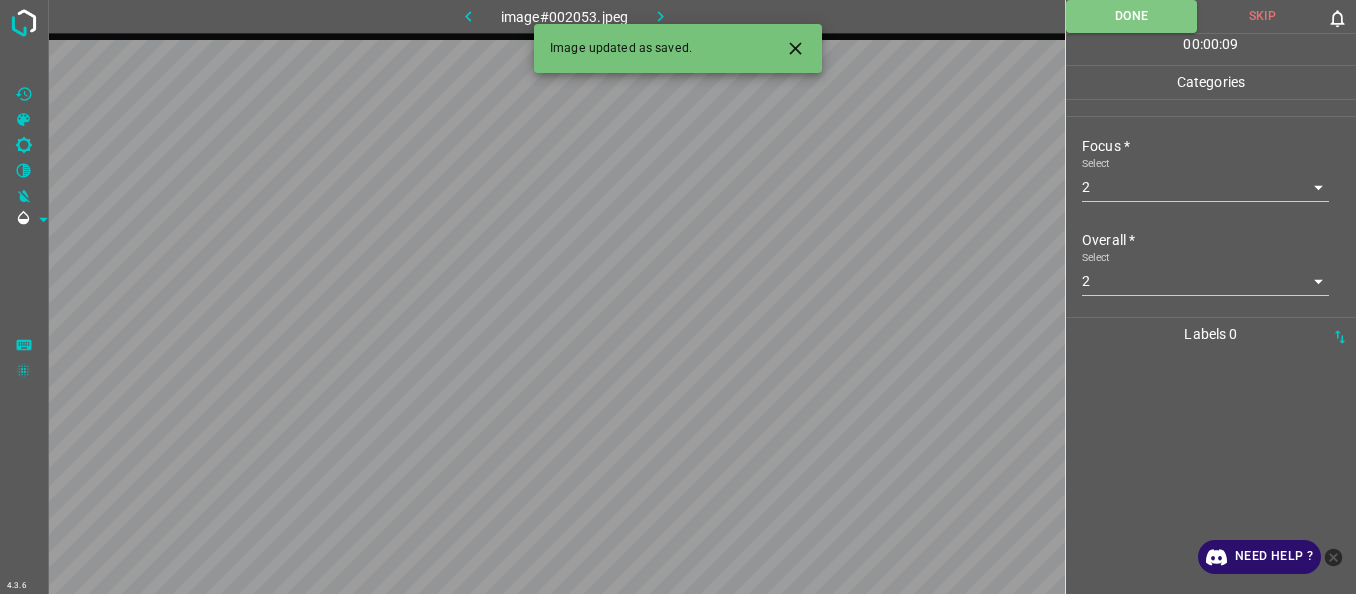 click 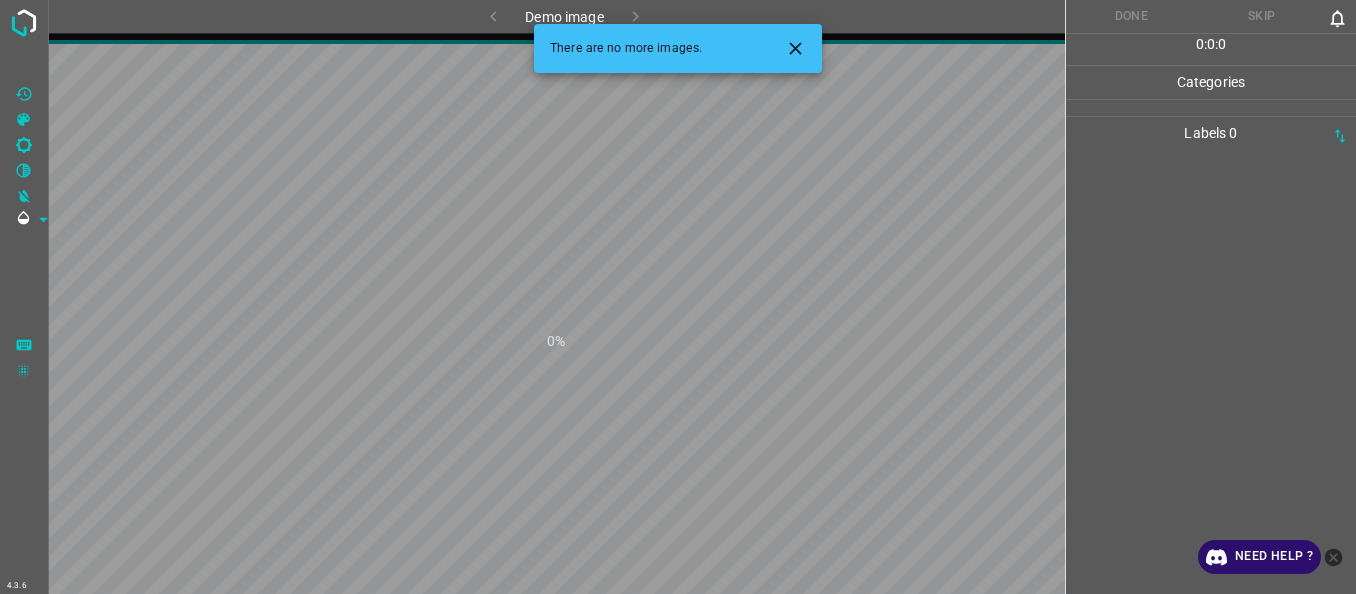 scroll, scrollTop: 0, scrollLeft: 0, axis: both 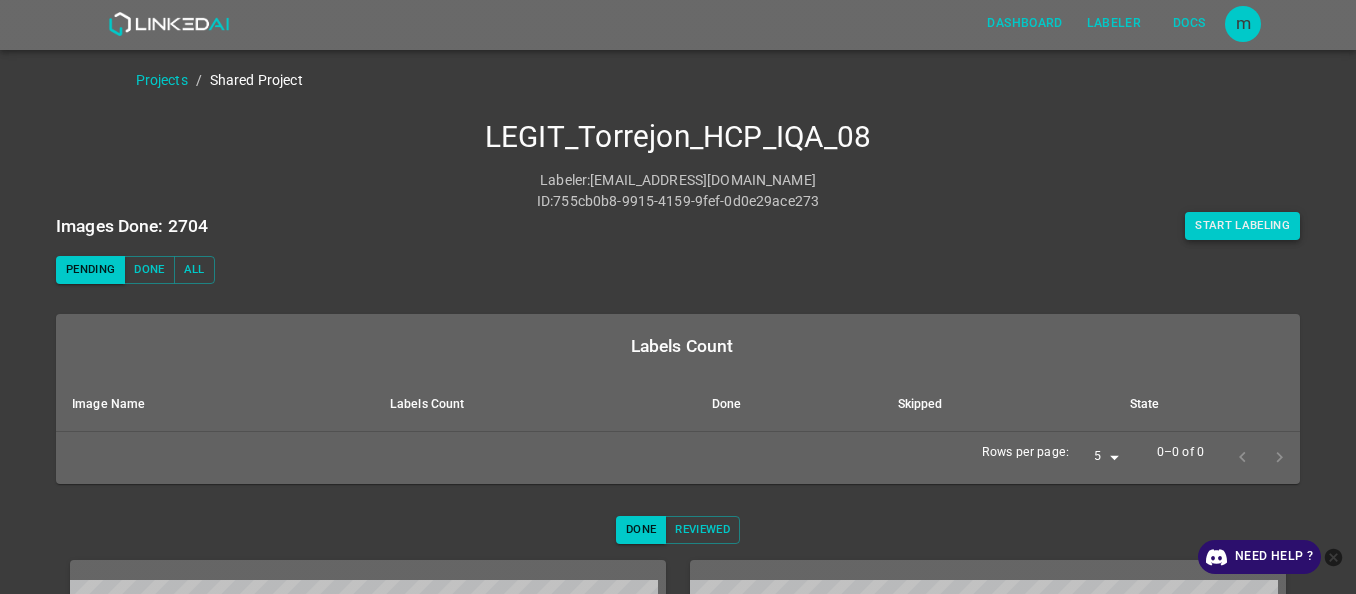 click on "Start Labeling" at bounding box center (1242, 226) 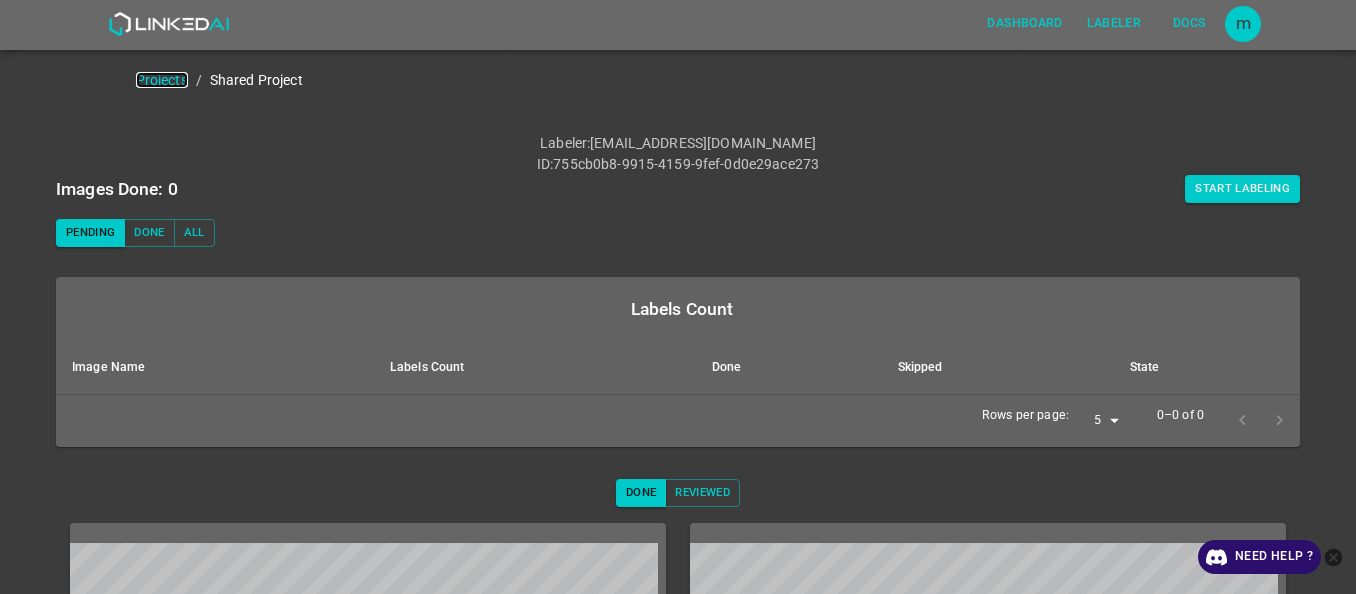 click on "Projects" at bounding box center [162, 80] 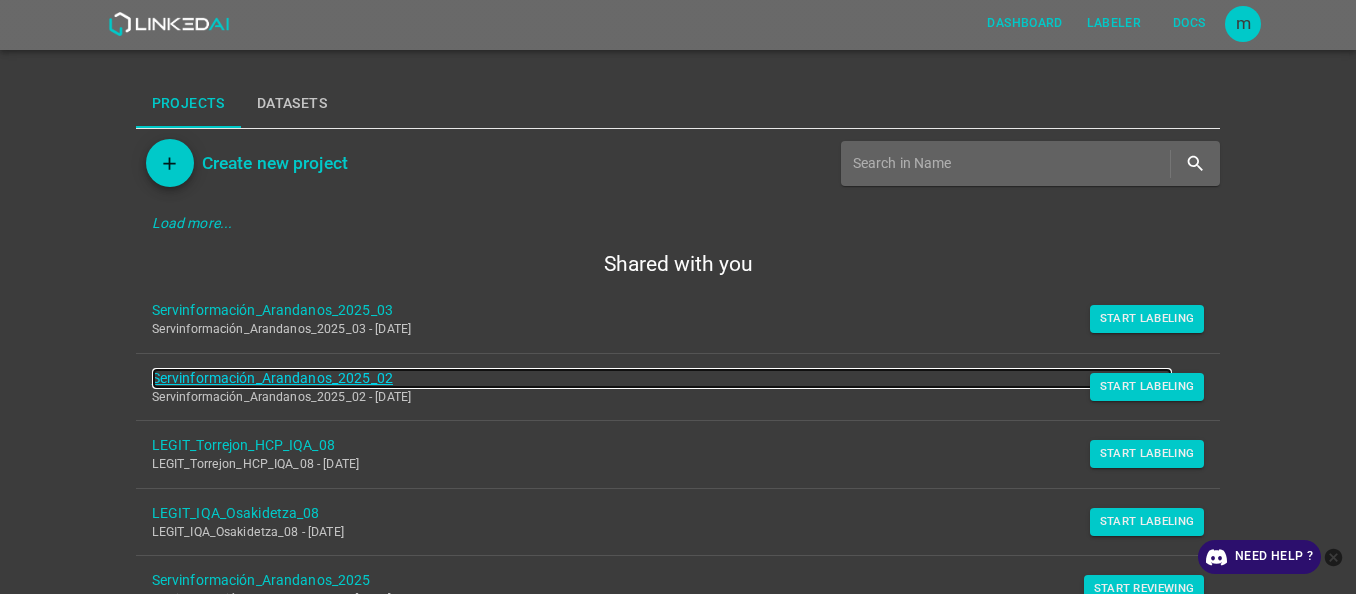 click on "Servinformación_Arandanos_2025_02" at bounding box center [662, 378] 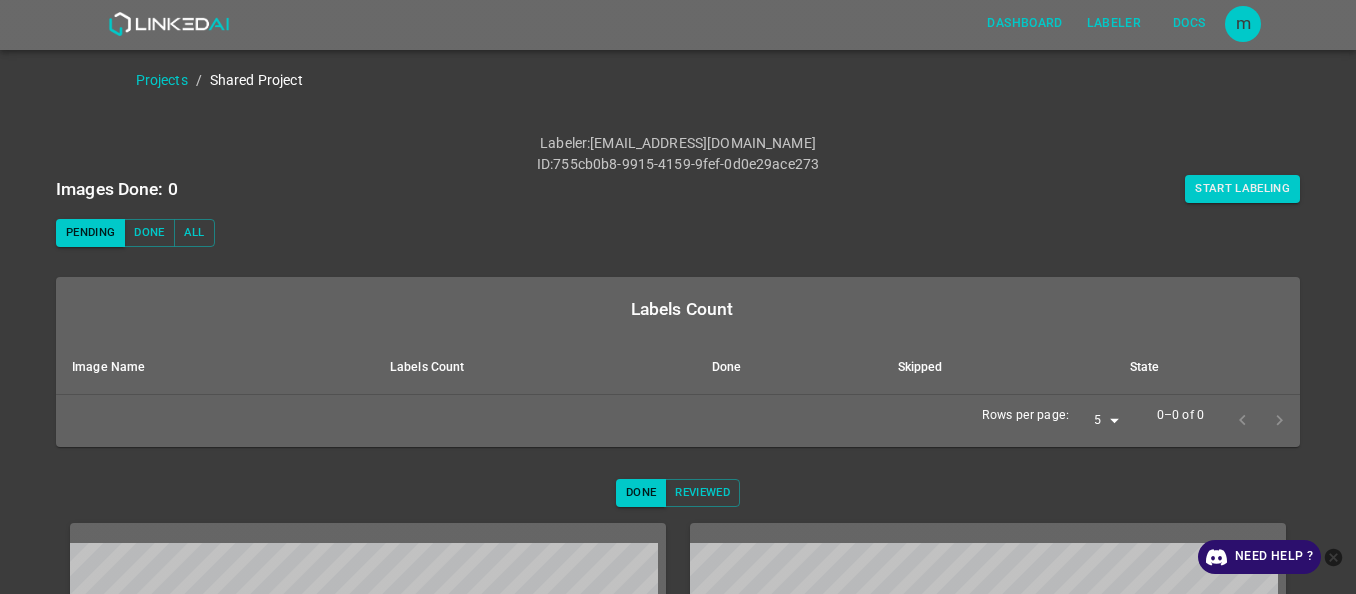 scroll, scrollTop: 0, scrollLeft: 0, axis: both 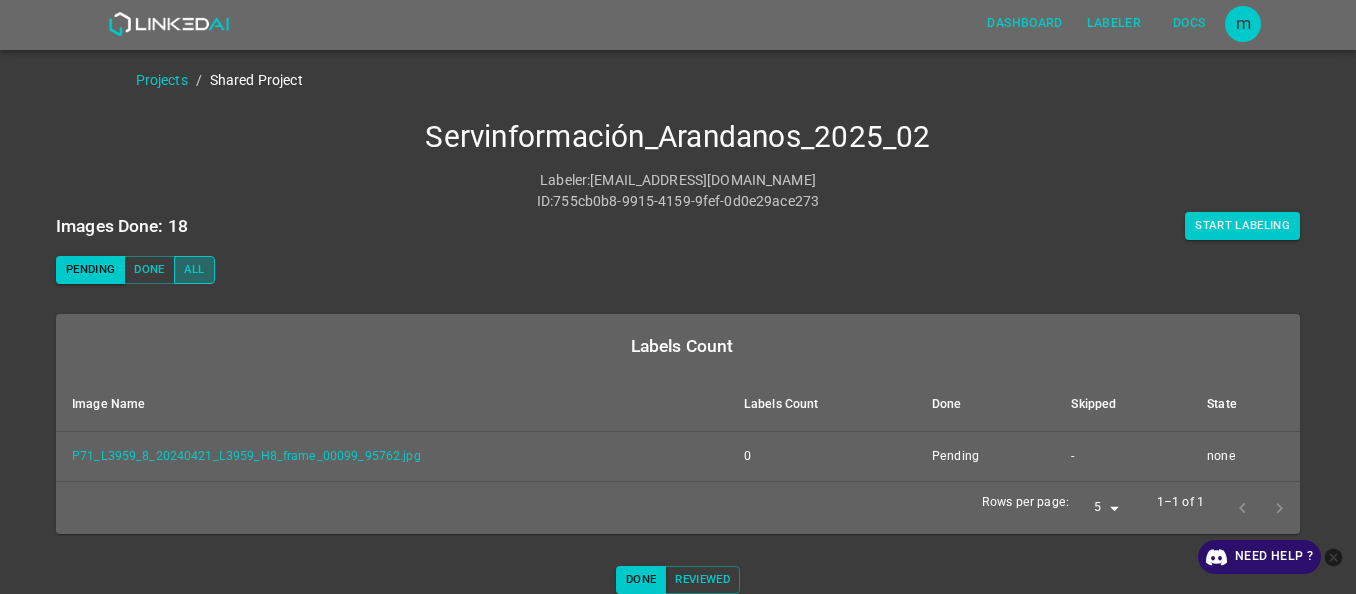 click on "All" at bounding box center [194, 270] 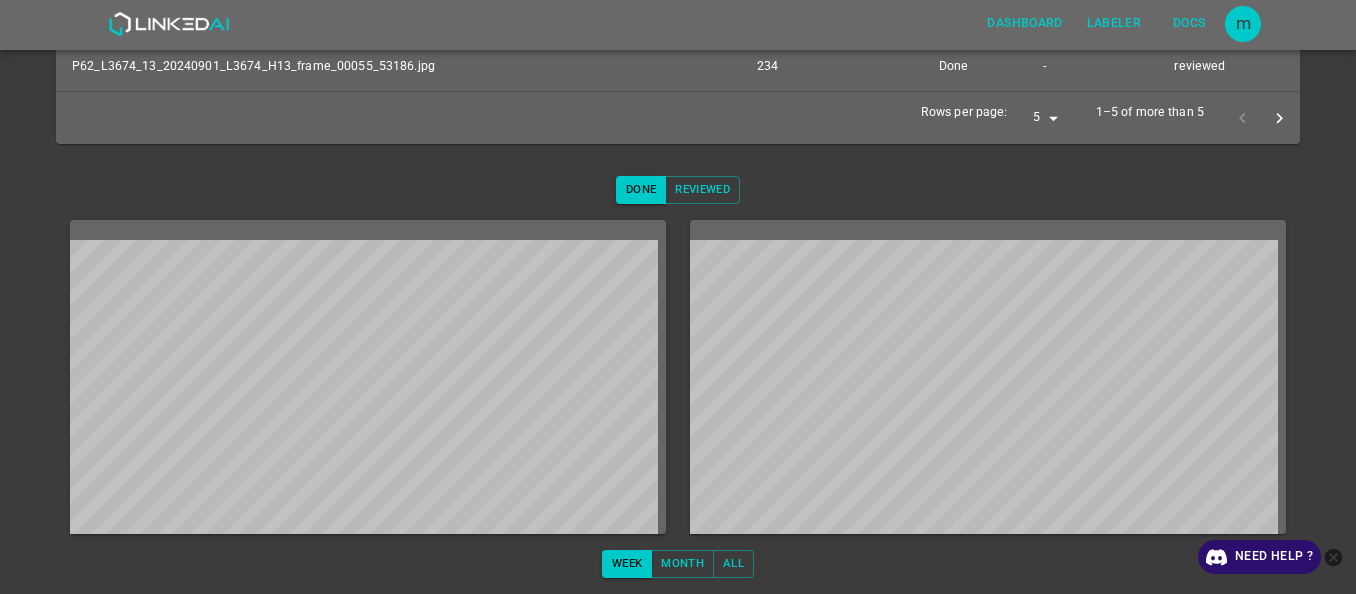 scroll, scrollTop: 0, scrollLeft: 0, axis: both 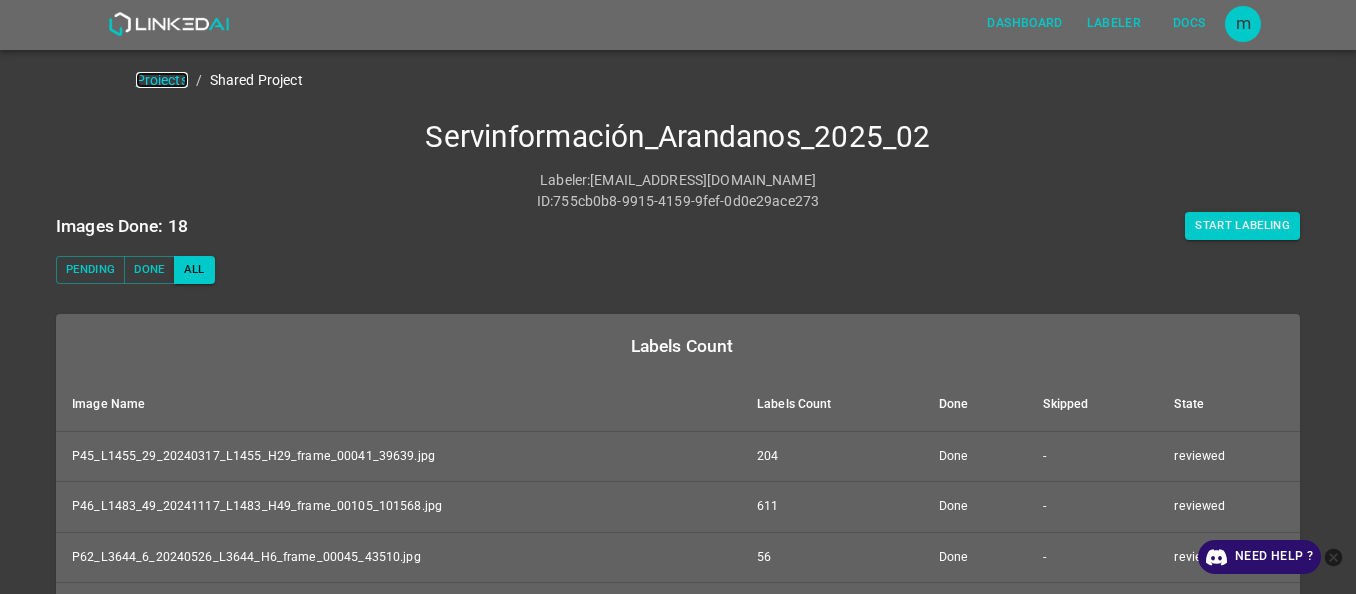 click on "Projects" at bounding box center (162, 80) 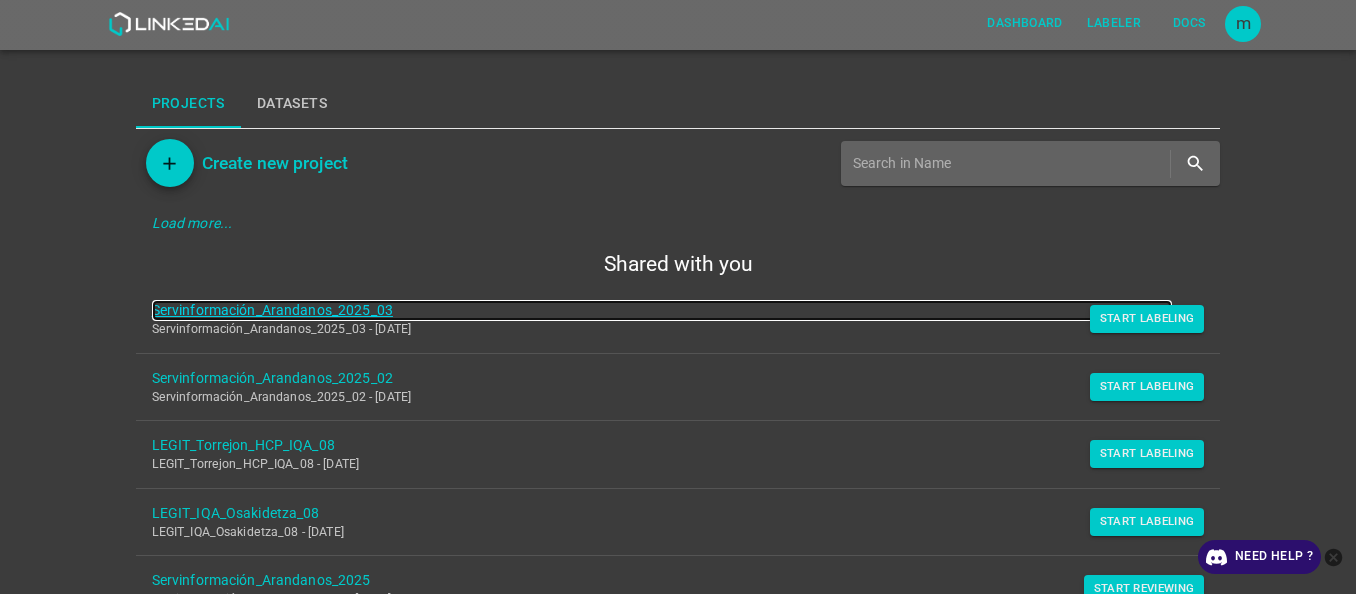 click on "Servinformación_Arandanos_2025_03" at bounding box center (662, 310) 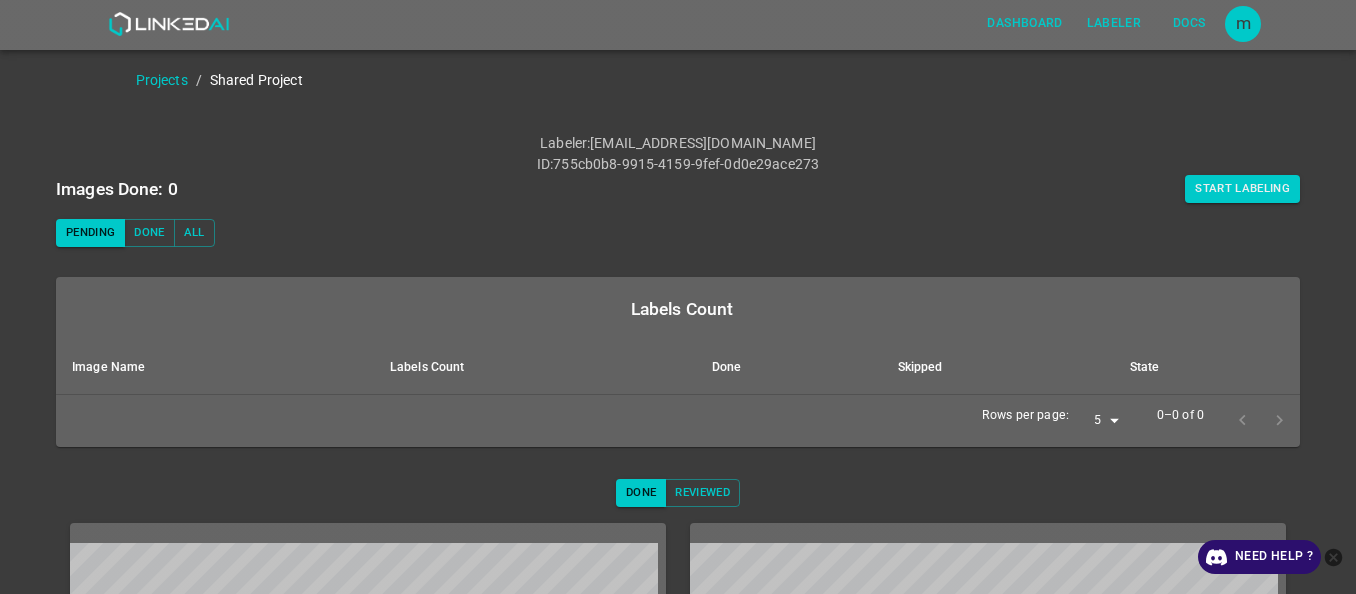 scroll, scrollTop: 0, scrollLeft: 0, axis: both 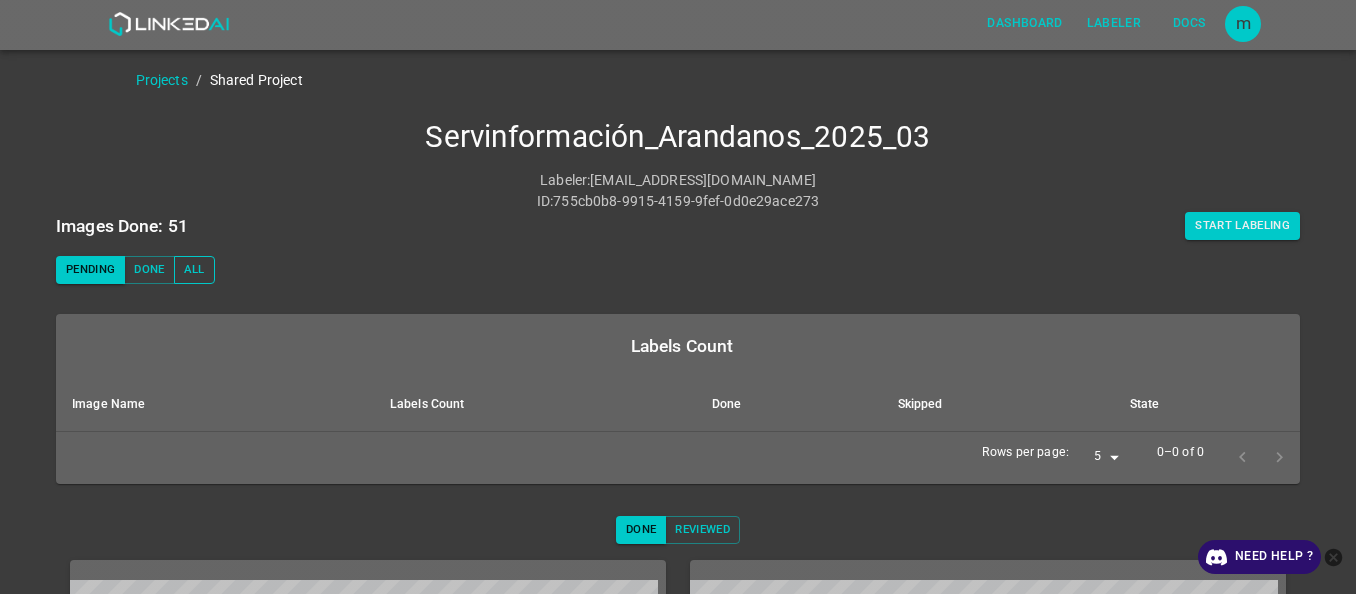 click on "All" at bounding box center (194, 270) 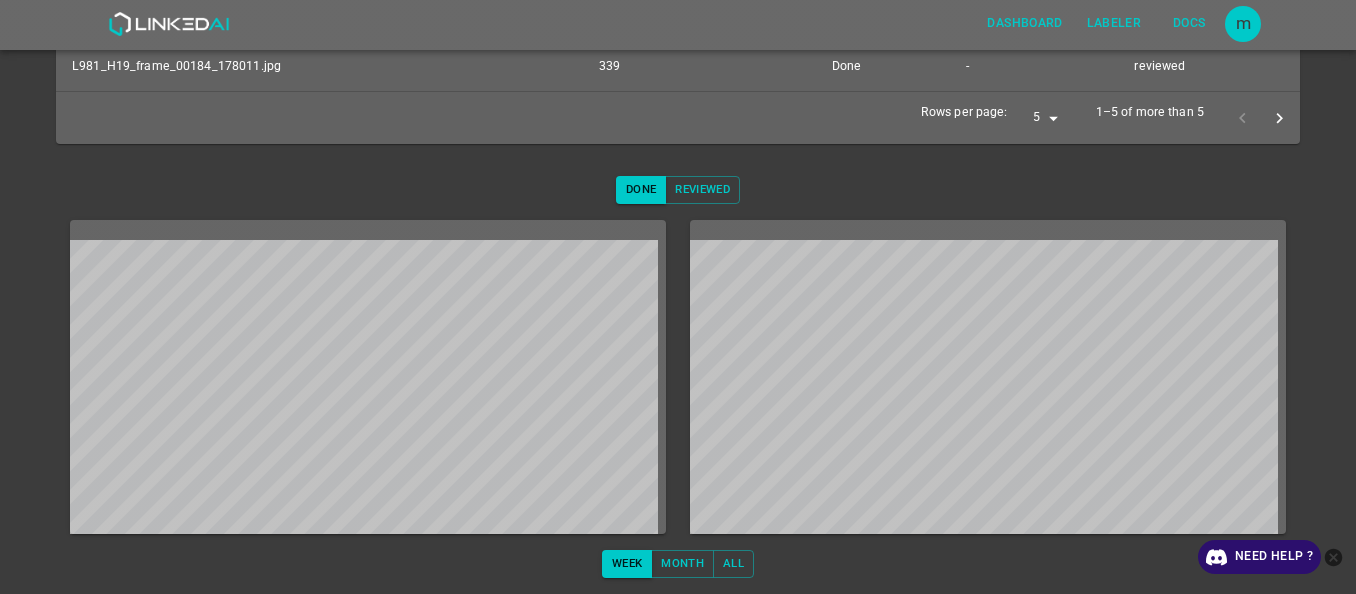 scroll, scrollTop: 0, scrollLeft: 0, axis: both 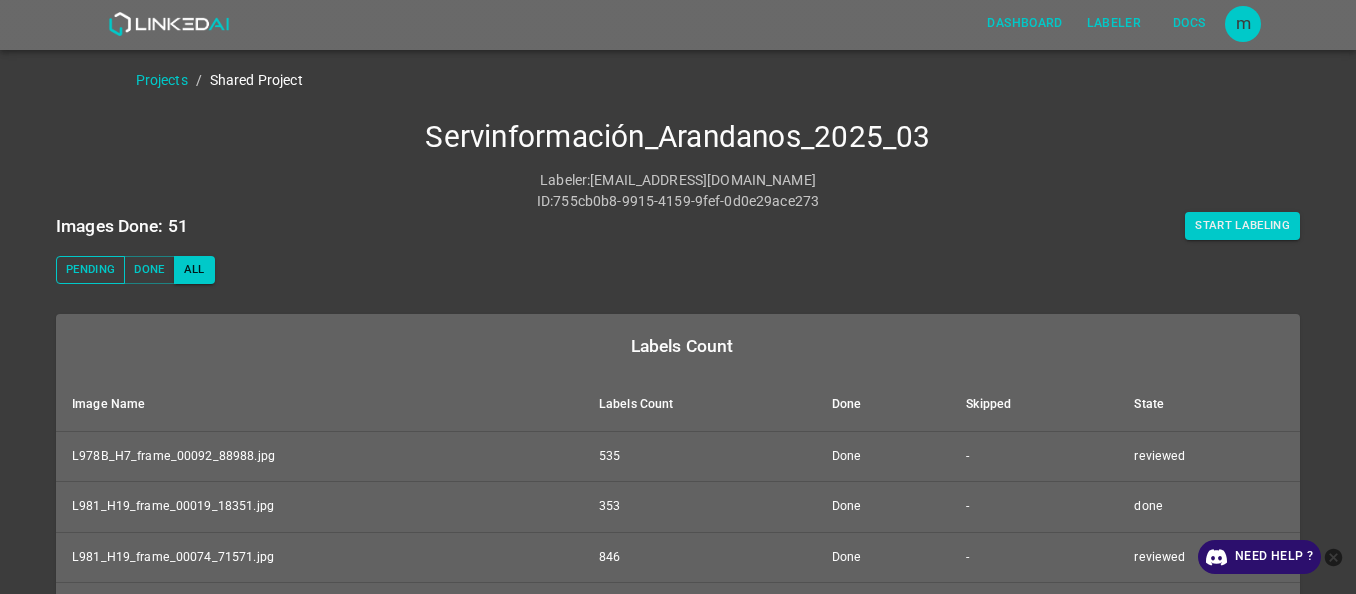 click on "Pending" at bounding box center [90, 270] 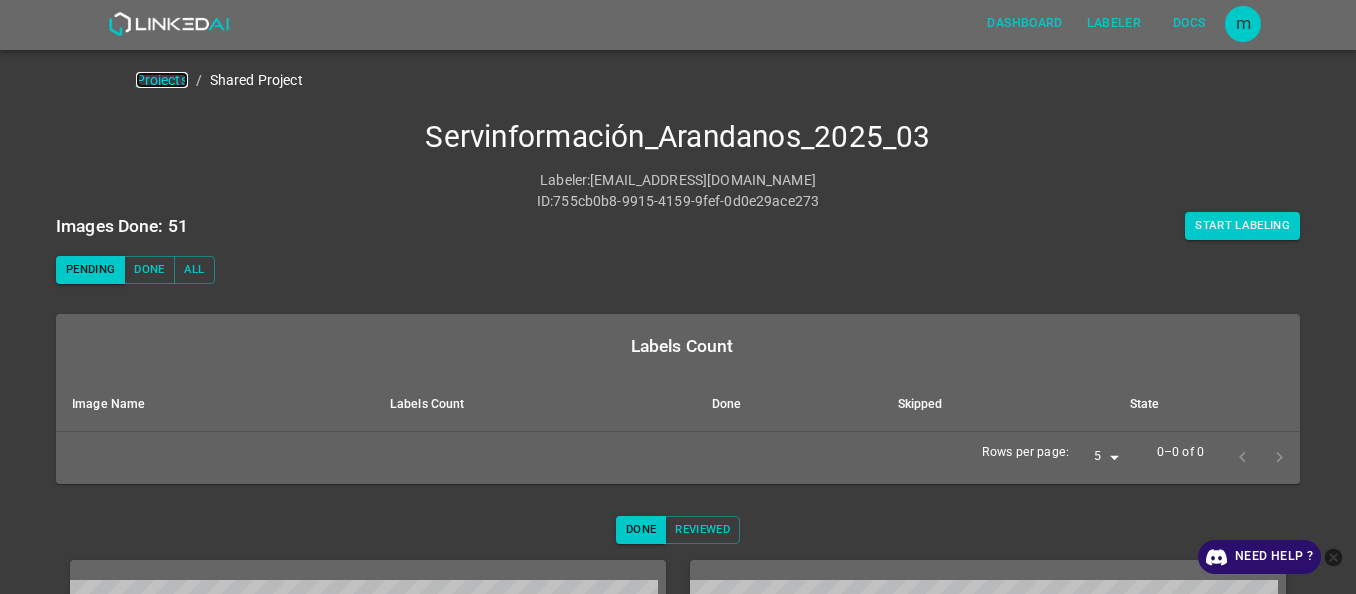 click on "Projects" at bounding box center (162, 80) 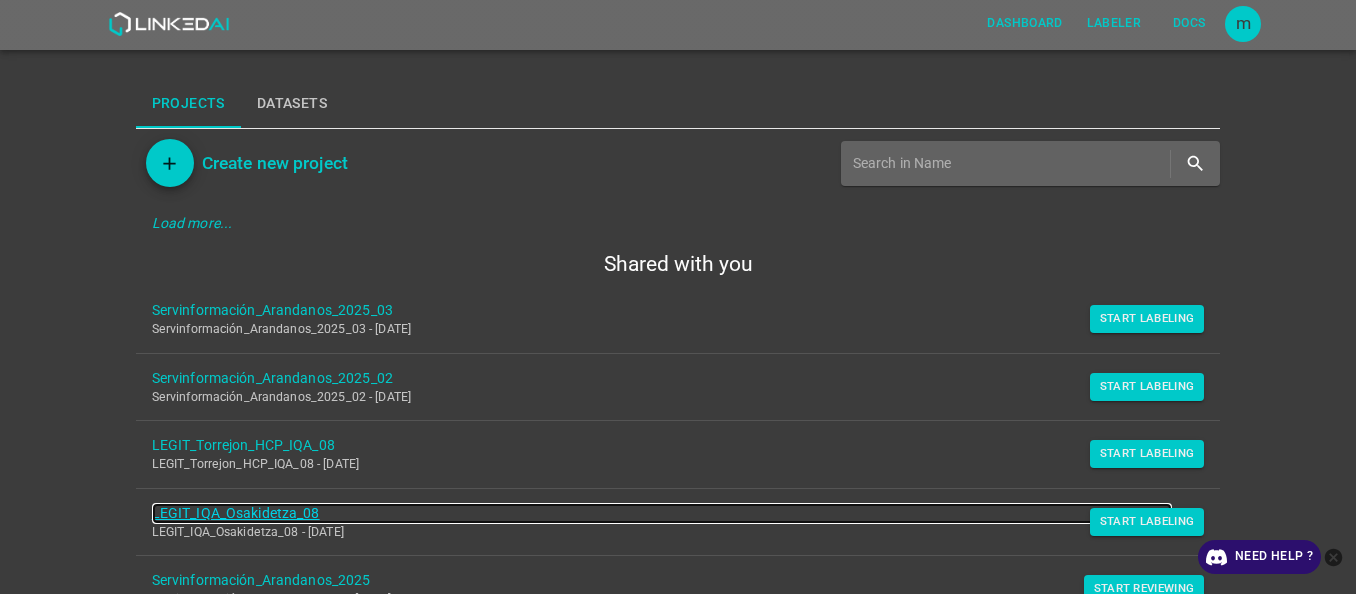 click on "LEGIT_IQA_Osakidetza_08" at bounding box center (662, 513) 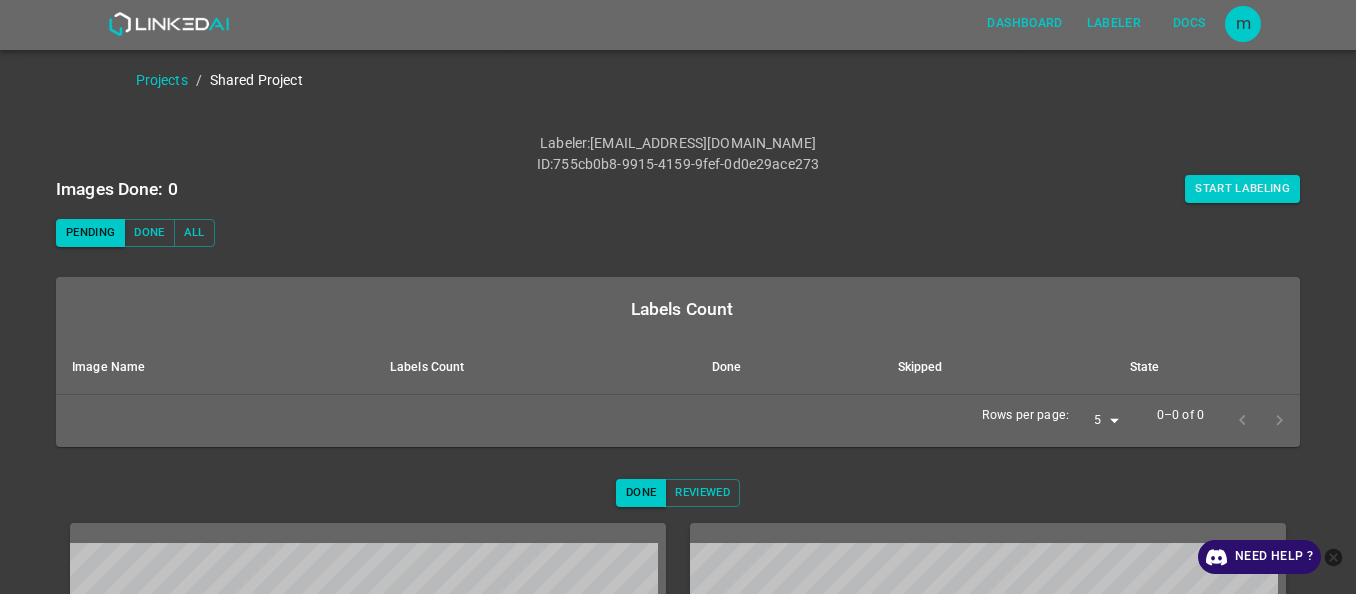 scroll, scrollTop: 0, scrollLeft: 0, axis: both 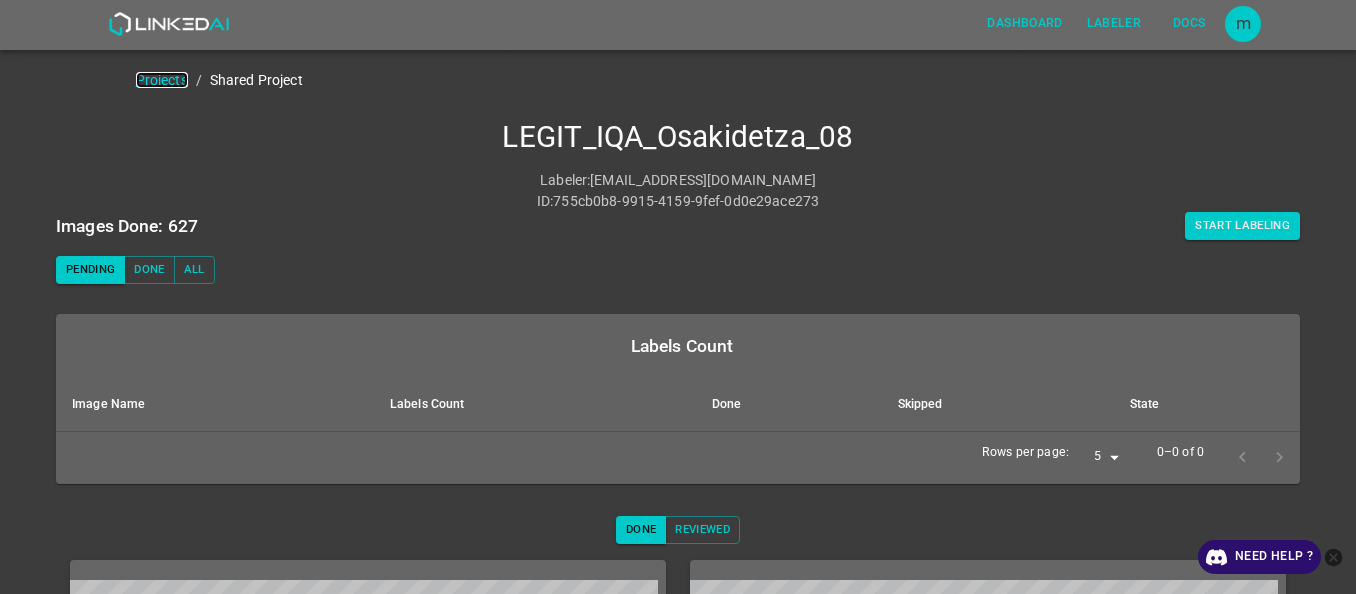 click on "Projects" at bounding box center (162, 80) 